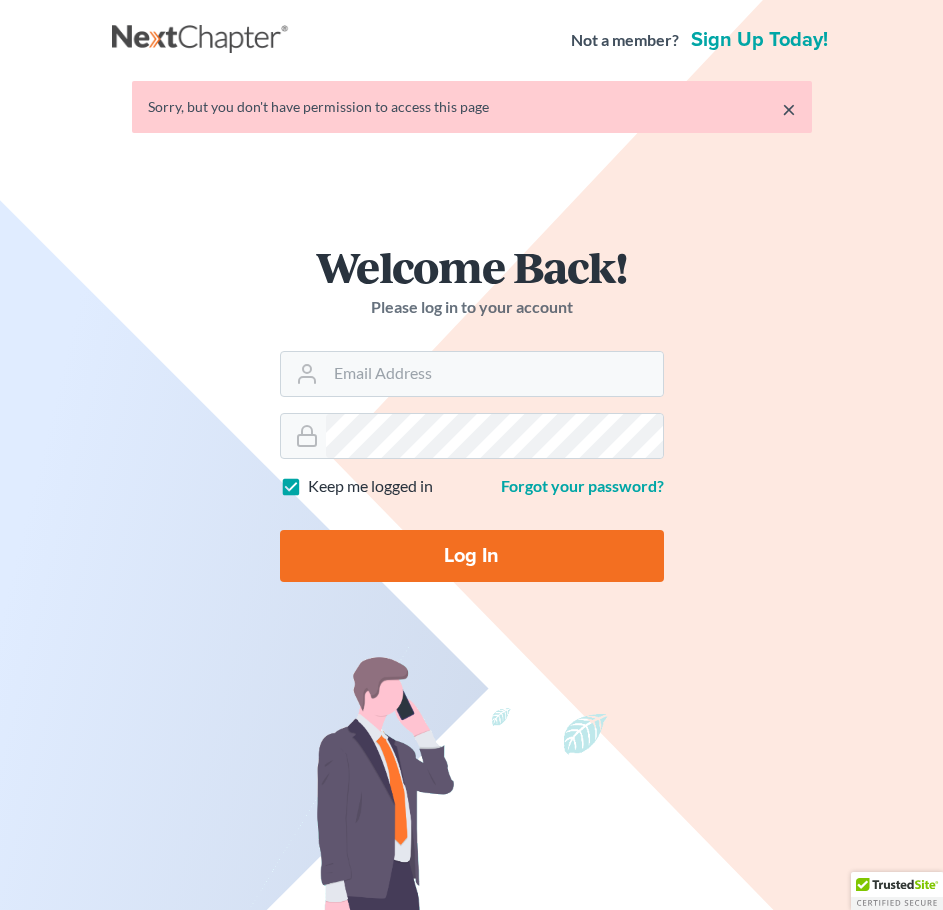 scroll, scrollTop: 0, scrollLeft: 0, axis: both 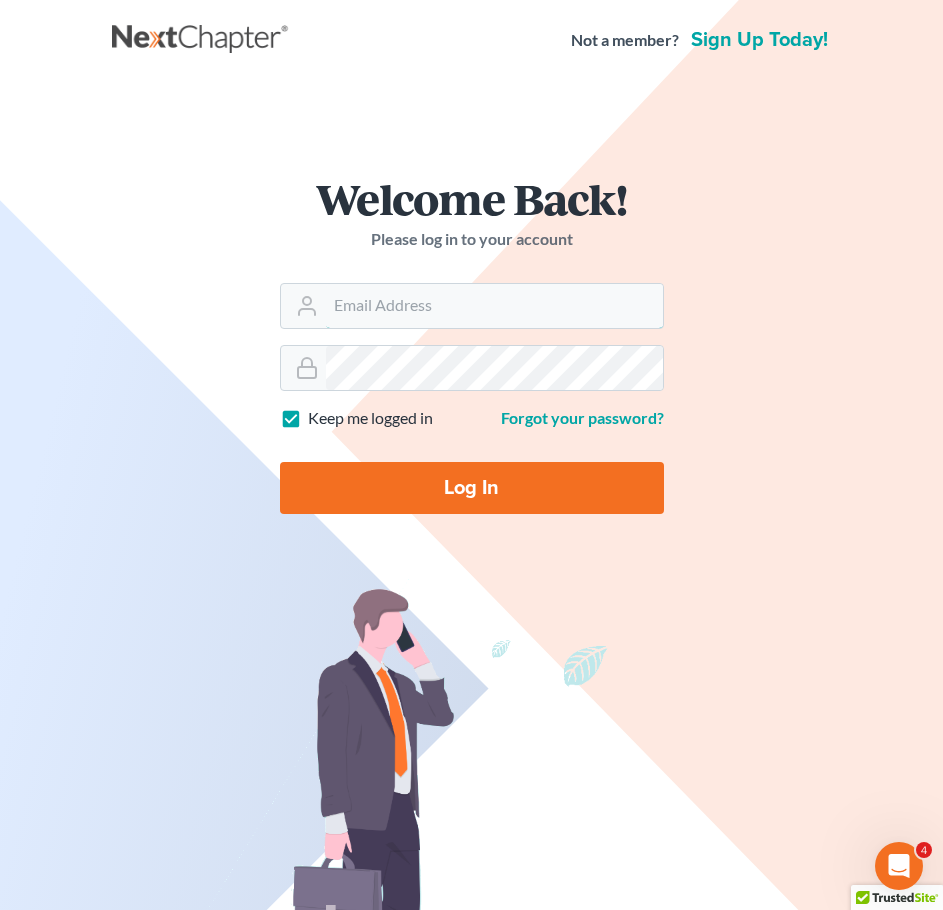 type on "slambert@klplawfirm.net" 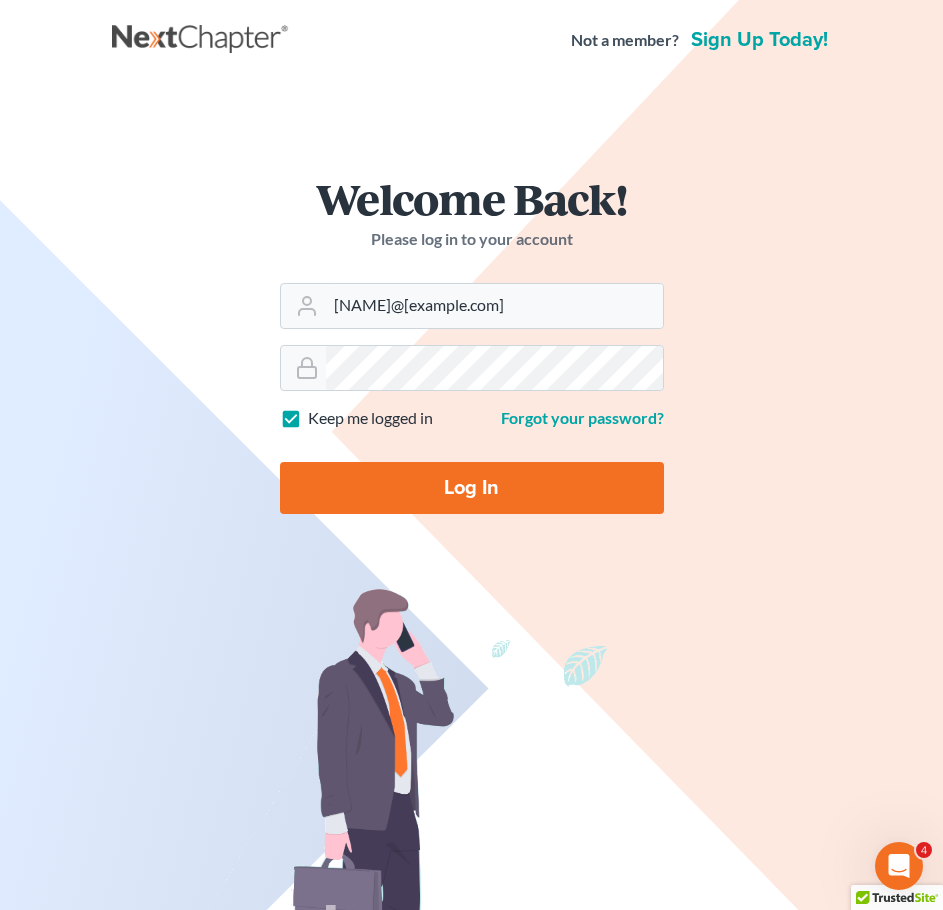 click on "Log In" at bounding box center [472, 488] 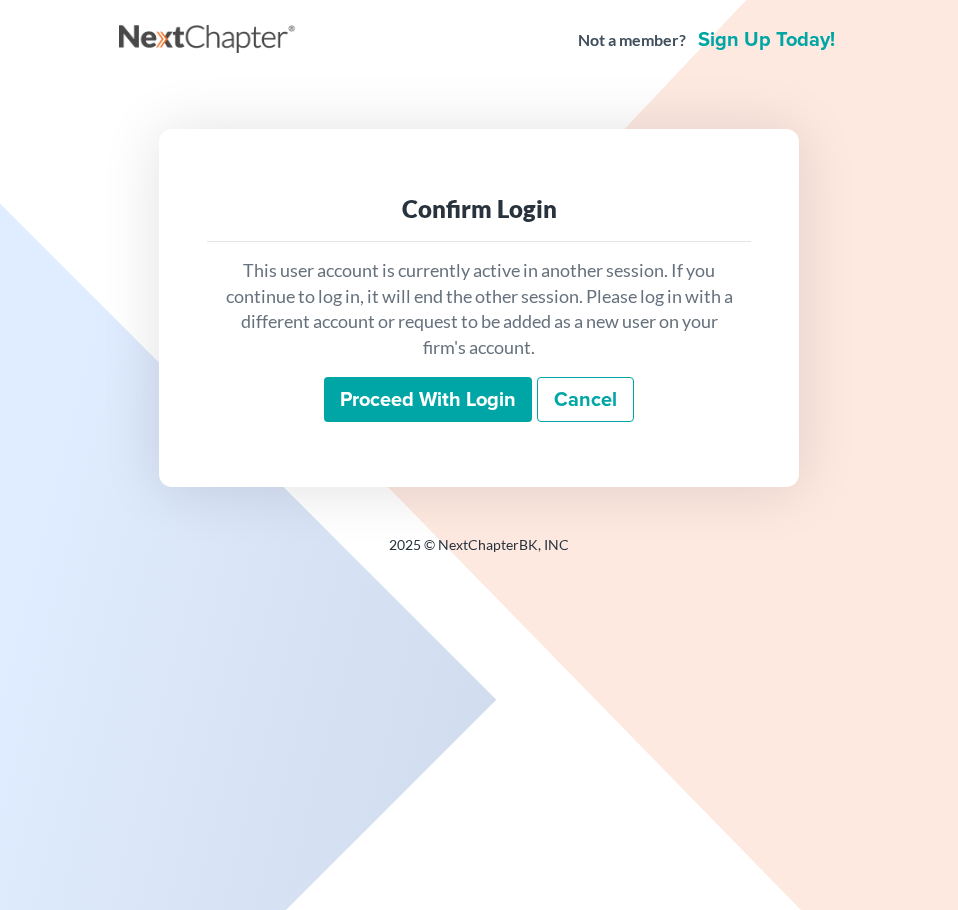 scroll, scrollTop: 0, scrollLeft: 0, axis: both 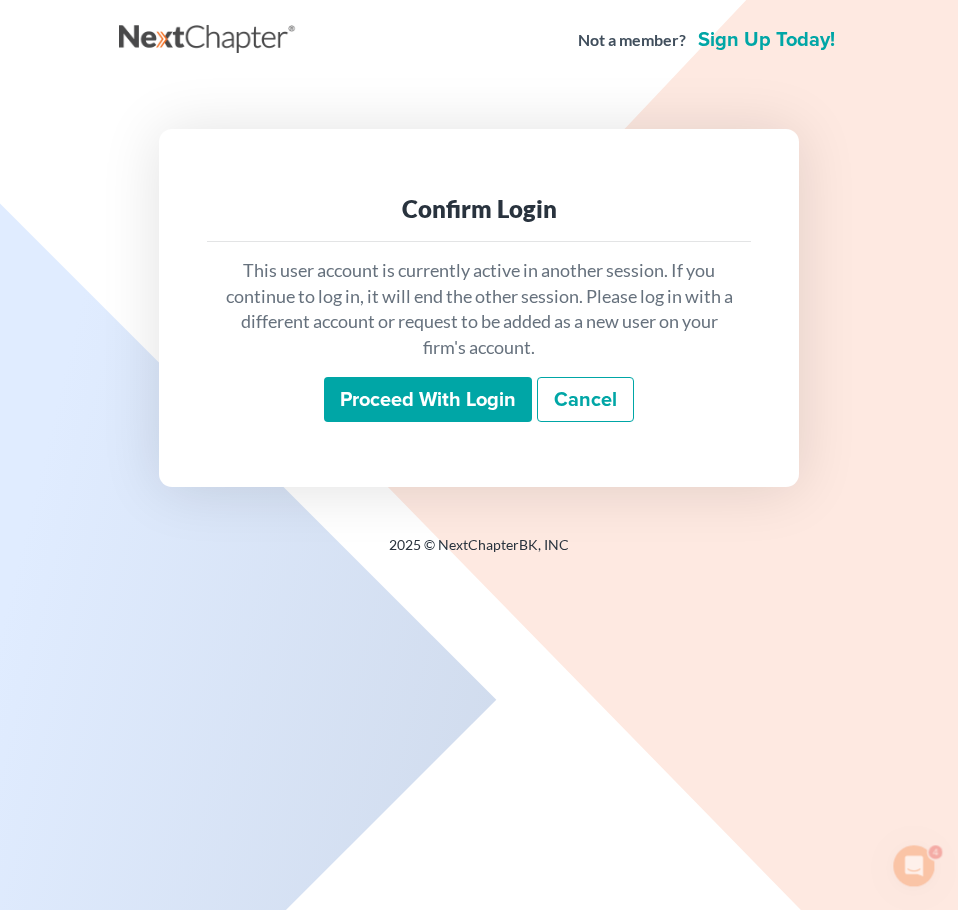 click on "This user account is currently active in another session. If you continue to log in, it will end the other session. Please log in with a different account or request to be added as a new user on your firm's account. Proceed with login Cancel" at bounding box center (479, 340) 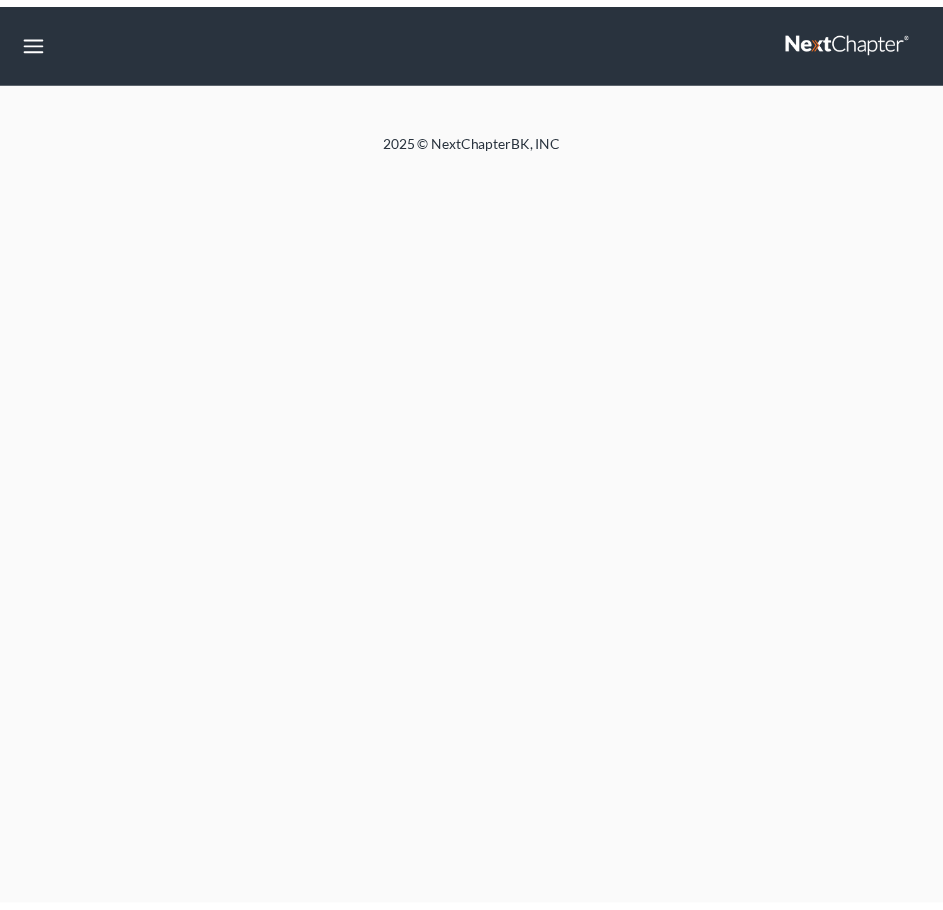 scroll, scrollTop: 0, scrollLeft: 0, axis: both 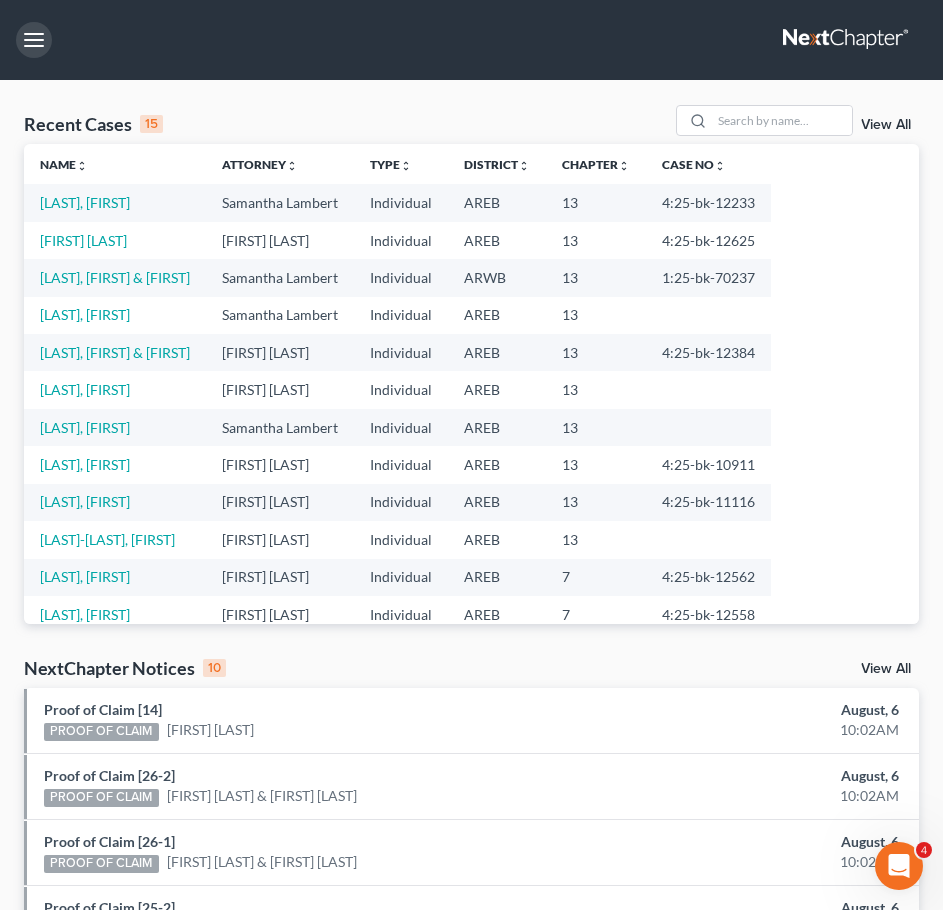 click at bounding box center (34, 40) 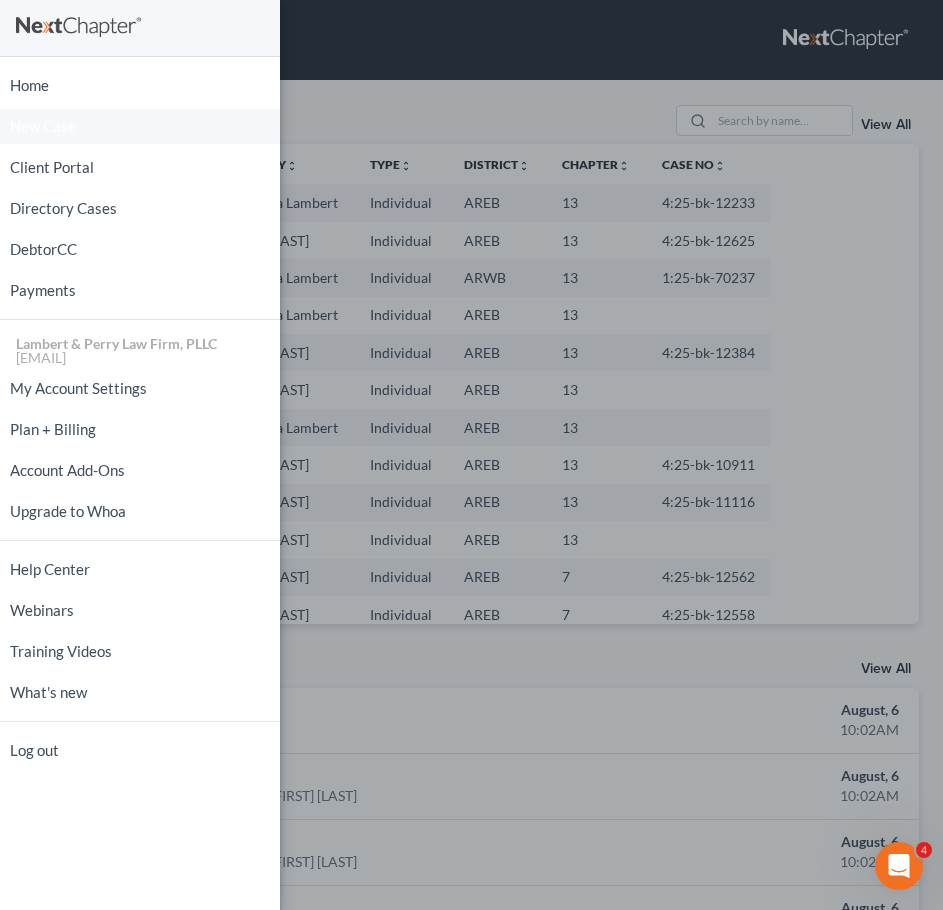 click on "New Case" at bounding box center (43, 126) 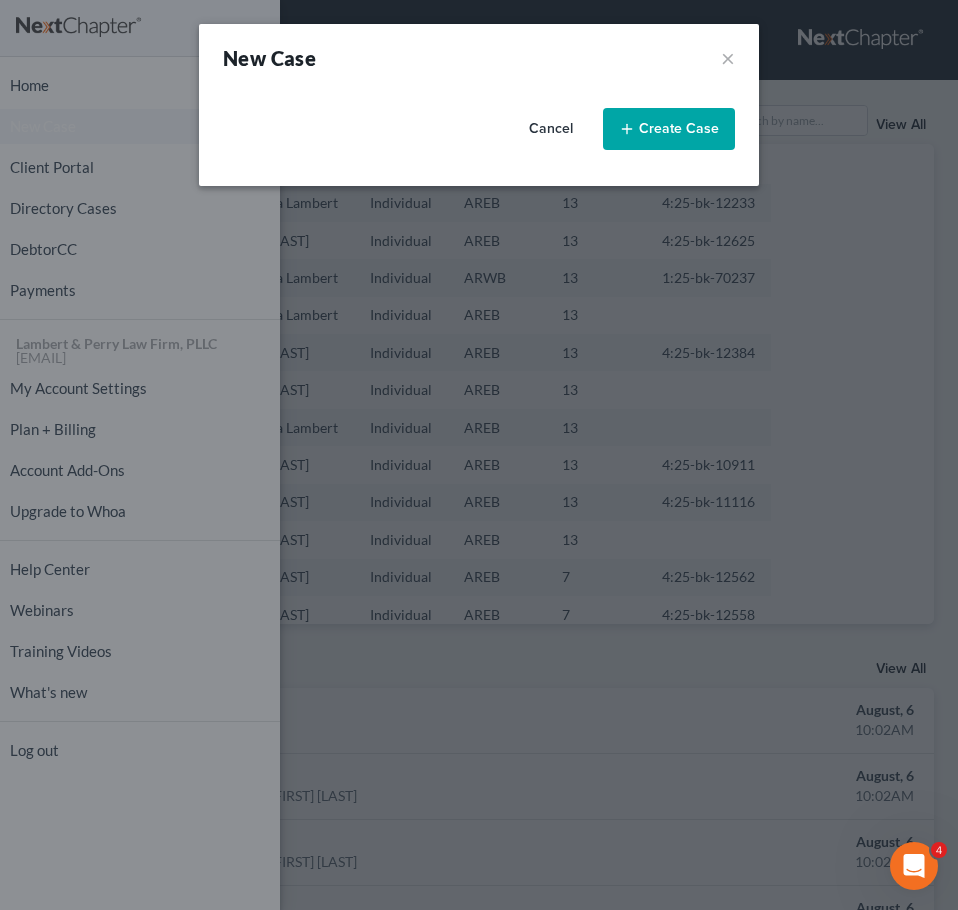 select on "5" 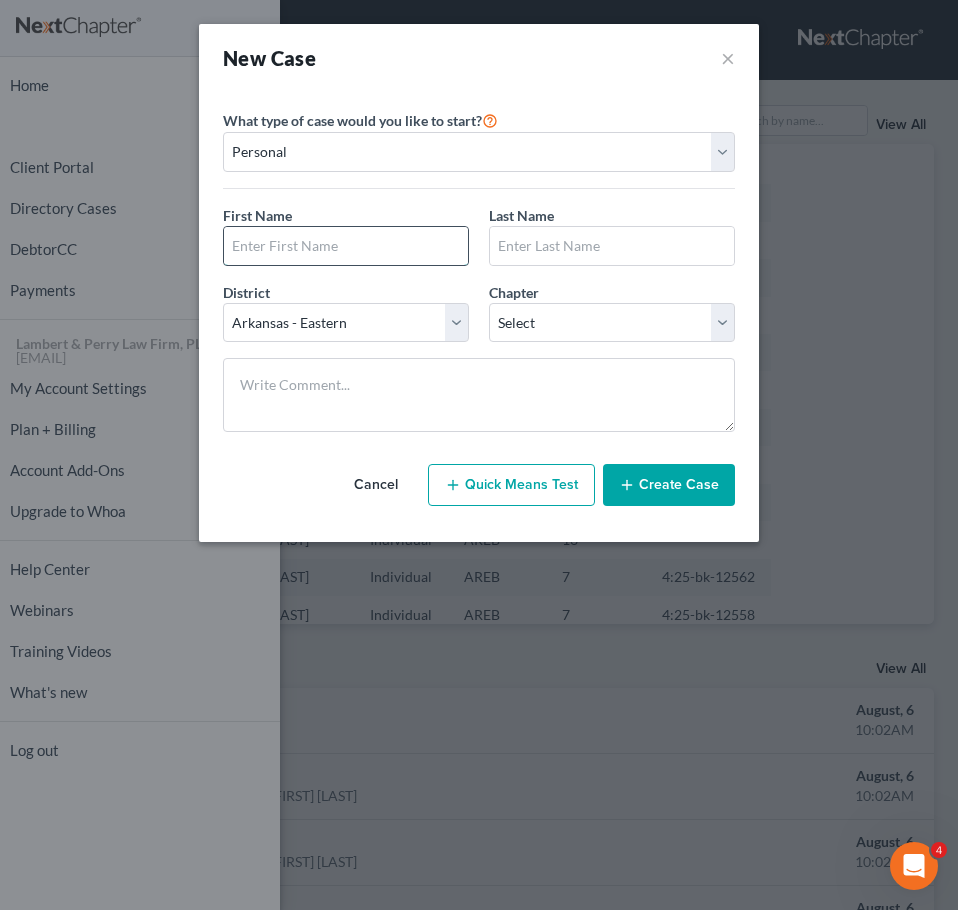 click at bounding box center [346, 246] 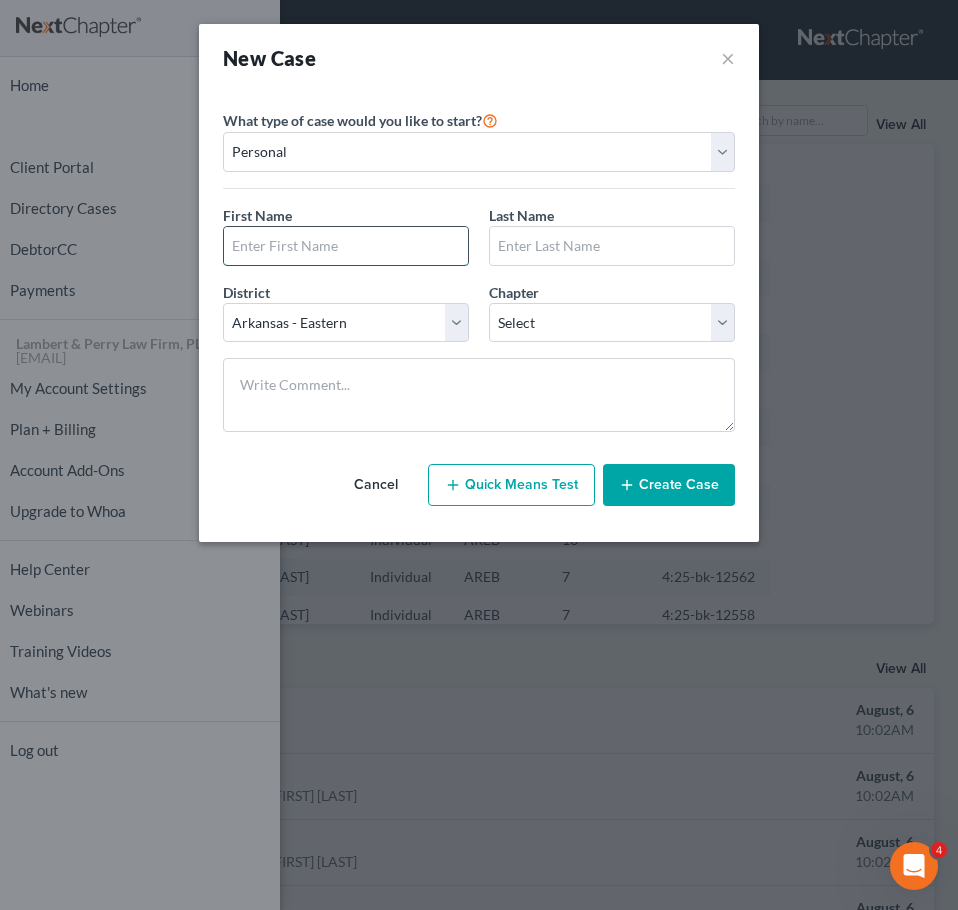 click at bounding box center (346, 246) 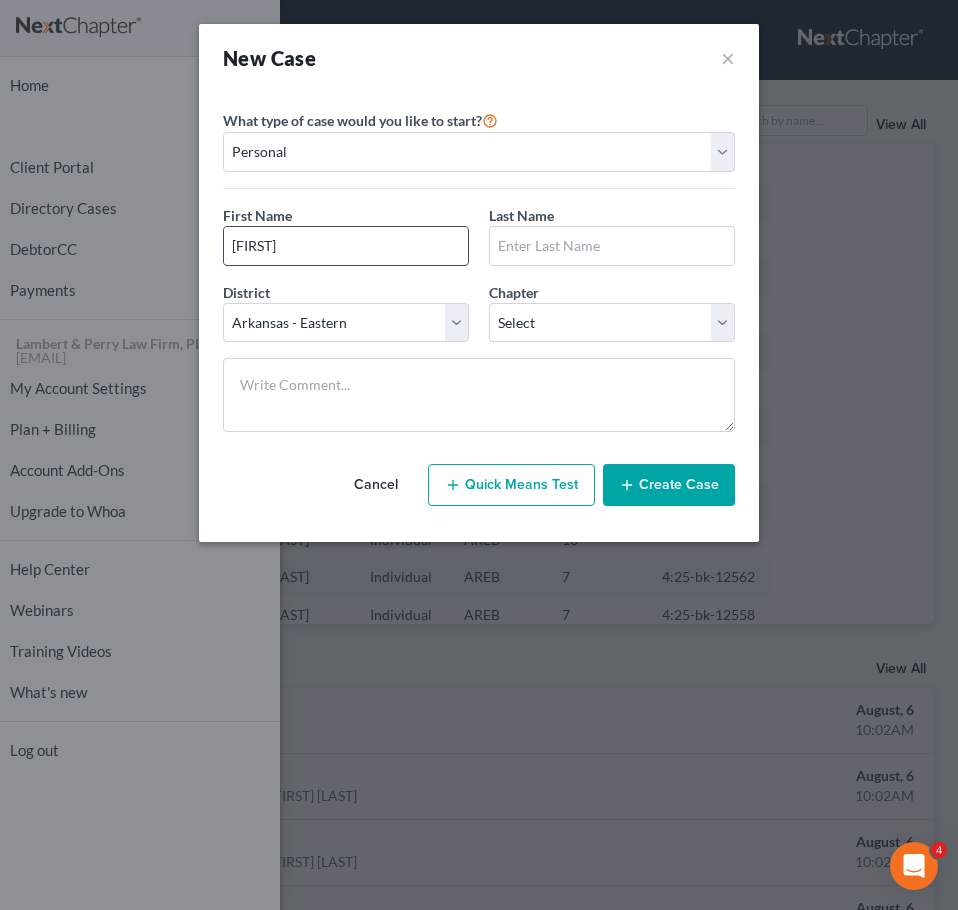type on "Michael" 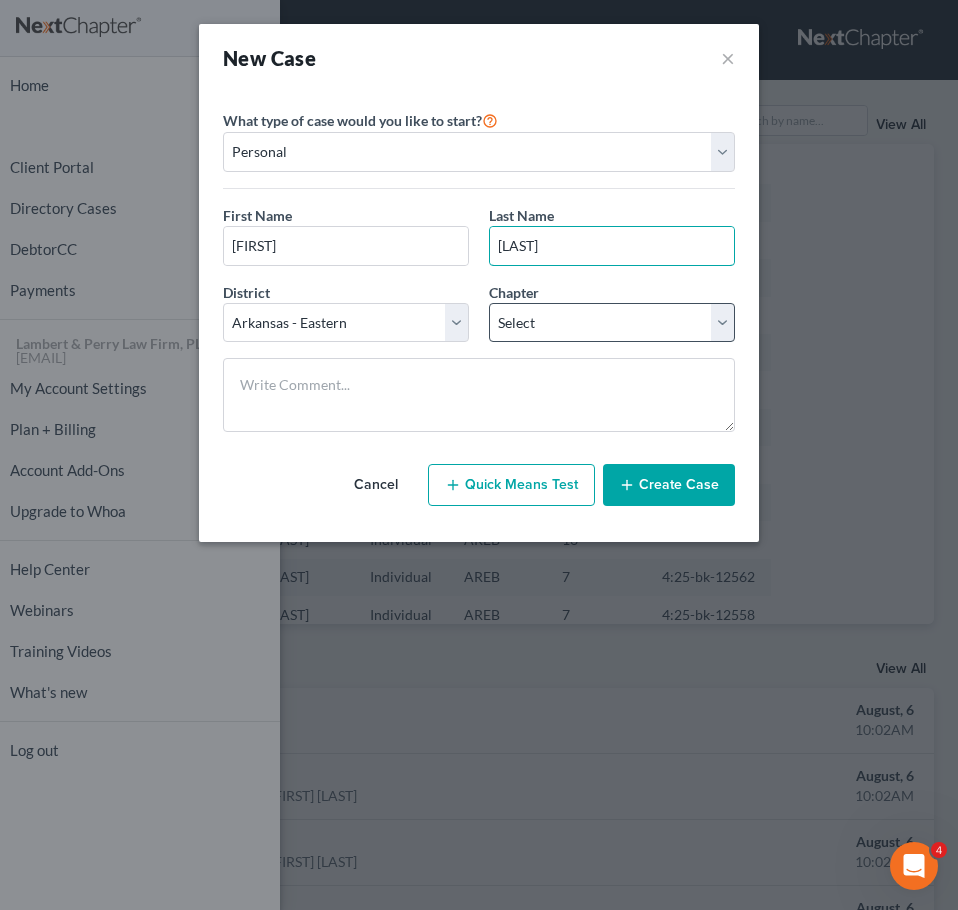 type on "Murphy" 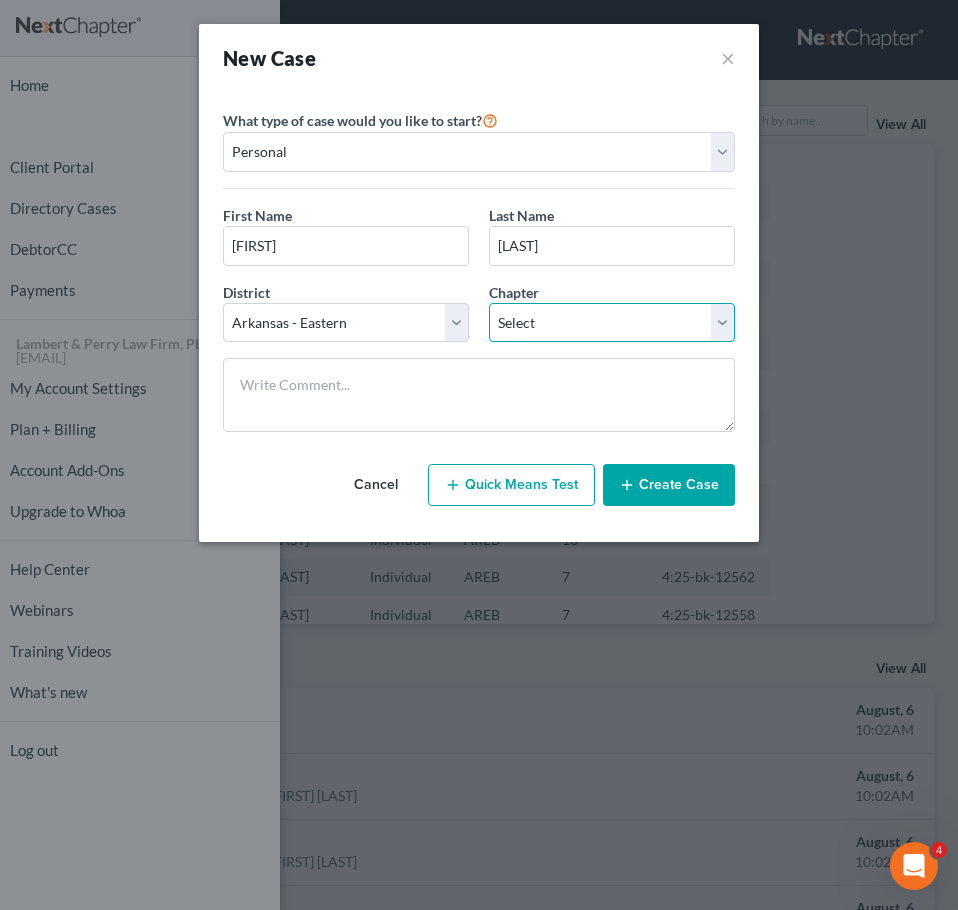click on "Select 7 11 12 13" at bounding box center [612, 323] 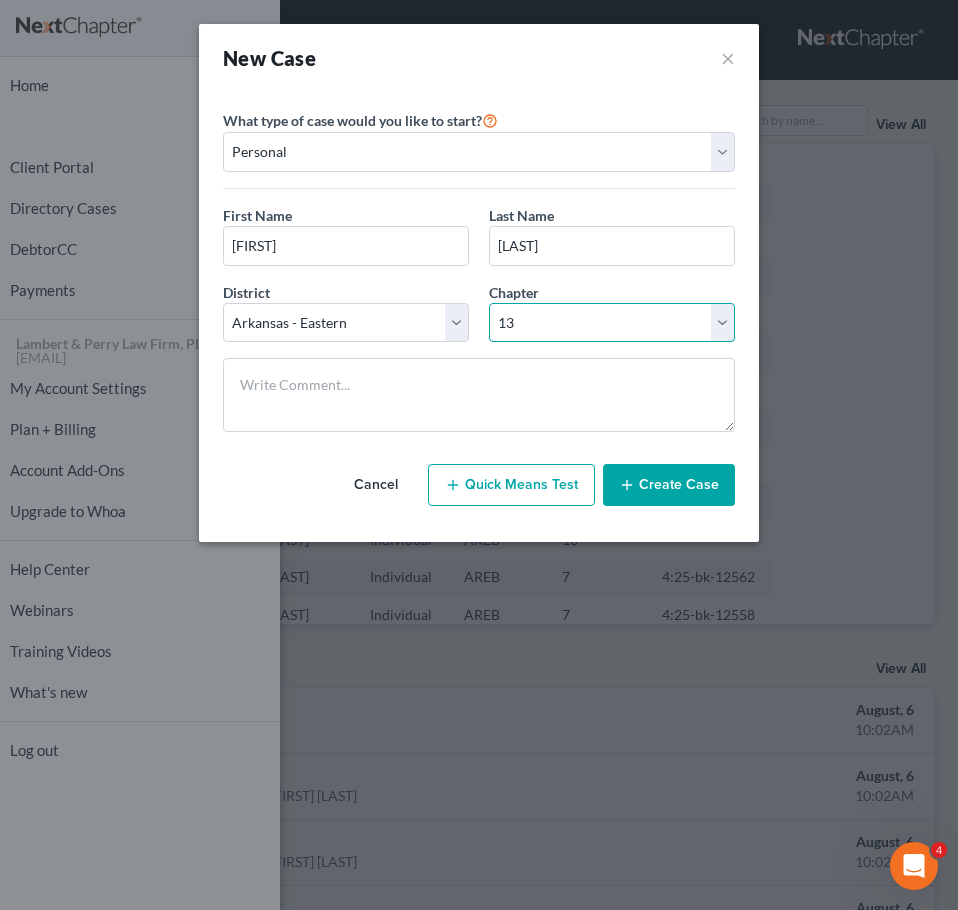 click on "Select 7 11 12 13" at bounding box center (612, 323) 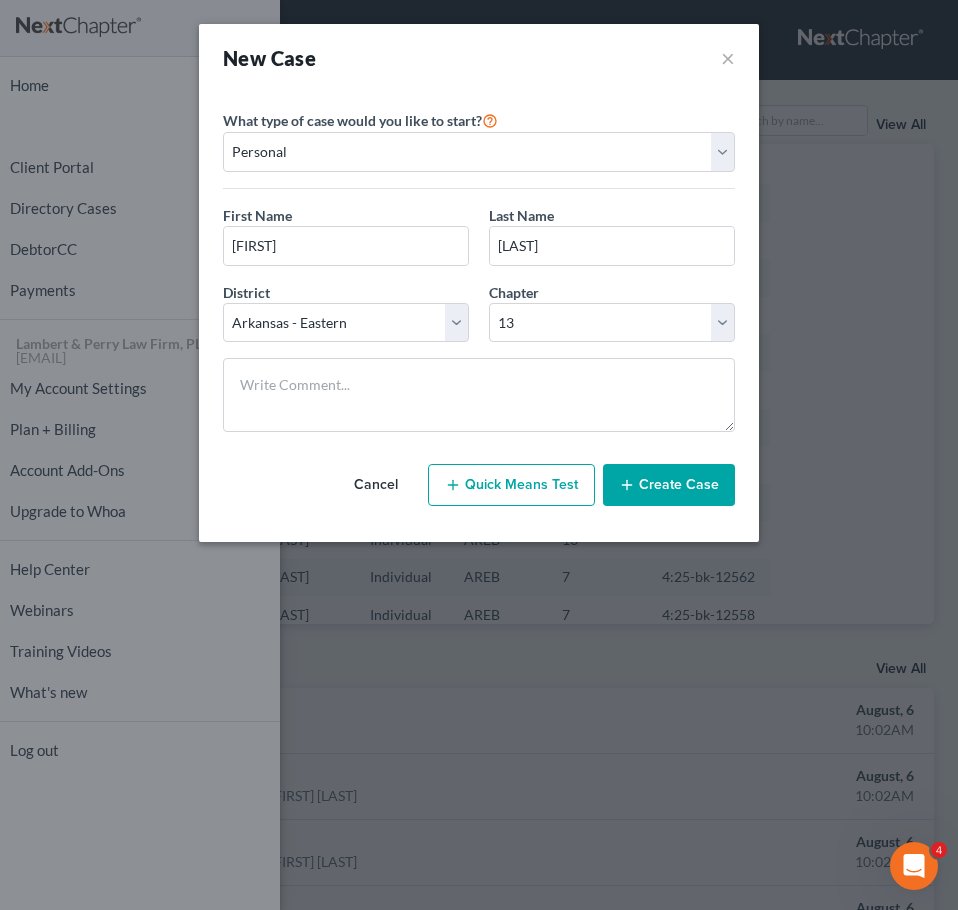 click on "Create Case" at bounding box center (669, 485) 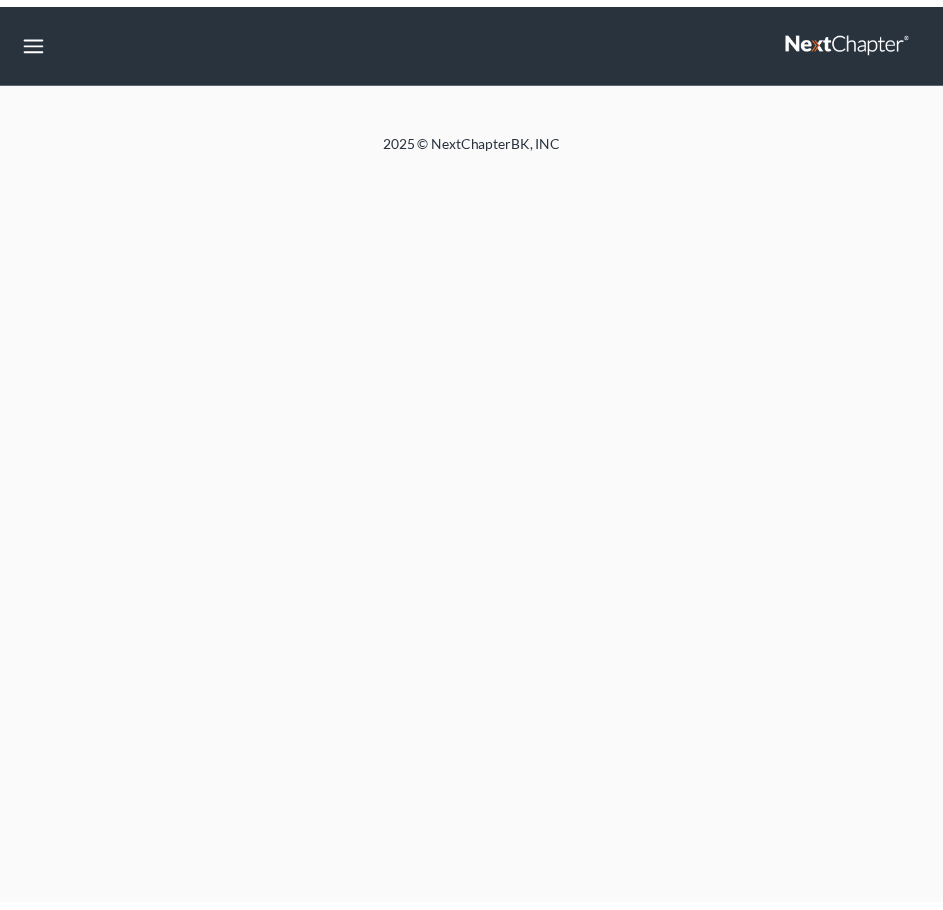 scroll, scrollTop: 0, scrollLeft: 0, axis: both 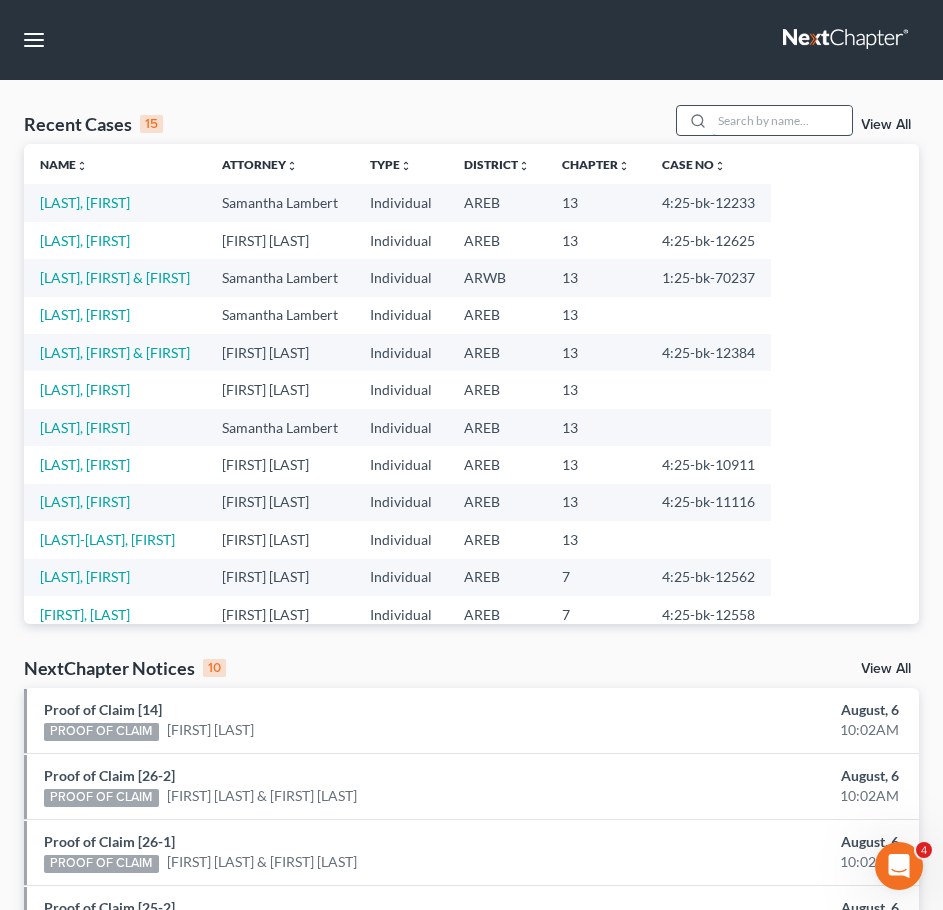 click at bounding box center (782, 120) 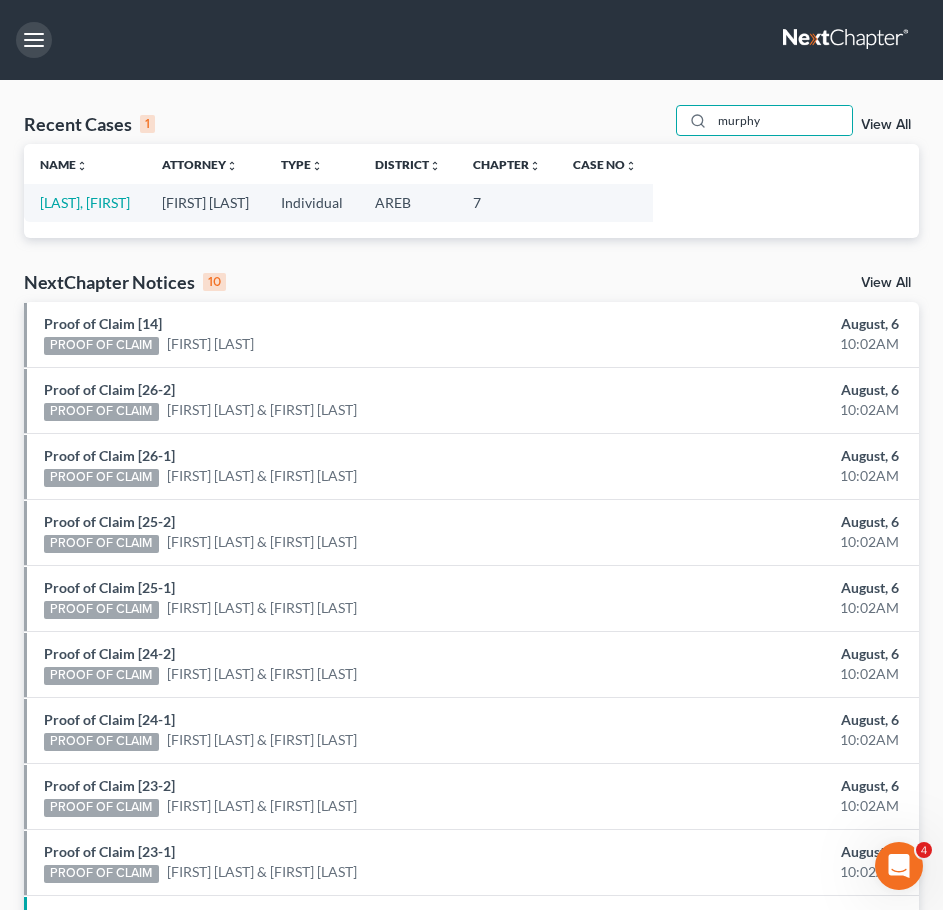 click at bounding box center [34, 40] 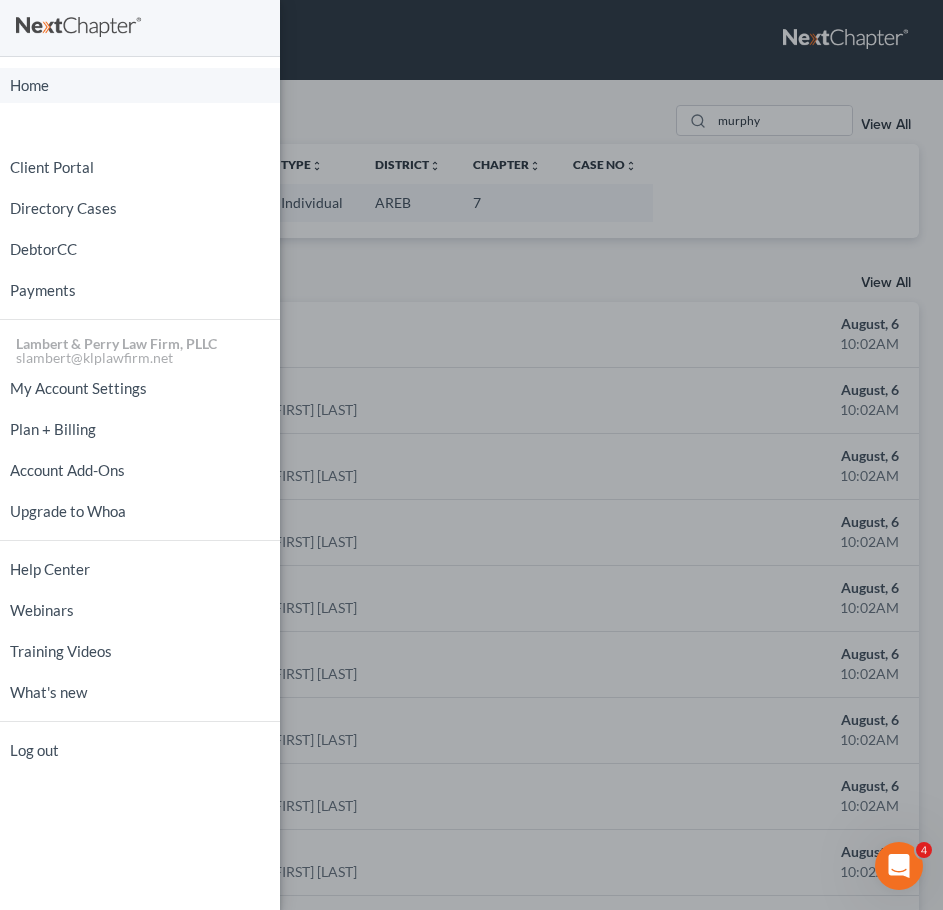 click on "Home" at bounding box center [140, 85] 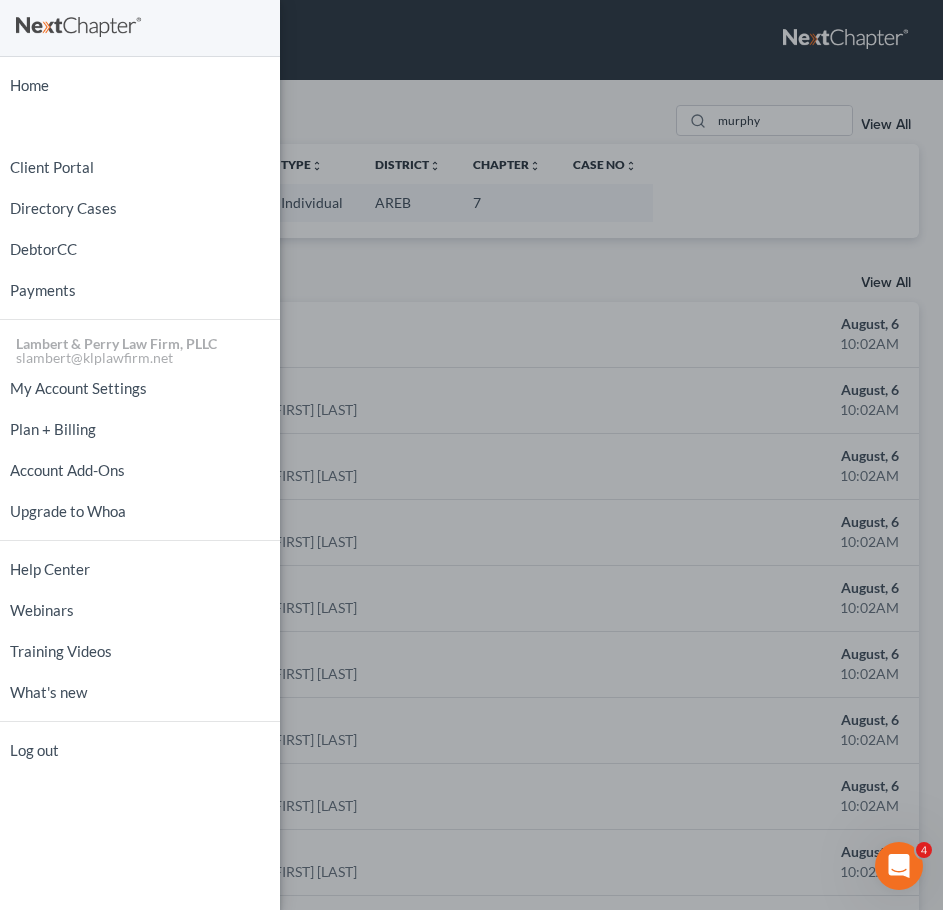 click on "Home New Case Client Portal Directory Cases DebtorCC Payments Lambert & Perry Law Firm, PLLC slambert@klplawfirm.net My Account Settings Plan + Billing Account Add-Ons Upgrade to Whoa Help Center Webinars Training Videos What's new Log out" at bounding box center [471, 455] 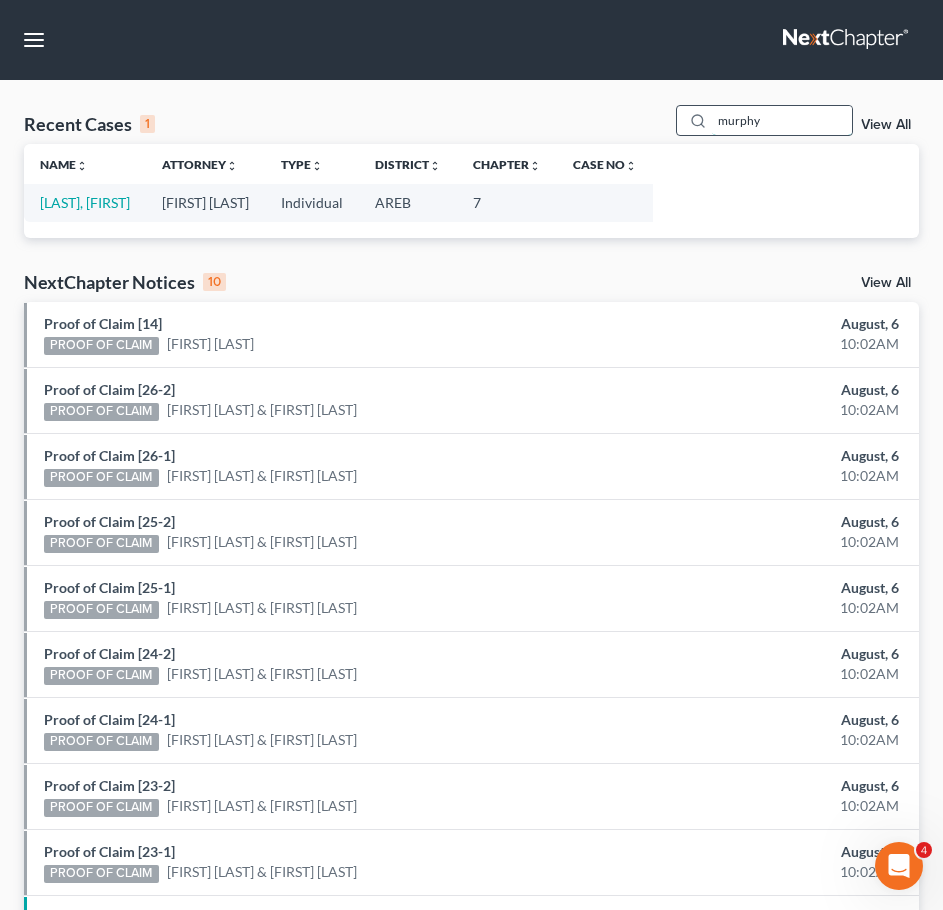click on "murphy" at bounding box center [782, 120] 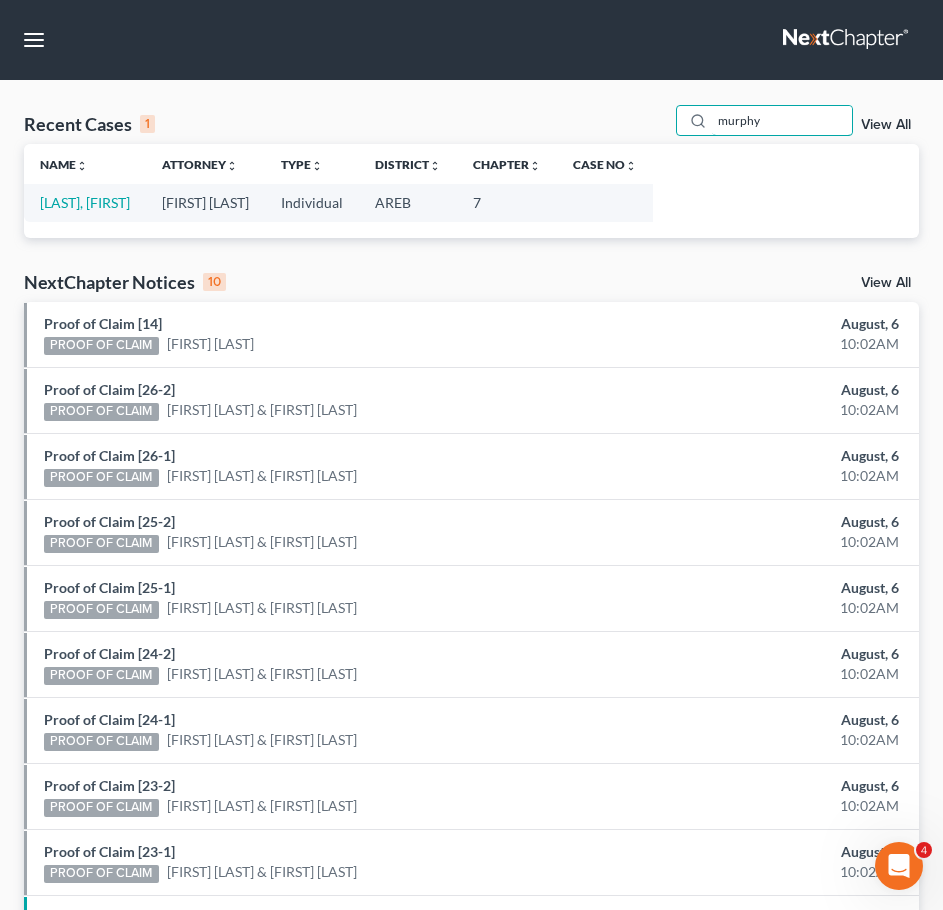 drag, startPoint x: 784, startPoint y: 117, endPoint x: 618, endPoint y: 100, distance: 166.86821 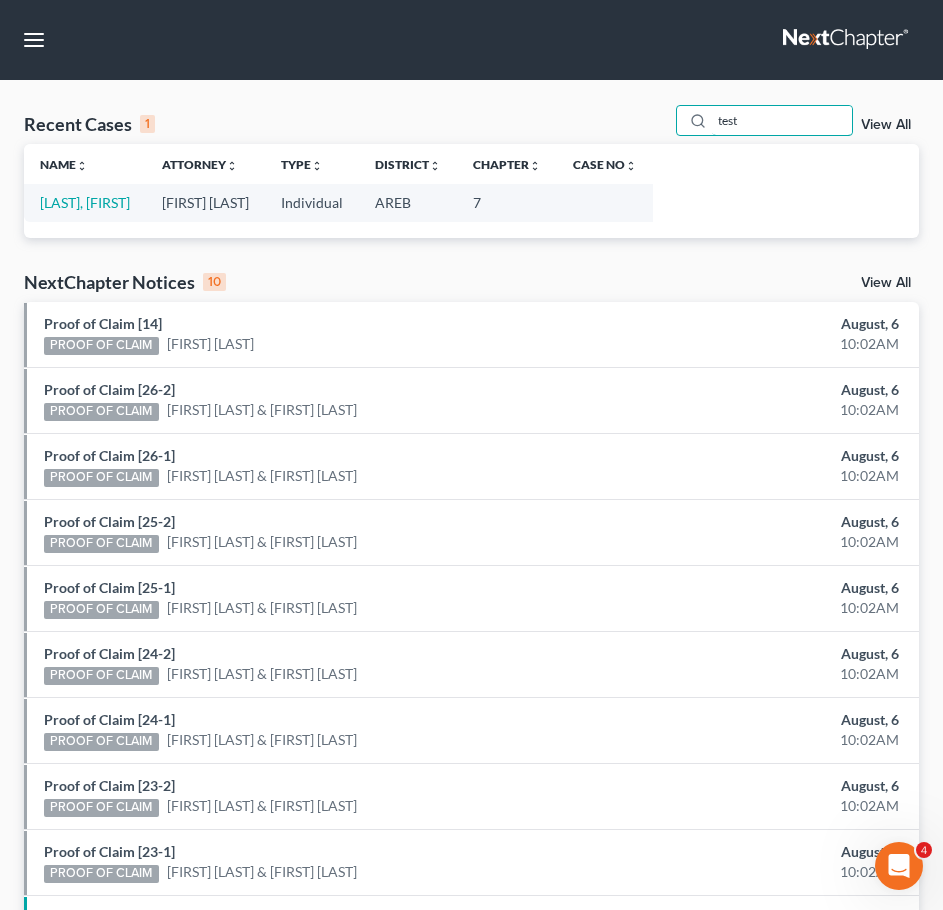type on "test" 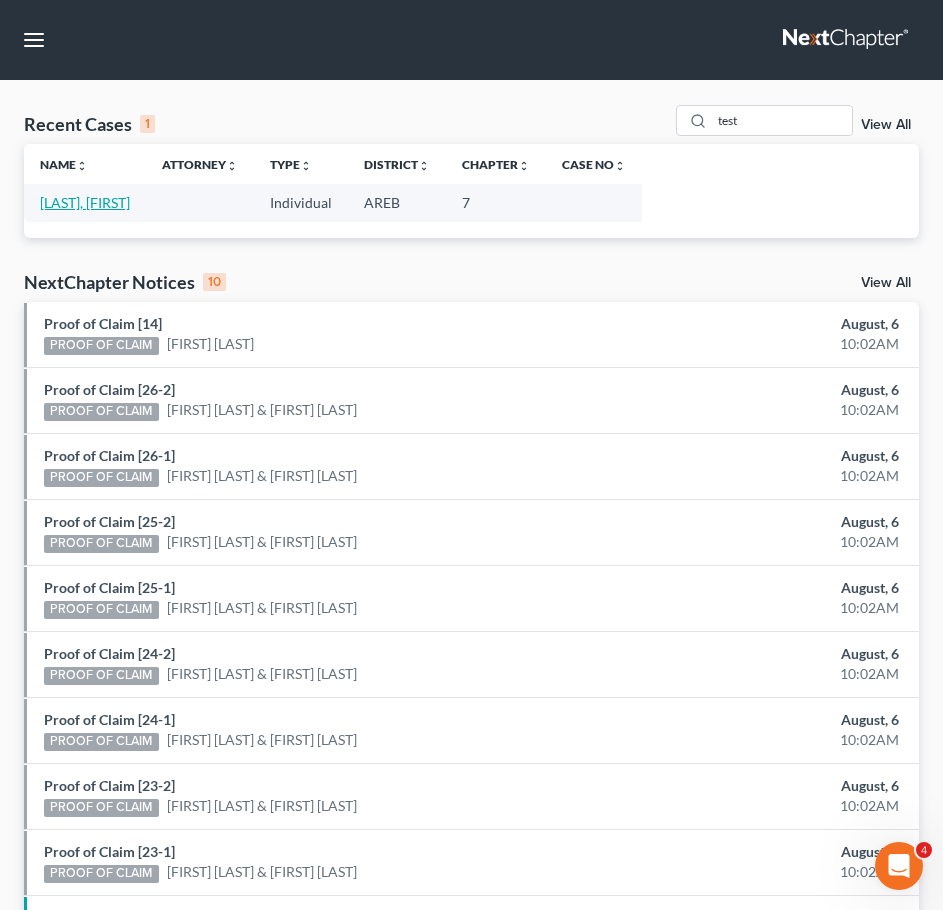 click on "[LAST], [FIRST]" at bounding box center (85, 202) 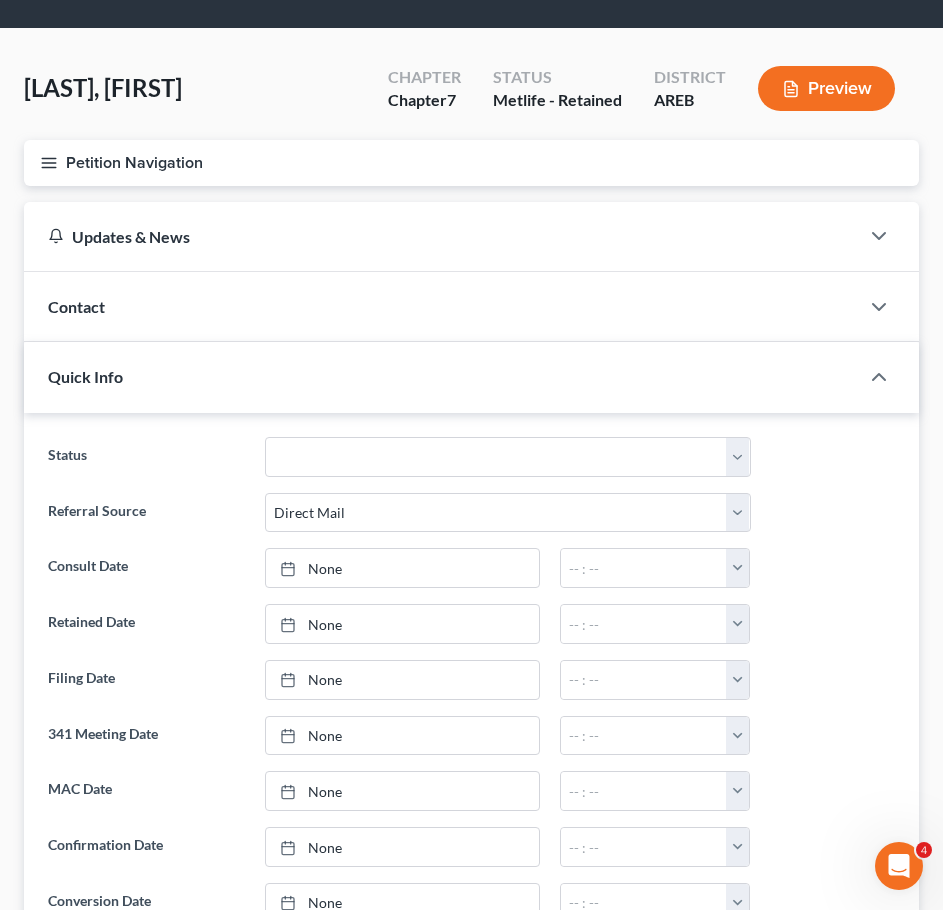 scroll, scrollTop: 0, scrollLeft: 0, axis: both 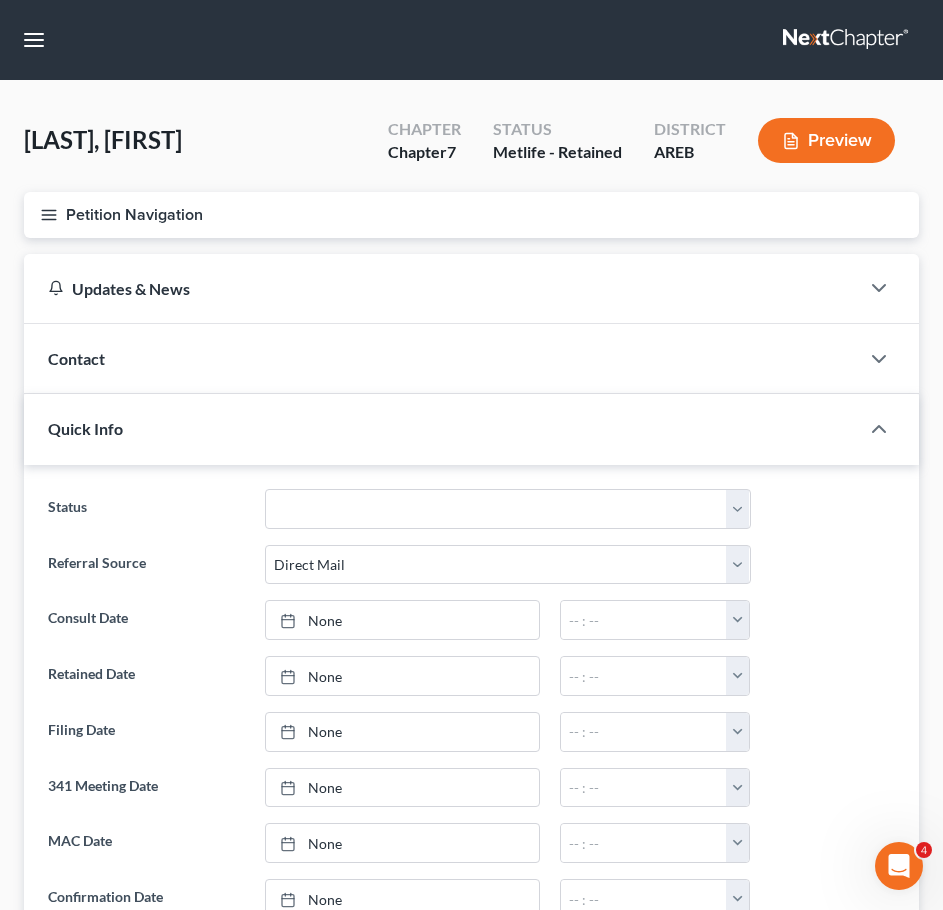 click 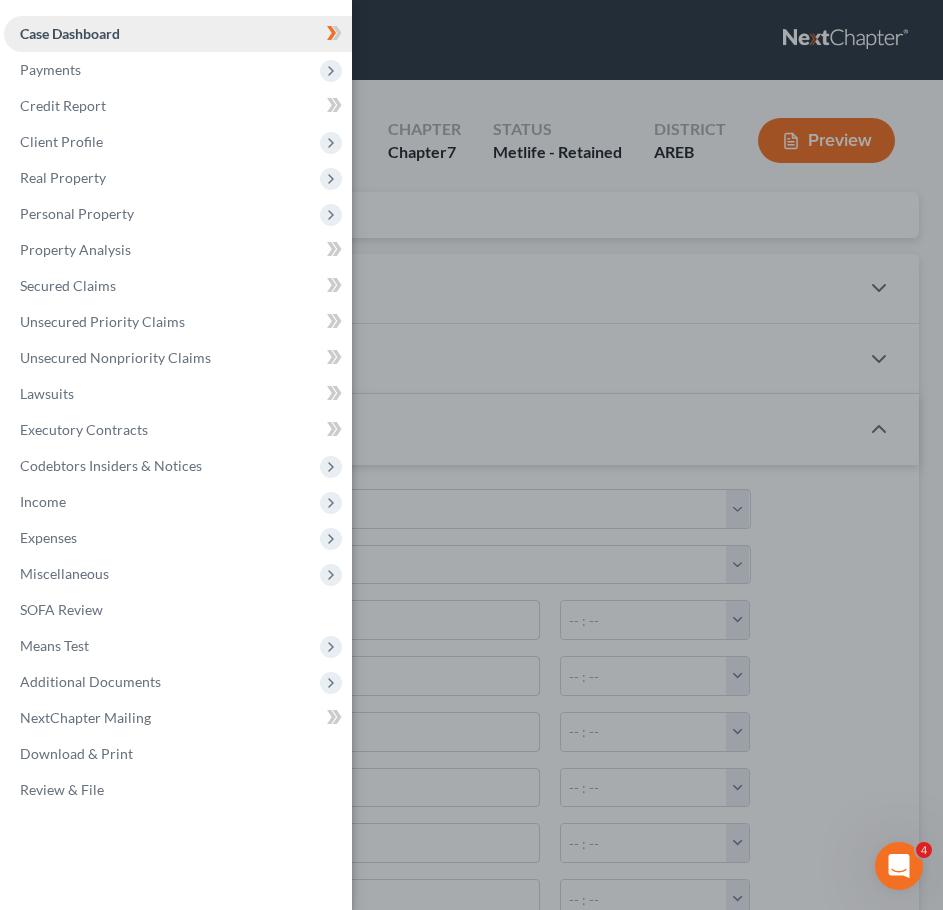 click on "Case Dashboard" at bounding box center (70, 33) 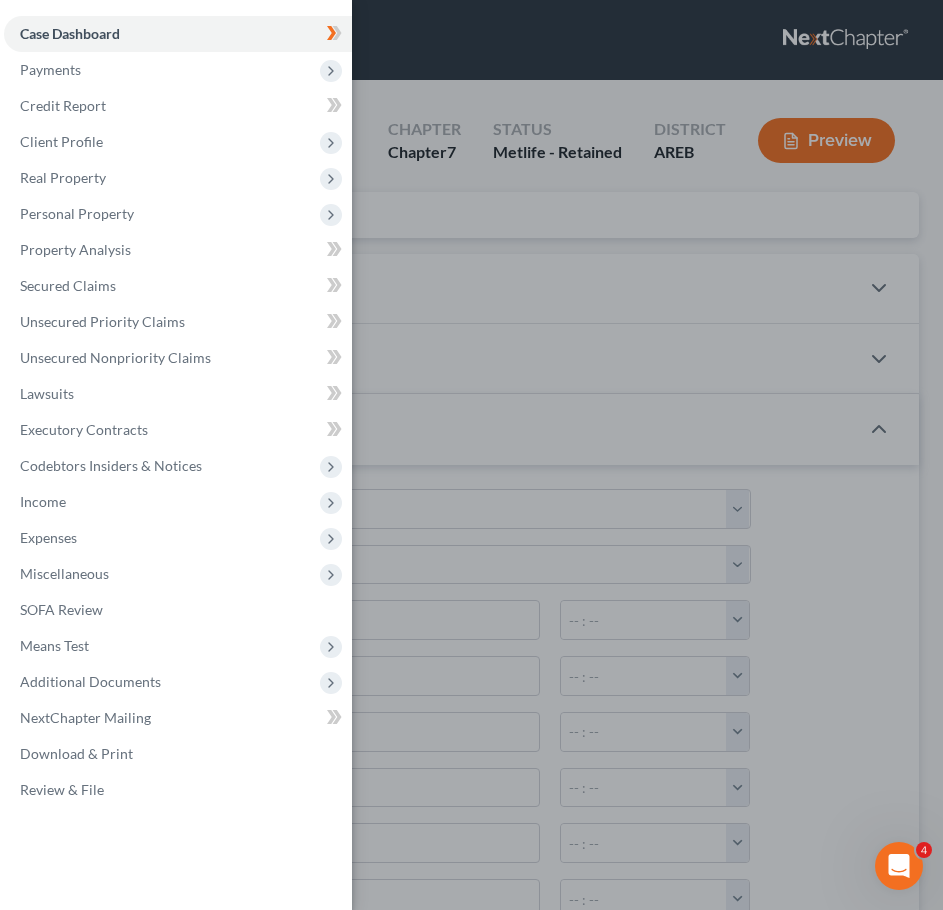 click on "Case Dashboard
Payments
Invoices
Payments
Payments
Credit Report
Client Profile" at bounding box center (471, 455) 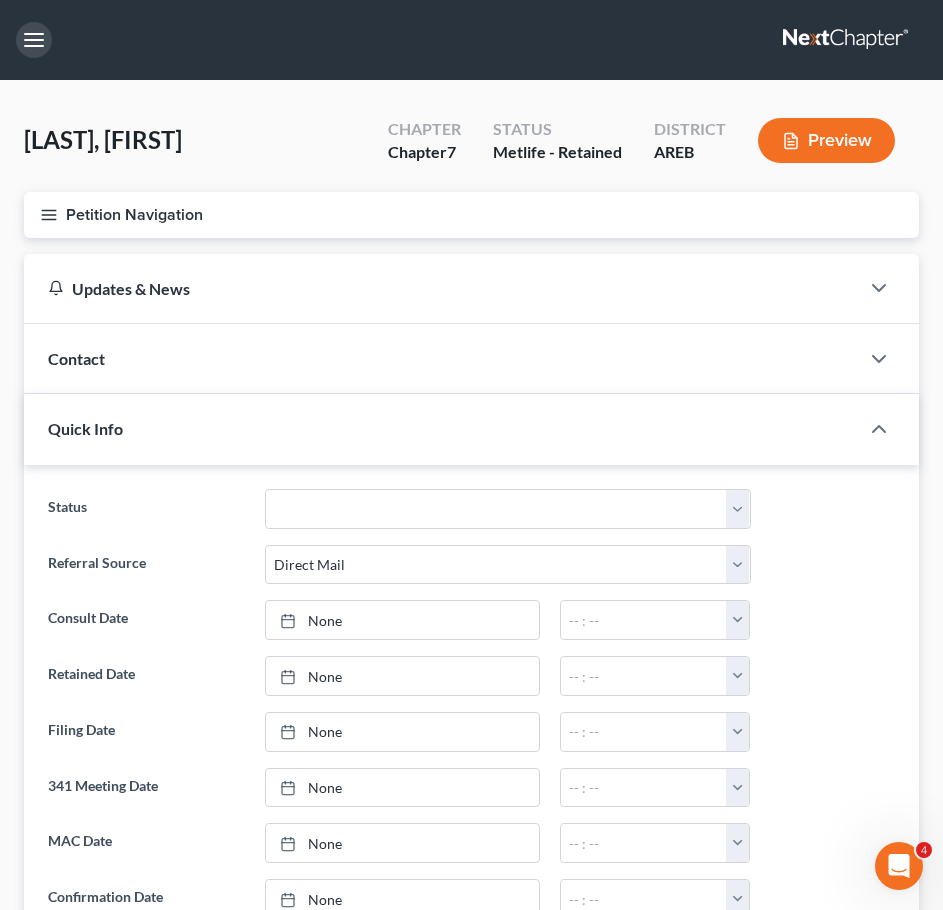 click at bounding box center [34, 40] 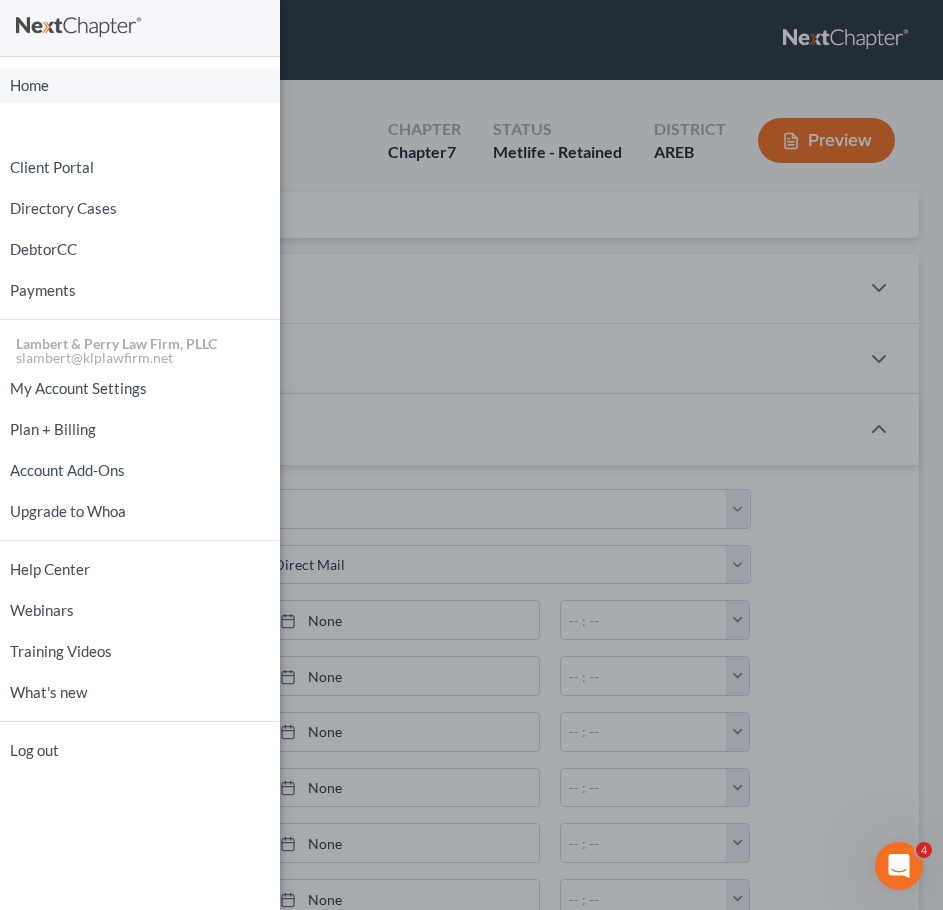 click on "Home" at bounding box center (140, 85) 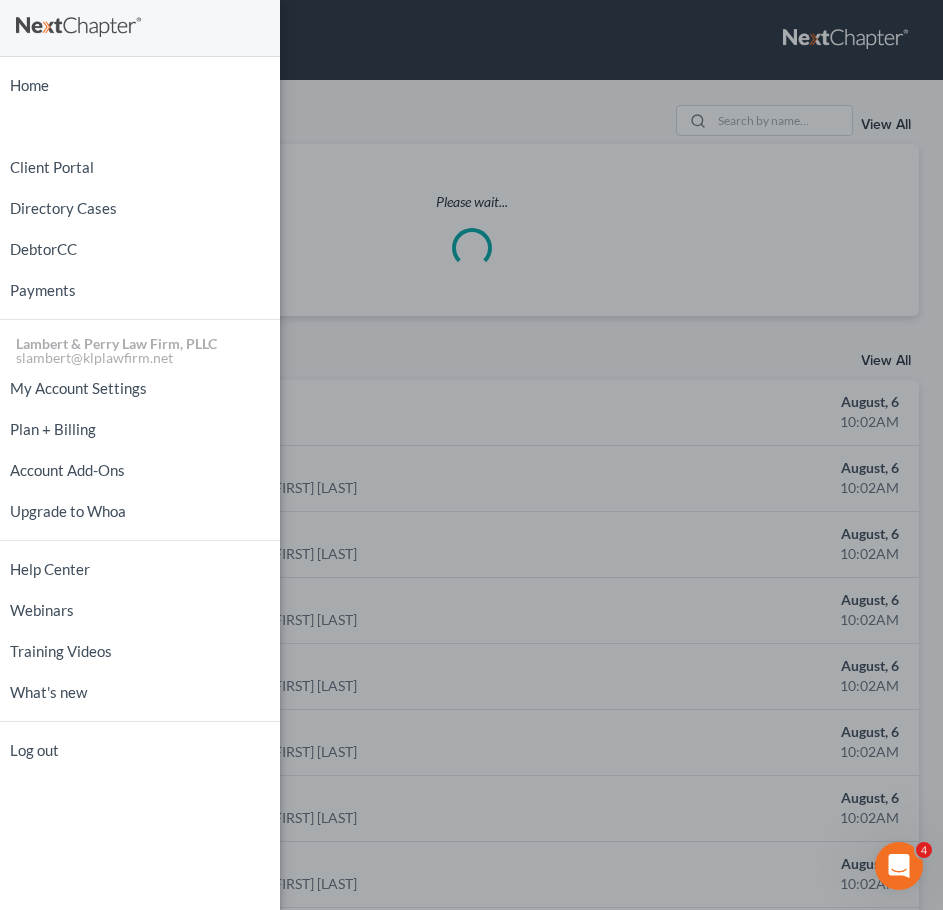 click on "Home New Case Client Portal Directory Cases DebtorCC Payments Lambert & Perry Law Firm, PLLC slambert@klplawfirm.net My Account Settings Plan + Billing Account Add-Ons Upgrade to Whoa Help Center Webinars Training Videos What's new Log out" at bounding box center (471, 455) 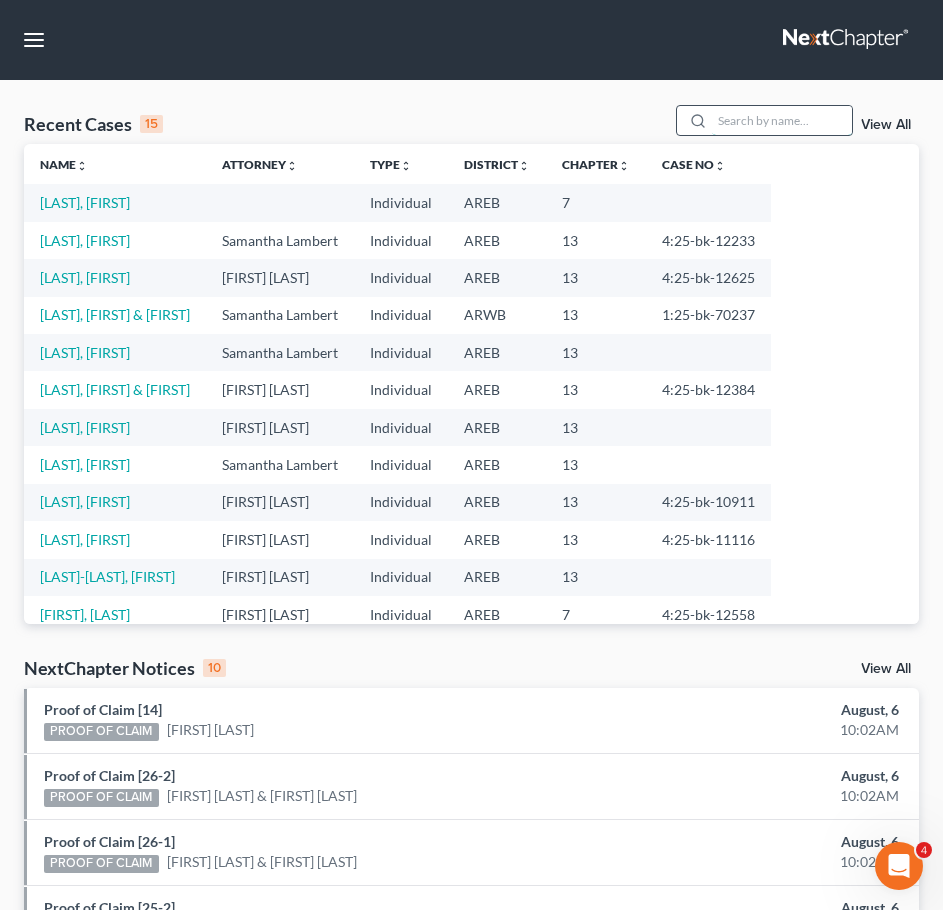 click at bounding box center (782, 120) 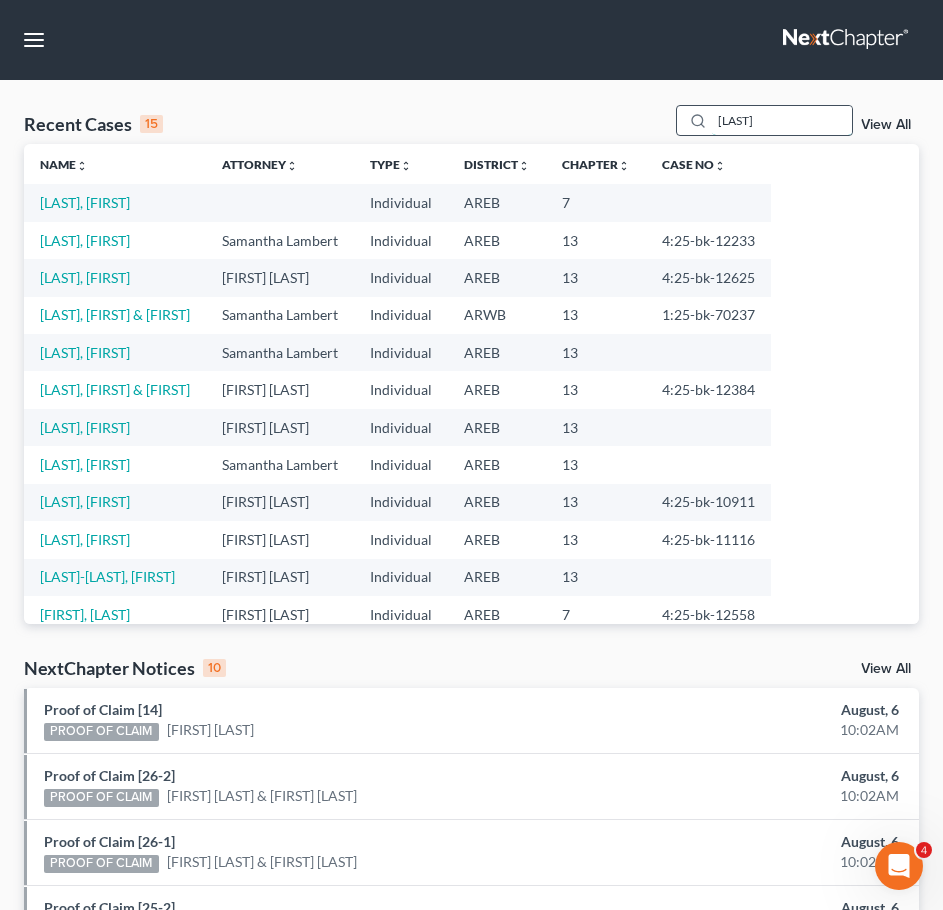 type on "[LAST]" 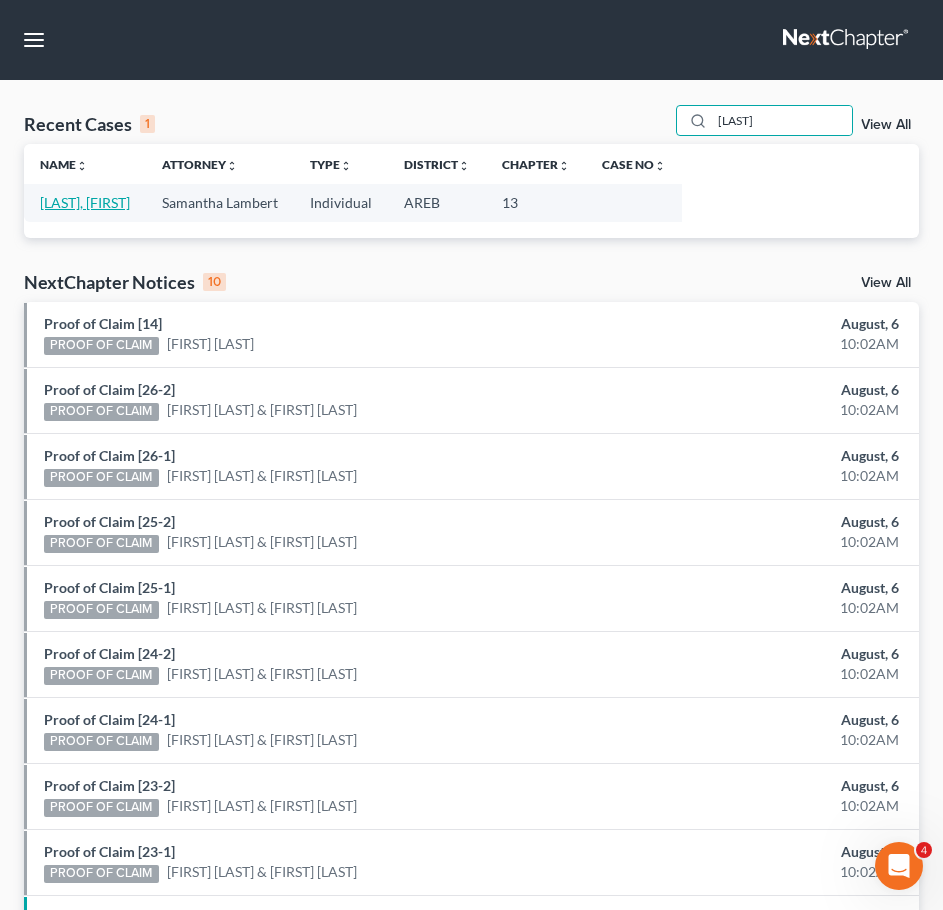 click on "[LAST], [FIRST]" at bounding box center (85, 202) 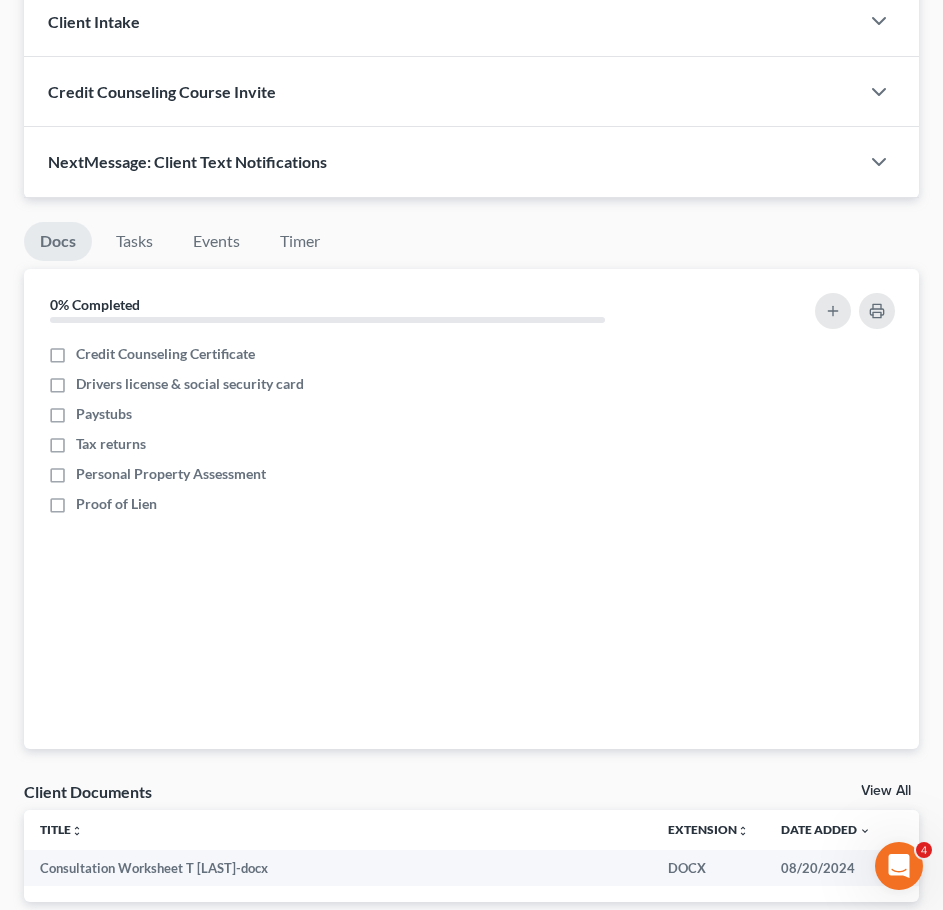 scroll, scrollTop: 940, scrollLeft: 0, axis: vertical 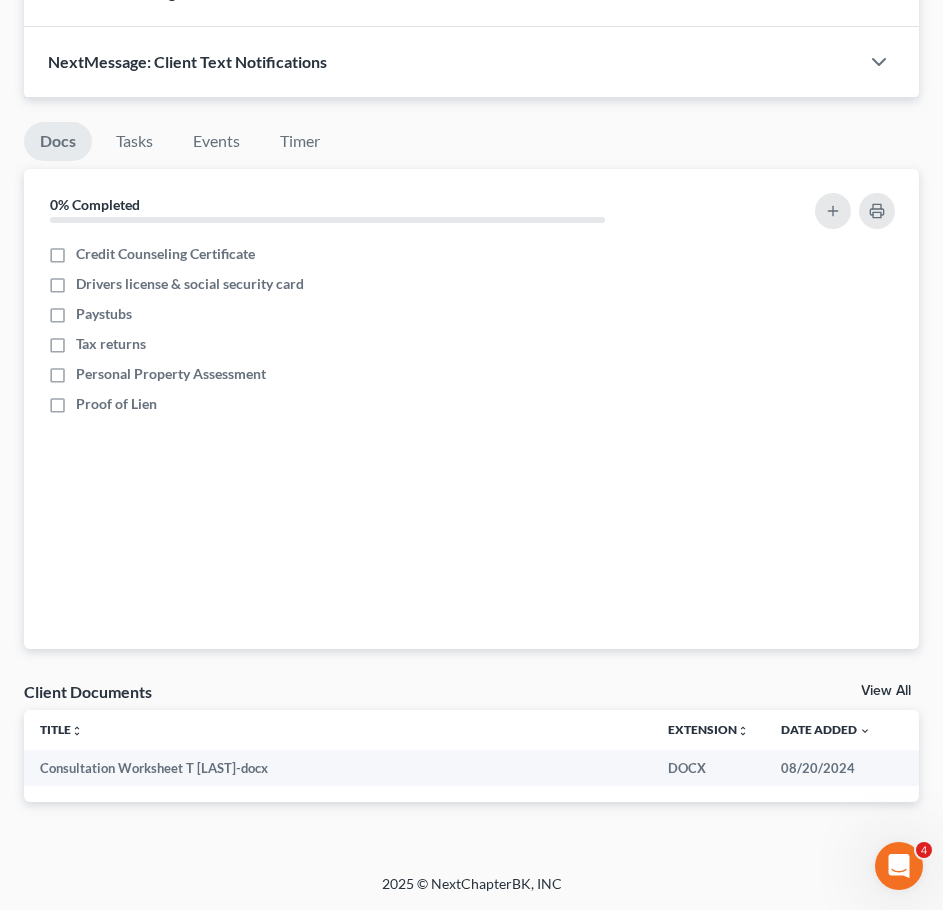 click on "View All" at bounding box center (886, 691) 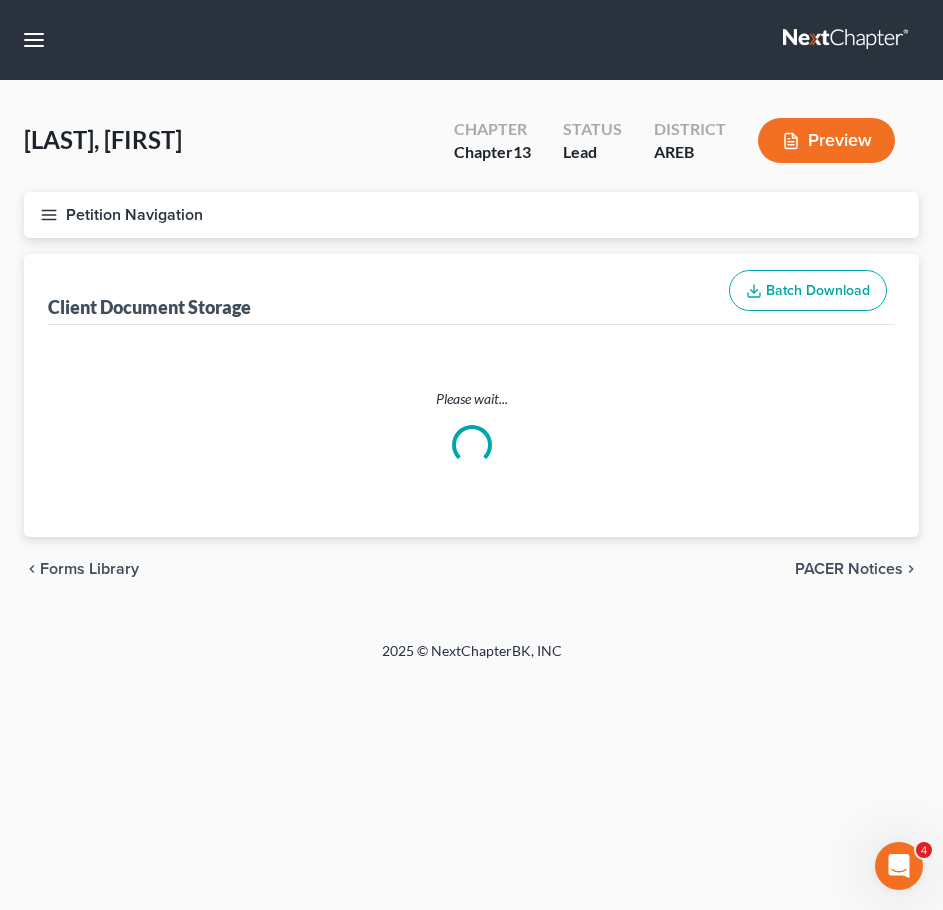 scroll, scrollTop: 0, scrollLeft: 0, axis: both 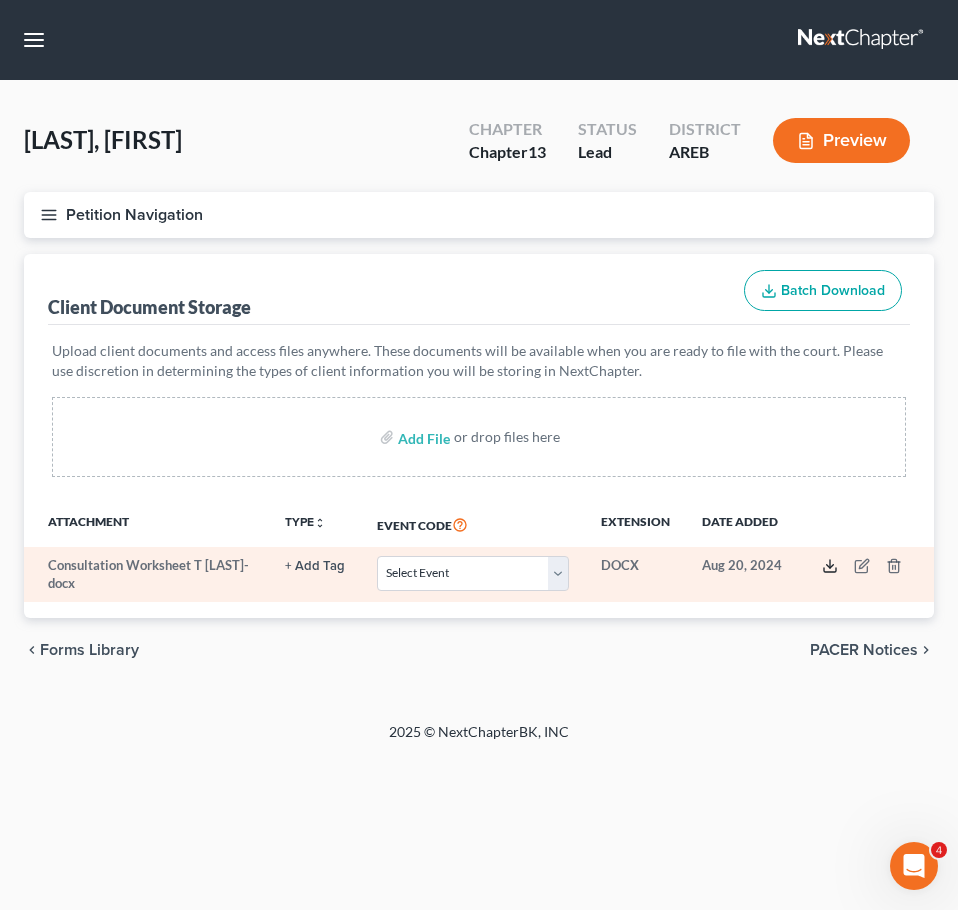 click 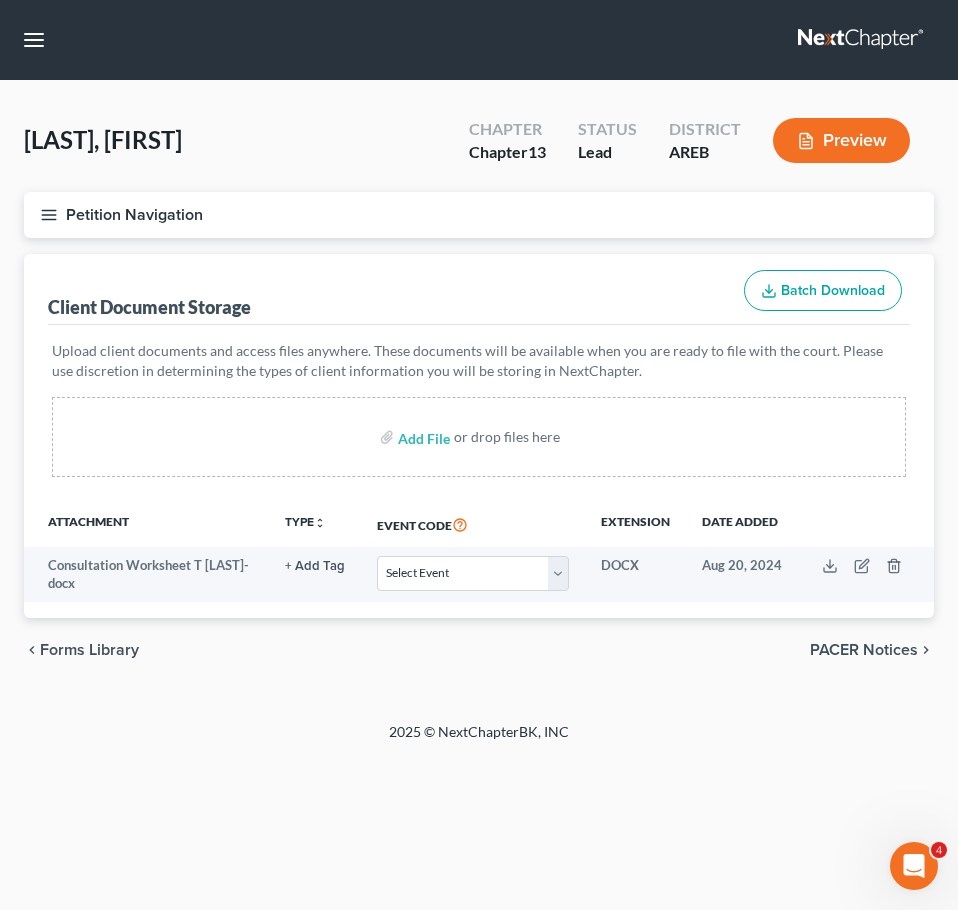 click 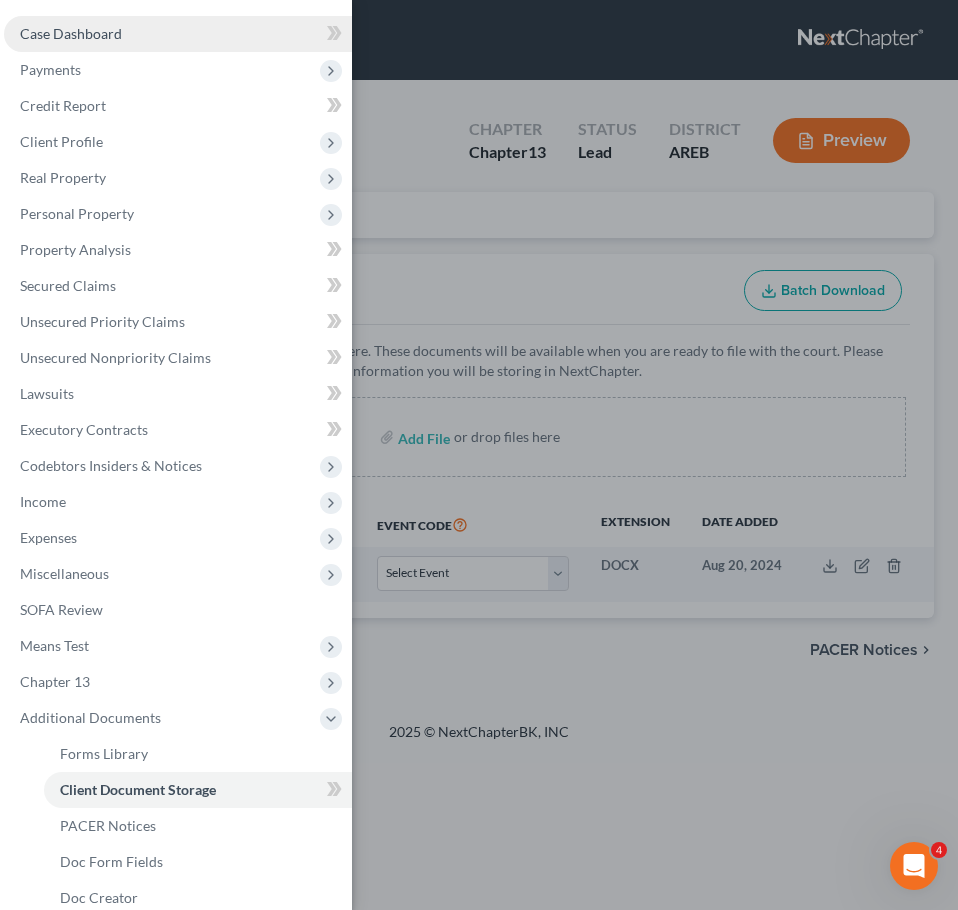 click on "Case Dashboard" at bounding box center (178, 34) 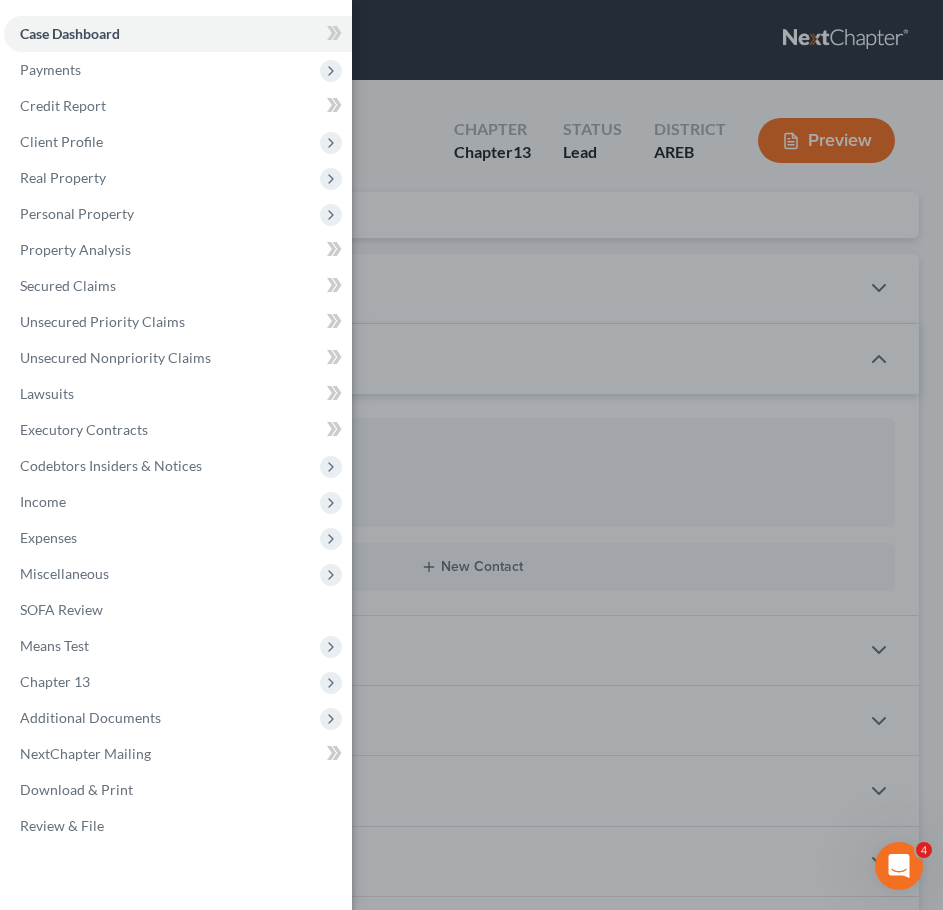 click on "Case Dashboard
Payments
Invoices
Payments
Payments
Credit Report
Client Profile" at bounding box center [471, 455] 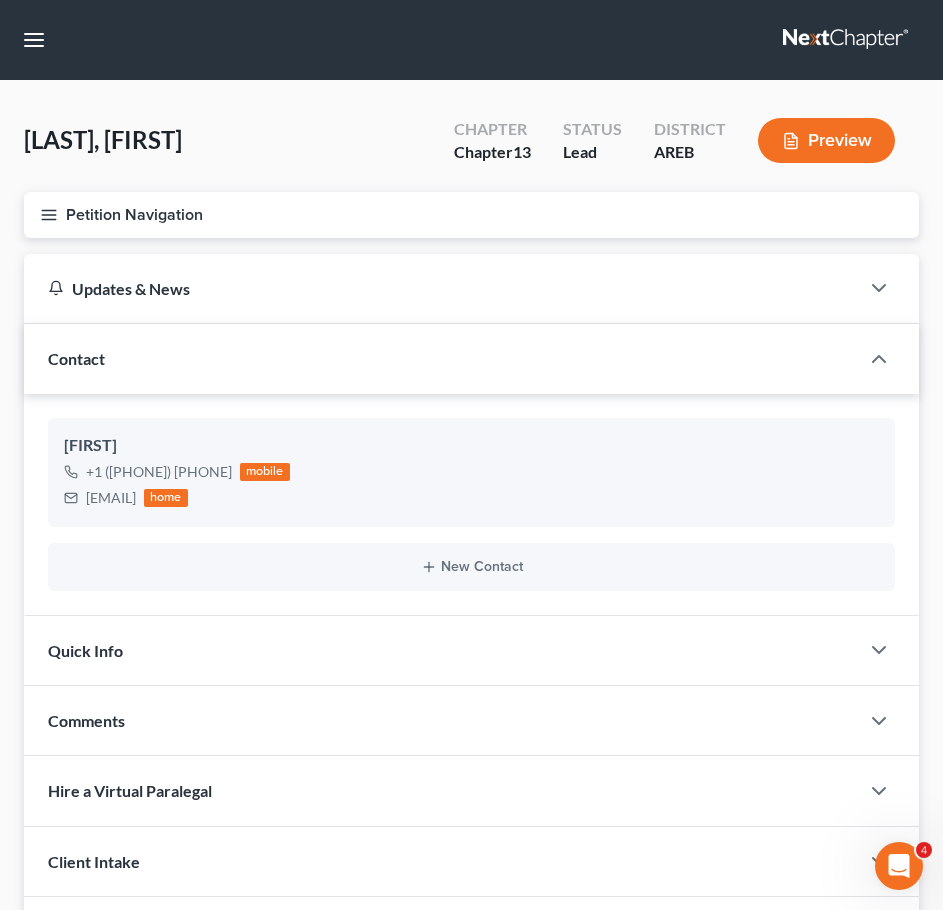 click 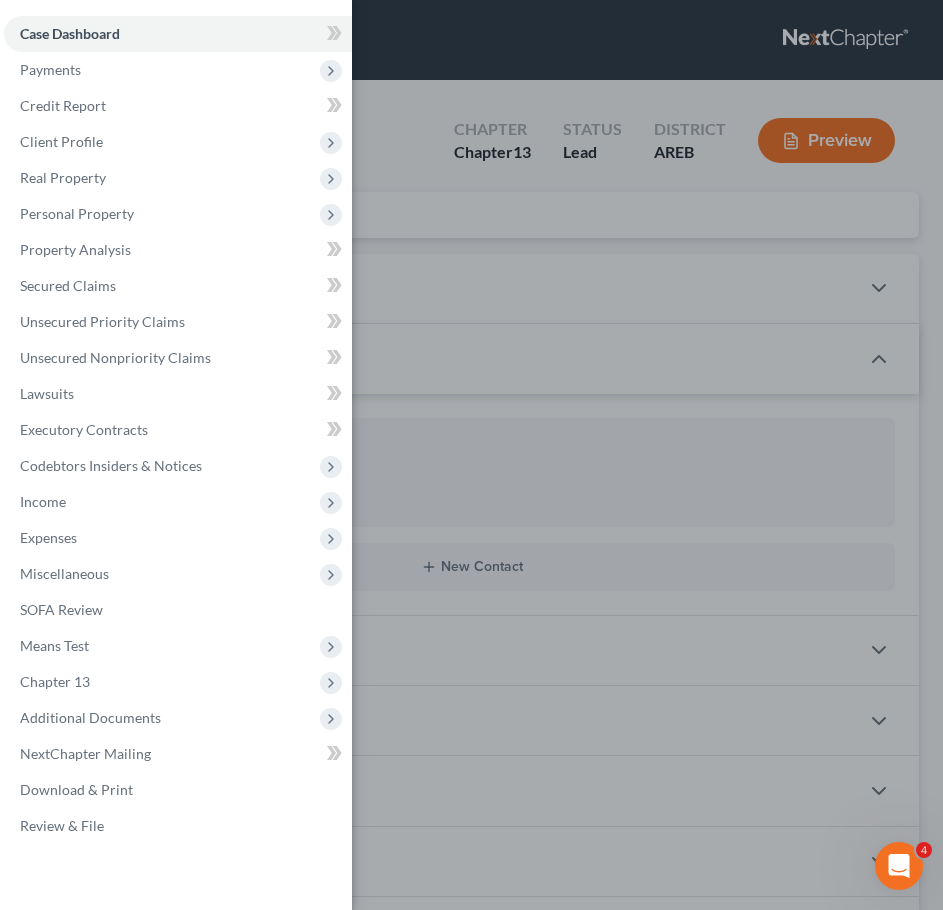 click on "Case Dashboard
Payments
Invoices
Payments
Payments
Credit Report
Client Profile" at bounding box center (471, 455) 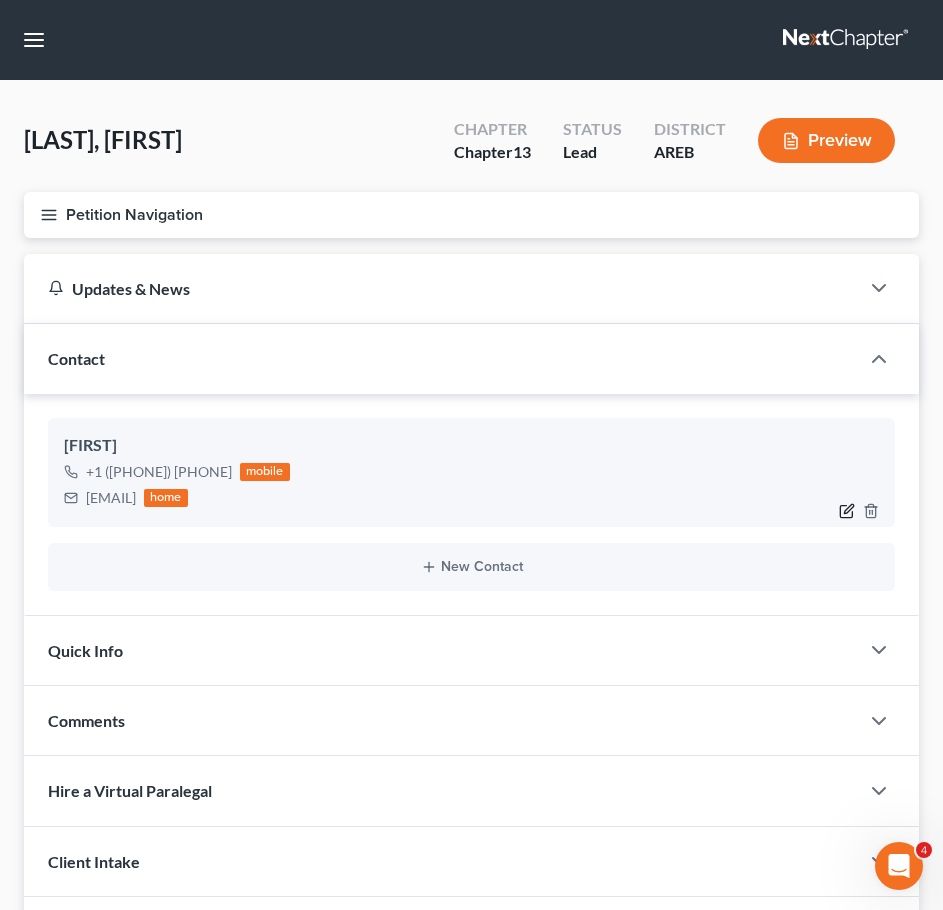 click 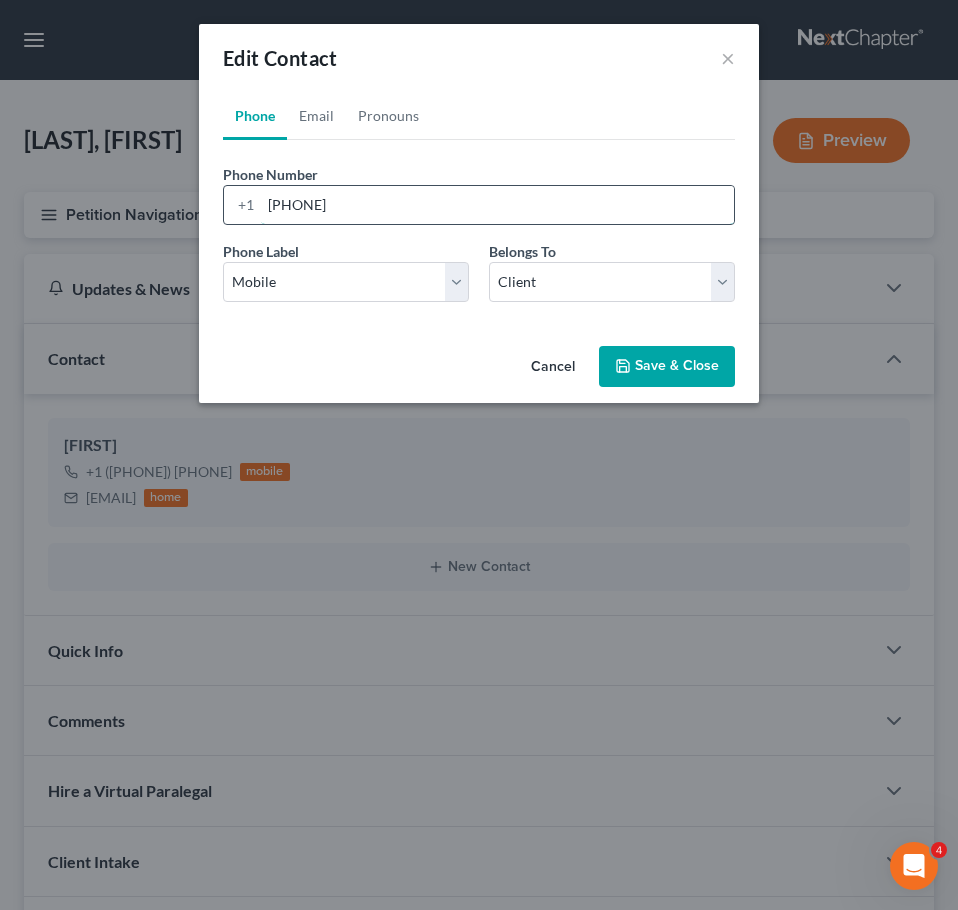 click on "[PHONE]" at bounding box center (497, 205) 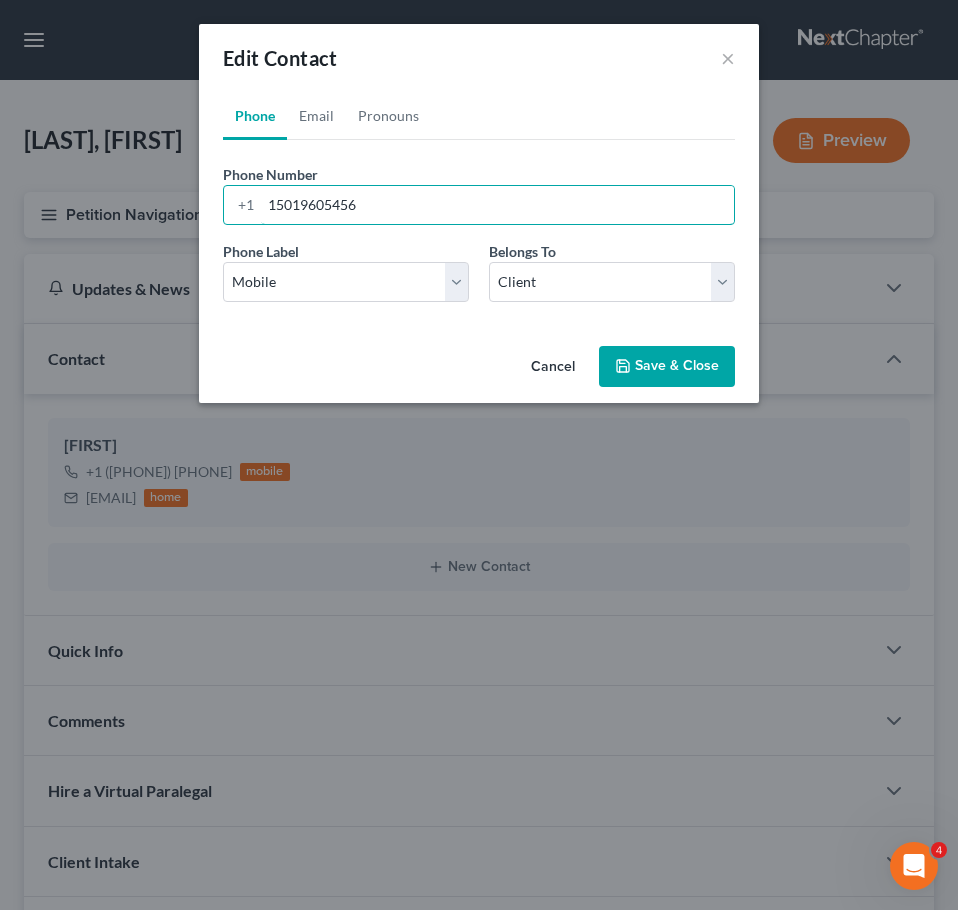 type on "15019605456" 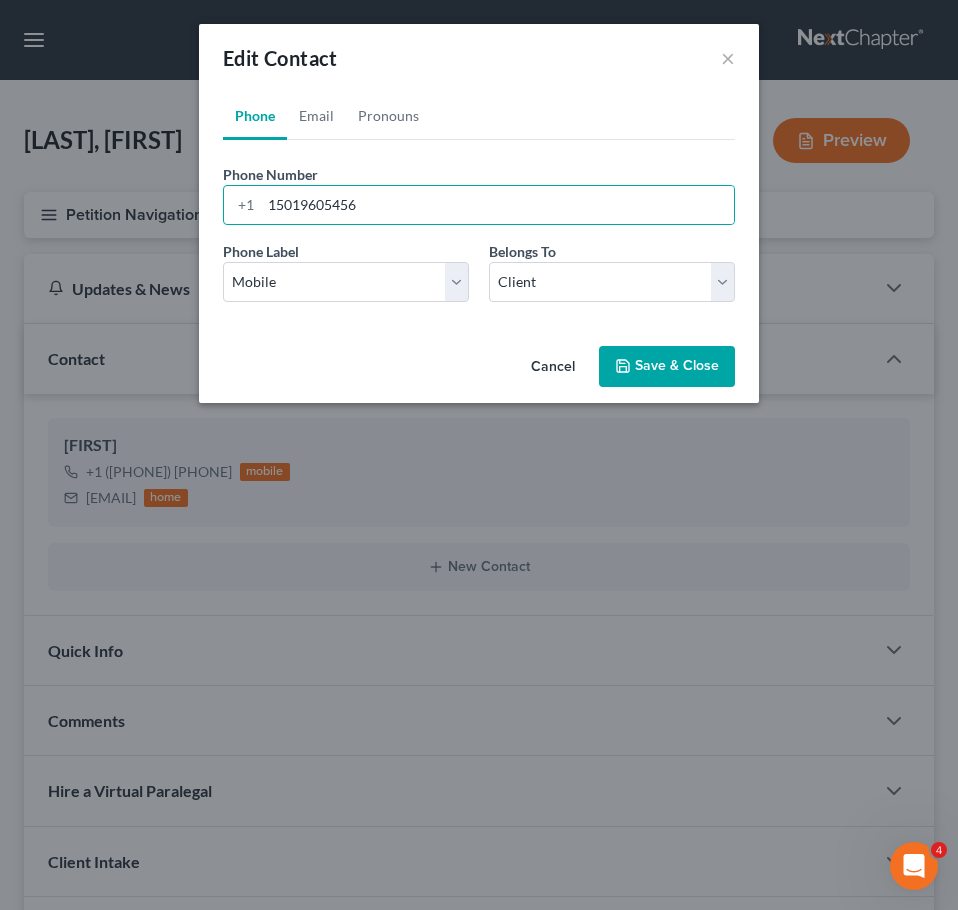 click on "Save & Close" at bounding box center (667, 367) 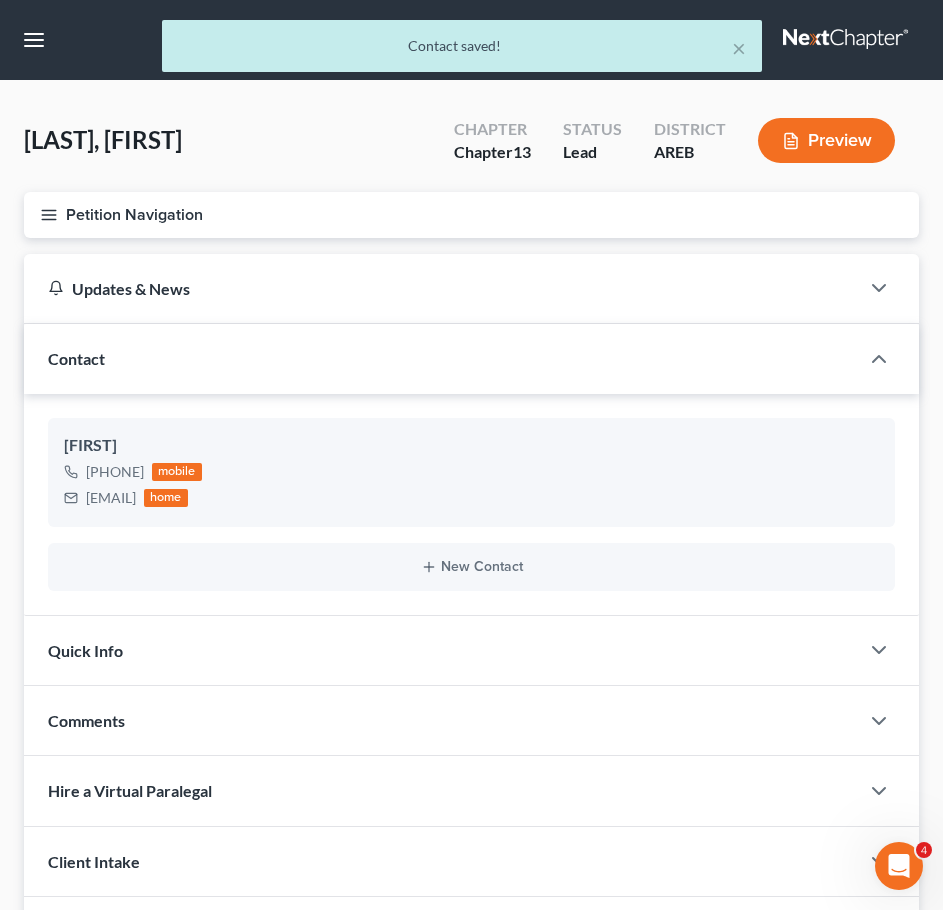 click on "Quick Info" at bounding box center (441, 650) 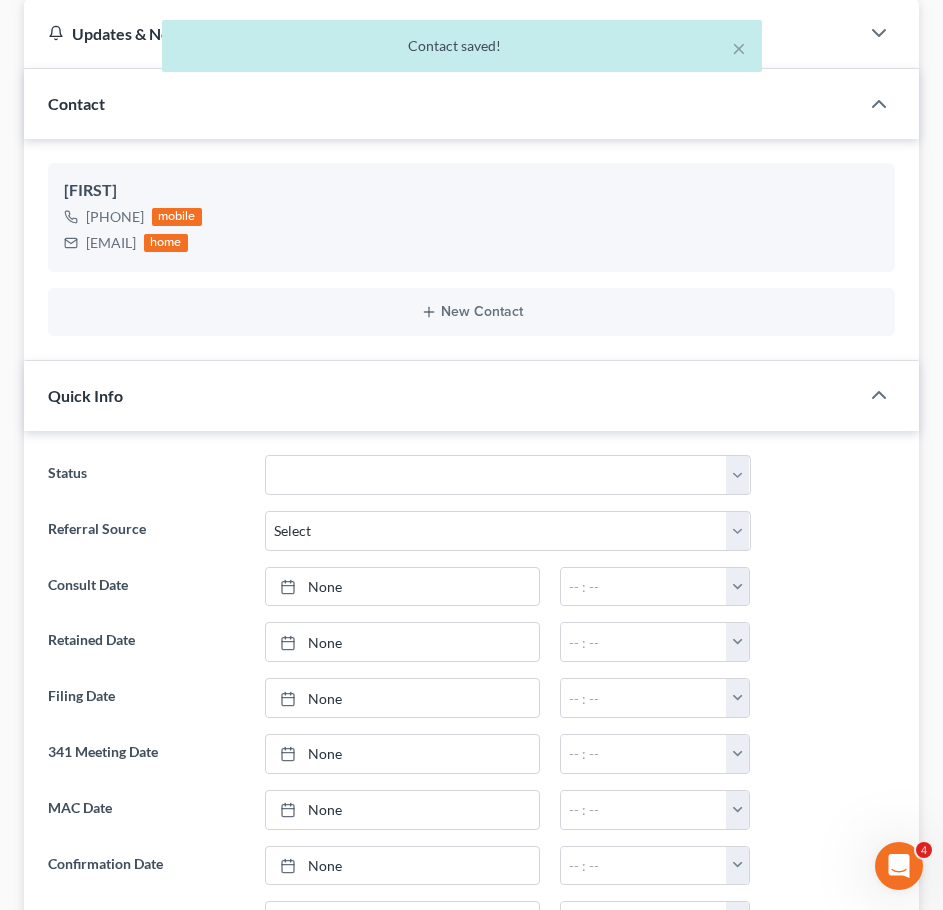 scroll, scrollTop: 269, scrollLeft: 0, axis: vertical 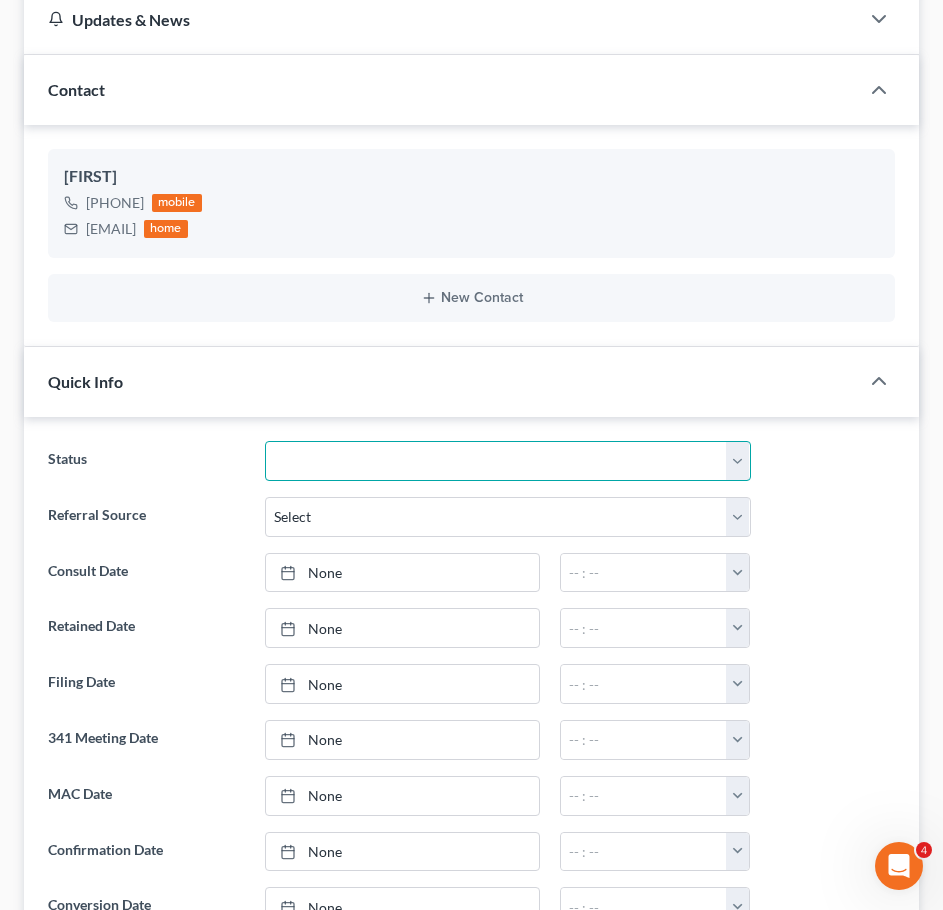 click on "Awaiting 341 Chapter 7 - Attended Meeting Confirmed Discharged Dismissed New Consult Not Retained Rejected Retained Unconfirmed Withdrawn as Counsel" at bounding box center (508, 461) 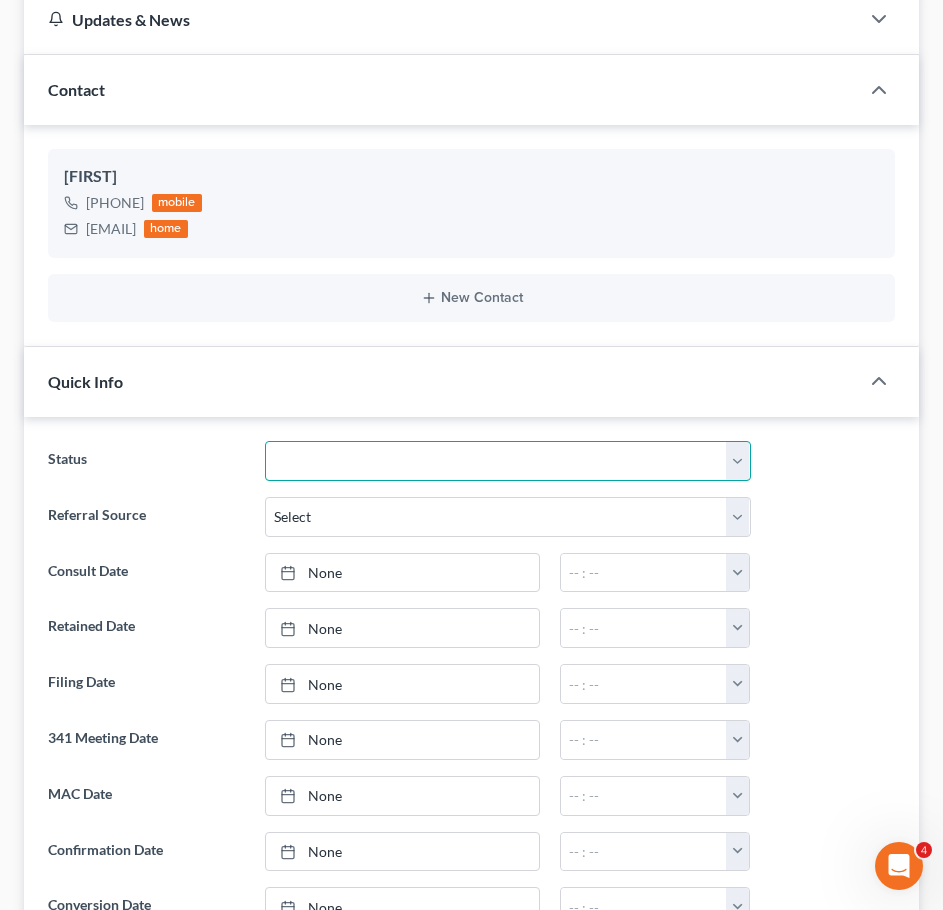 select on "5" 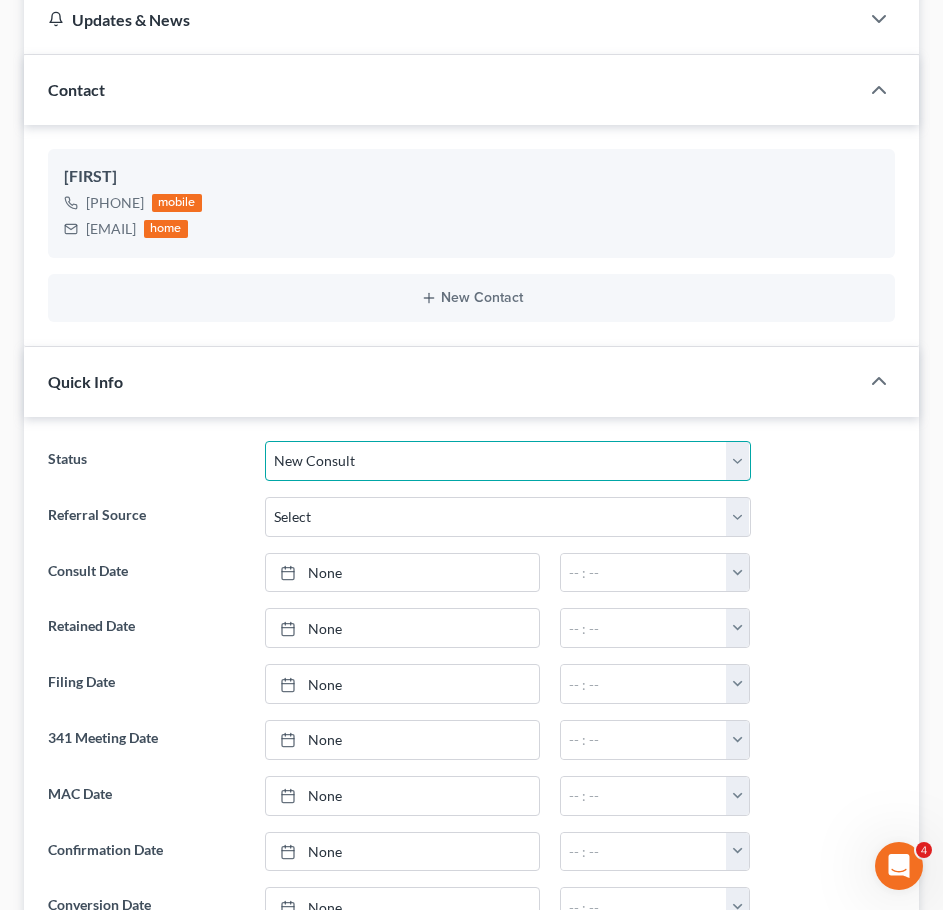 click on "Awaiting 341 Chapter 7 - Attended Meeting Confirmed Discharged Dismissed New Consult Not Retained Rejected Retained Unconfirmed Withdrawn as Counsel" at bounding box center (508, 461) 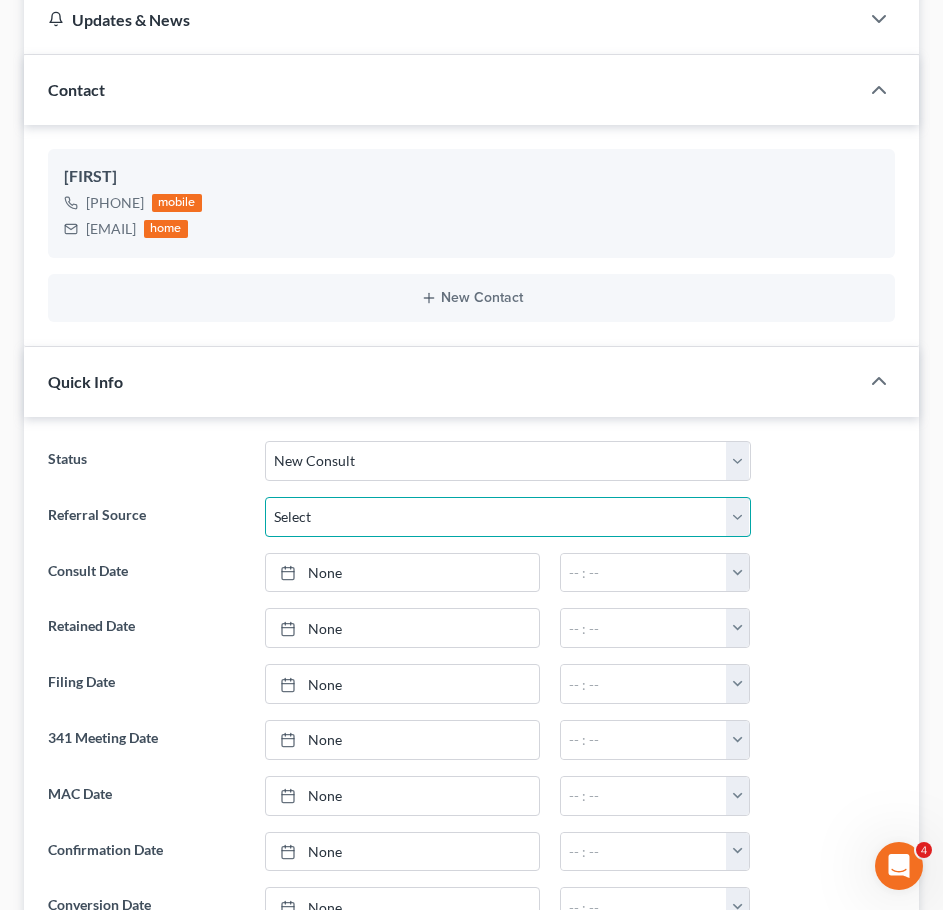 click on "Select Word Of Mouth Previous Clients Direct Mail Website Google Search Modern Attorney Other (specify)" at bounding box center [508, 517] 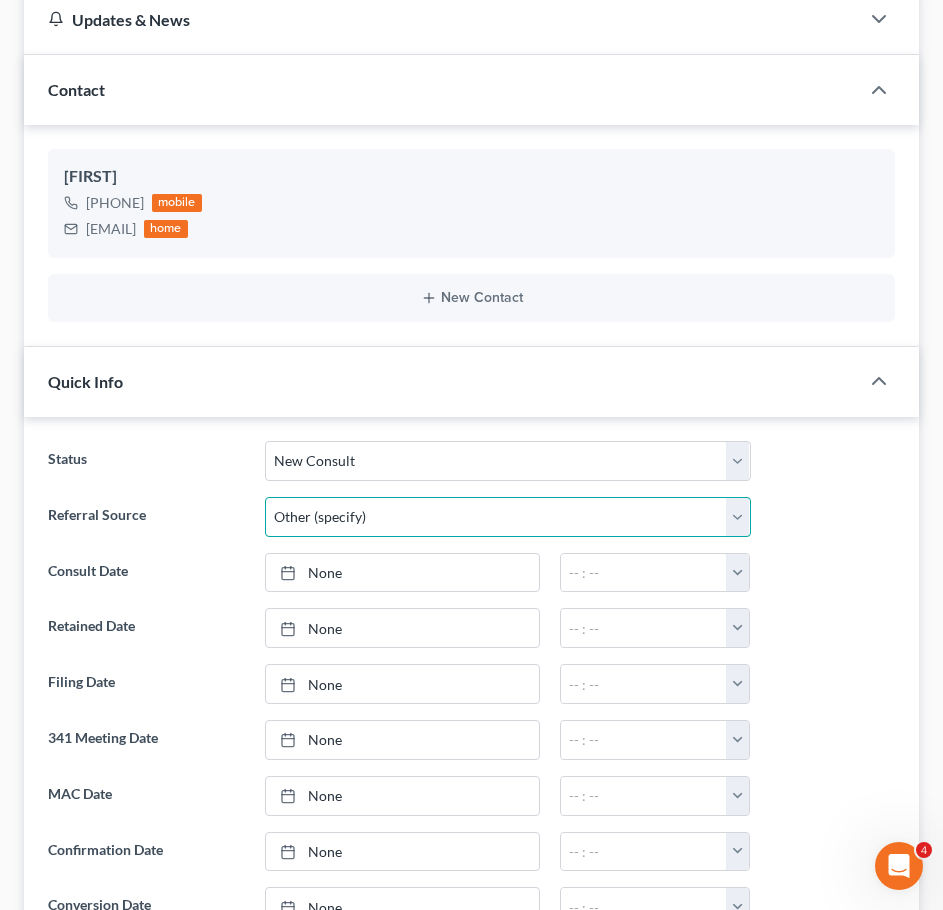 click on "Select Word Of Mouth Previous Clients Direct Mail Website Google Search Modern Attorney Other (specify)" at bounding box center [508, 517] 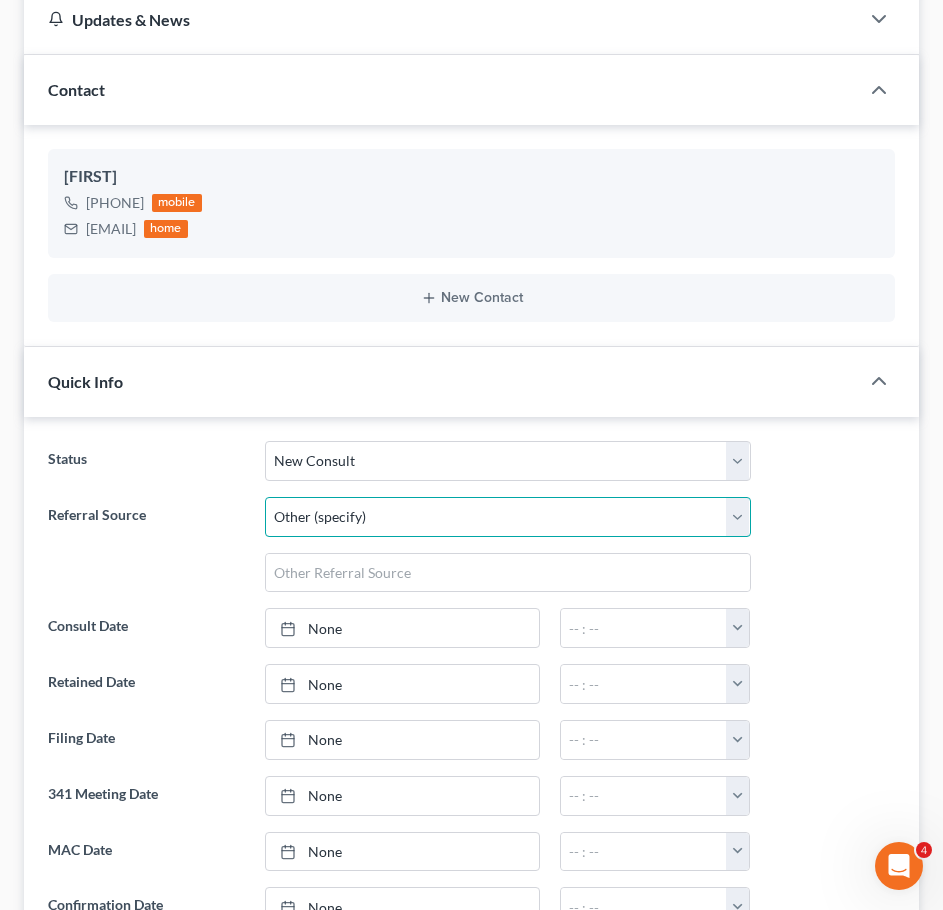 click on "Select Word Of Mouth Previous Clients Direct Mail Website Google Search Modern Attorney Other (specify)" at bounding box center [508, 517] 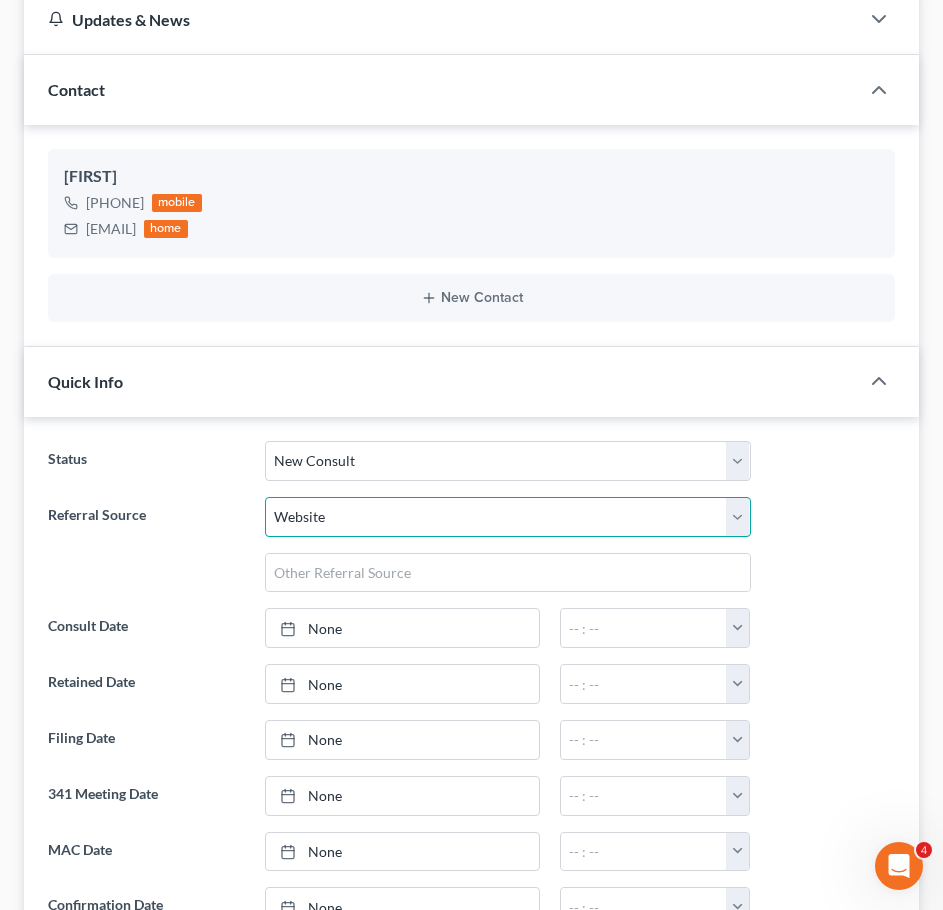 click on "Select Word Of Mouth Previous Clients Direct Mail Website Google Search Modern Attorney Other (specify)" at bounding box center [508, 517] 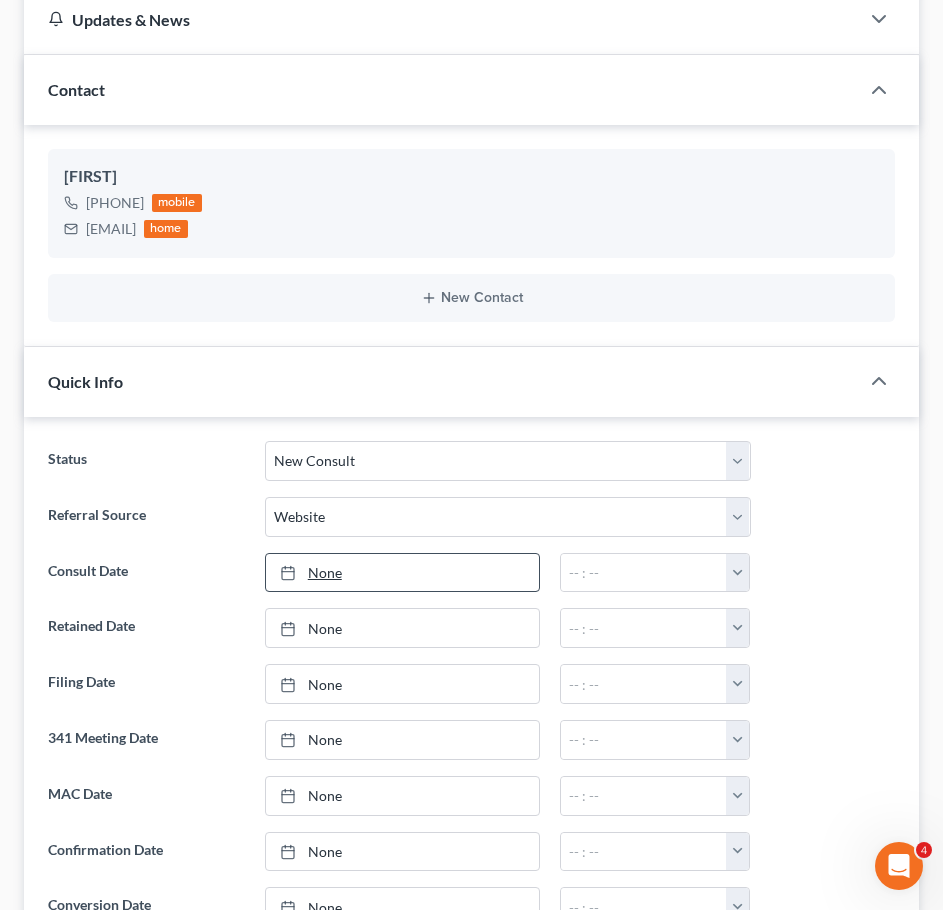 click on "None" at bounding box center (402, 573) 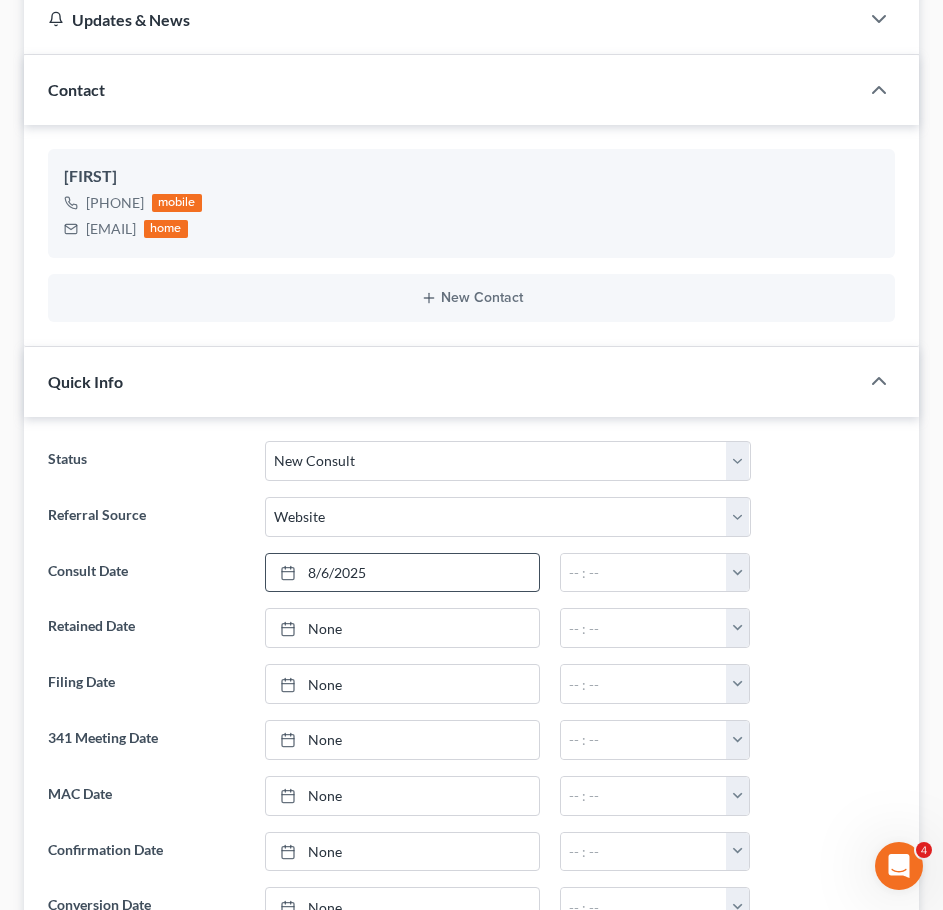 scroll, scrollTop: 0, scrollLeft: 0, axis: both 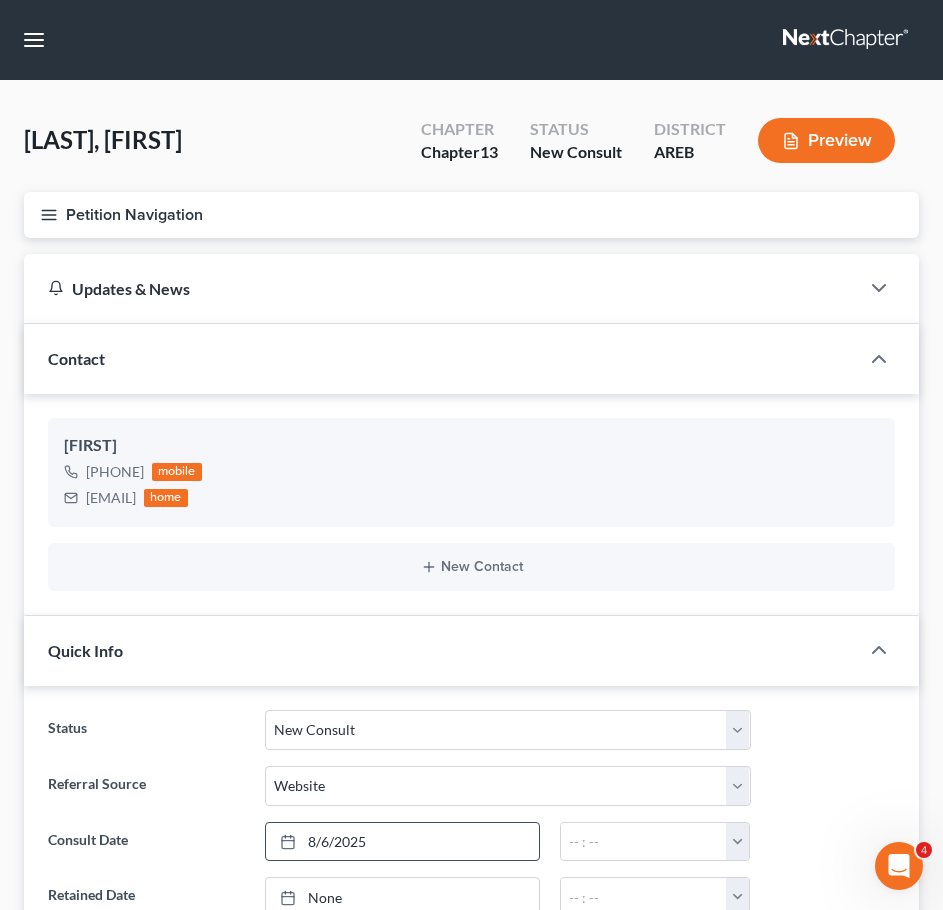 click on "Petition Navigation" at bounding box center (471, 215) 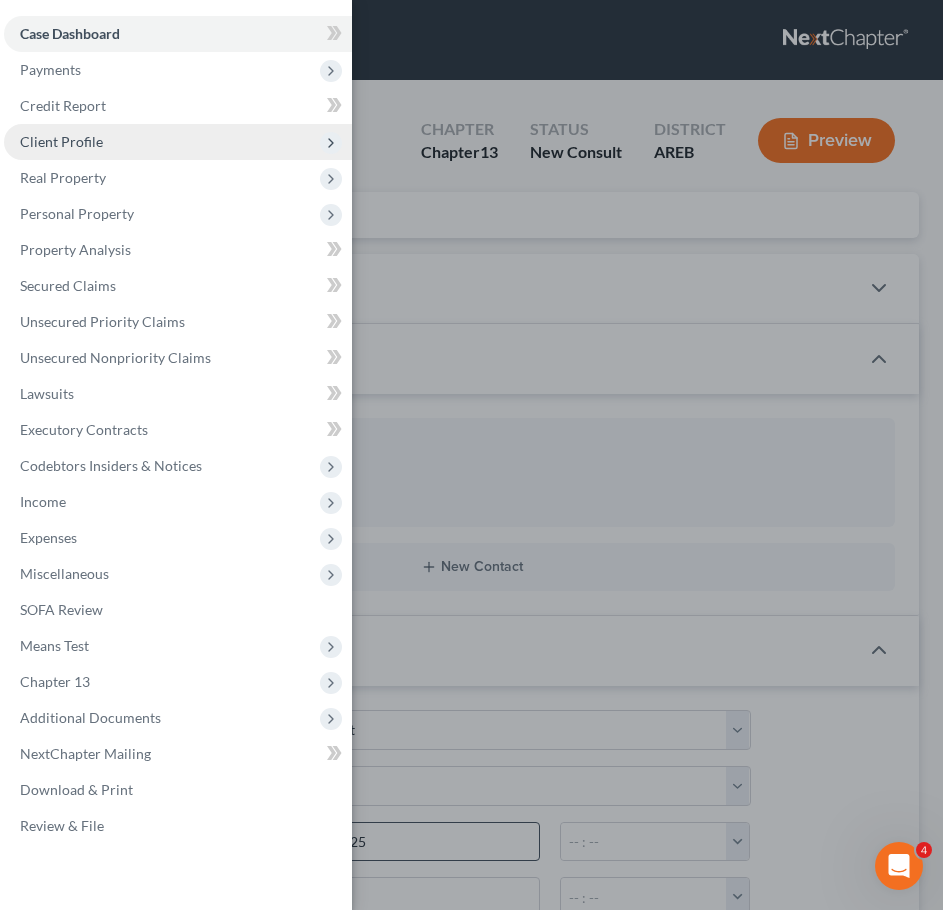click on "Client Profile" at bounding box center (178, 142) 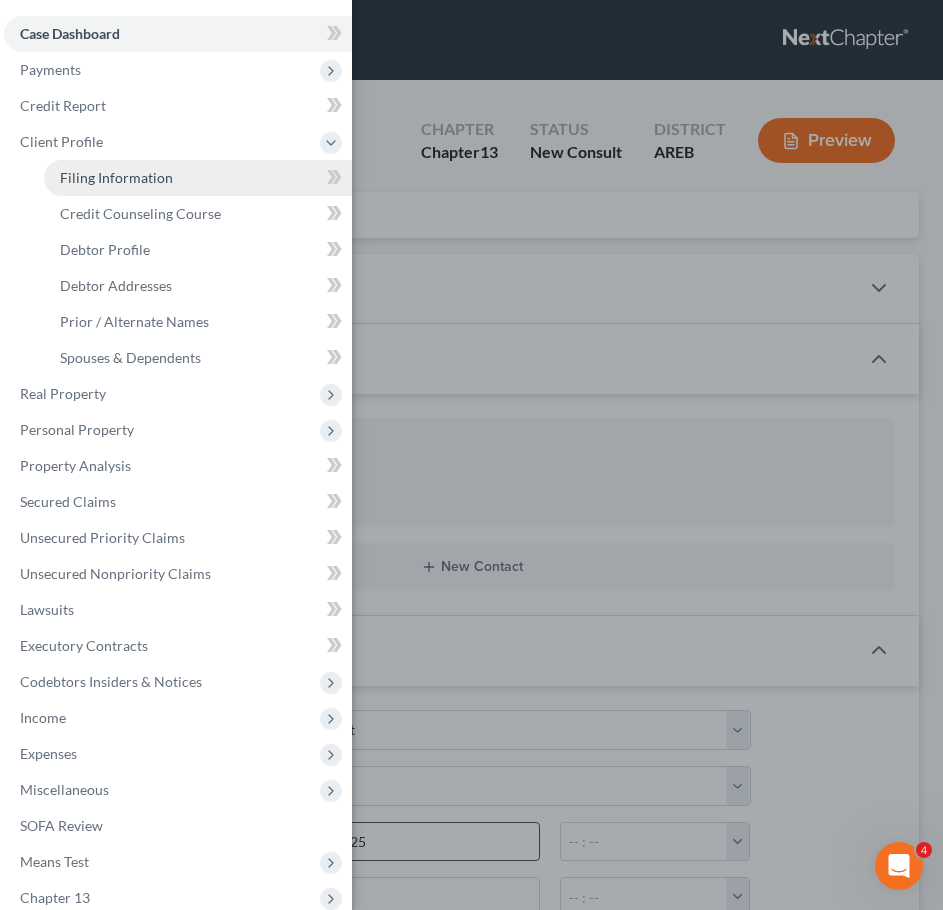 click on "Filing Information" at bounding box center (116, 177) 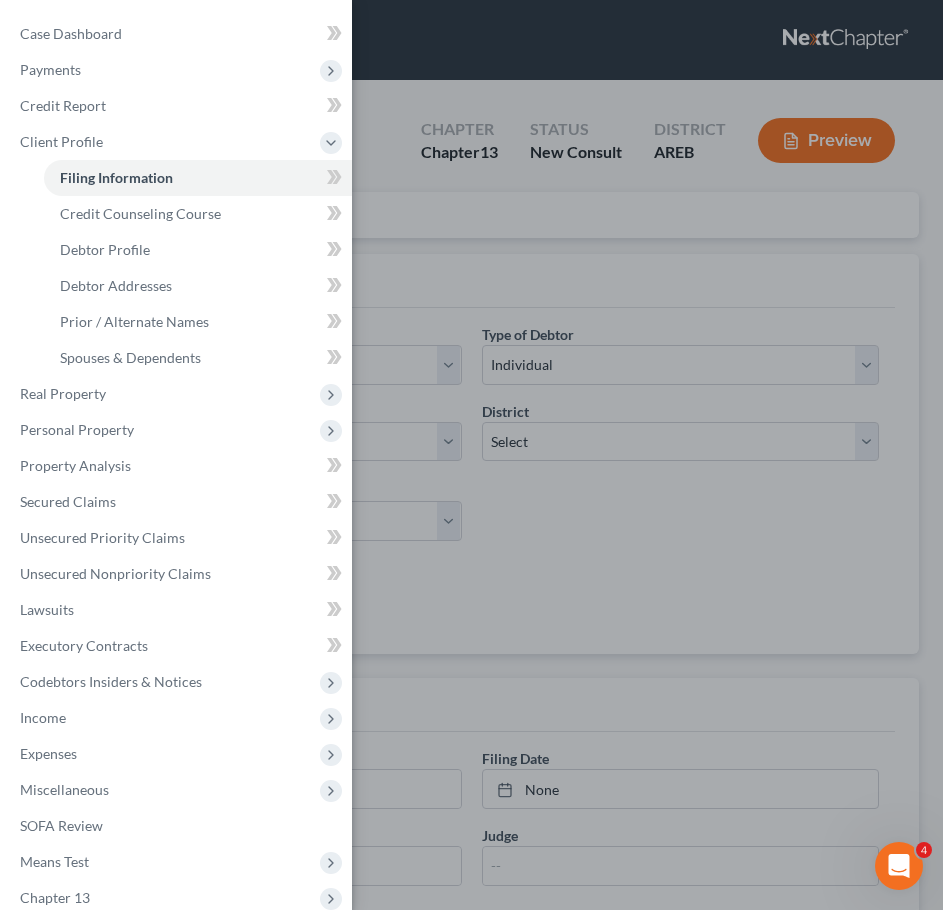 click on "Case Dashboard
Payments
Invoices
Payments
Payments
Credit Report
Client Profile" at bounding box center (471, 455) 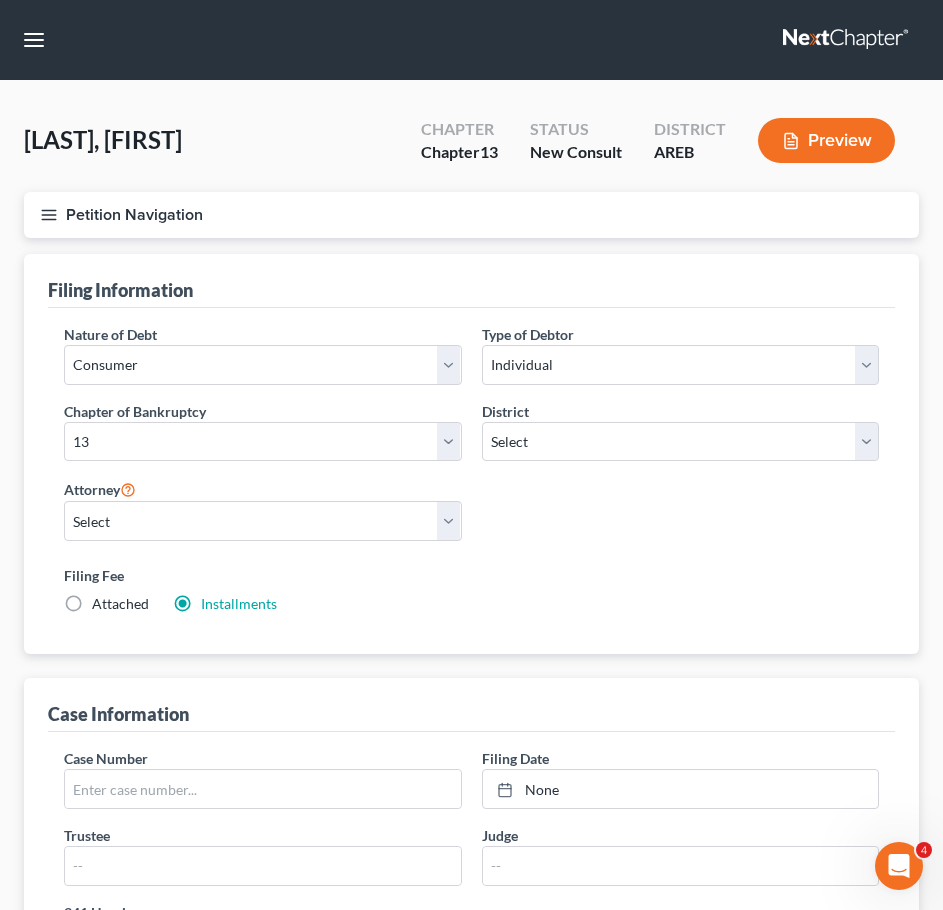 scroll, scrollTop: 769, scrollLeft: 0, axis: vertical 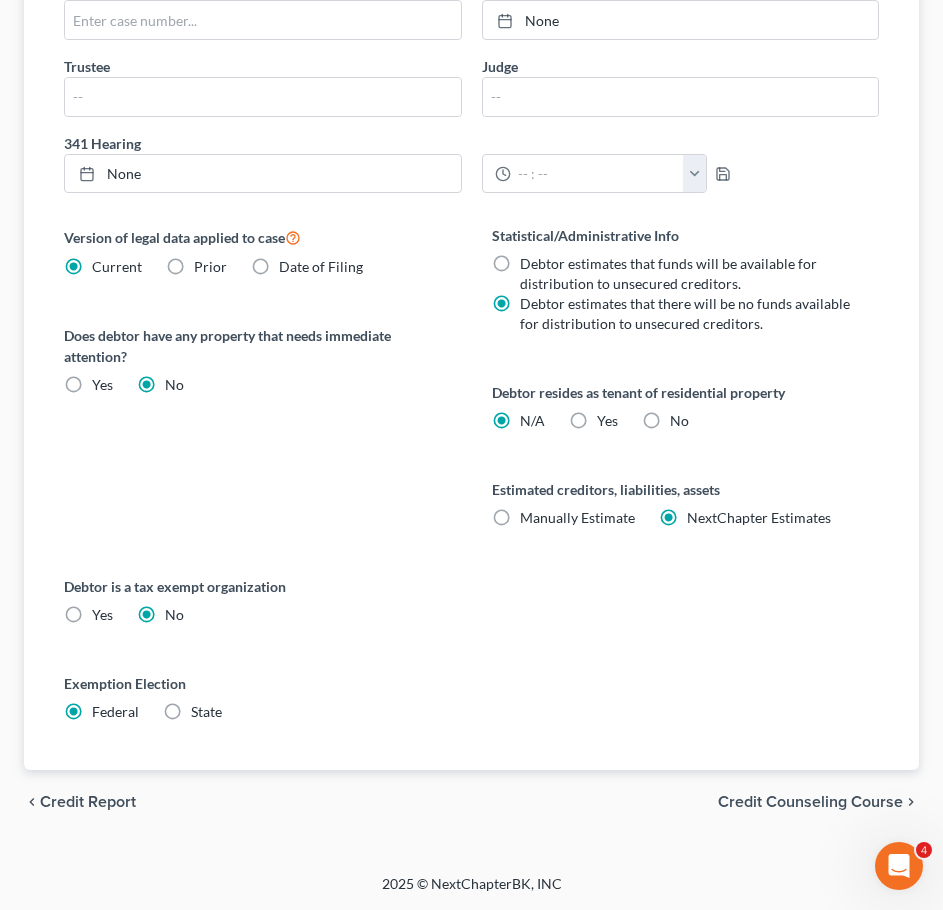 click on "Credit Counseling Course" at bounding box center (810, 802) 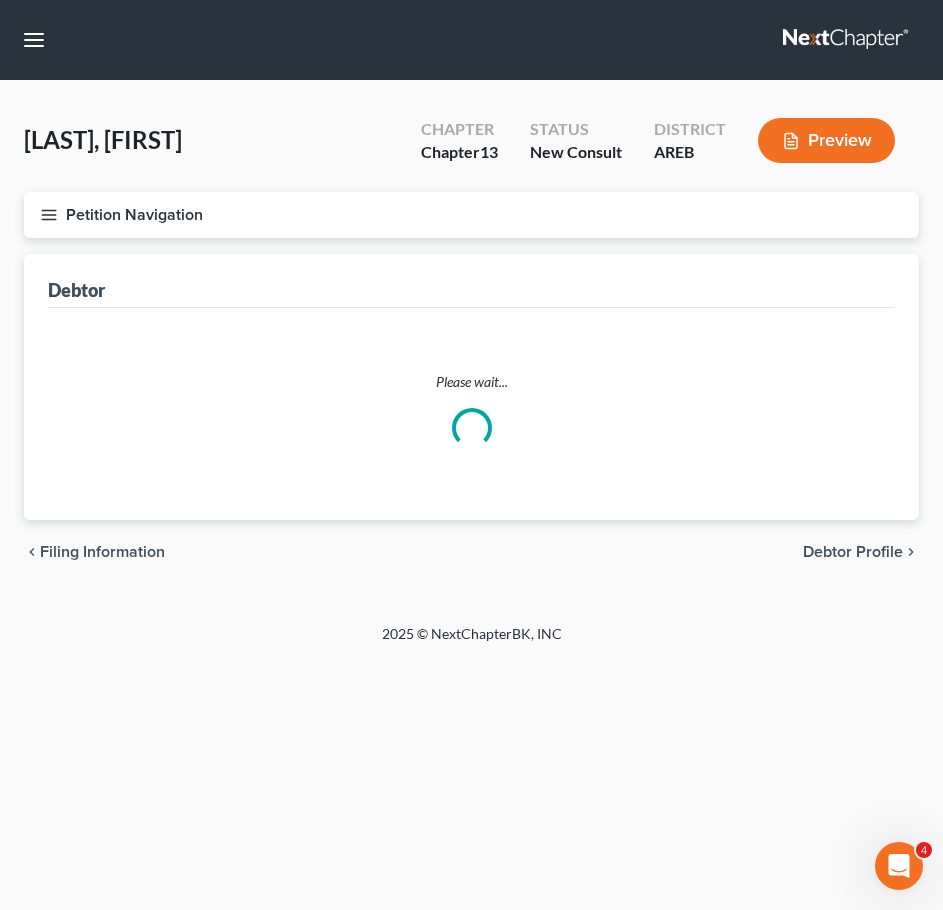 scroll, scrollTop: 0, scrollLeft: 0, axis: both 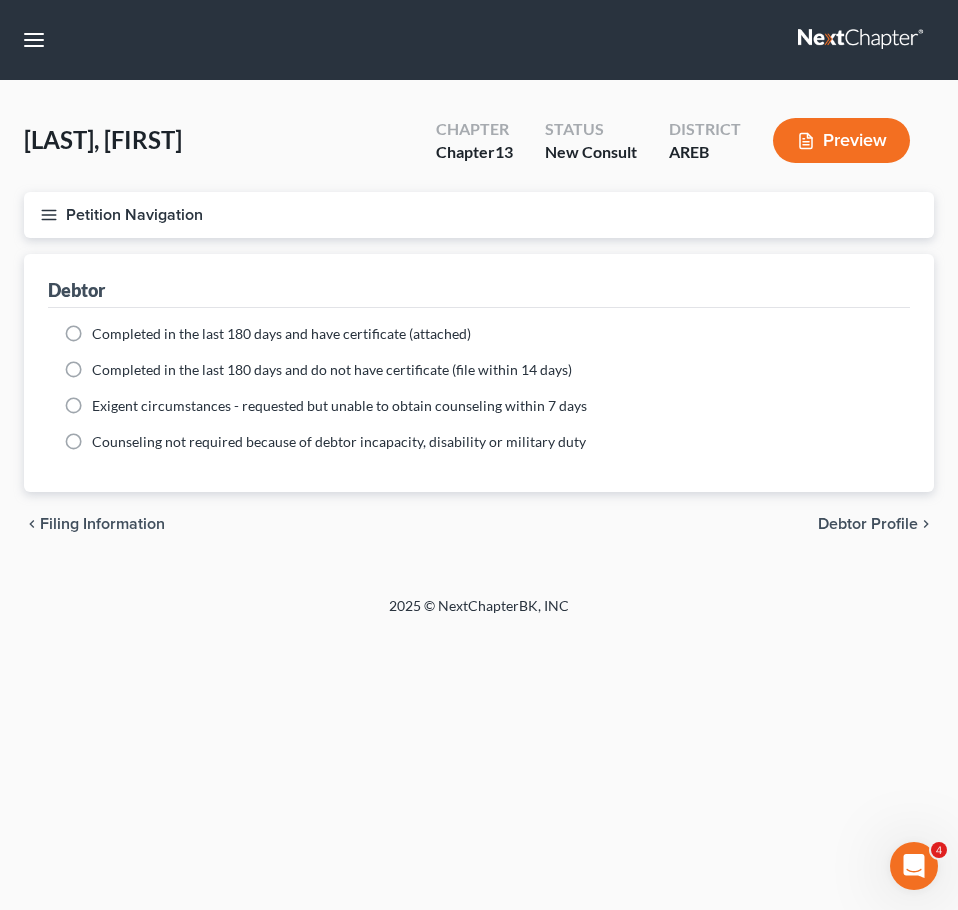 click on "chevron_left
Filing Information
Debtor Profile
chevron_right" at bounding box center [479, 524] 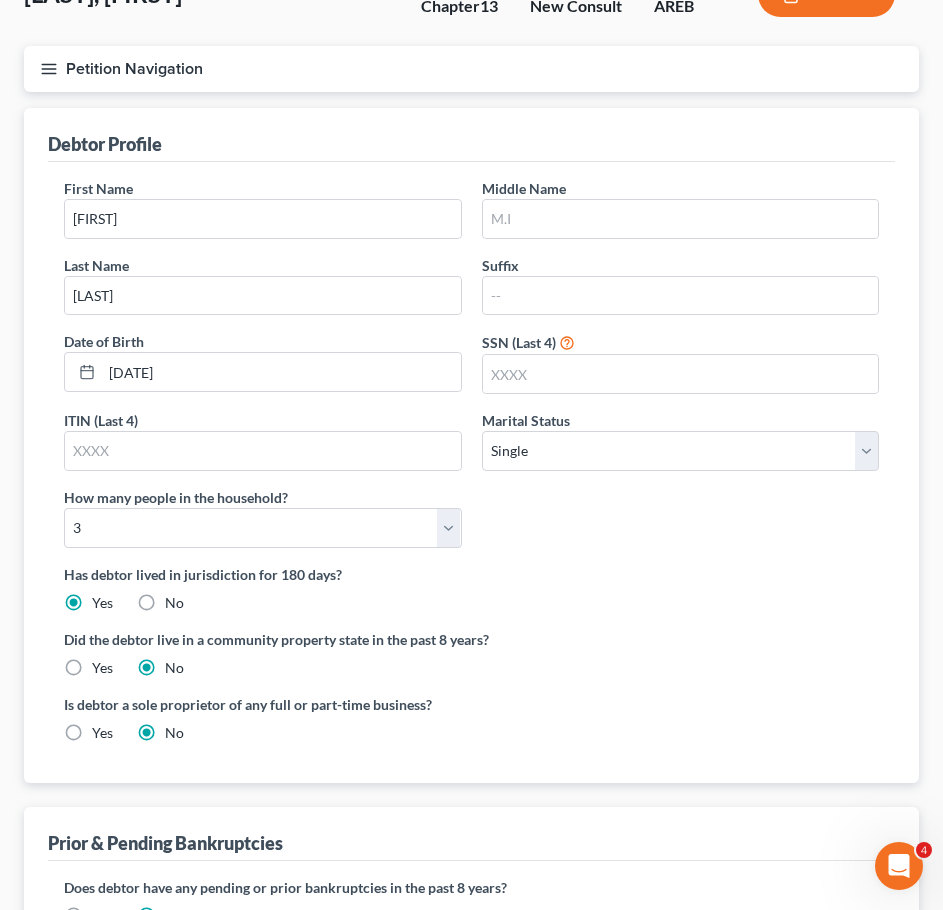 scroll, scrollTop: 326, scrollLeft: 0, axis: vertical 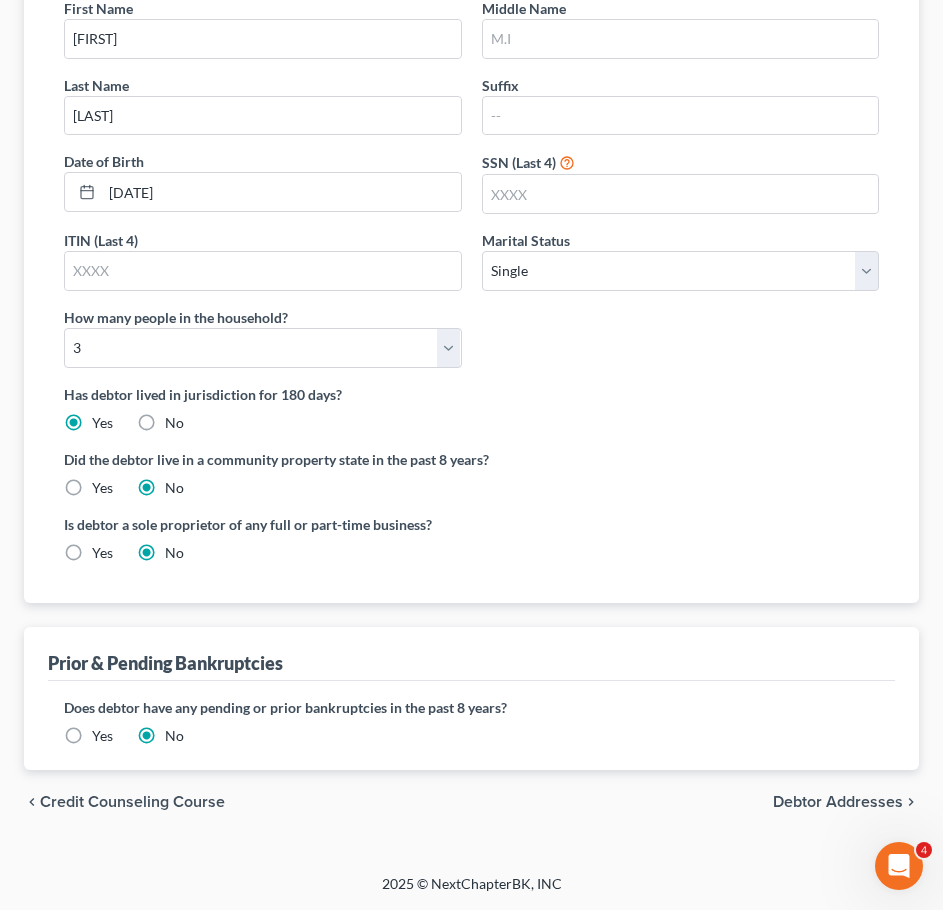 click on "Debtor Addresses" at bounding box center (838, 802) 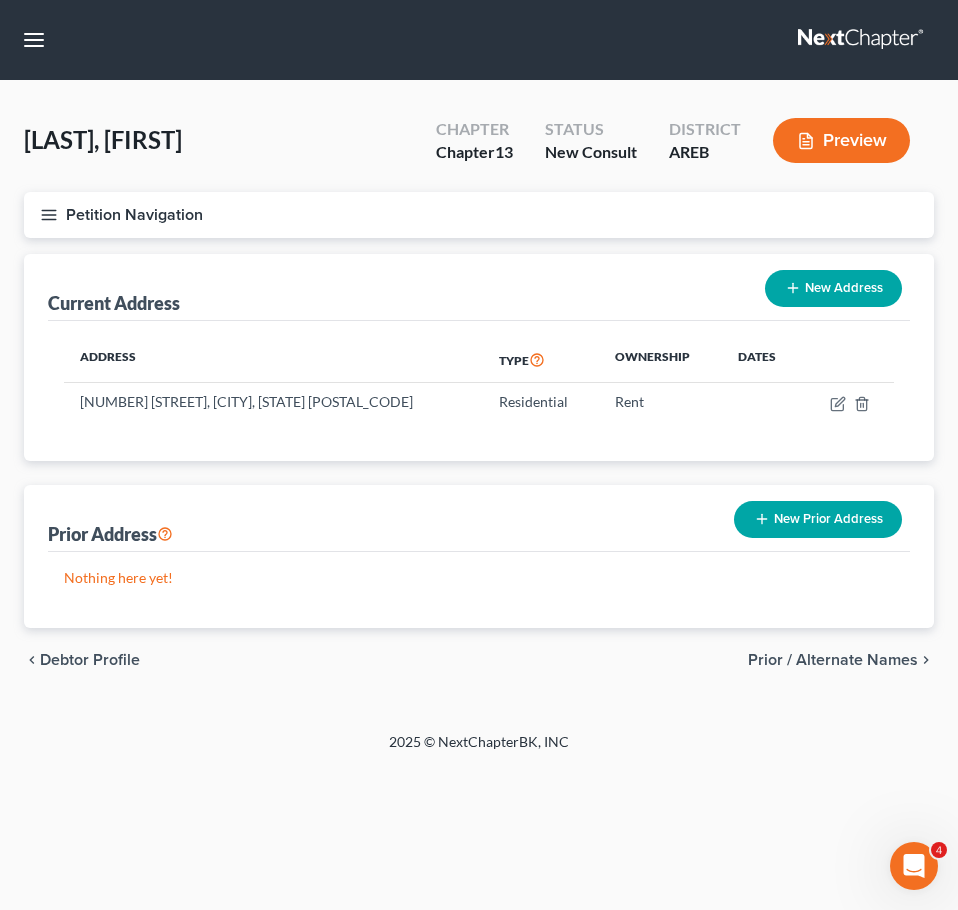 click on "Prior / Alternate Names" at bounding box center [833, 660] 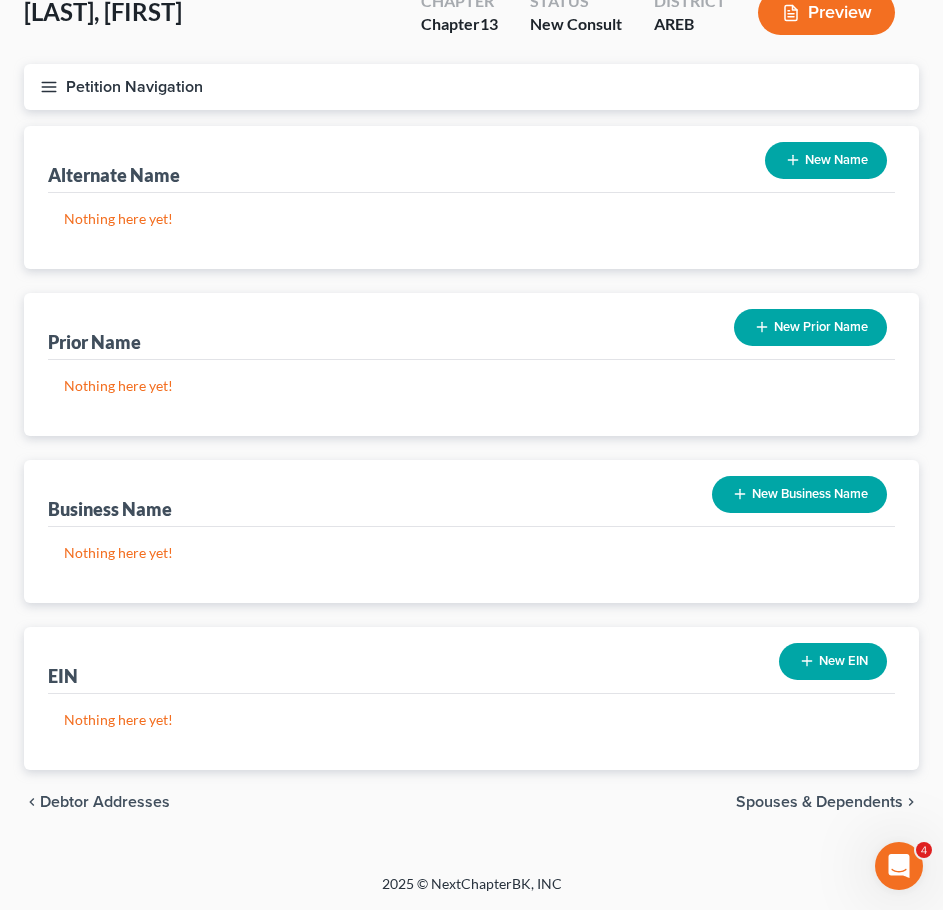 click on "Spouses & Dependents" at bounding box center (819, 802) 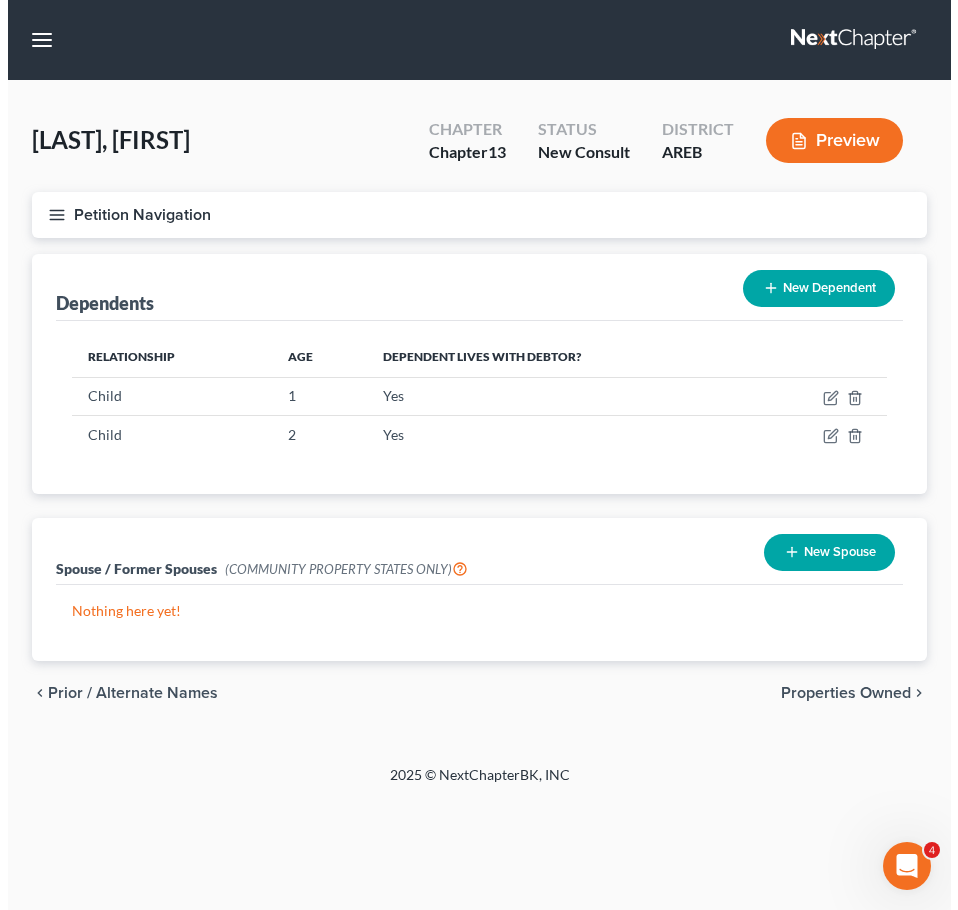 scroll, scrollTop: 0, scrollLeft: 0, axis: both 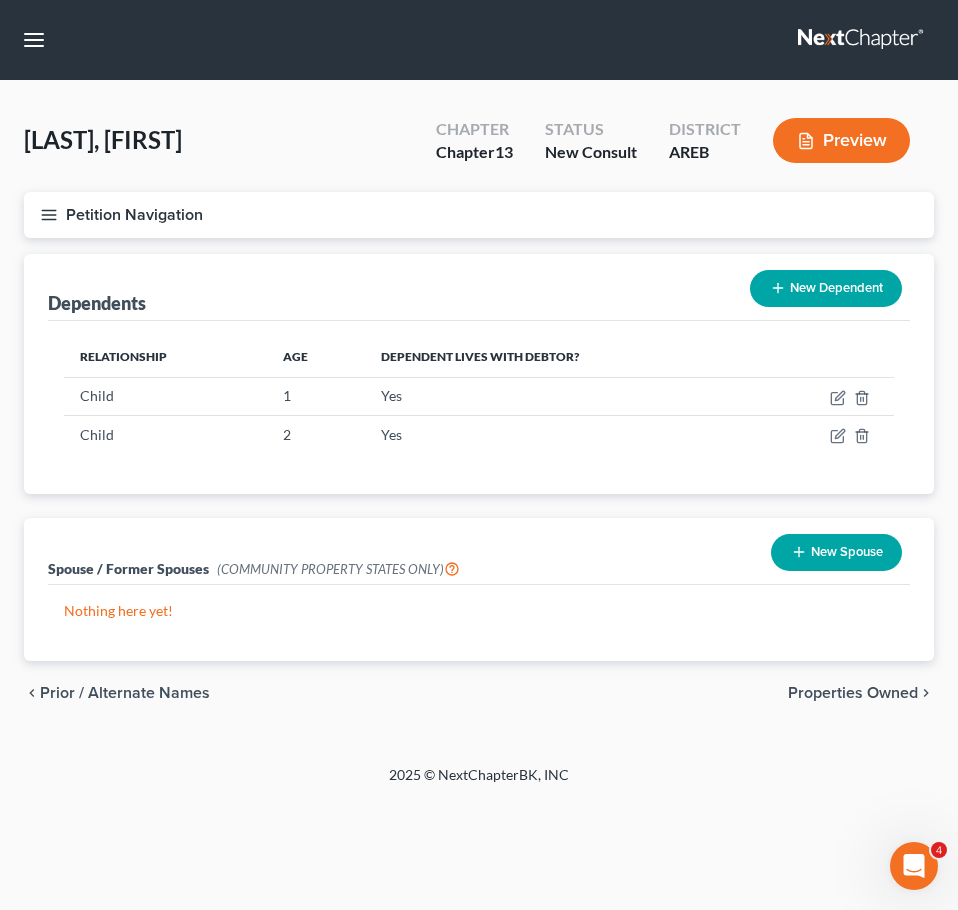 click on "Properties Owned" at bounding box center (853, 693) 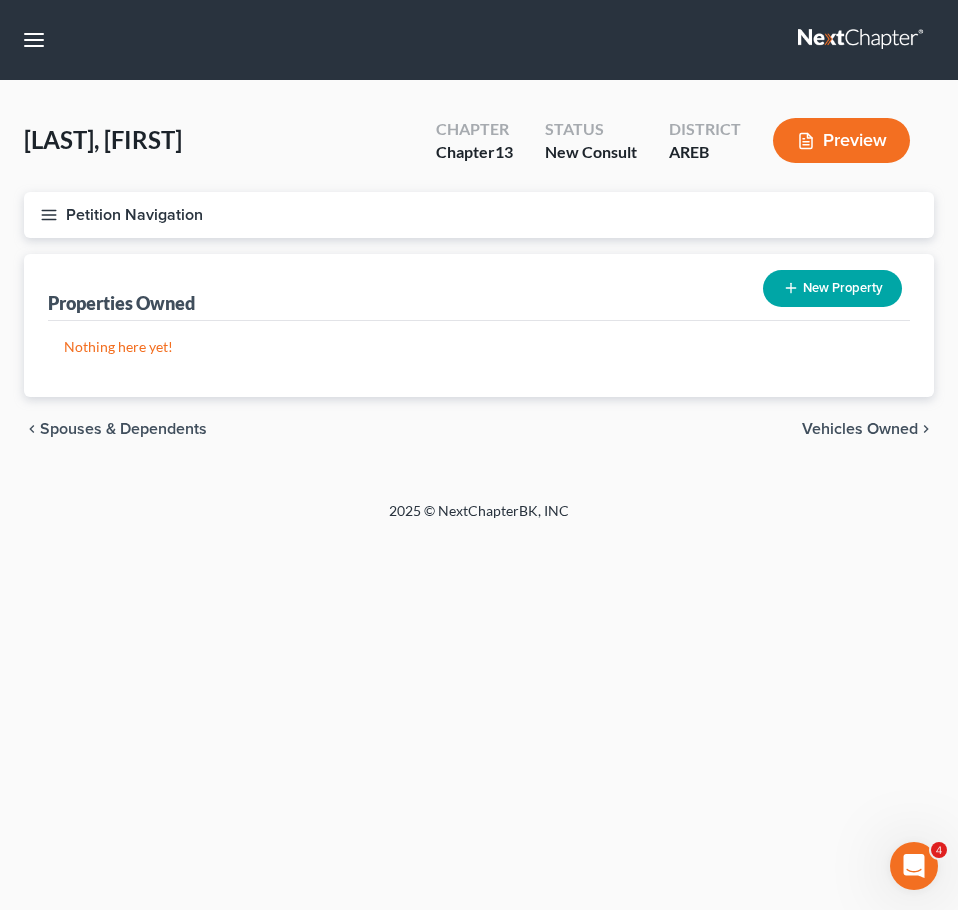 click on "Vehicles Owned" at bounding box center (860, 429) 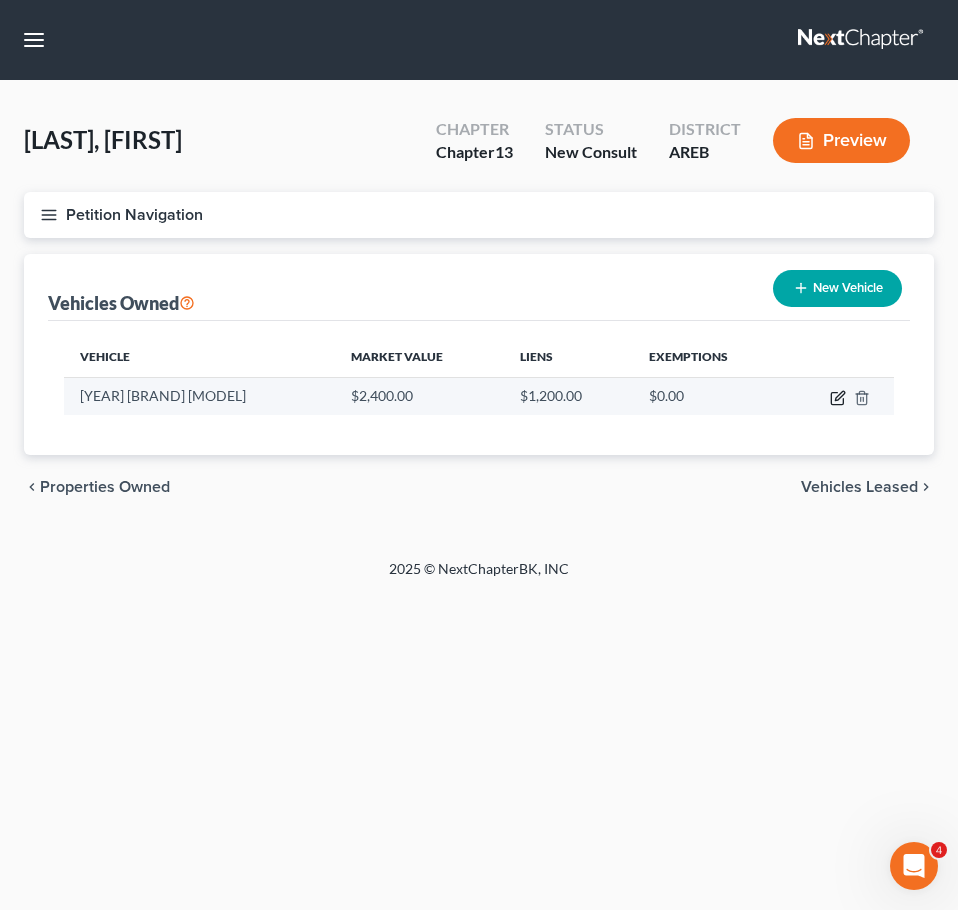 click 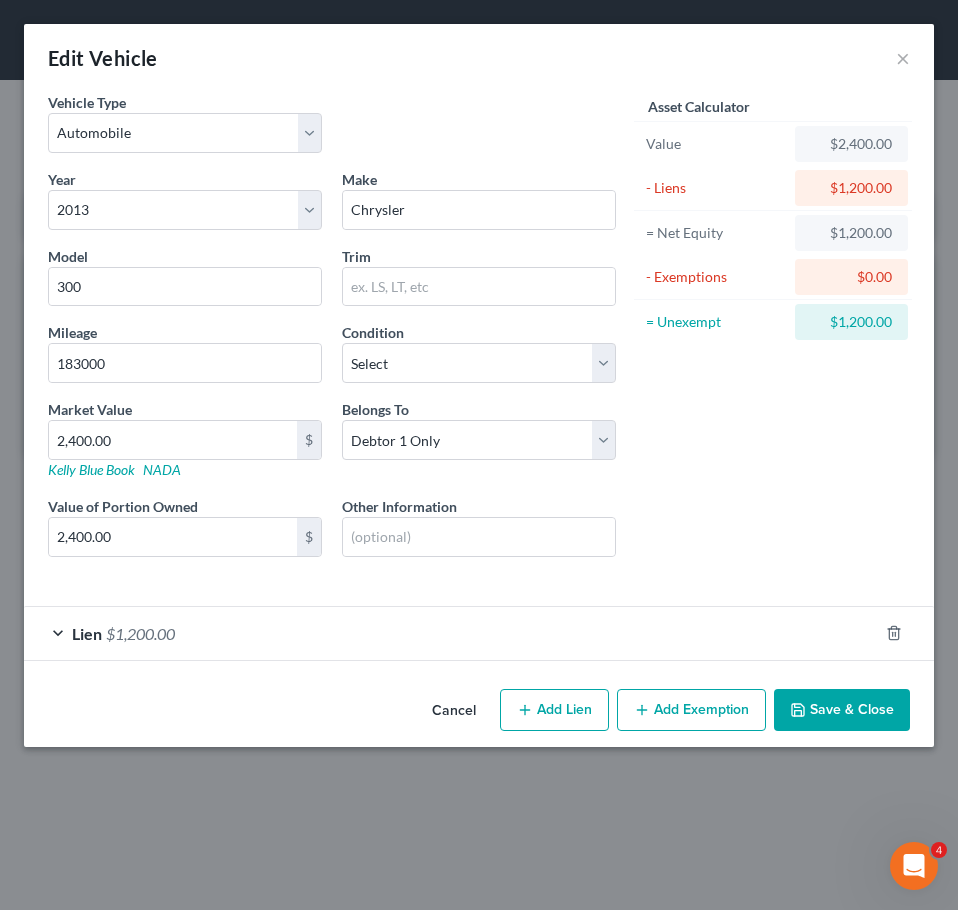 click on "Lien $1,200.00" at bounding box center (451, 633) 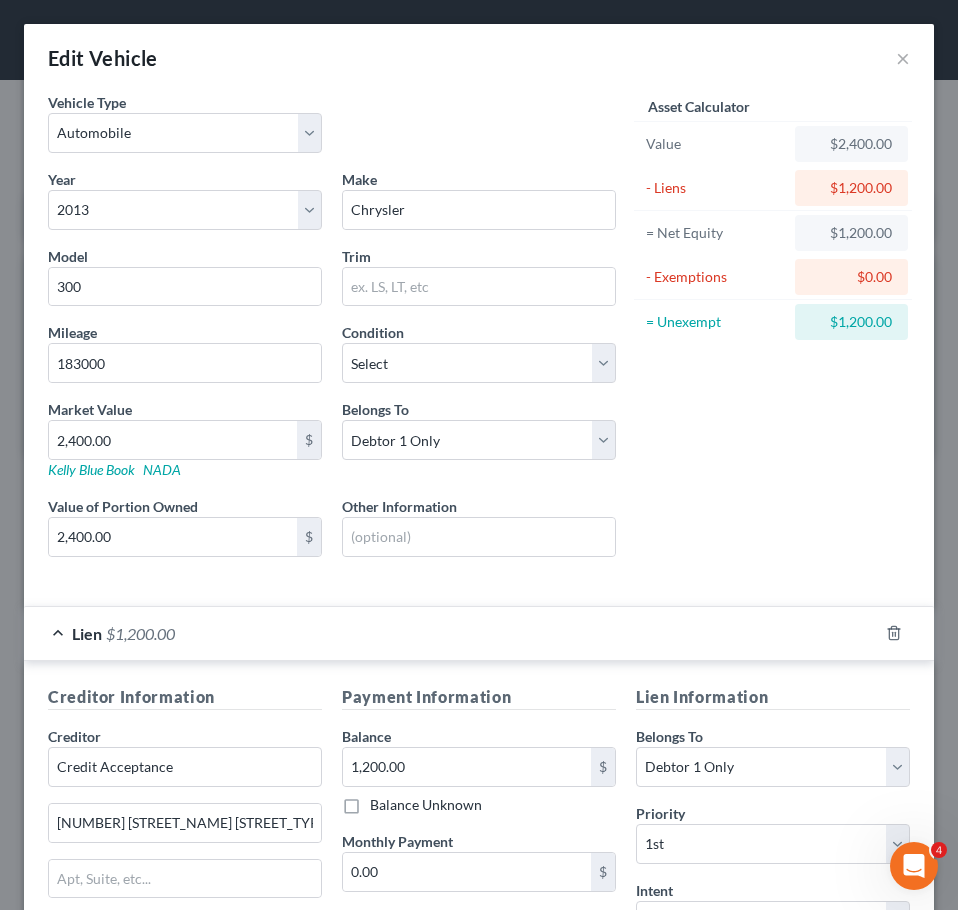 scroll, scrollTop: 278, scrollLeft: 0, axis: vertical 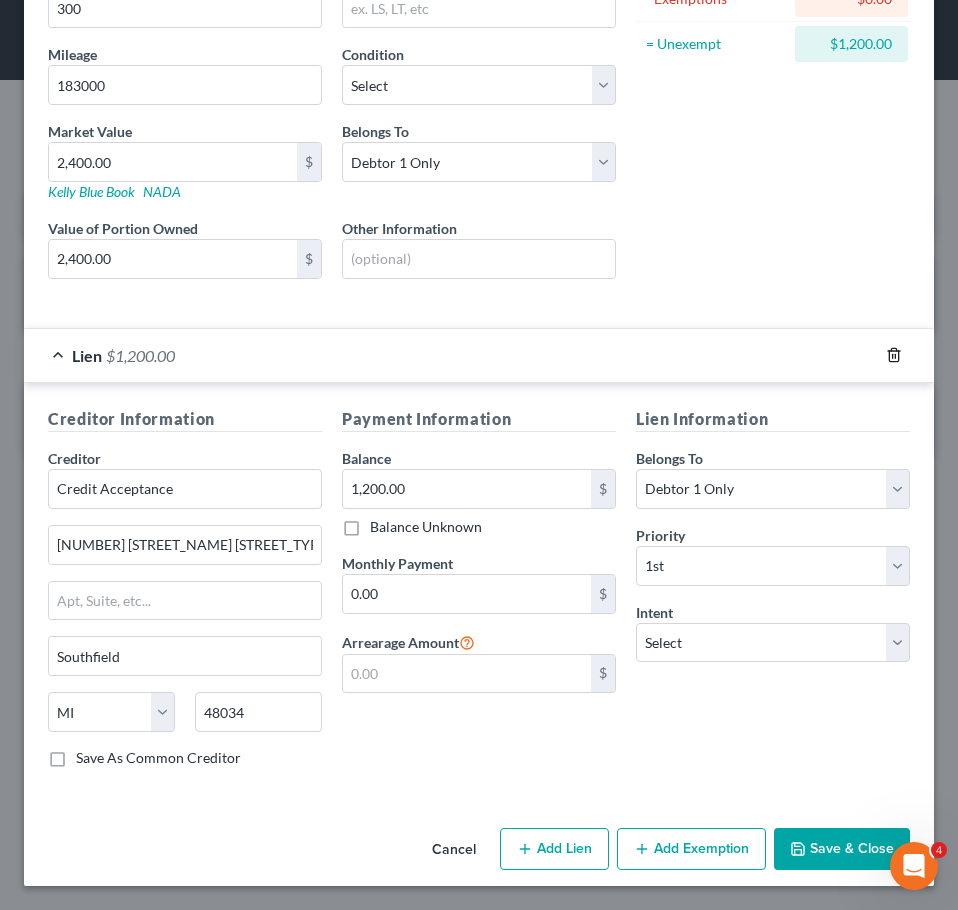click 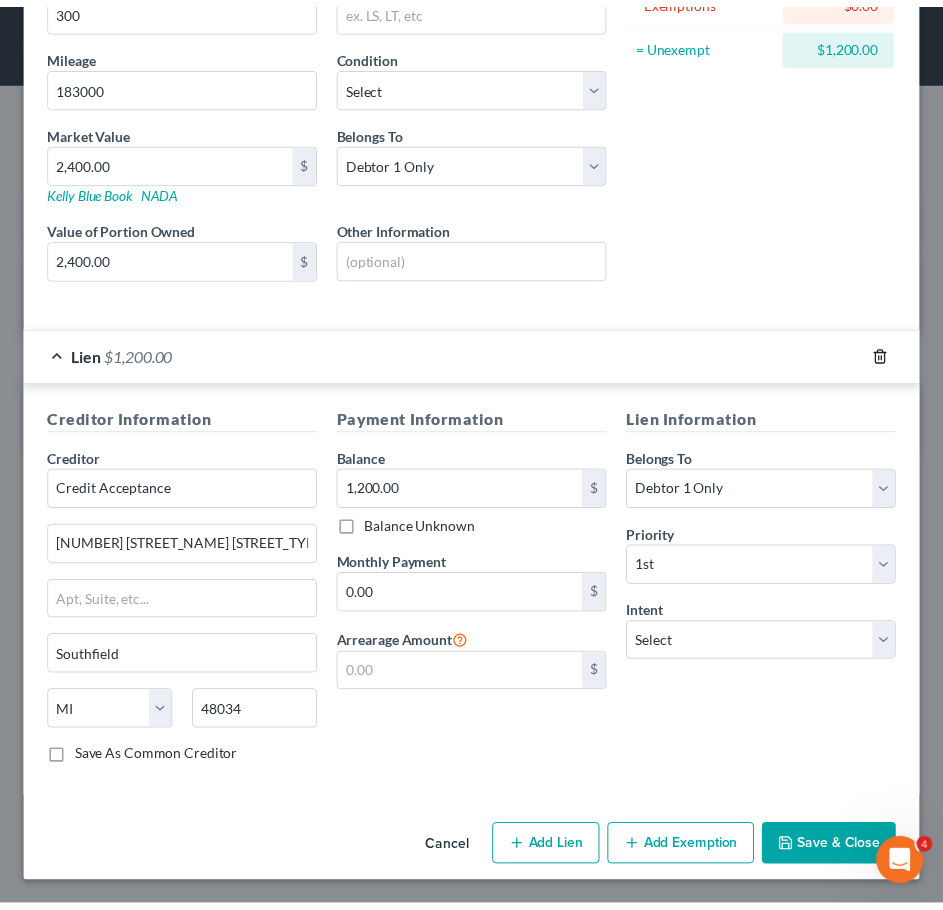 scroll, scrollTop: 0, scrollLeft: 0, axis: both 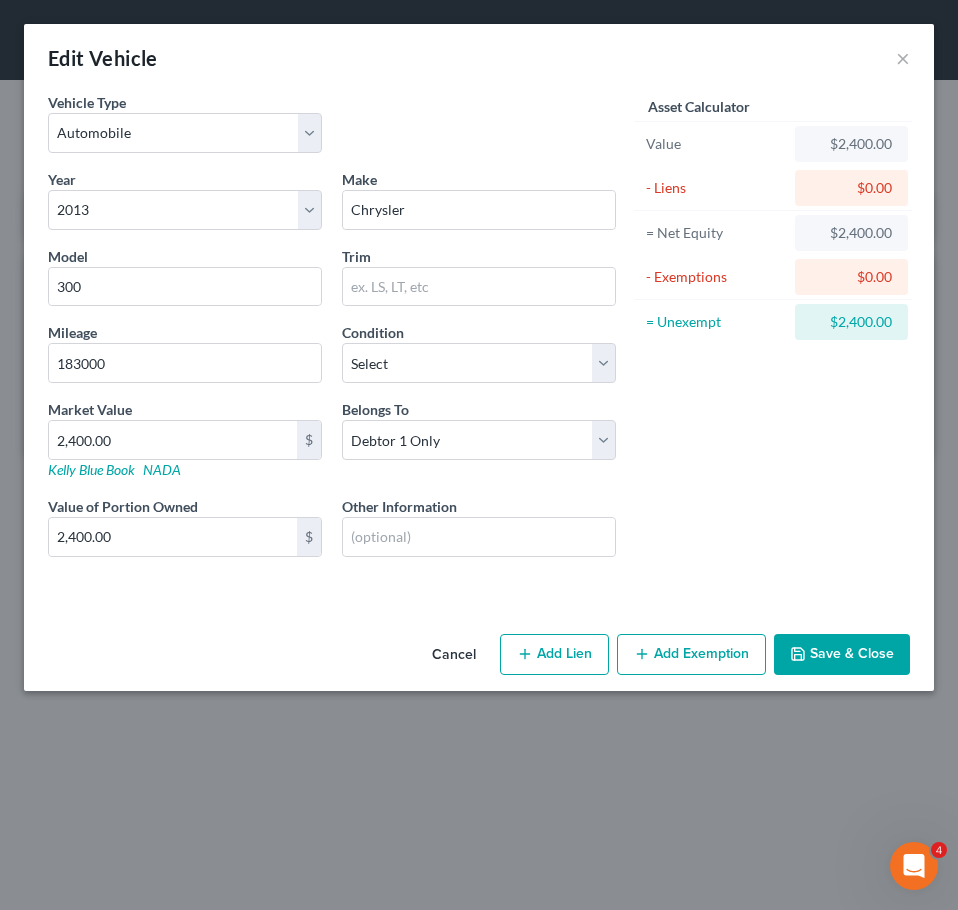click on "Save & Close" at bounding box center [842, 655] 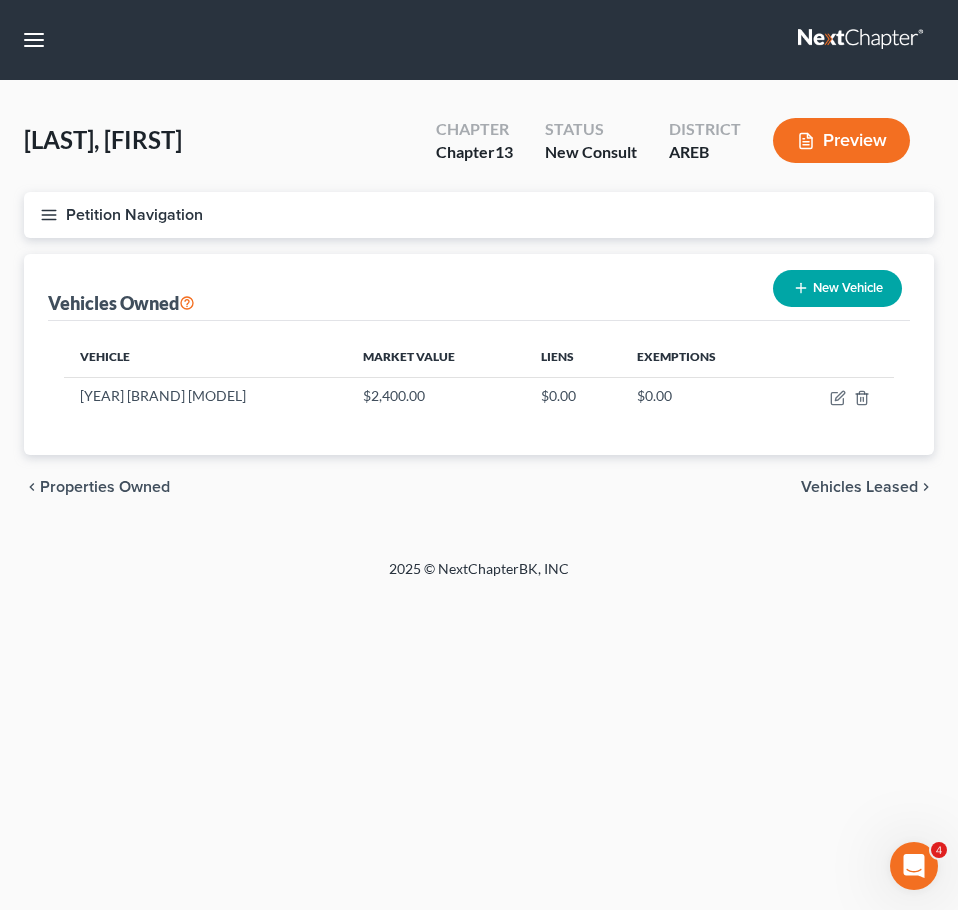 click on "Vehicles Leased" at bounding box center (859, 487) 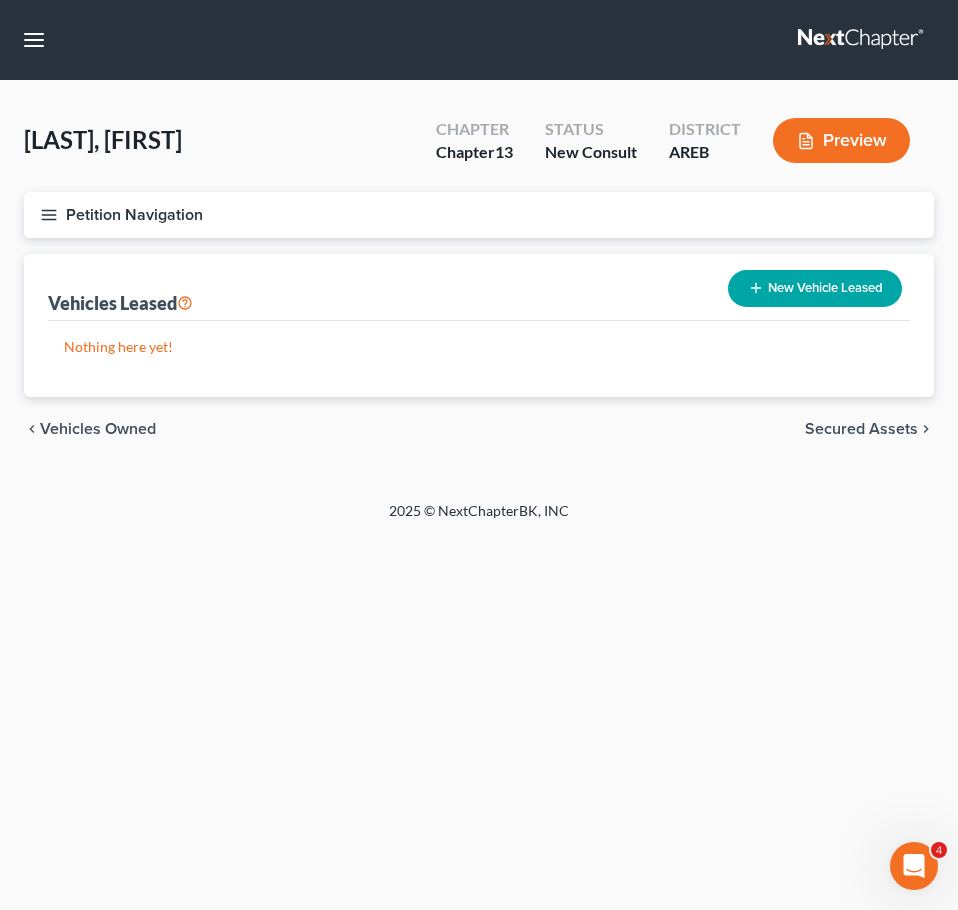 click on "Secured Assets" at bounding box center (861, 429) 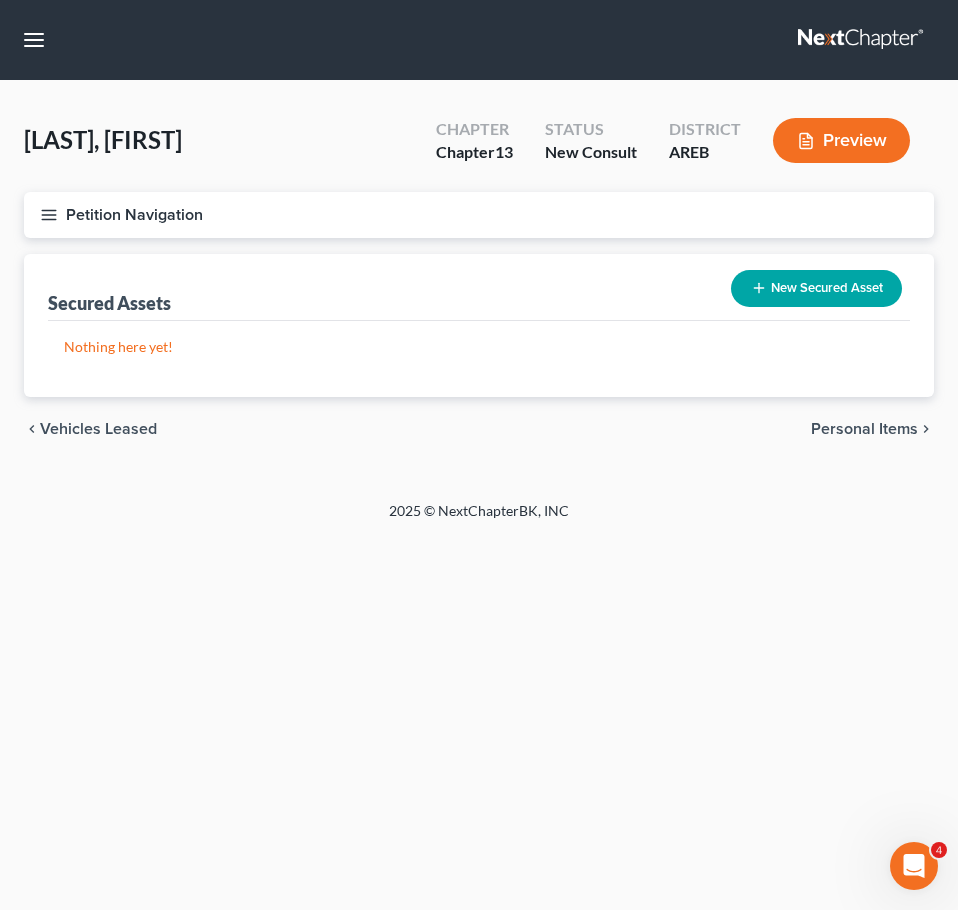 click on "Personal Items" at bounding box center (864, 429) 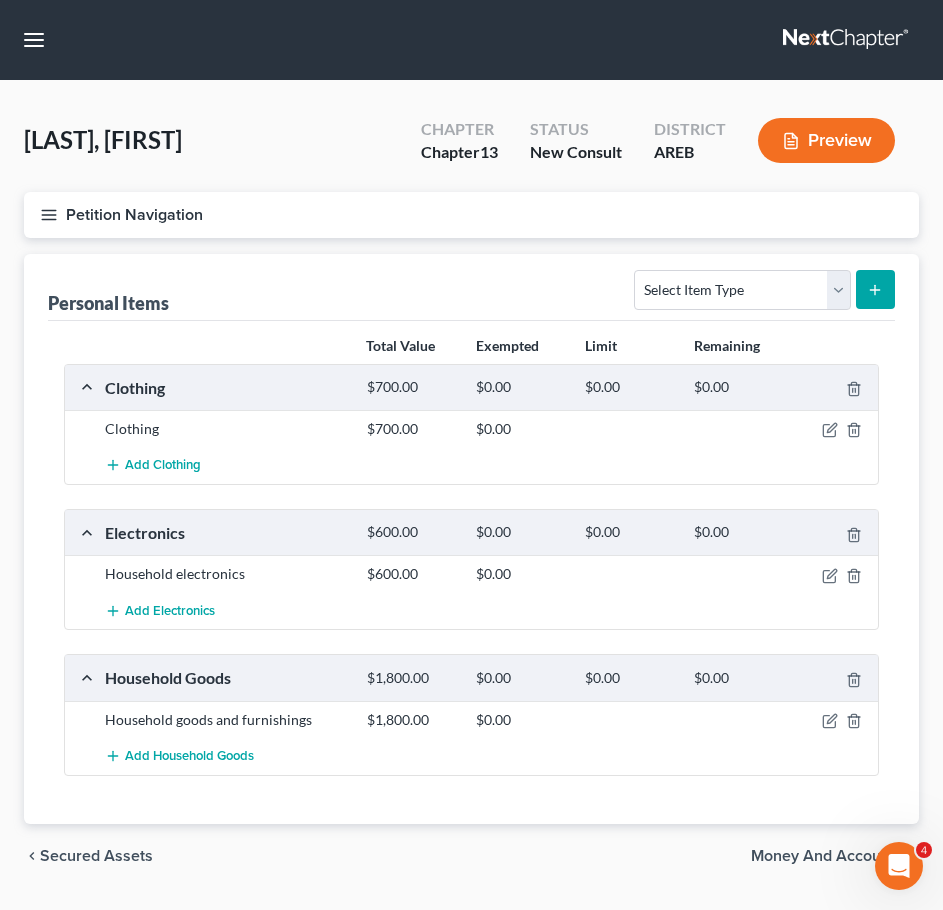 scroll, scrollTop: 54, scrollLeft: 0, axis: vertical 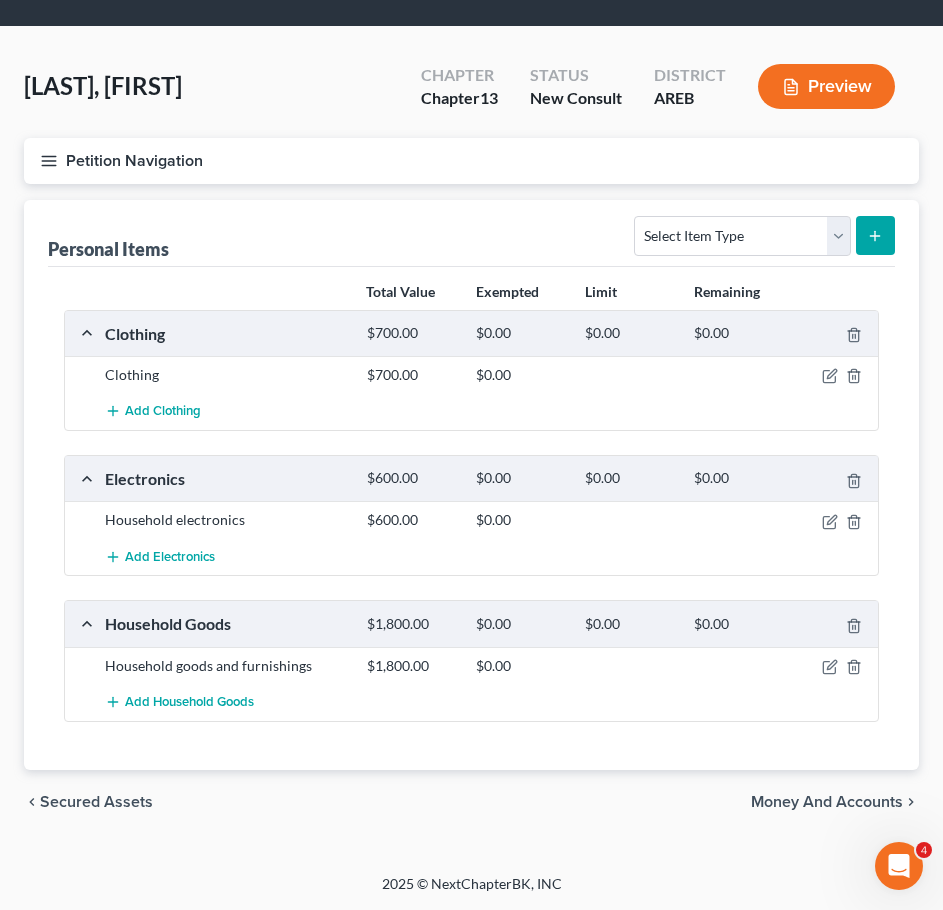 click on "Money and Accounts" at bounding box center [827, 802] 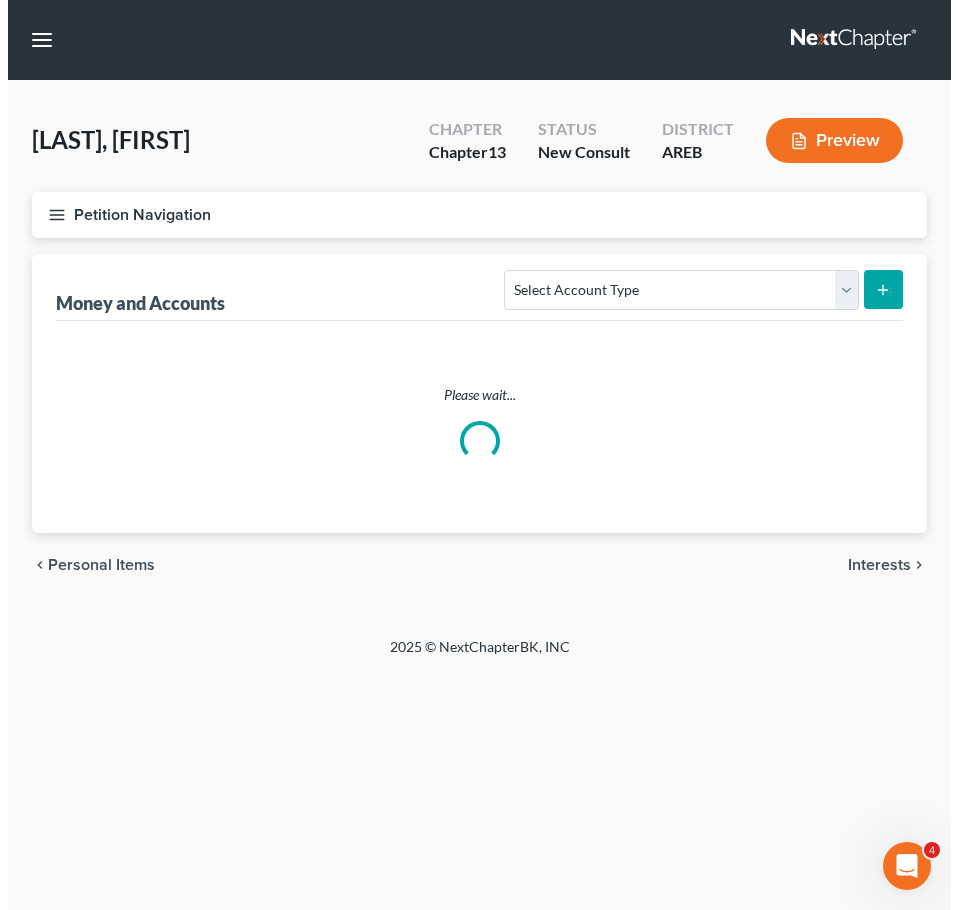 scroll, scrollTop: 0, scrollLeft: 0, axis: both 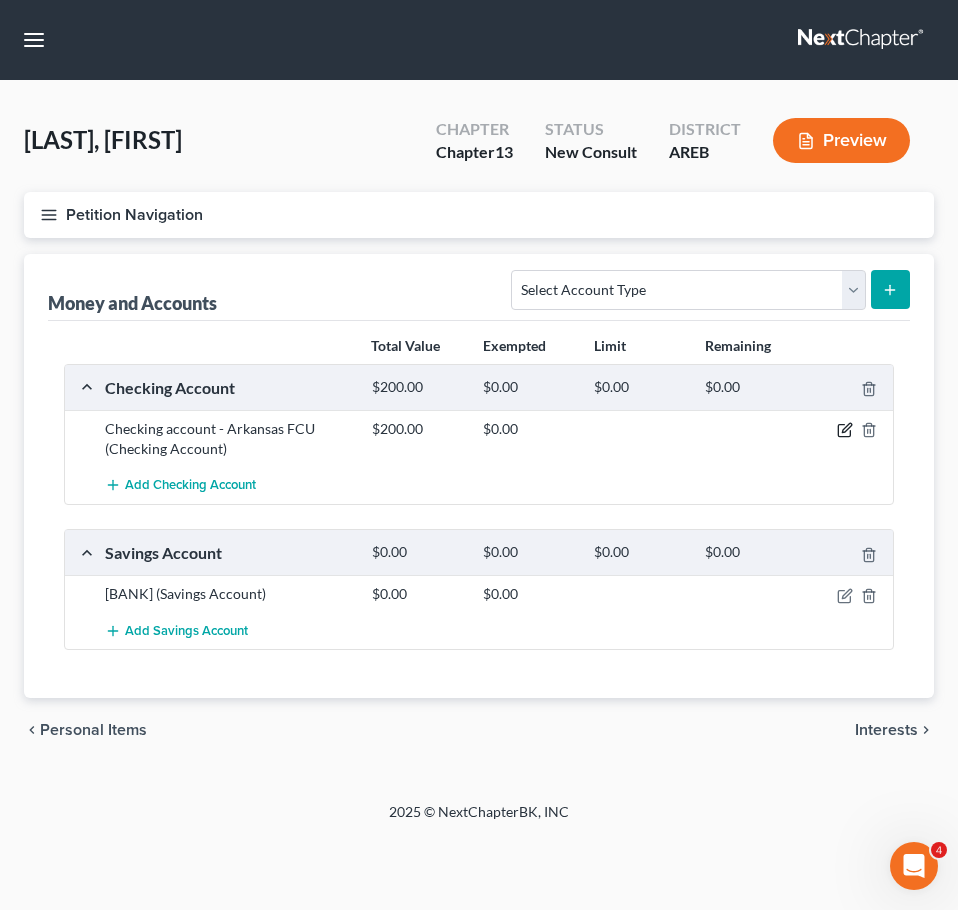click 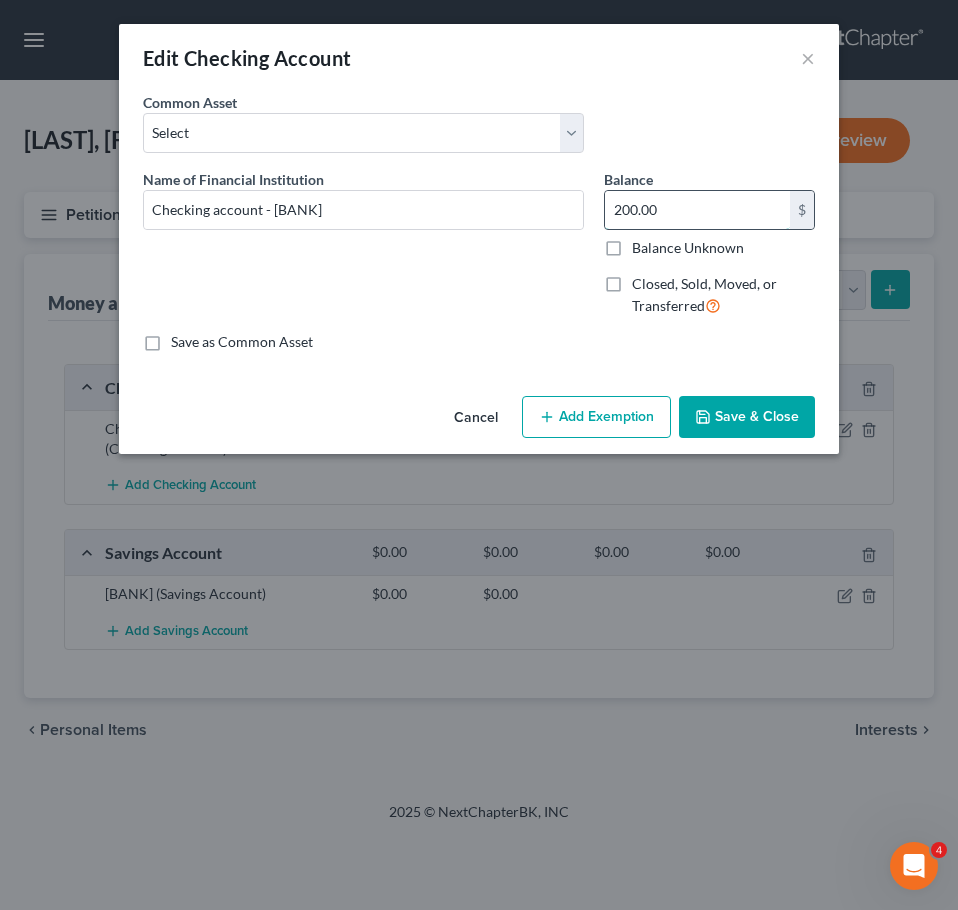 click on "200.00" at bounding box center [697, 210] 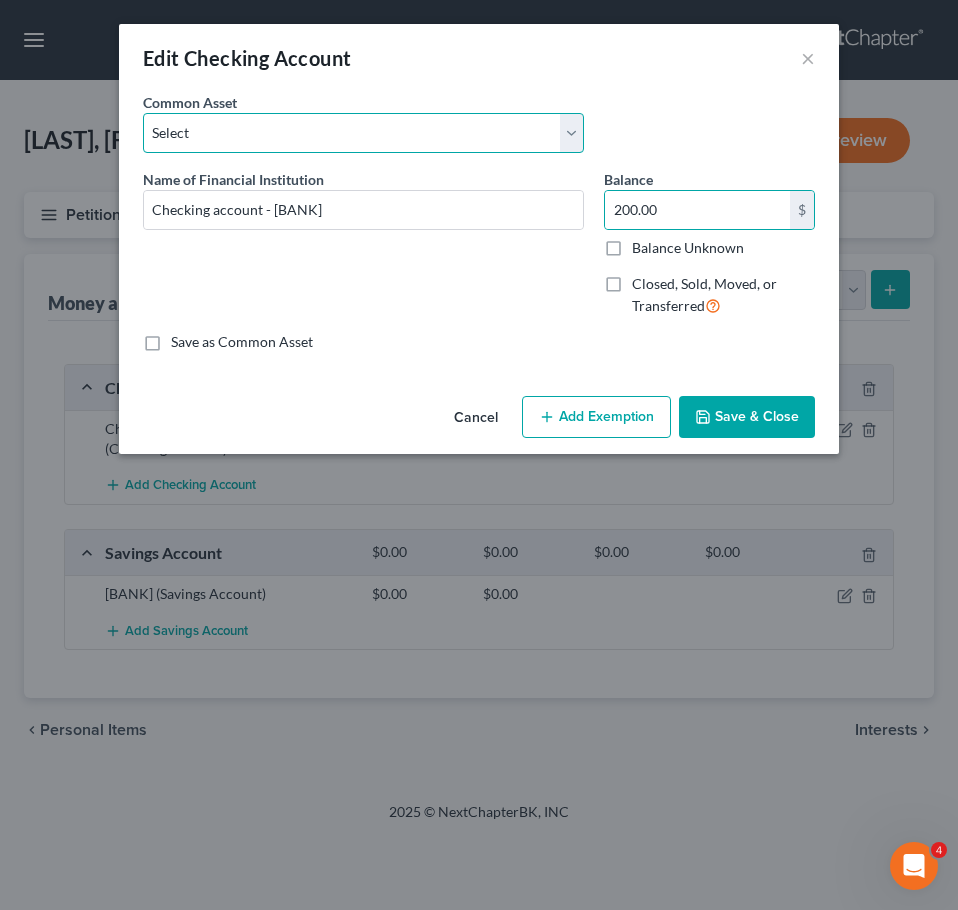 click on "Select Checking account" at bounding box center (363, 133) 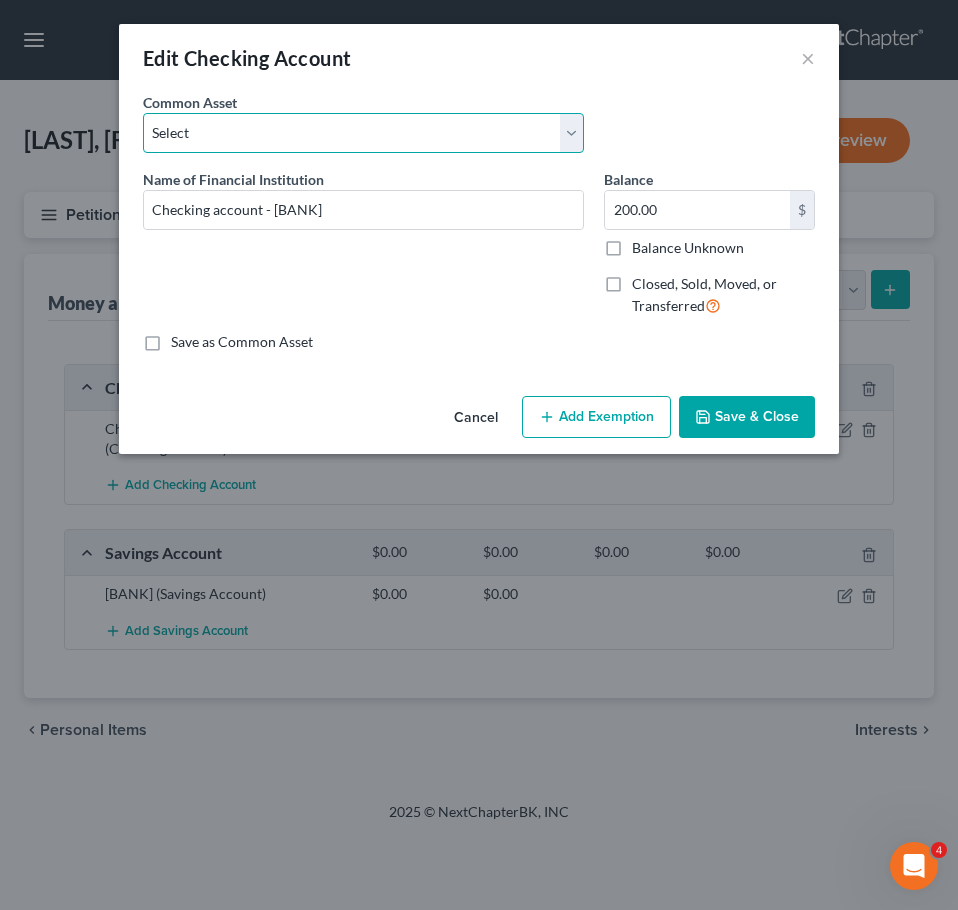 select on "0" 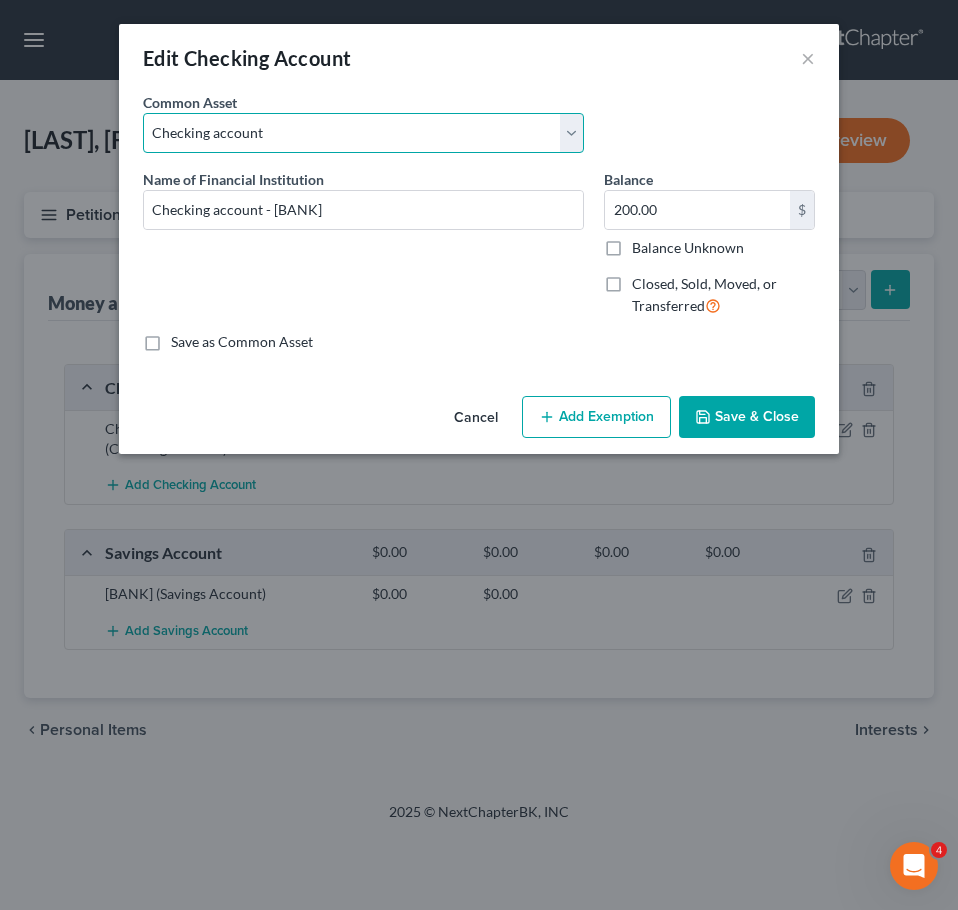 click on "Select Checking account" at bounding box center [363, 133] 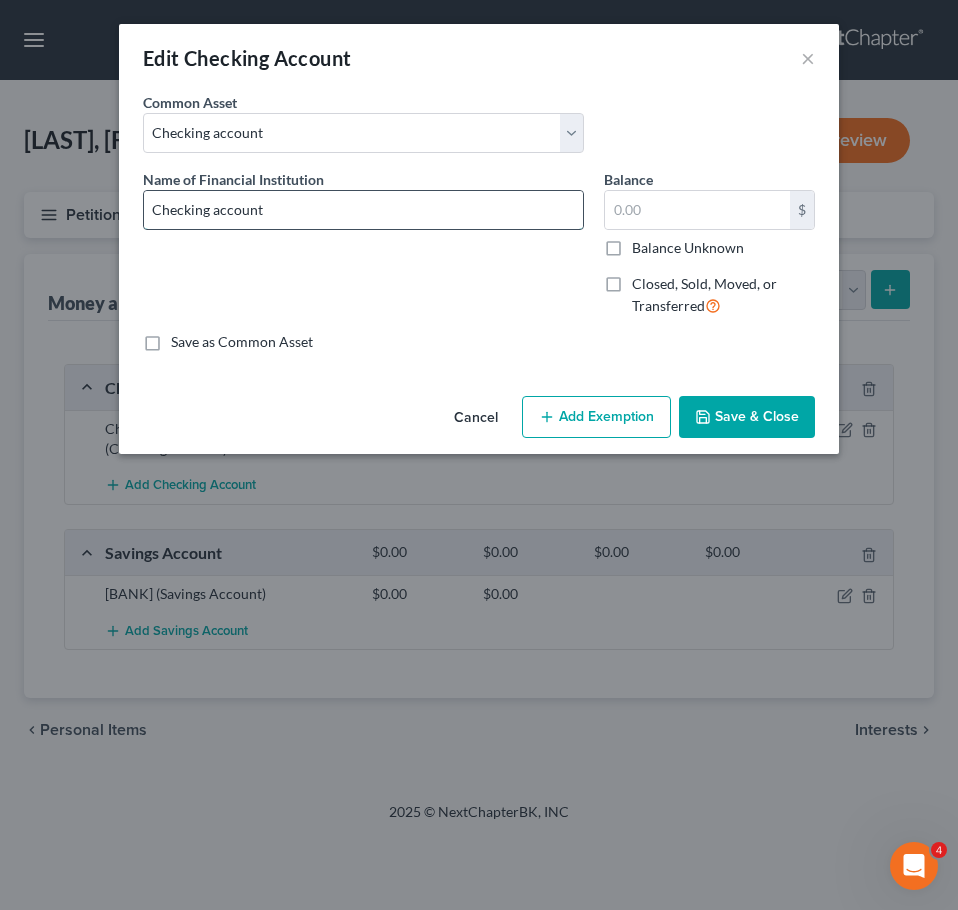 click on "Checking account" at bounding box center [363, 210] 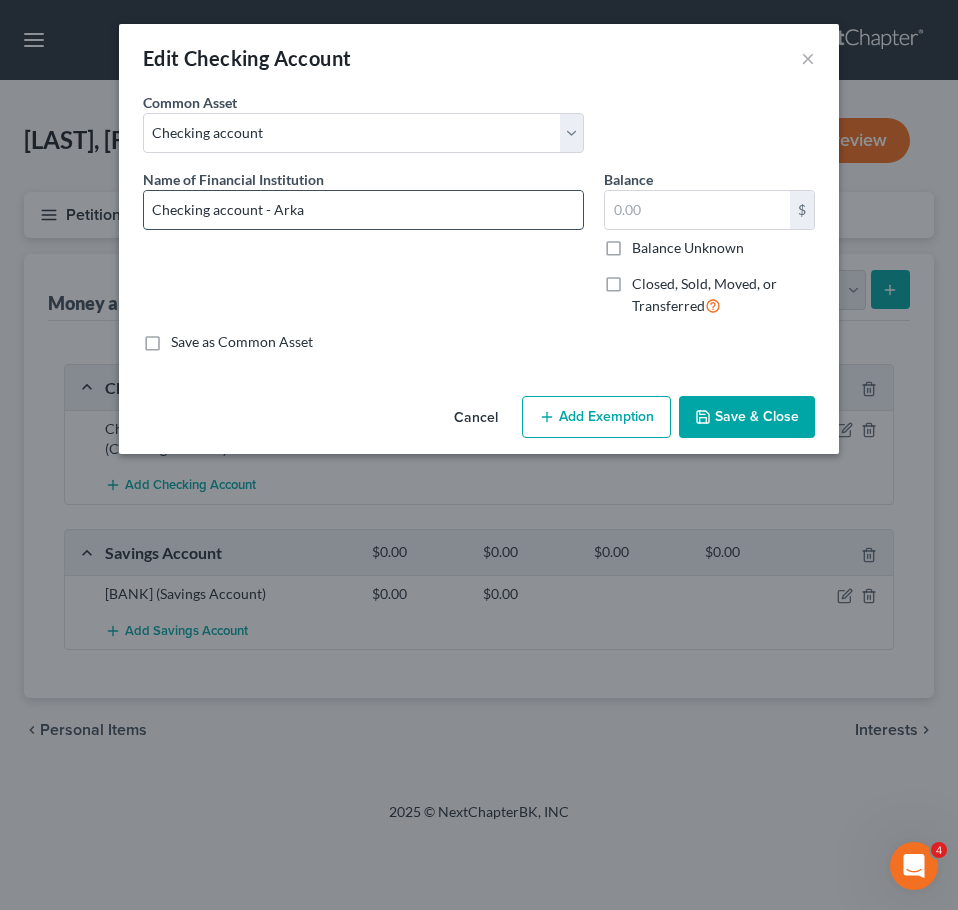 type on "Checking account - [BANK]" 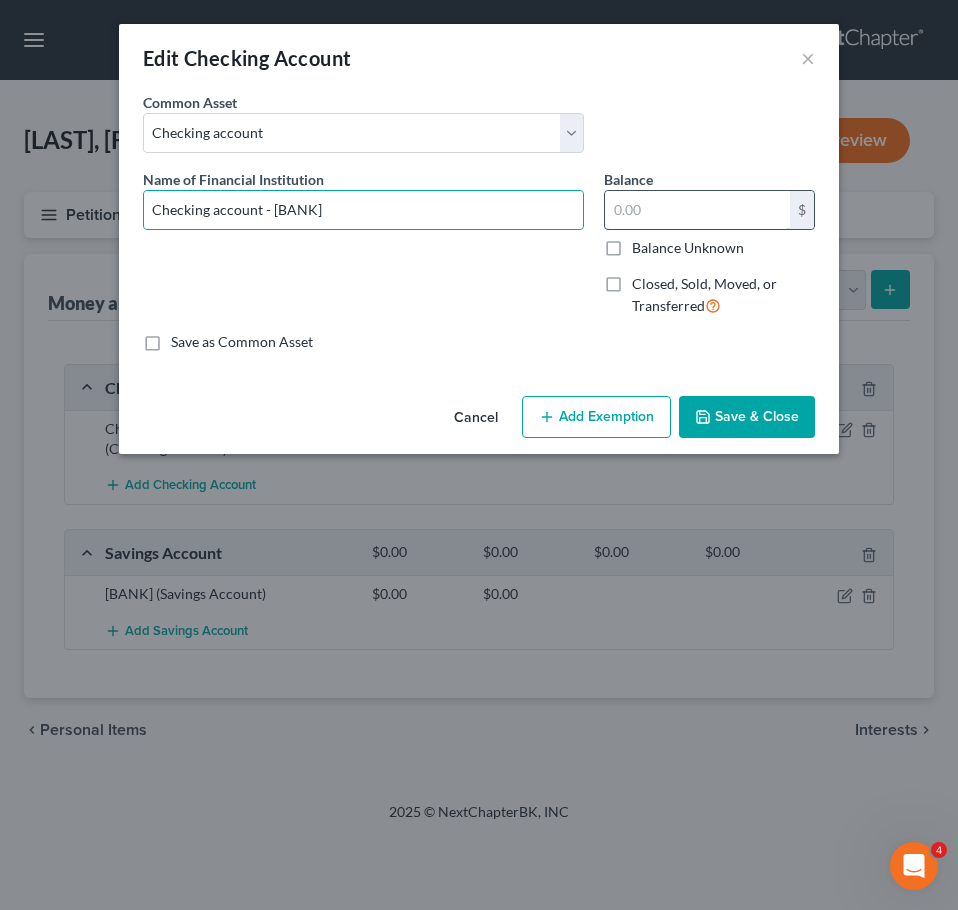 click at bounding box center [697, 210] 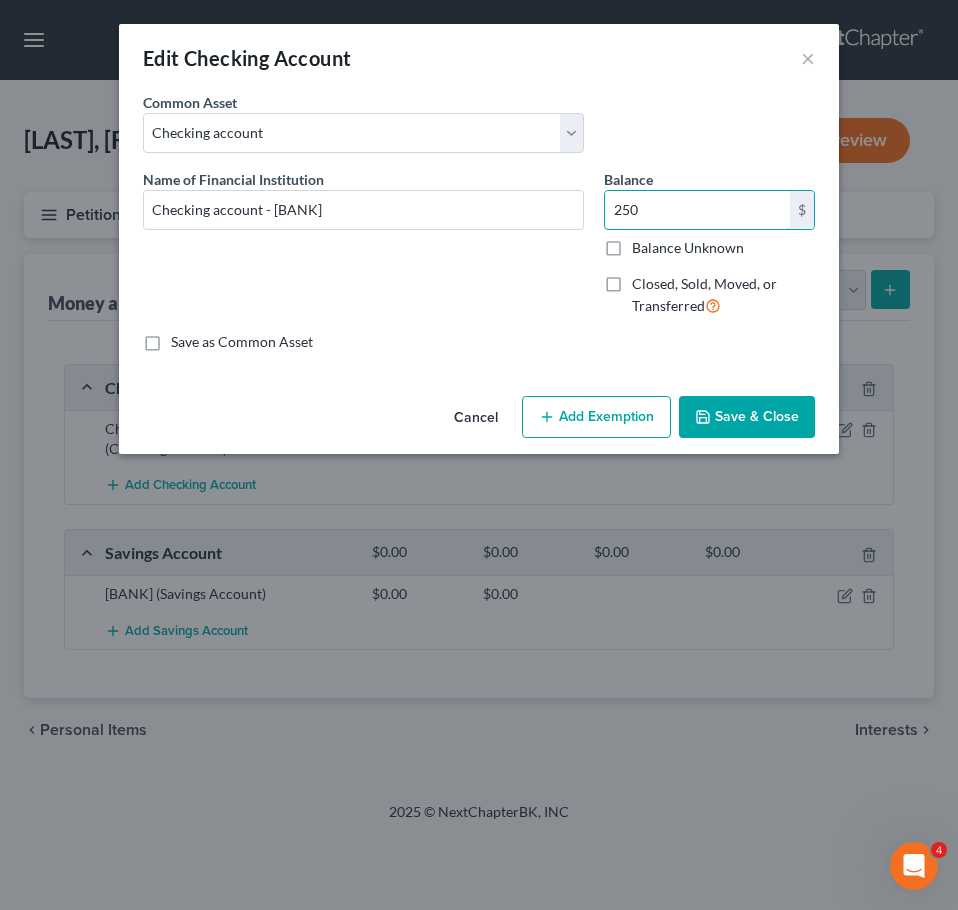 type on "250" 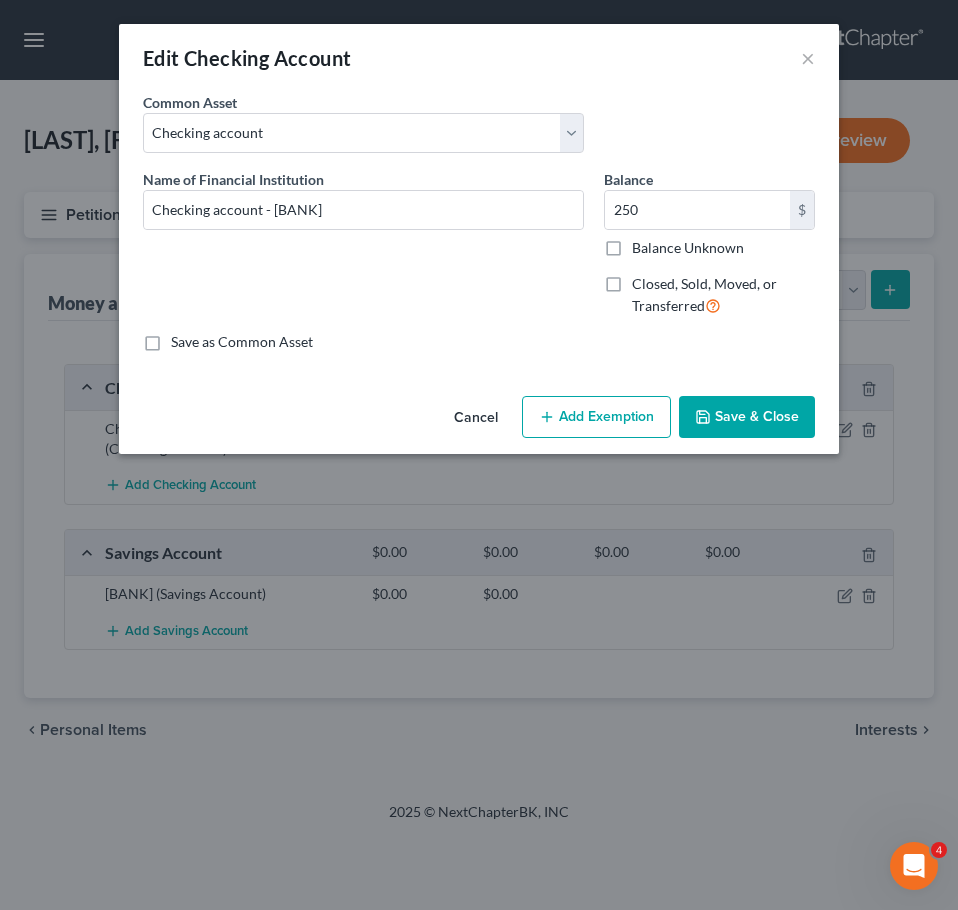 click on "Save & Close" at bounding box center (747, 417) 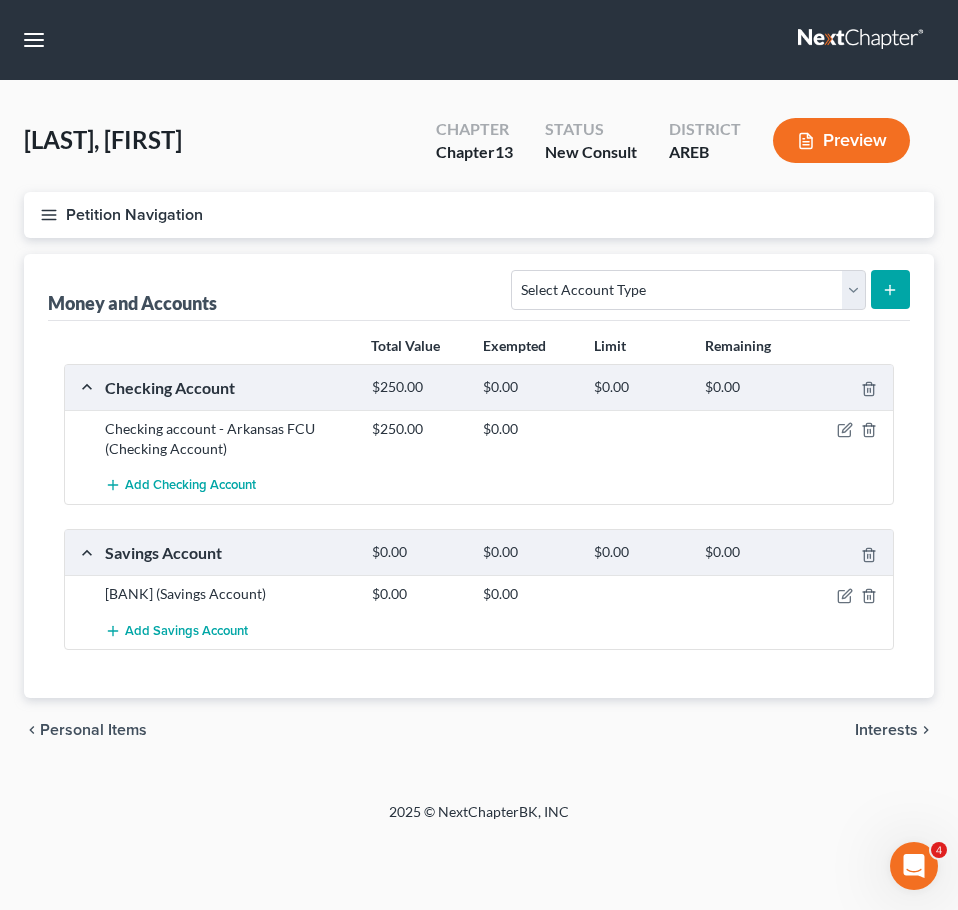 click on "chevron_left
Personal Items
Interests
chevron_right" at bounding box center (479, 730) 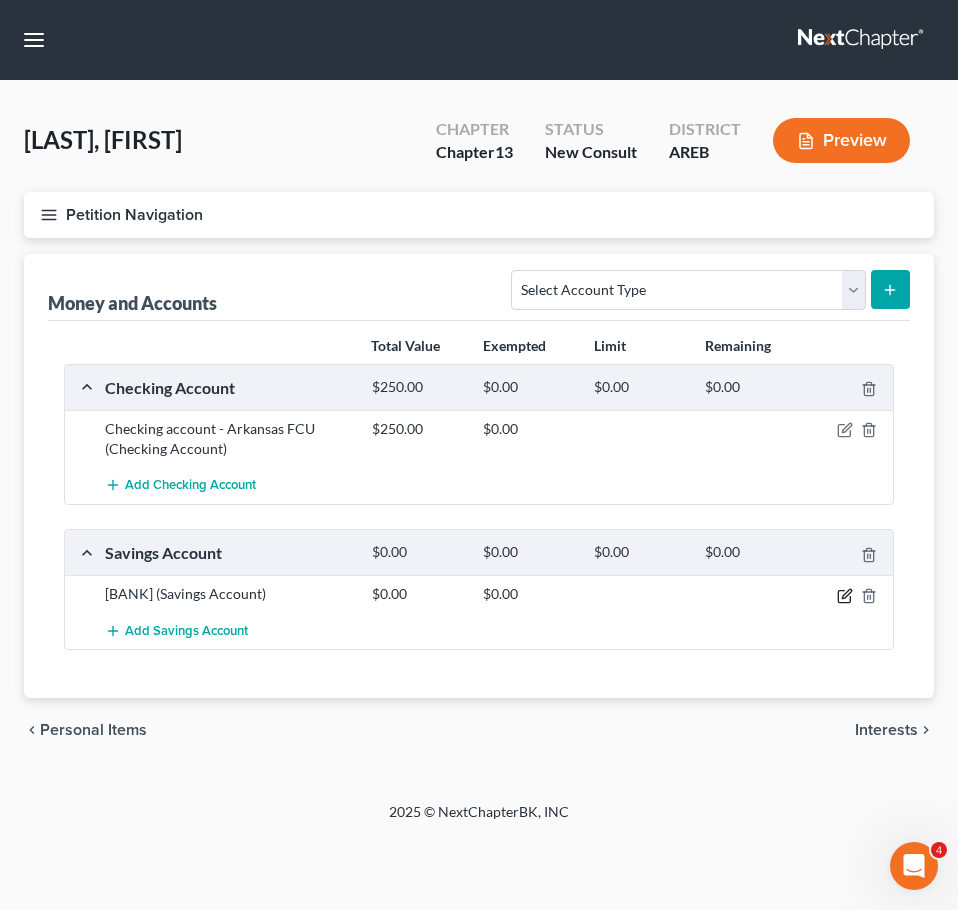 click 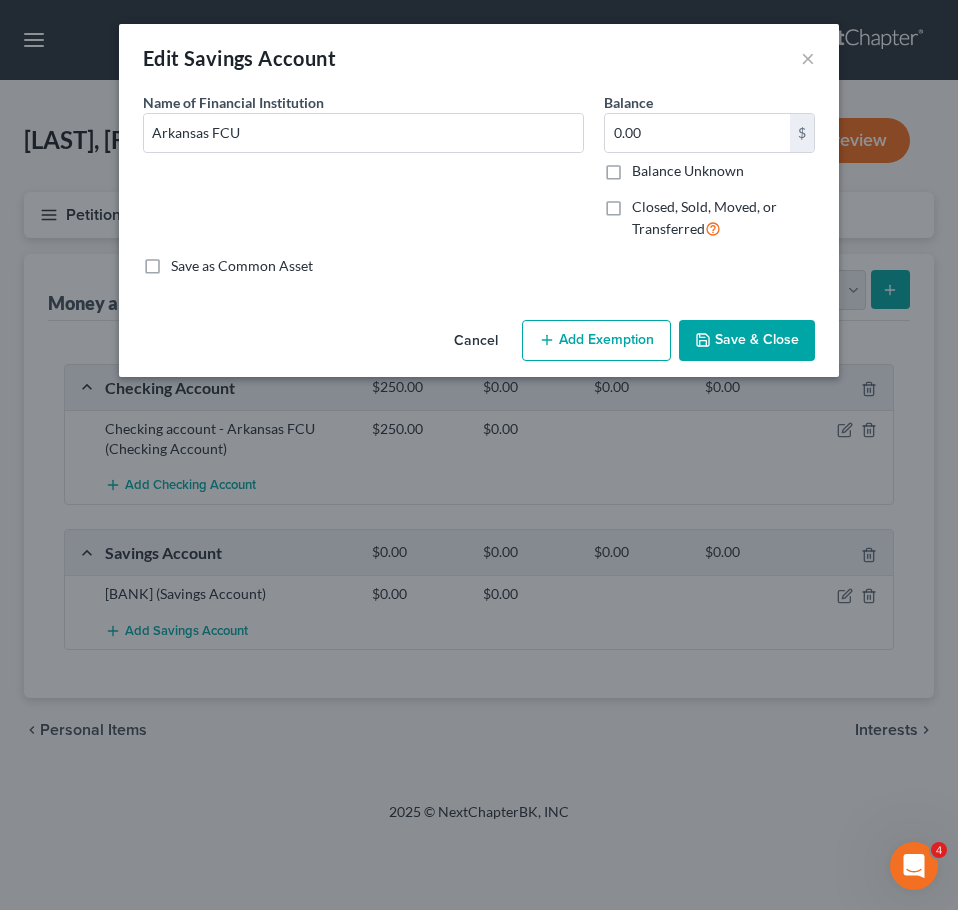 click on "0.00 $
Balance Unknown" at bounding box center (709, 147) 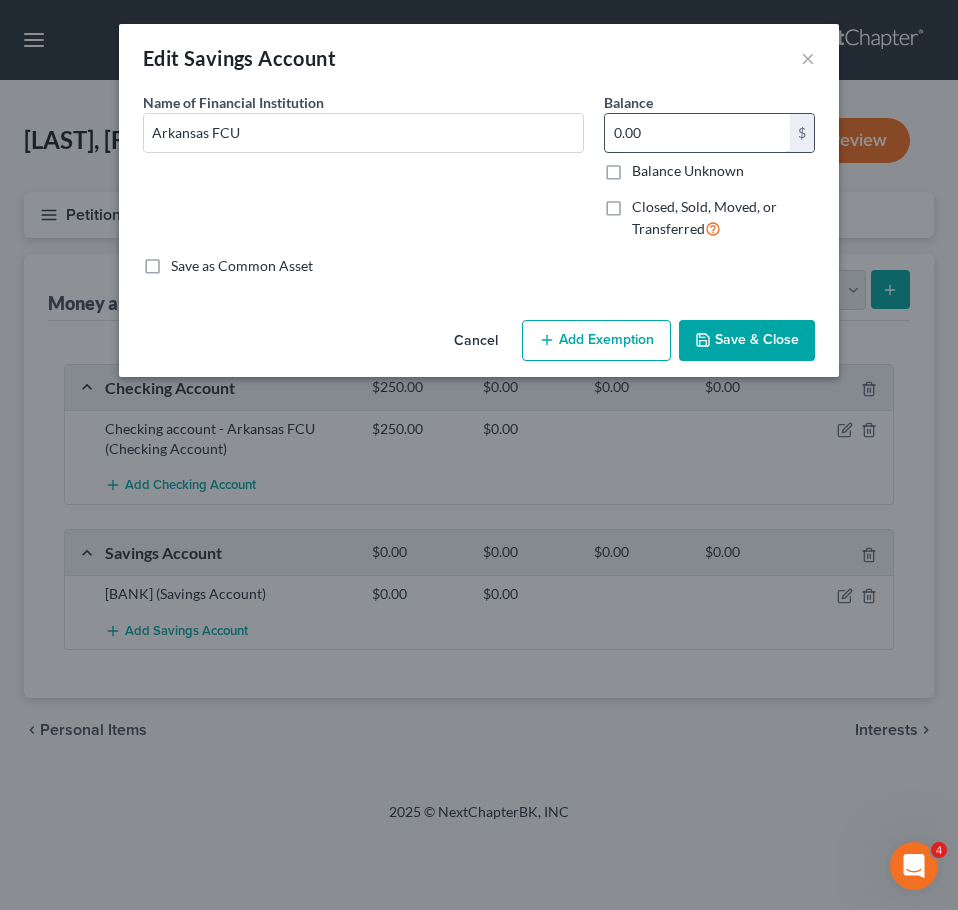 click on "0.00" at bounding box center [697, 133] 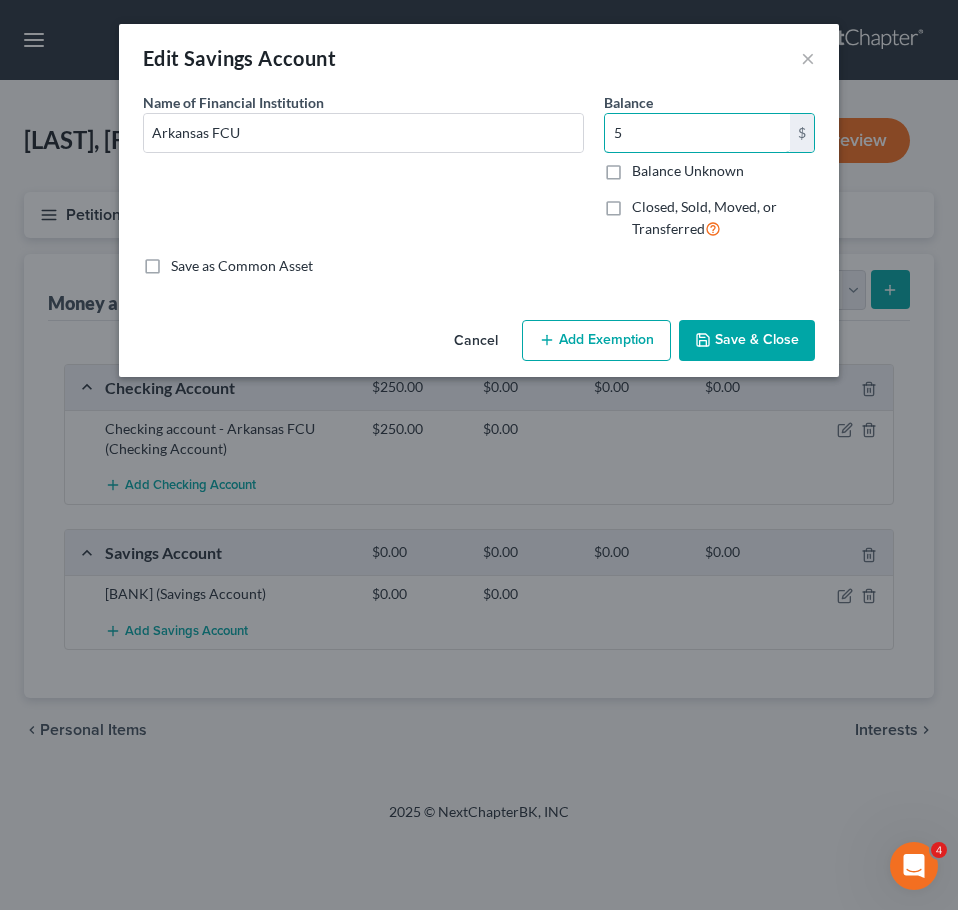 type on "5" 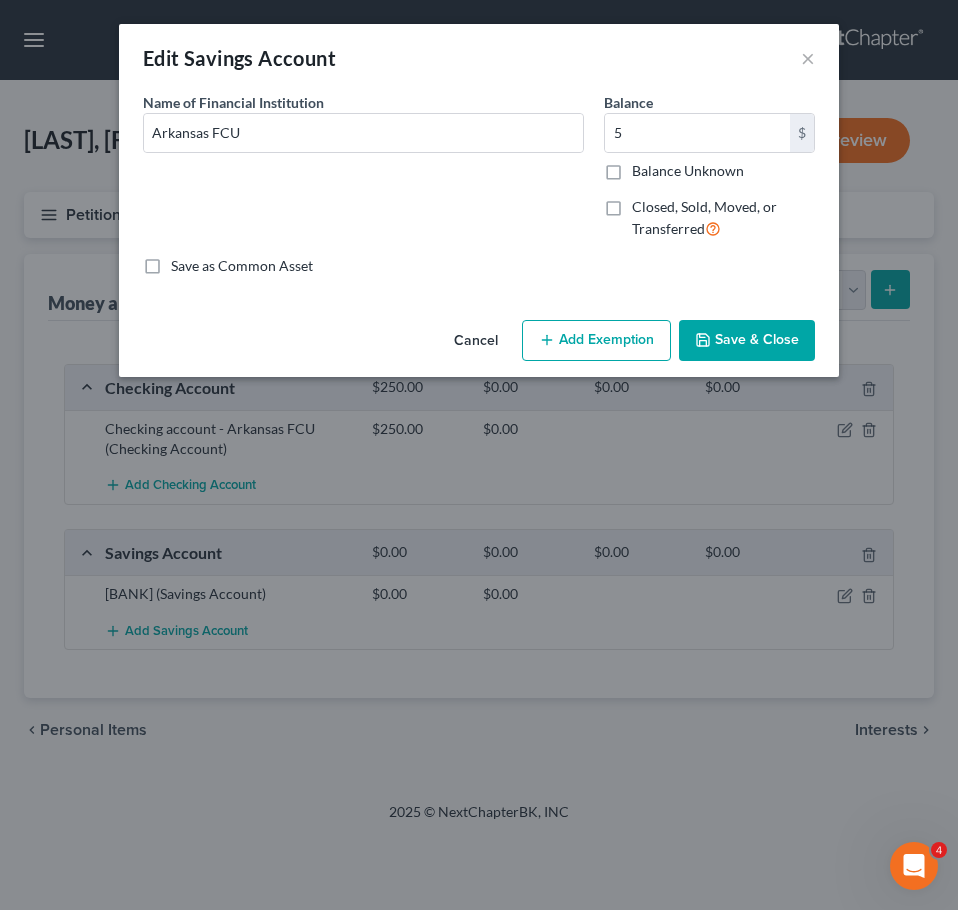 click on "Save & Close" at bounding box center (747, 341) 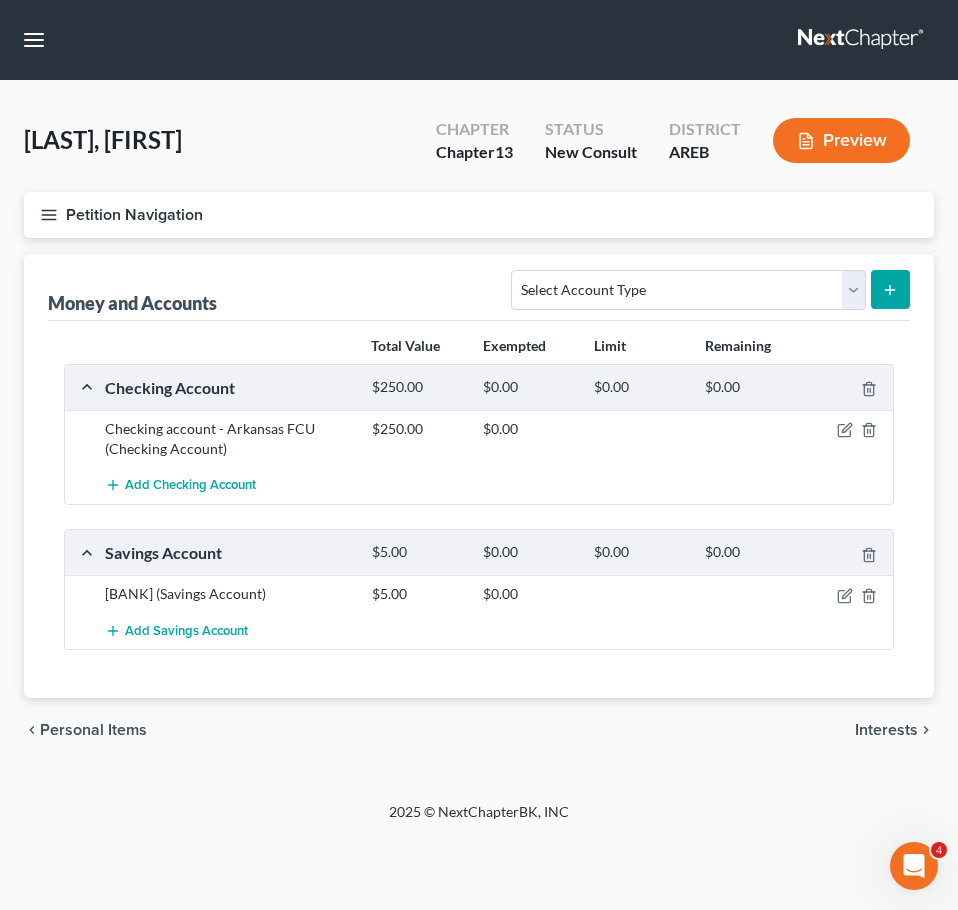 click on "chevron_left
Personal Items
Interests
chevron_right" at bounding box center (479, 730) 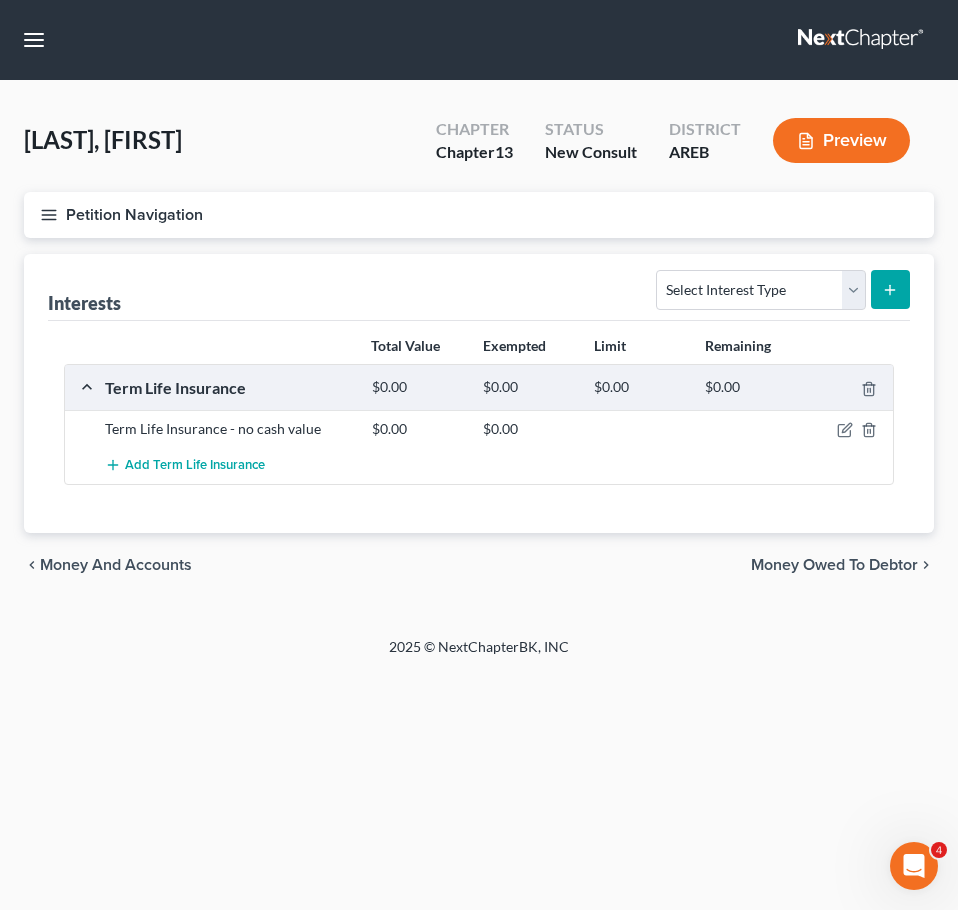 click on "Money Owed to Debtor" at bounding box center [834, 565] 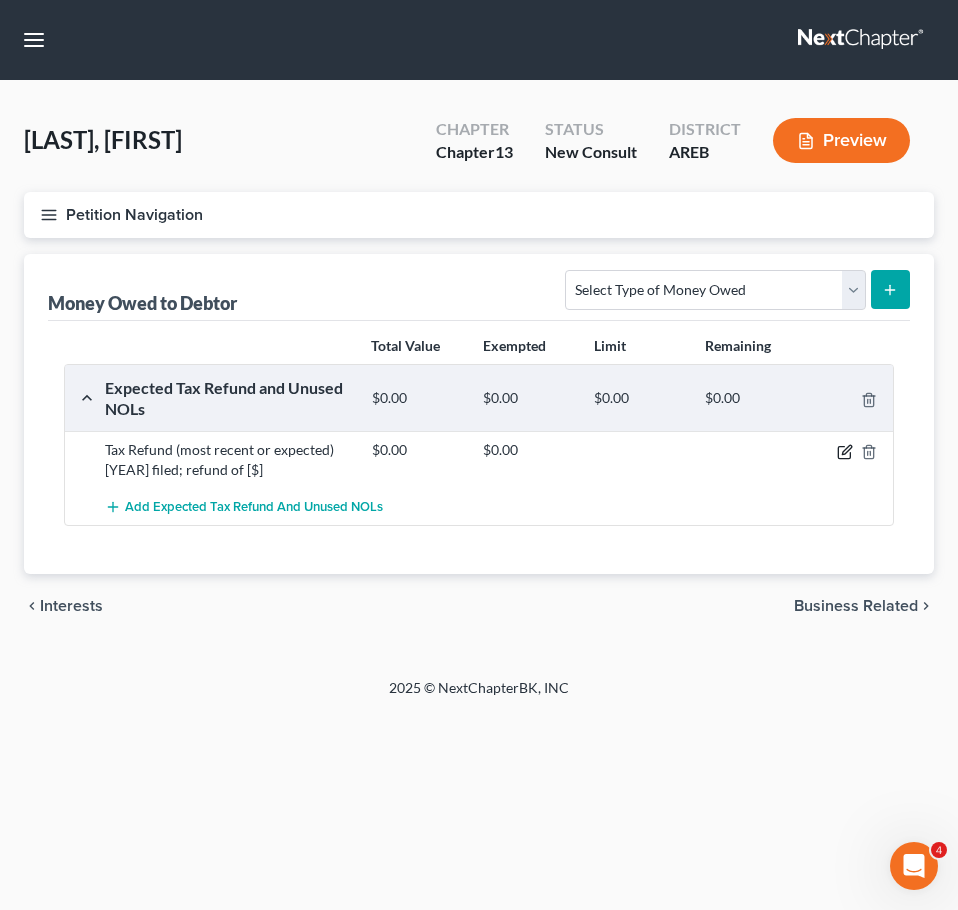 click 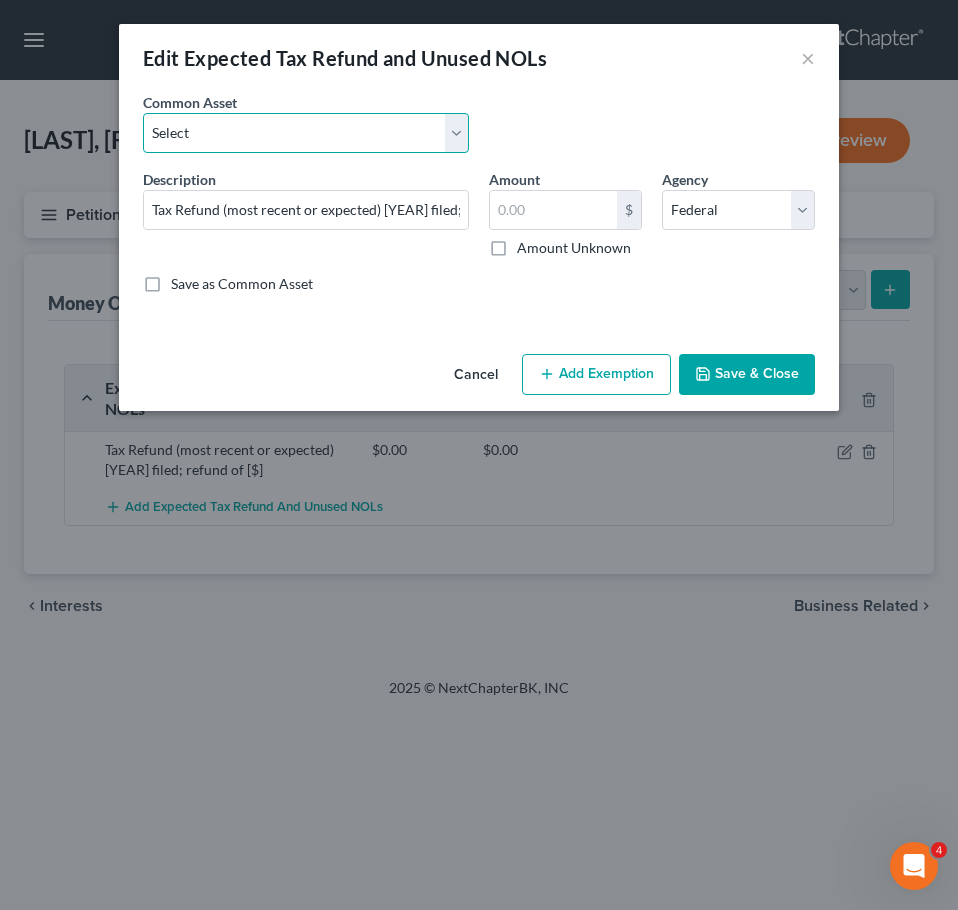 click on "Select Expected refund for 2024 tax refund" at bounding box center (306, 133) 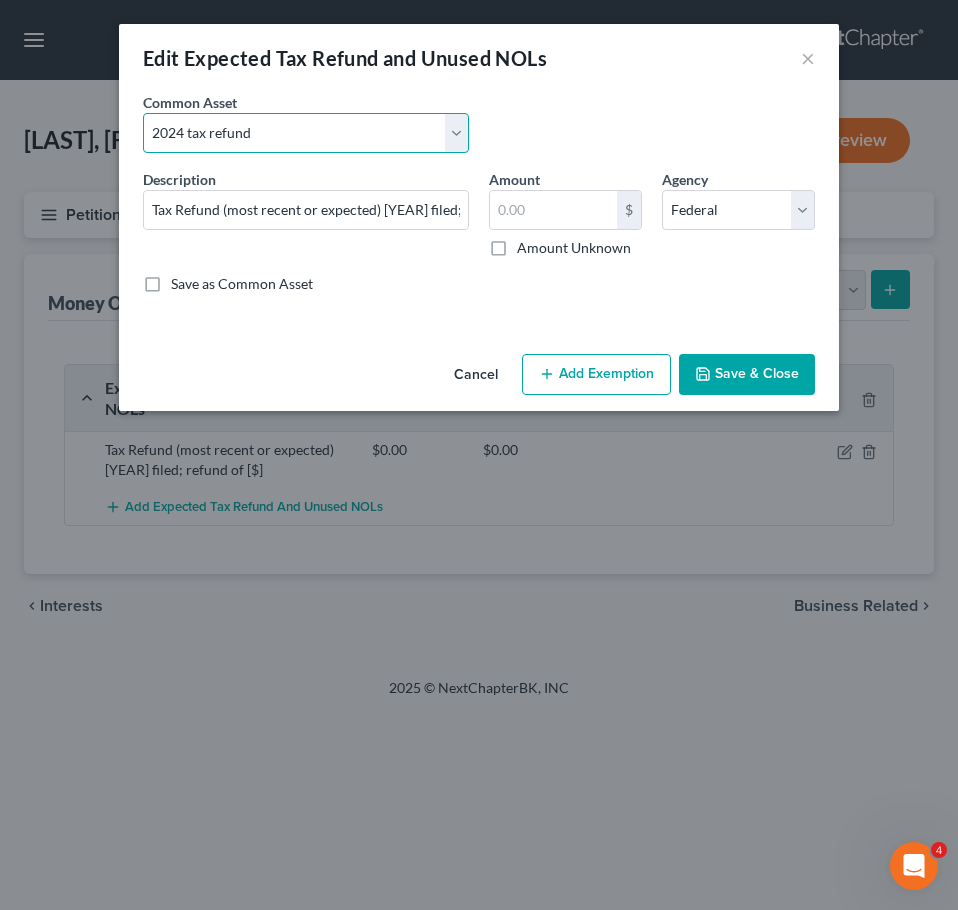 click on "Select Expected refund for 2024 tax refund" at bounding box center (306, 133) 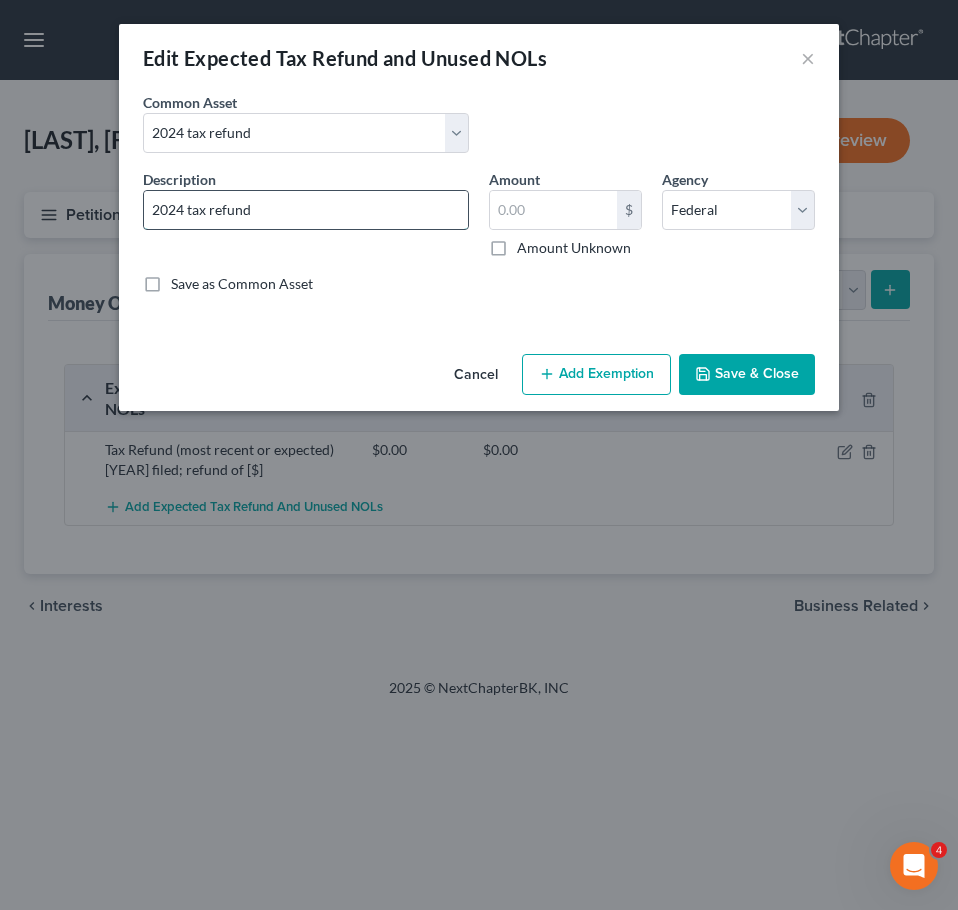 click on "2024 tax refund" at bounding box center (306, 210) 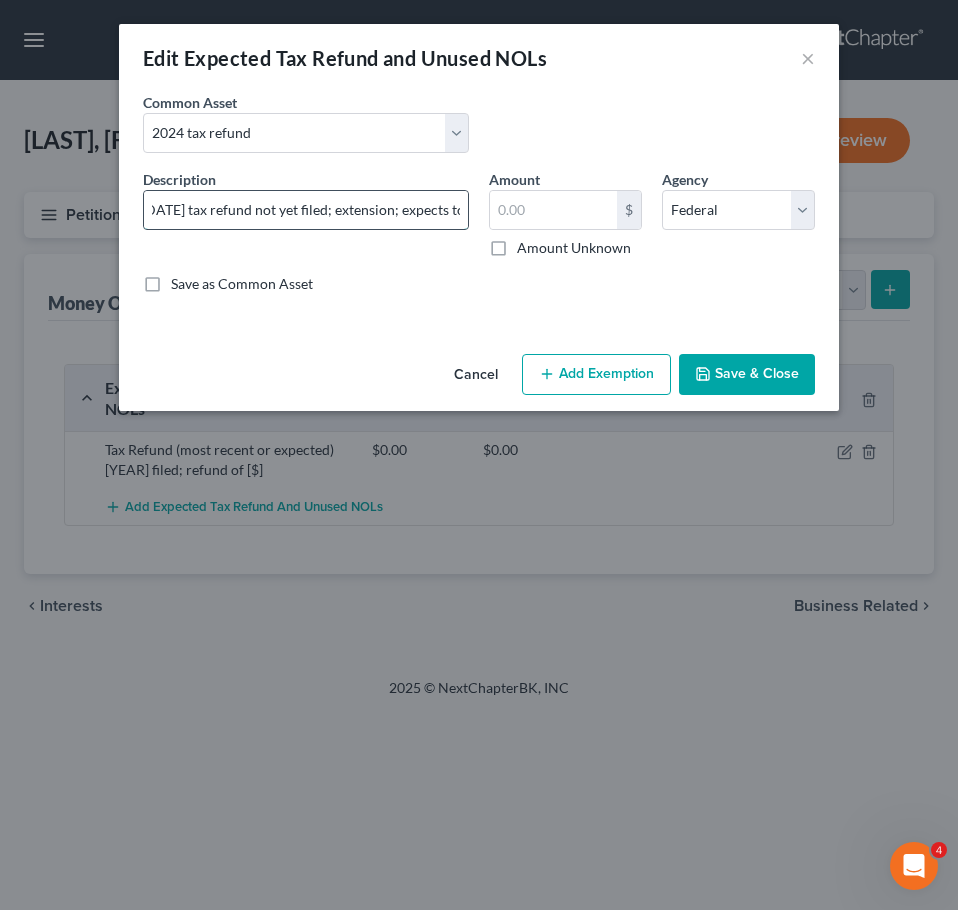 scroll, scrollTop: 0, scrollLeft: 29, axis: horizontal 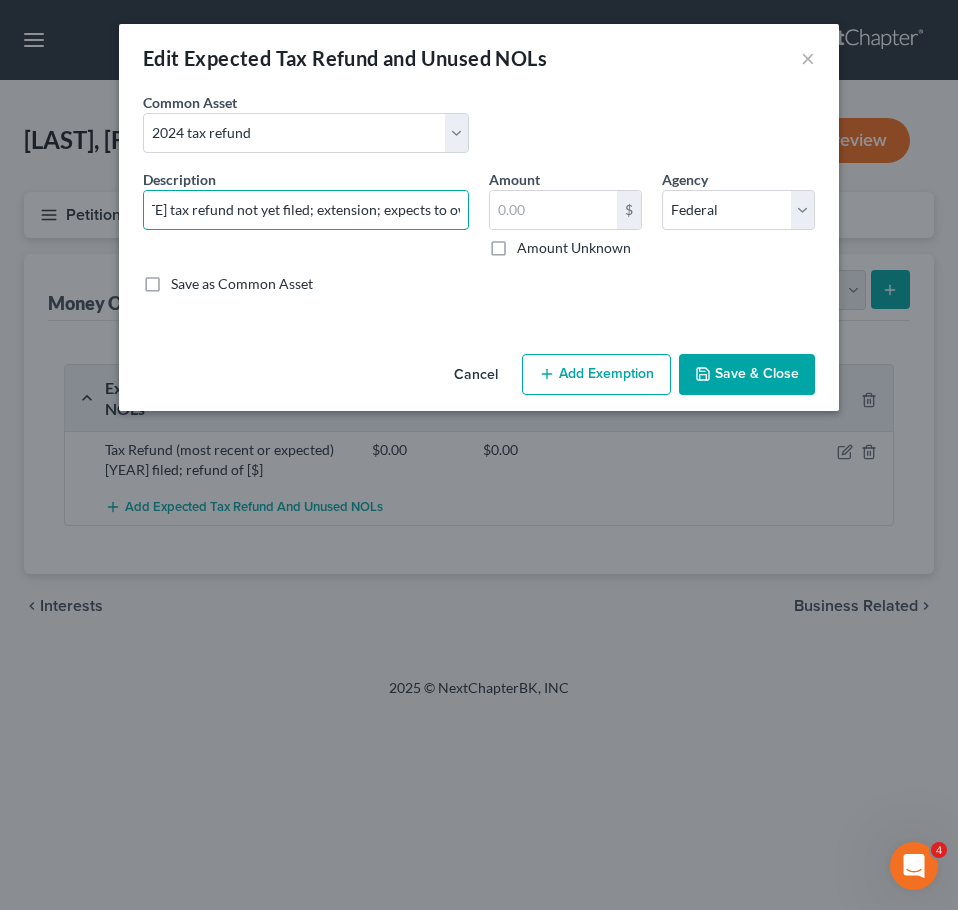 type on "[DATE] tax refund not yet filed; extension; expects to owe" 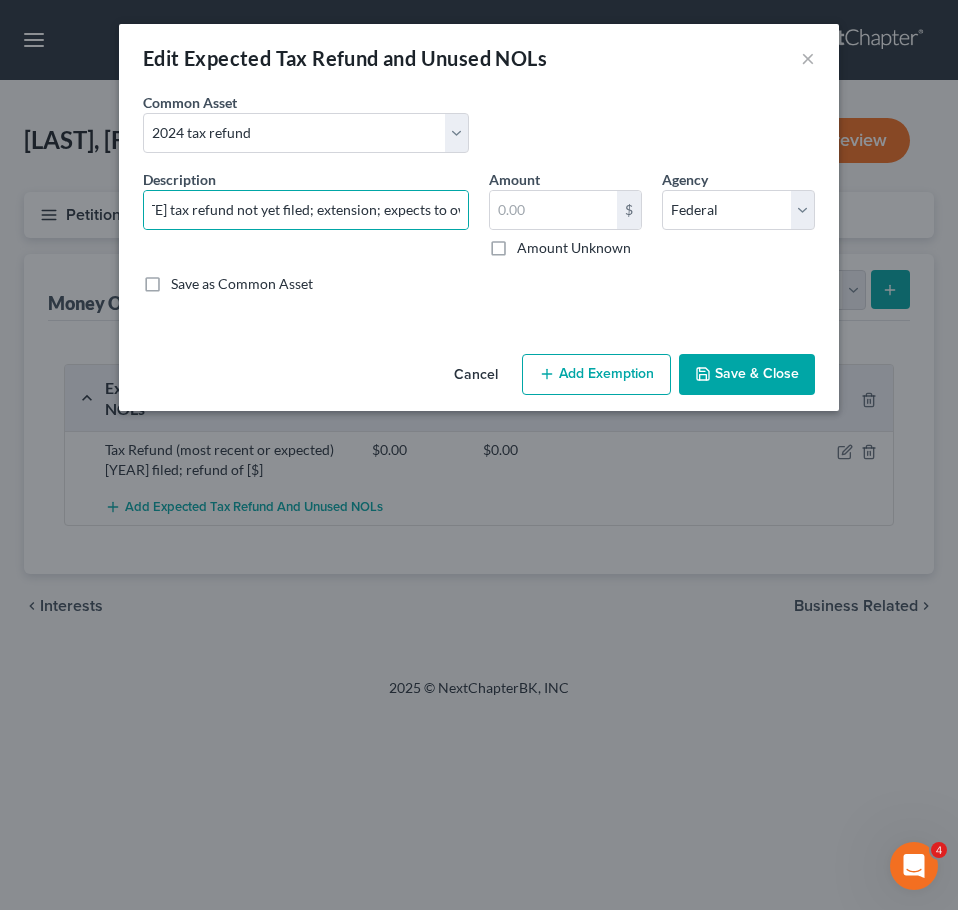 click on "Save & Close" at bounding box center [747, 375] 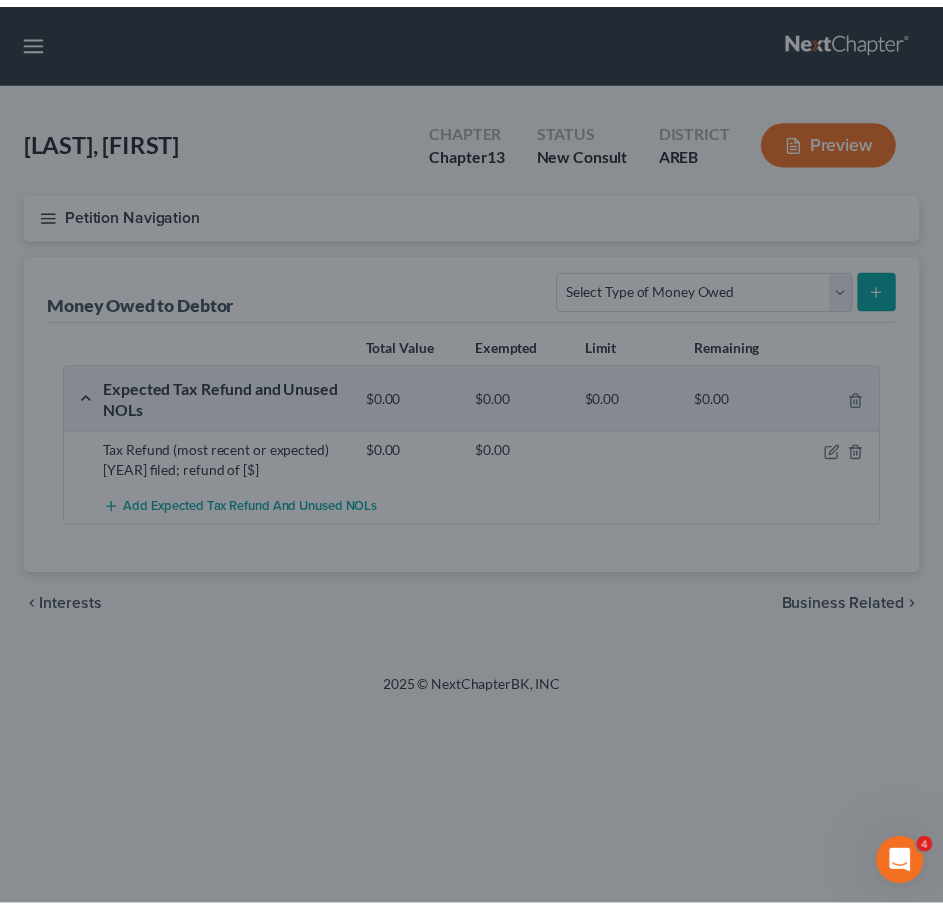scroll, scrollTop: 0, scrollLeft: 0, axis: both 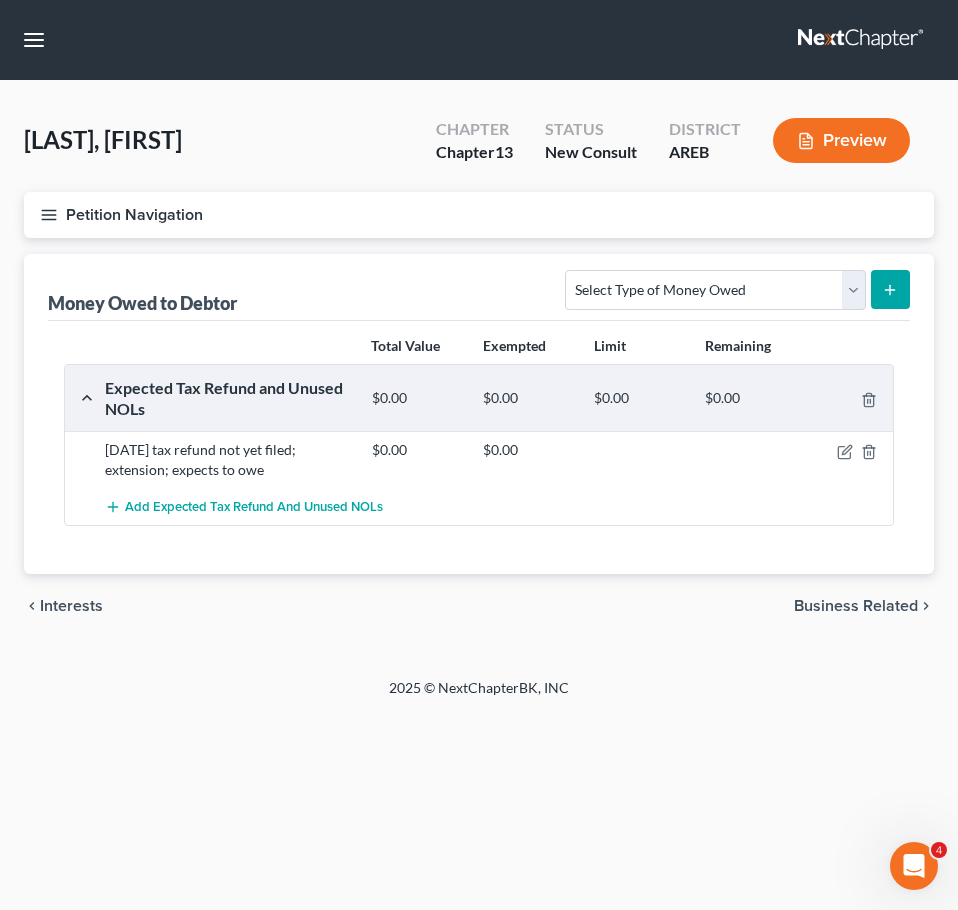 click on "Business Related" at bounding box center (856, 606) 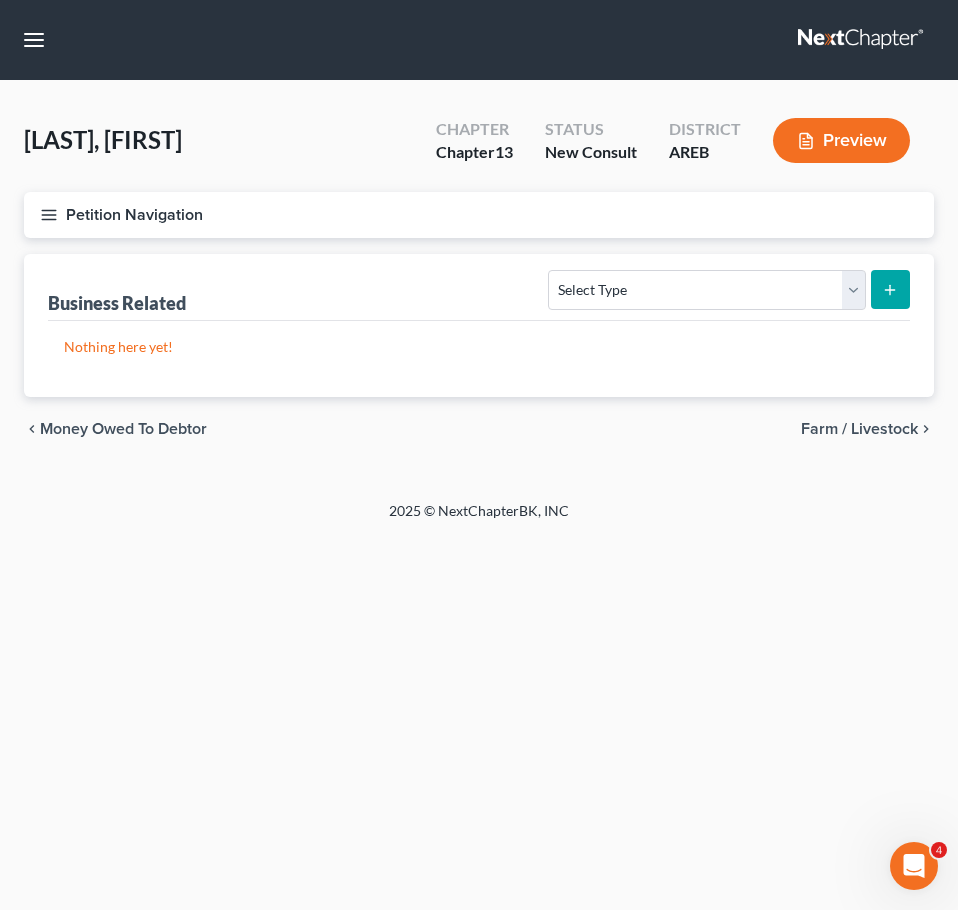click on "chevron_left
Money Owed to Debtor
Farm / Livestock
chevron_right" at bounding box center [479, 429] 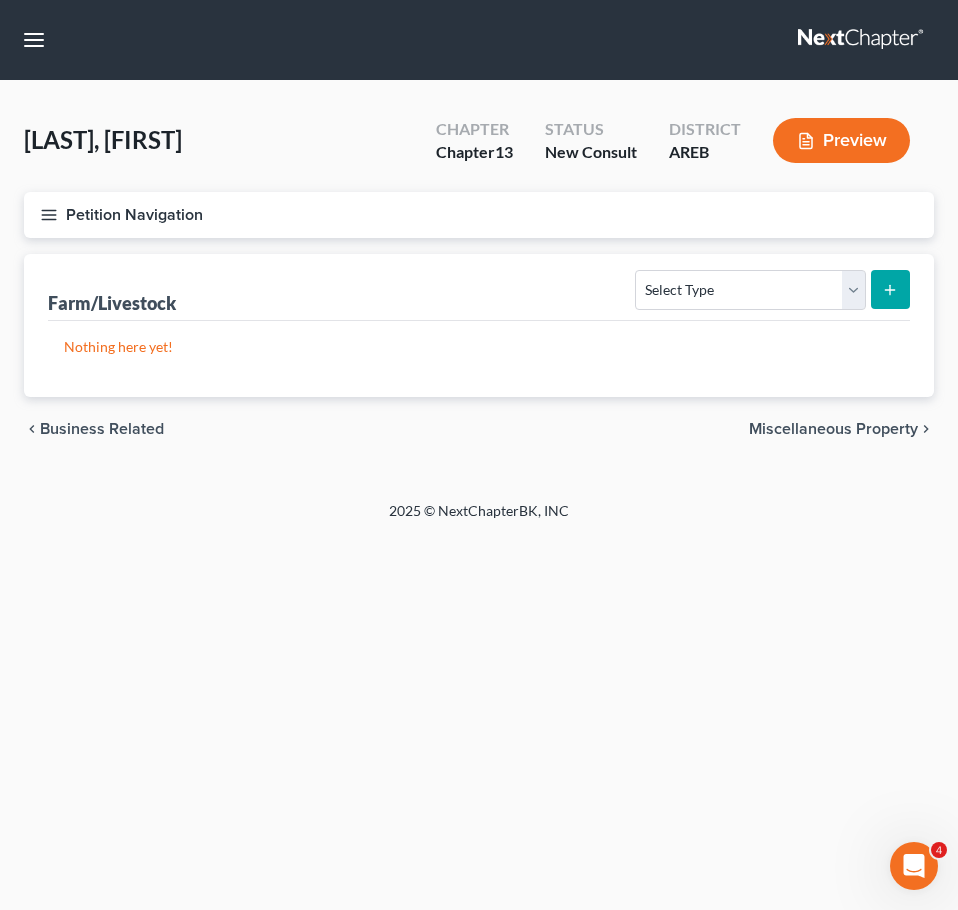 click on "Miscellaneous Property" at bounding box center [833, 429] 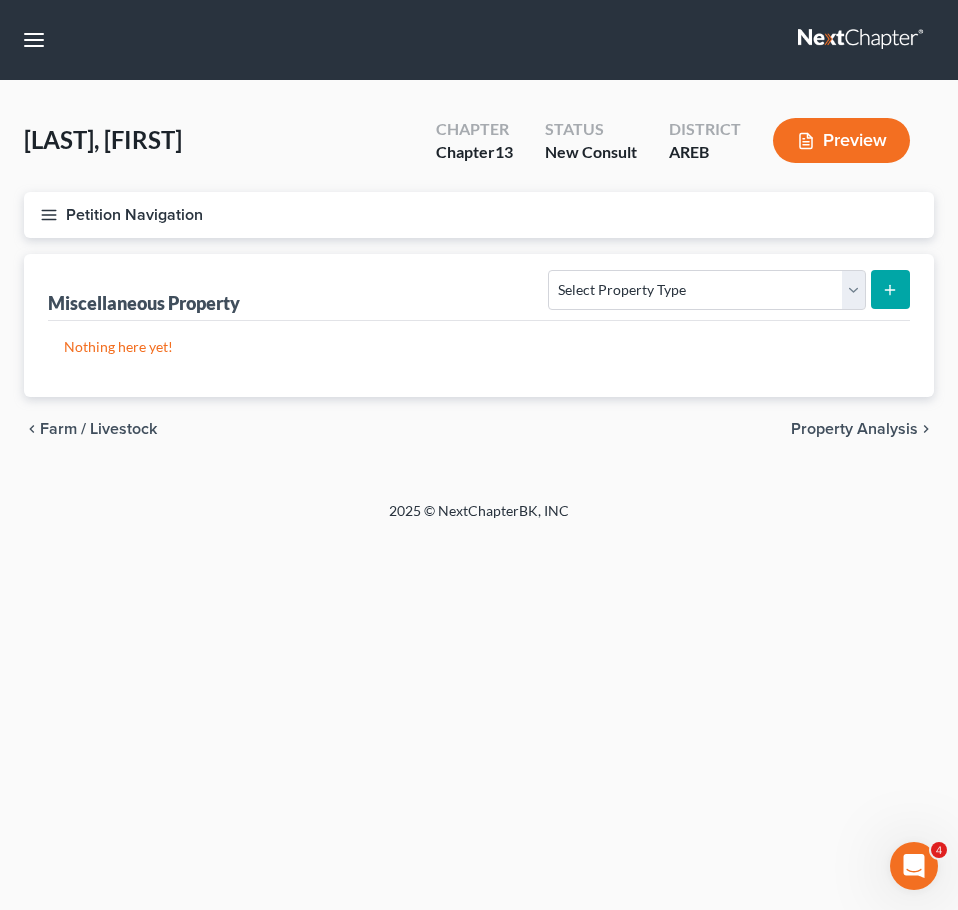 click on "Property Analysis" at bounding box center [854, 429] 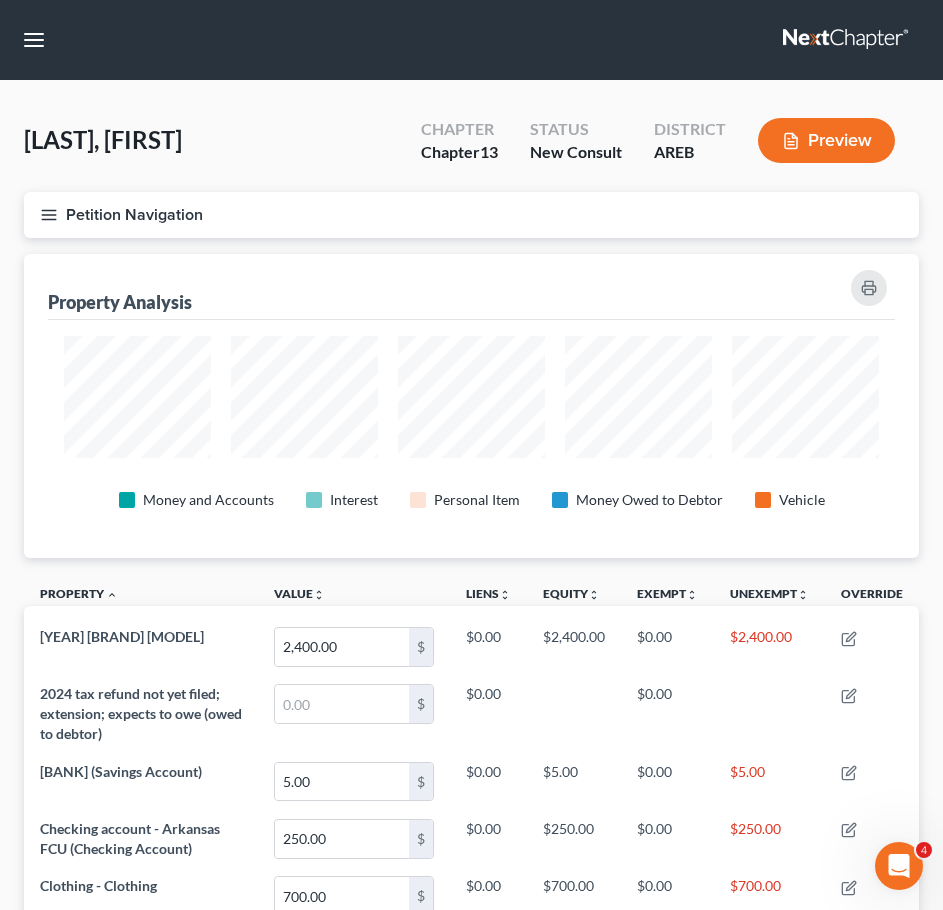 scroll, scrollTop: 999696, scrollLeft: 999105, axis: both 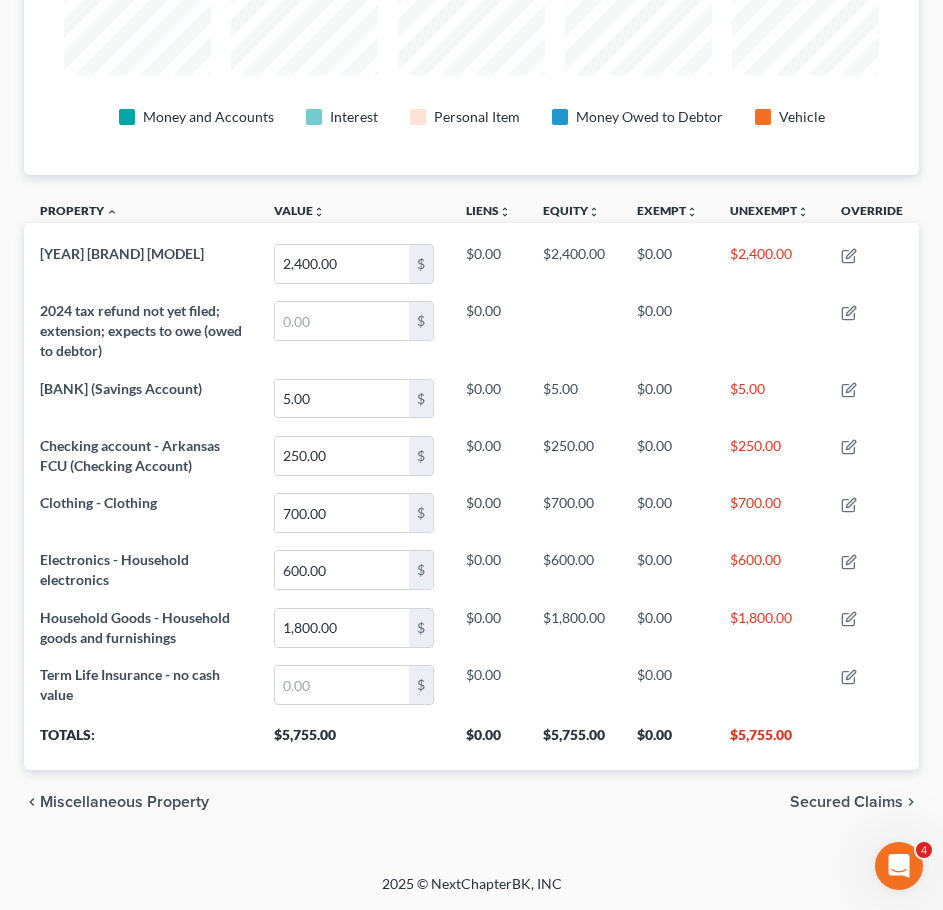 click on "Secured Claims" at bounding box center (846, 802) 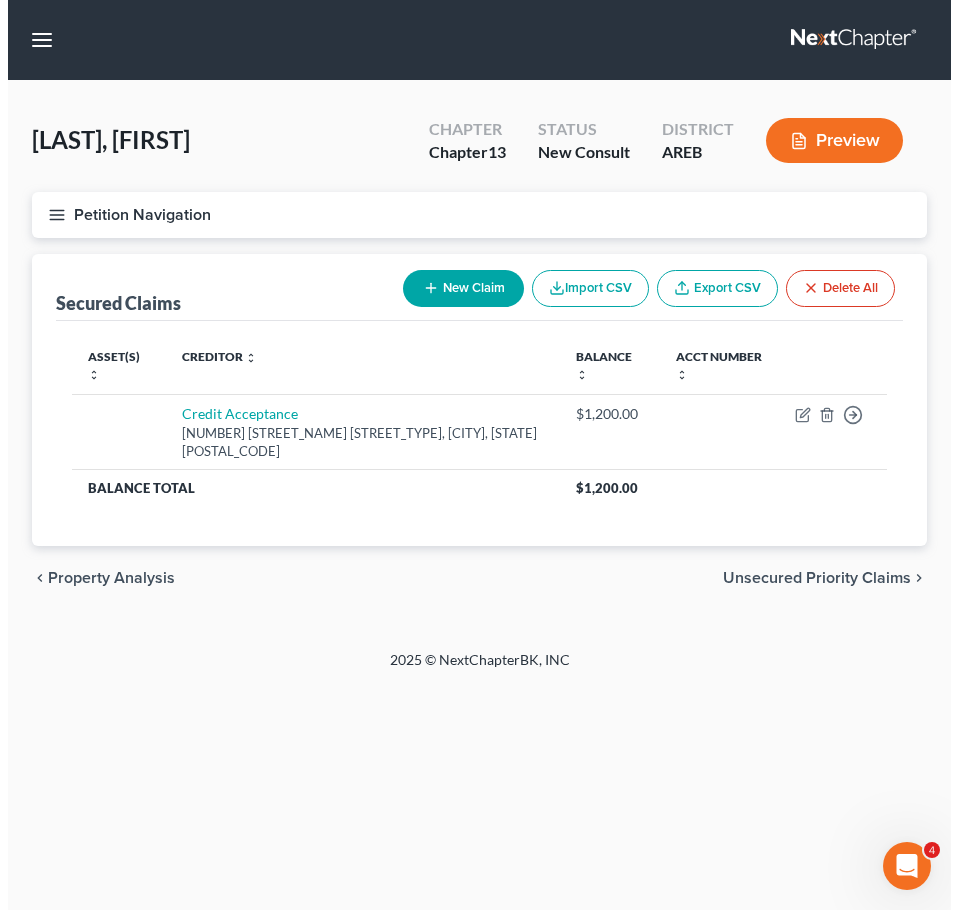 scroll, scrollTop: 0, scrollLeft: 0, axis: both 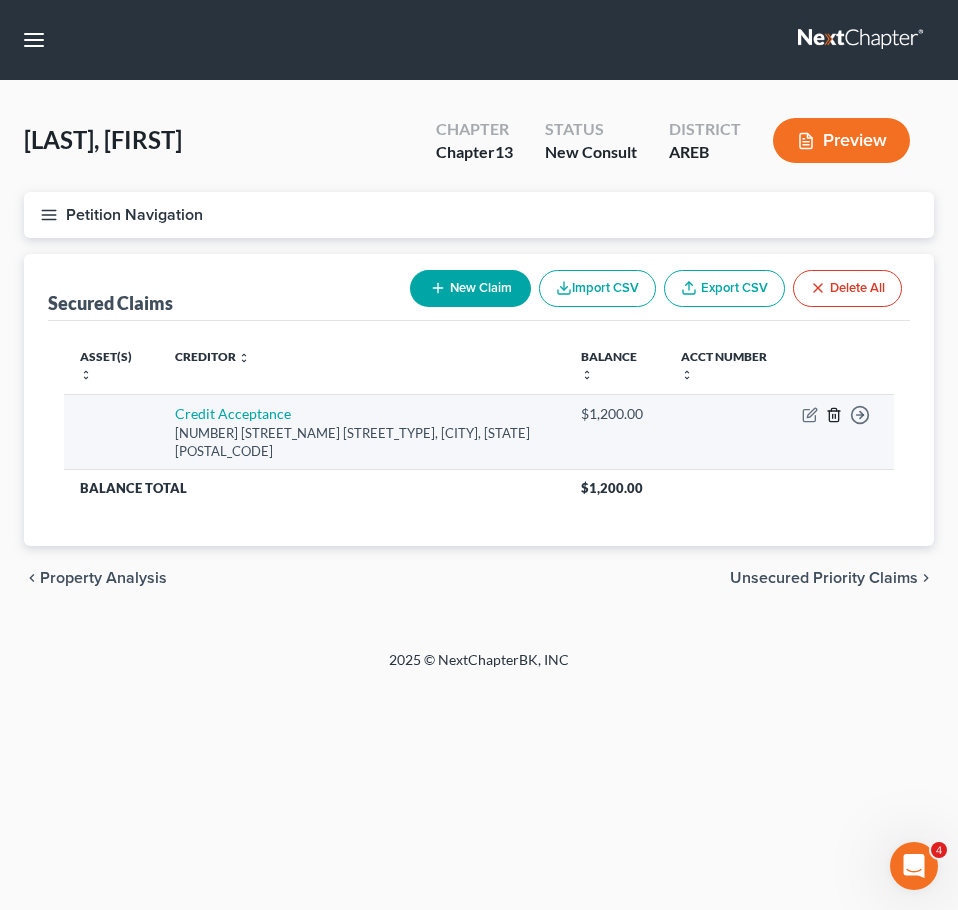 click 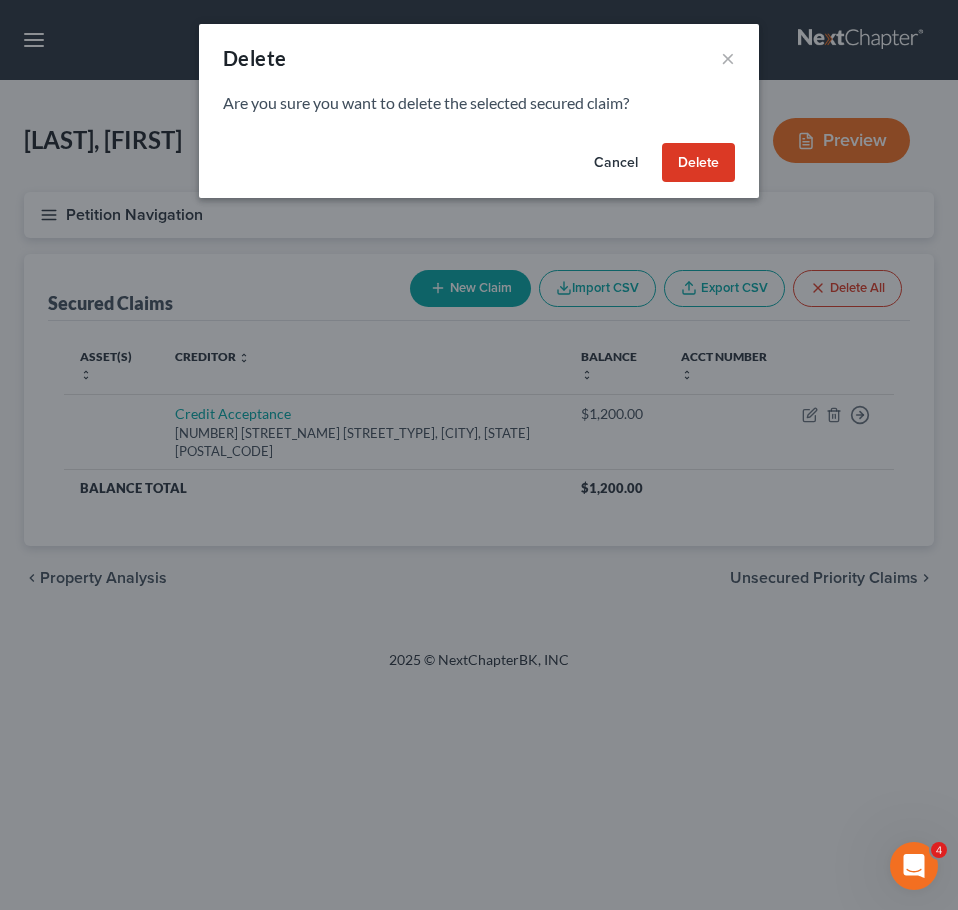 click on "Delete" at bounding box center [698, 163] 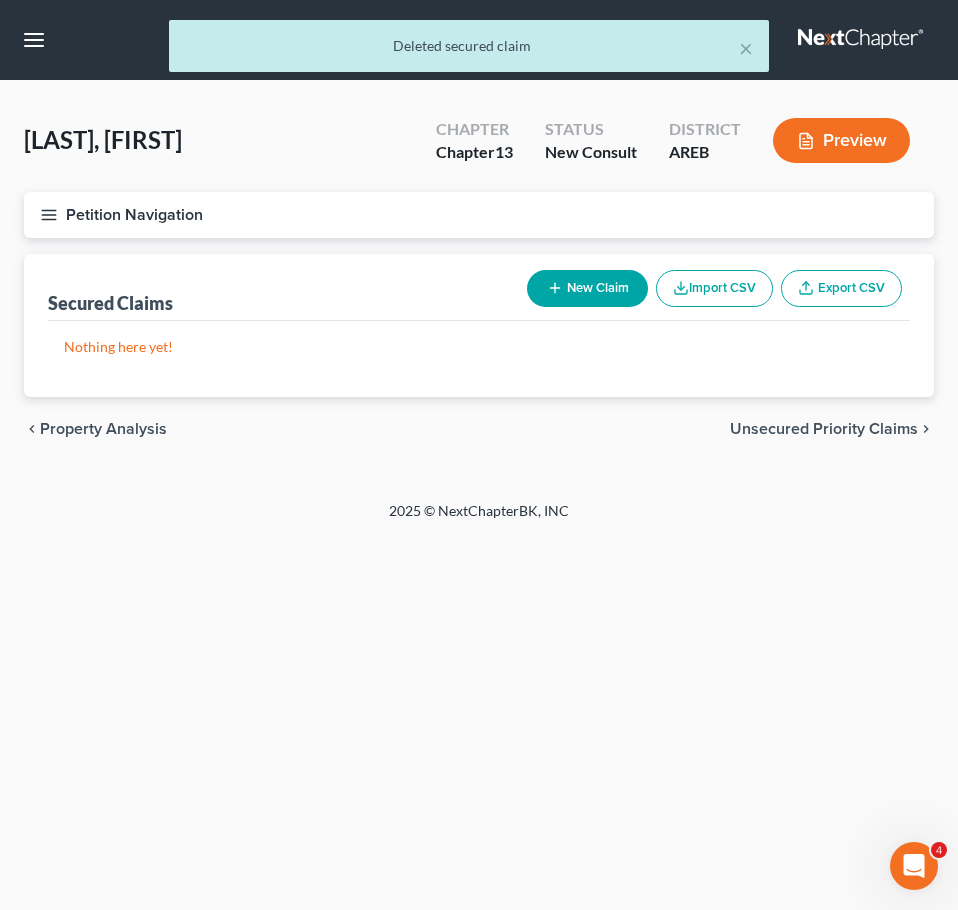 click on "Unsecured Priority Claims" at bounding box center [824, 429] 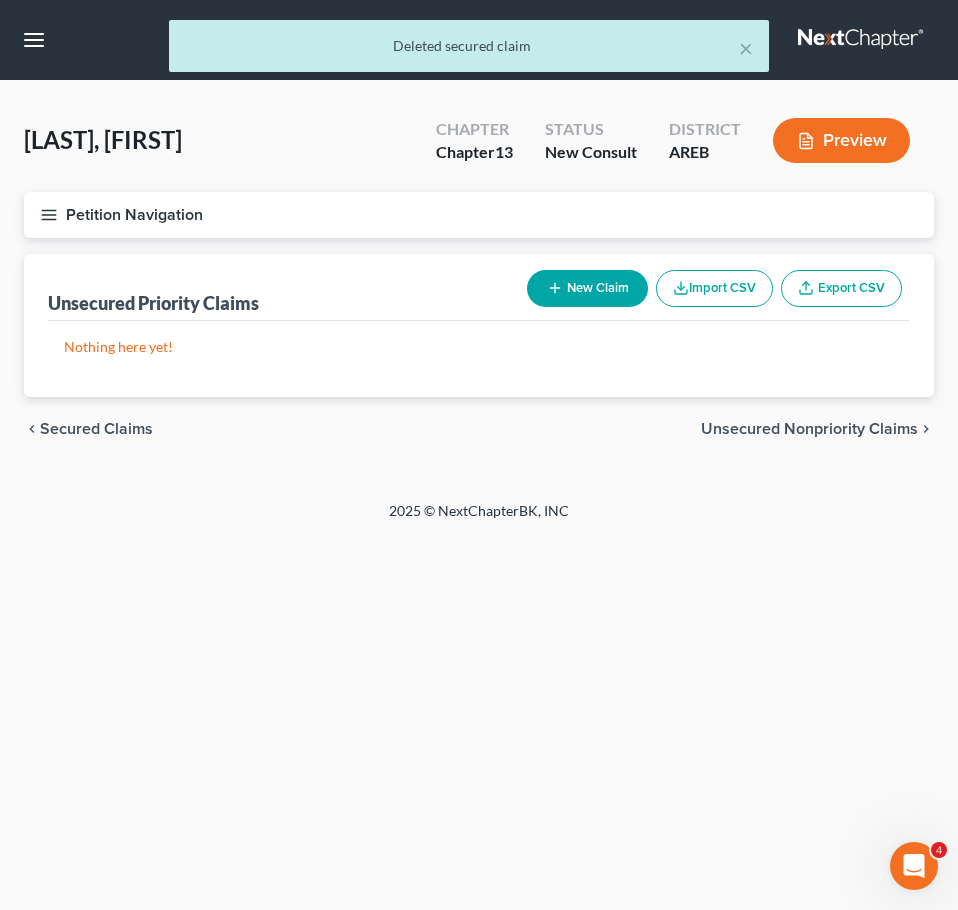 click on "Unsecured Nonpriority Claims" at bounding box center [809, 429] 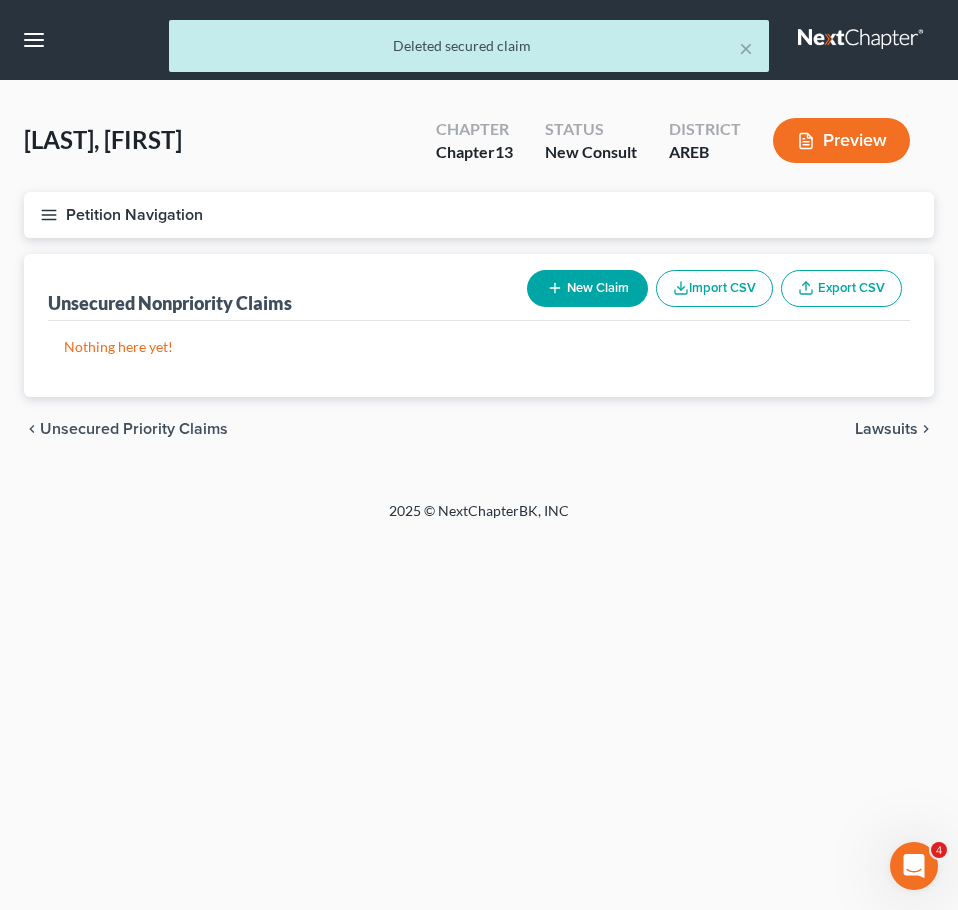 click on "Lawsuits" at bounding box center [886, 429] 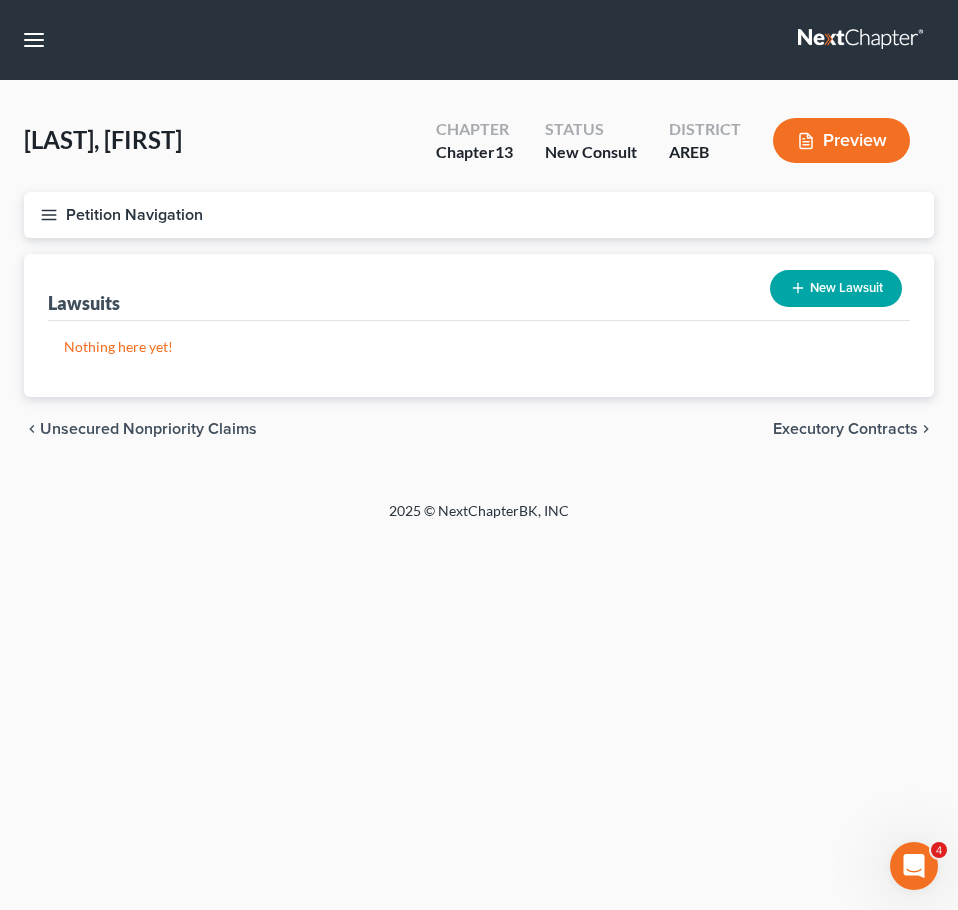 click on "Executory Contracts" at bounding box center [845, 429] 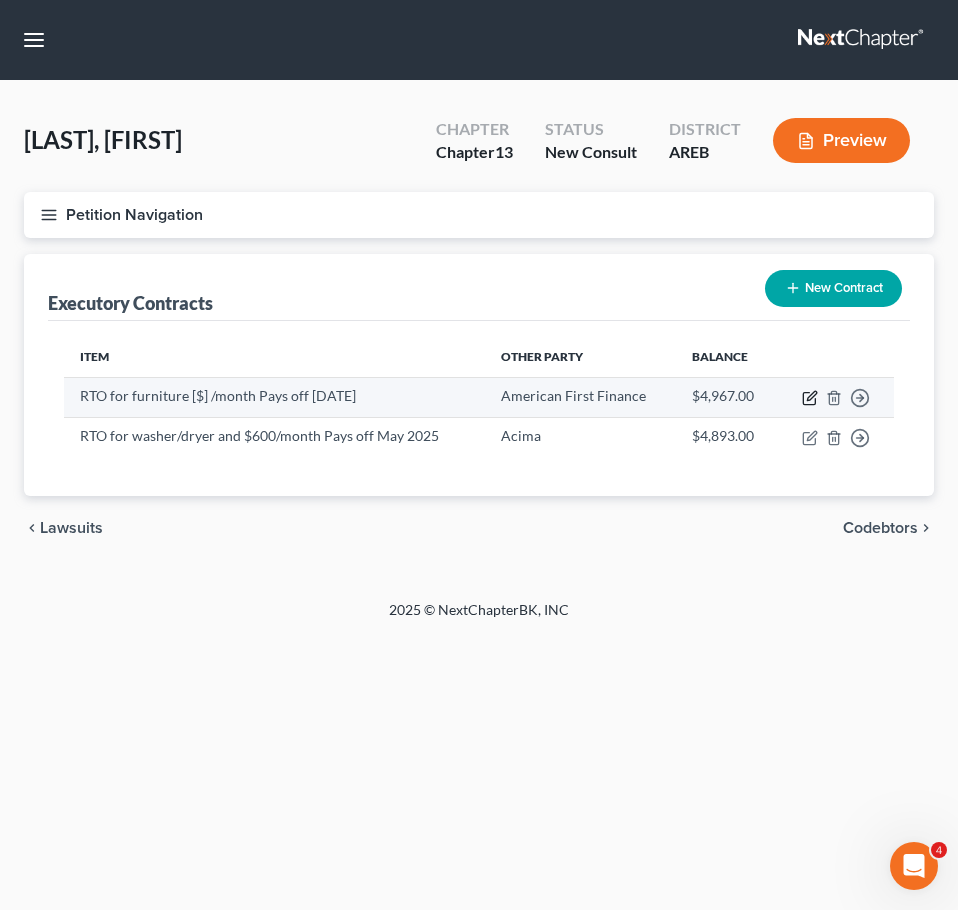 click 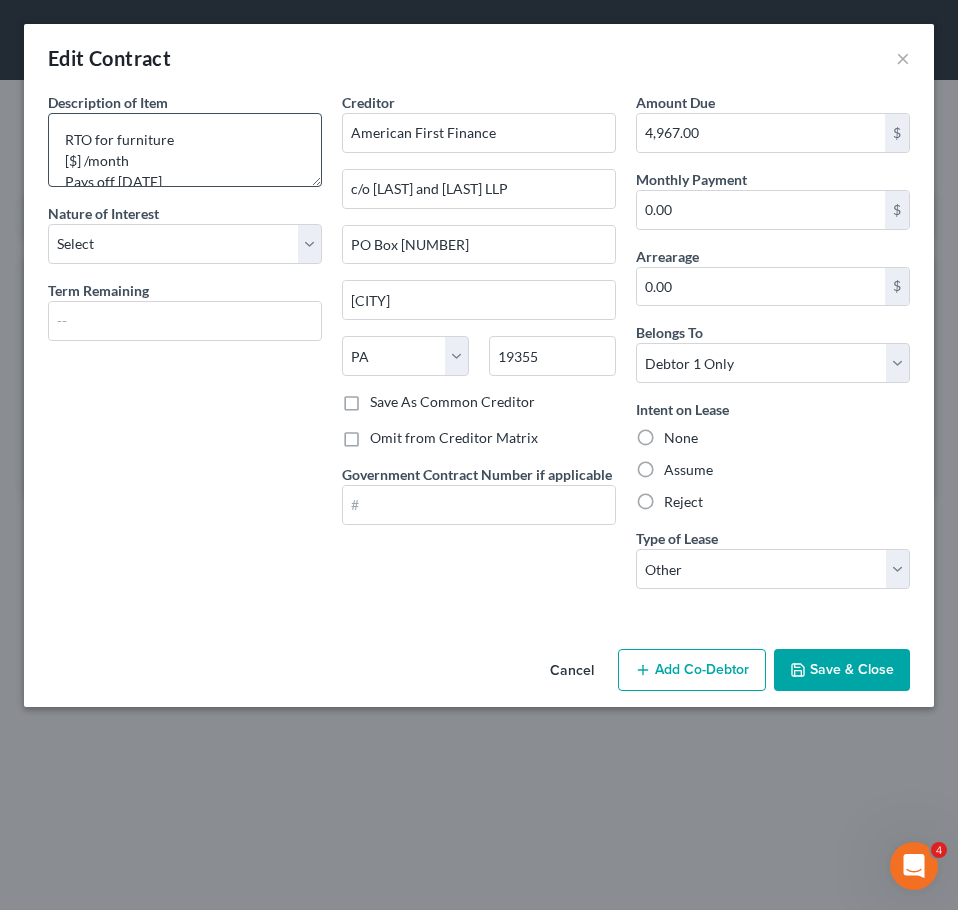 scroll, scrollTop: 21, scrollLeft: 0, axis: vertical 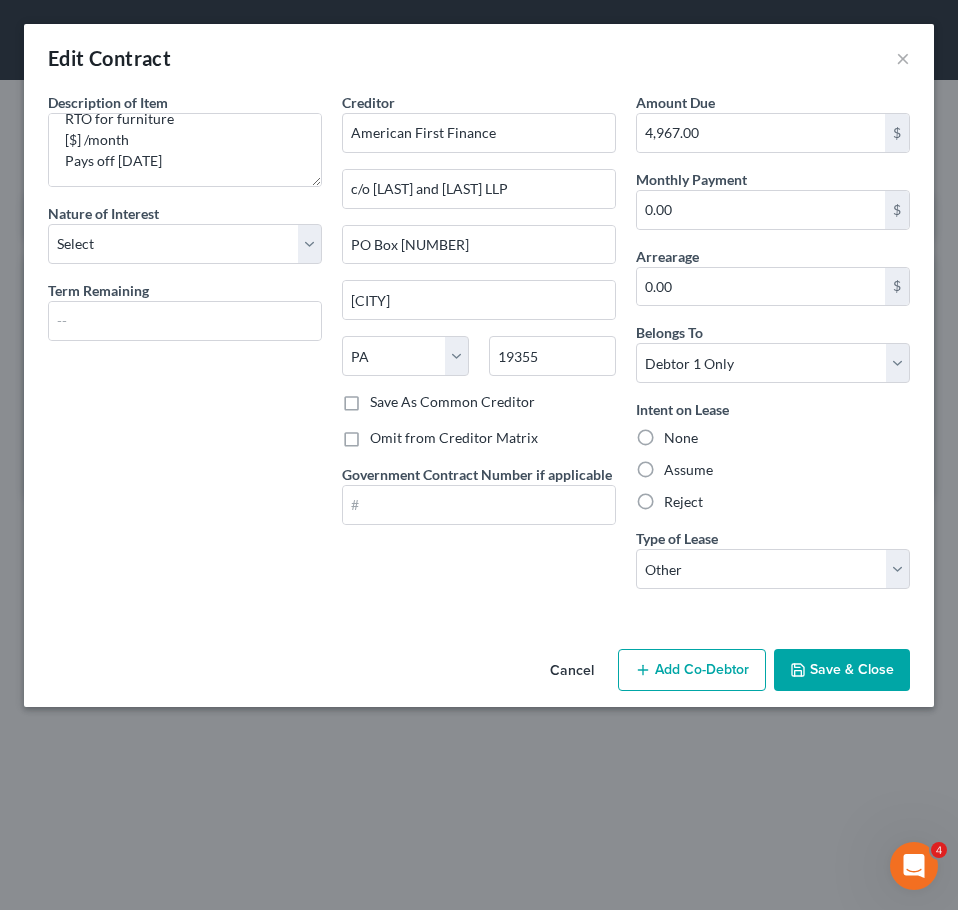 click on "Cancel" at bounding box center (572, 671) 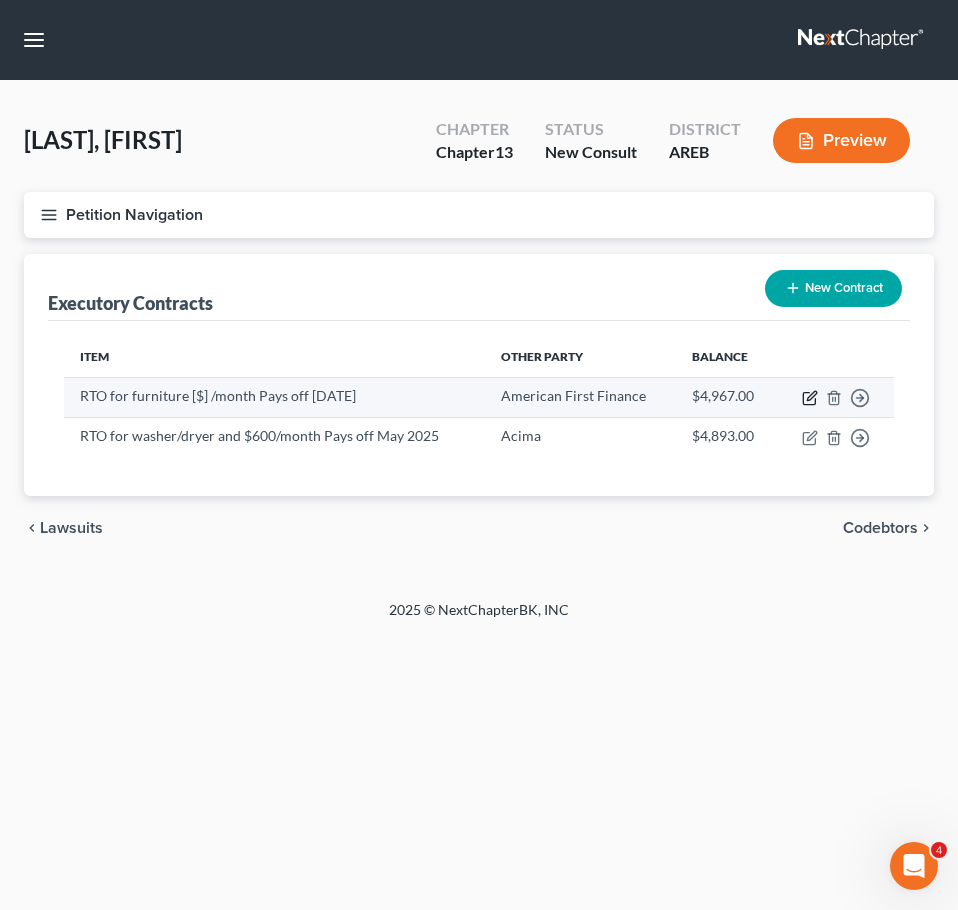 click 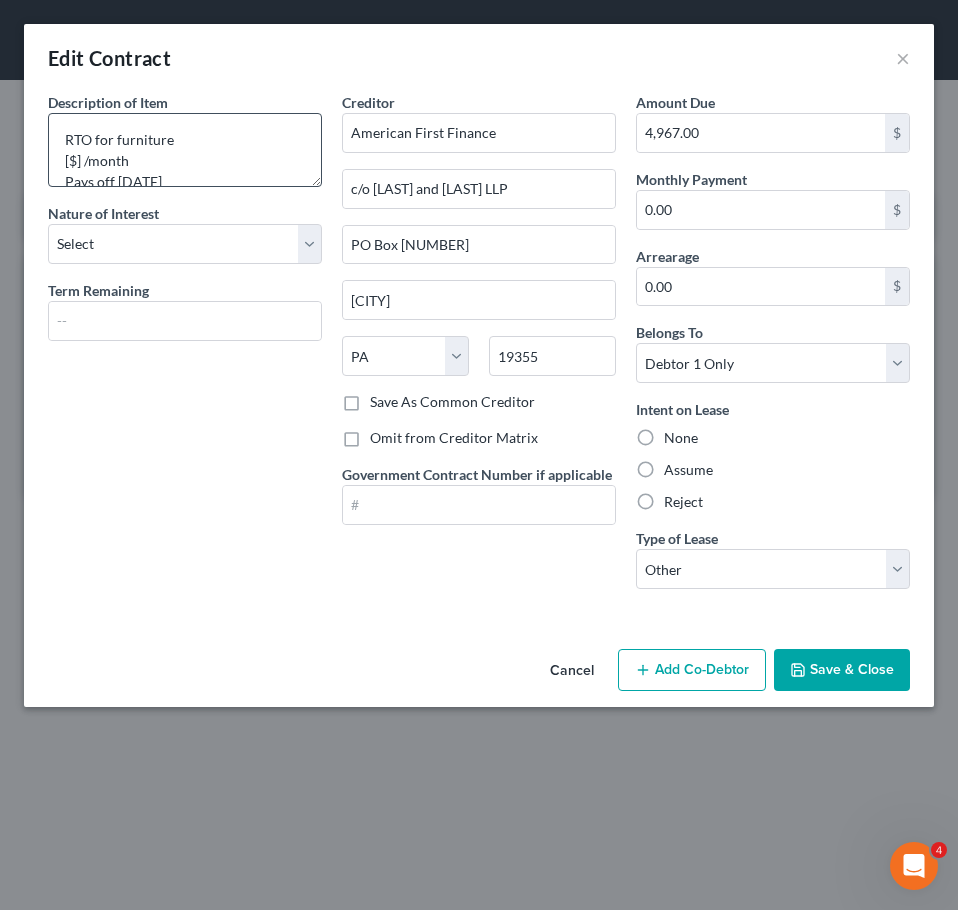 scroll, scrollTop: 21, scrollLeft: 0, axis: vertical 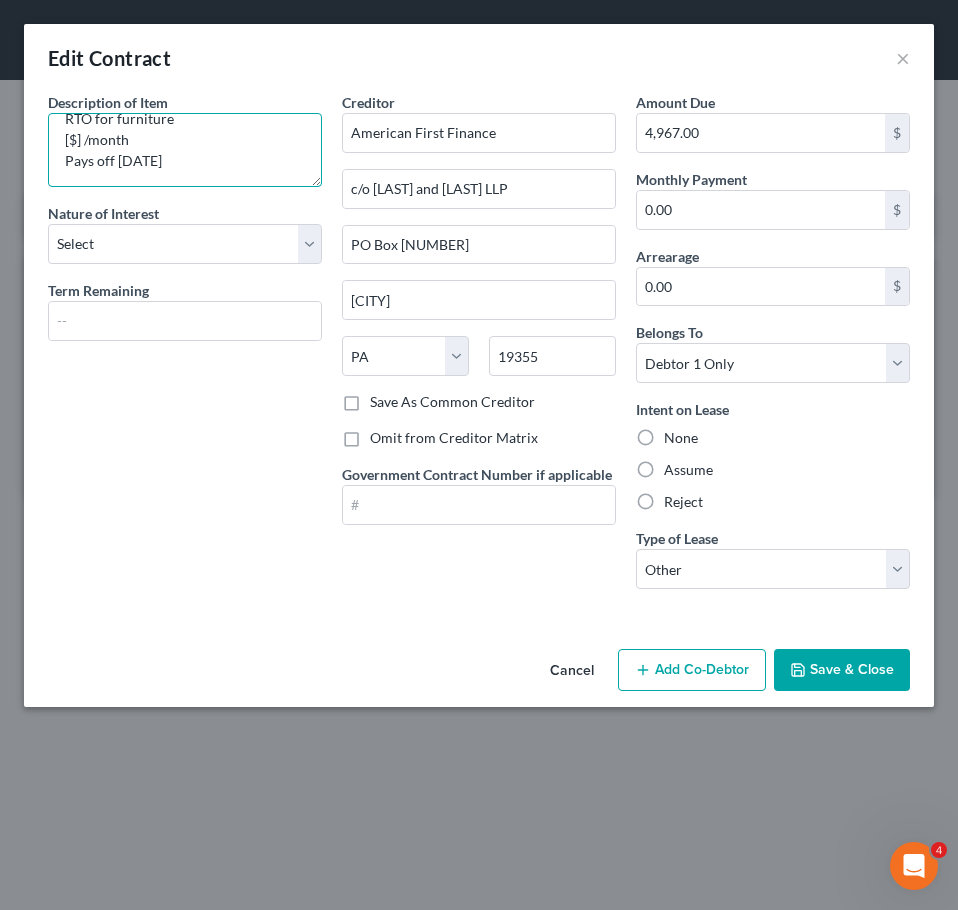 drag, startPoint x: 203, startPoint y: 165, endPoint x: 117, endPoint y: 166, distance: 86.00581 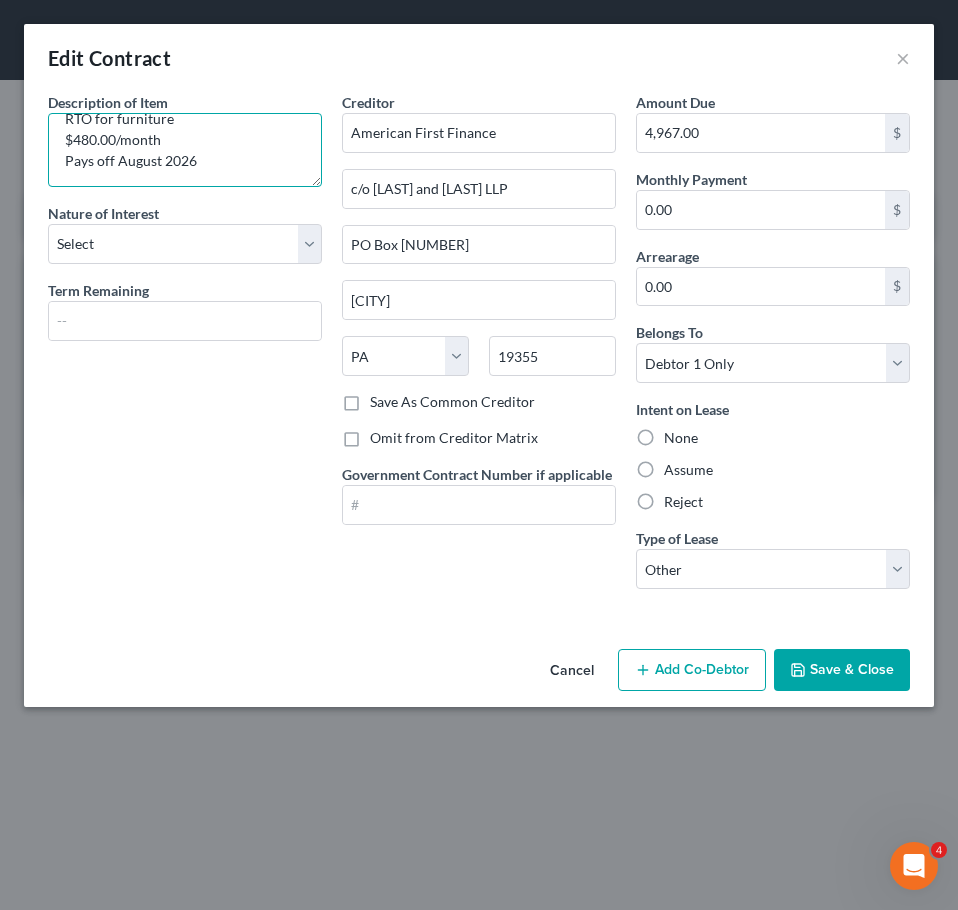 type on "RTO for furniture
$480.00/month
Pays off August 2026" 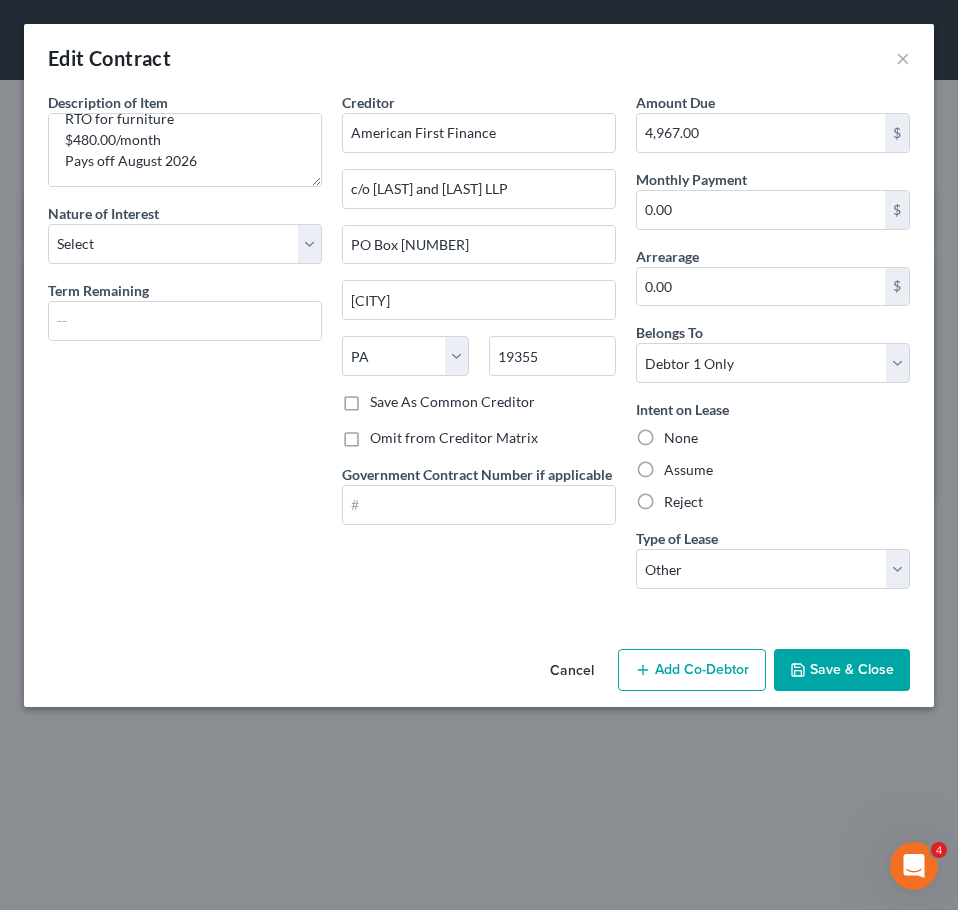 click on "Save & Close" at bounding box center (842, 670) 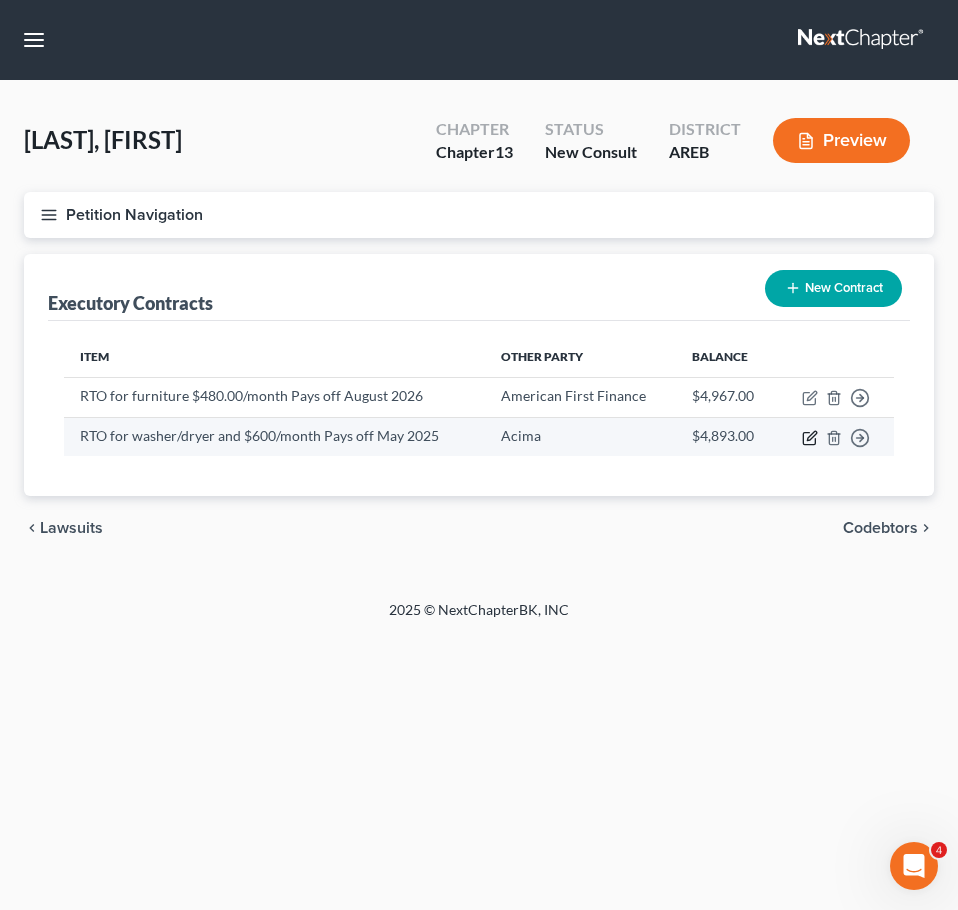 click 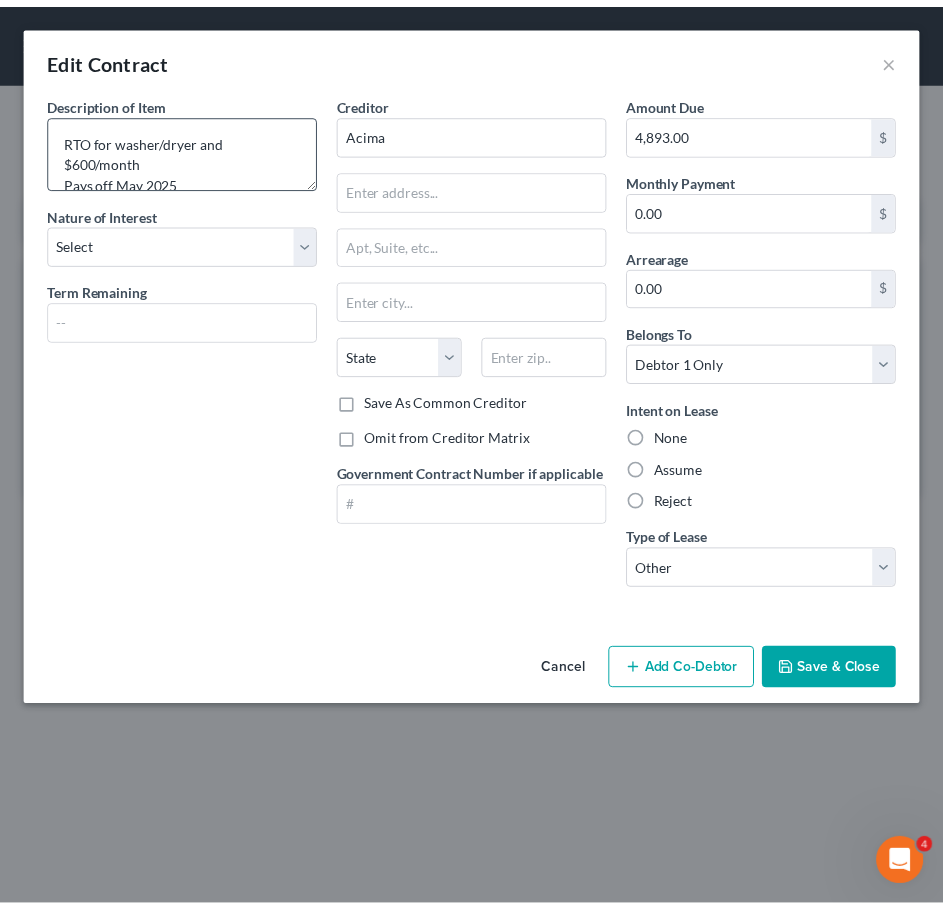 scroll, scrollTop: 21, scrollLeft: 0, axis: vertical 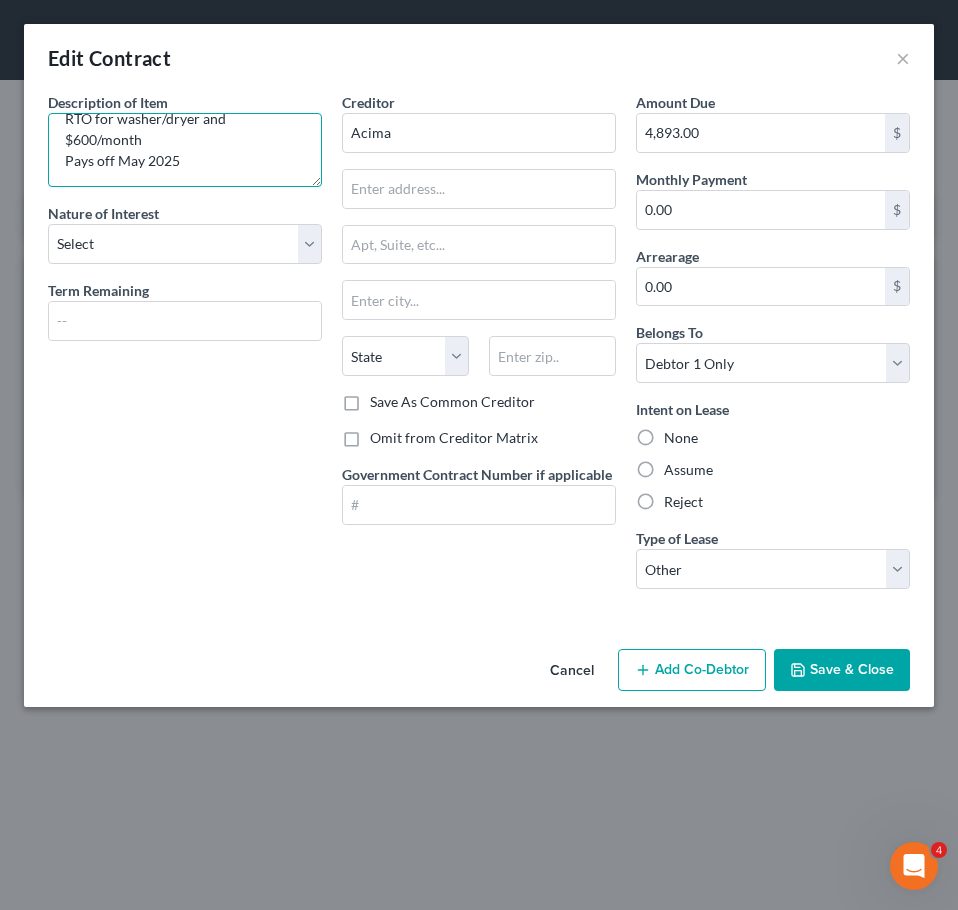 click on "RTO for washer/dryer and
$600/month
Pays off May 2025" at bounding box center (185, 150) 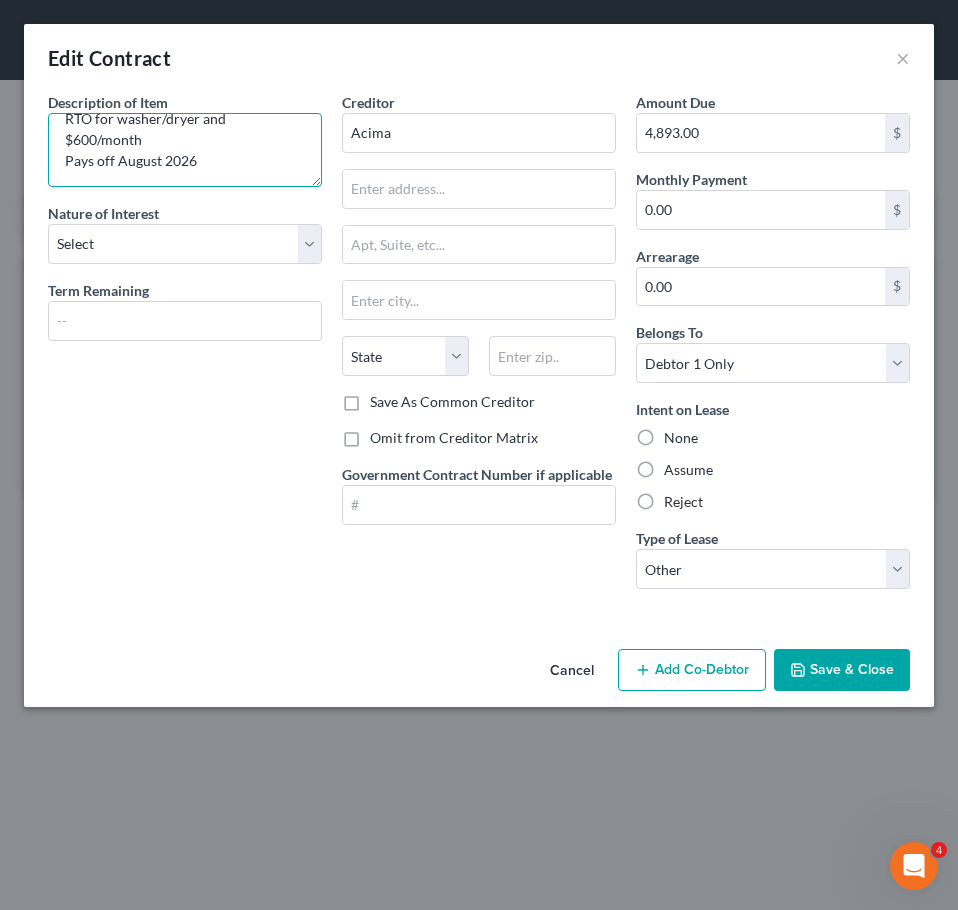 type on "RTO for washer/dryer and
$600/month
Pays off August 2026" 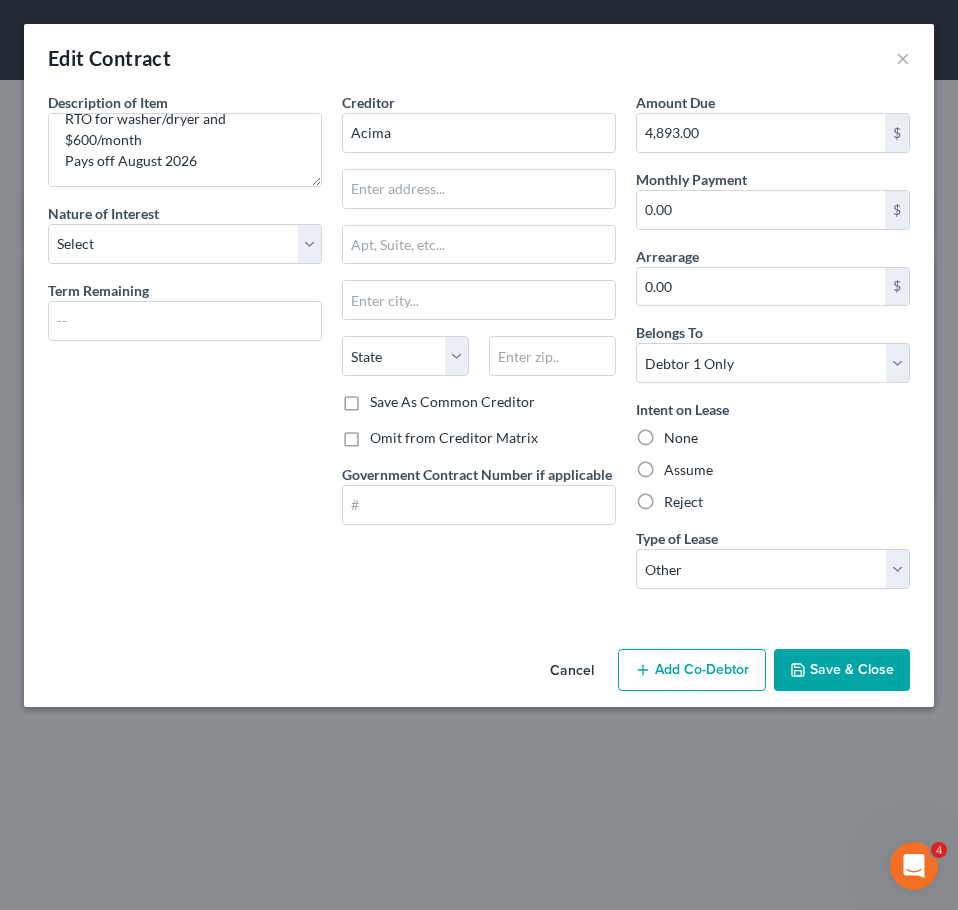 click on "Save & Close" at bounding box center (842, 670) 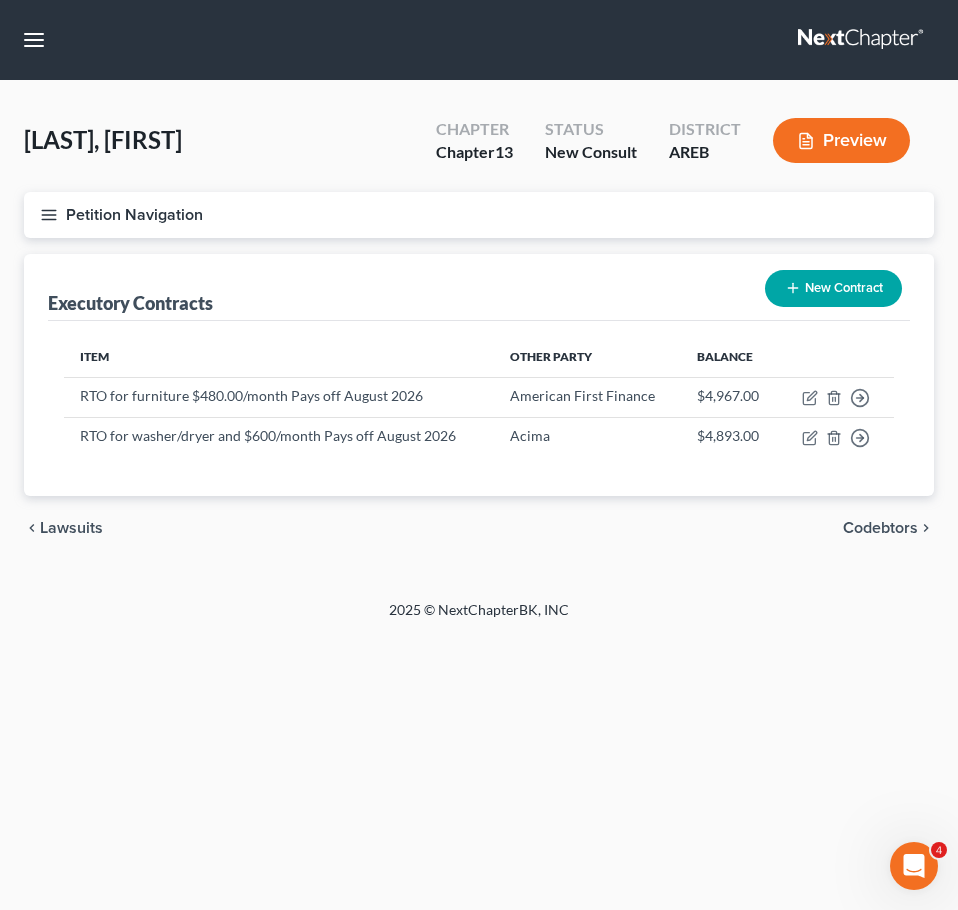 click on "chevron_left
Lawsuits
Codebtors
chevron_right" at bounding box center [479, 528] 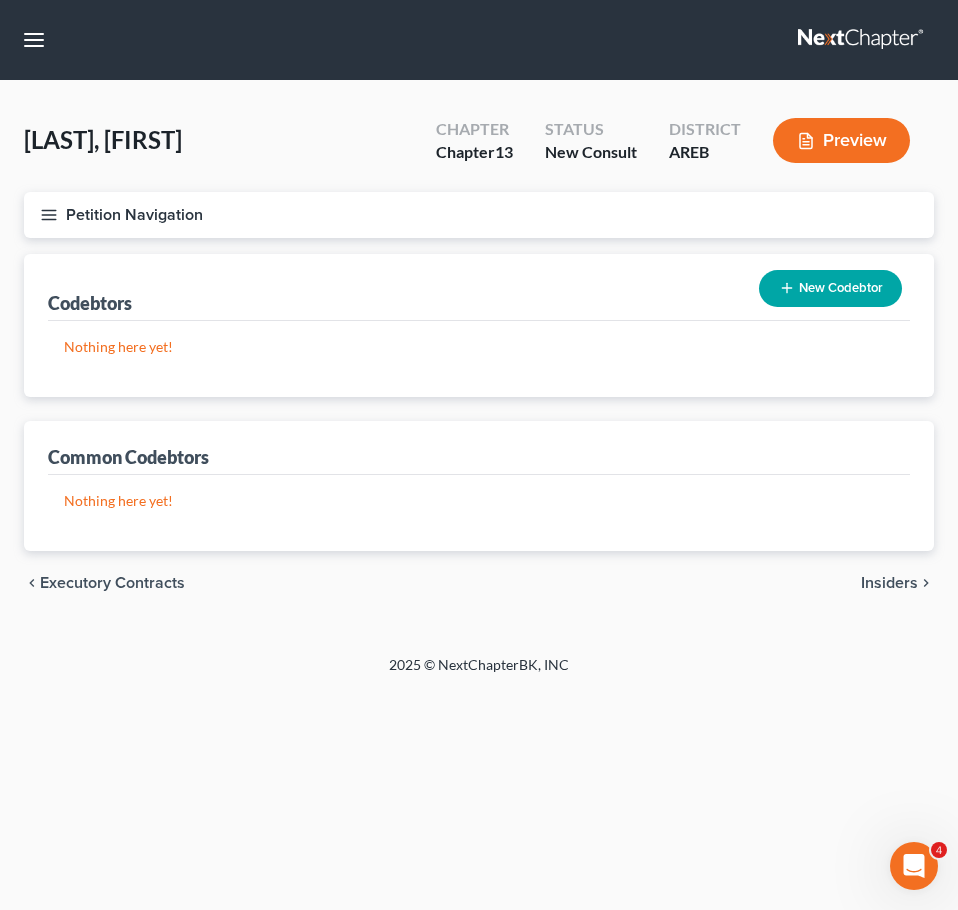 click on "Insiders" at bounding box center (889, 583) 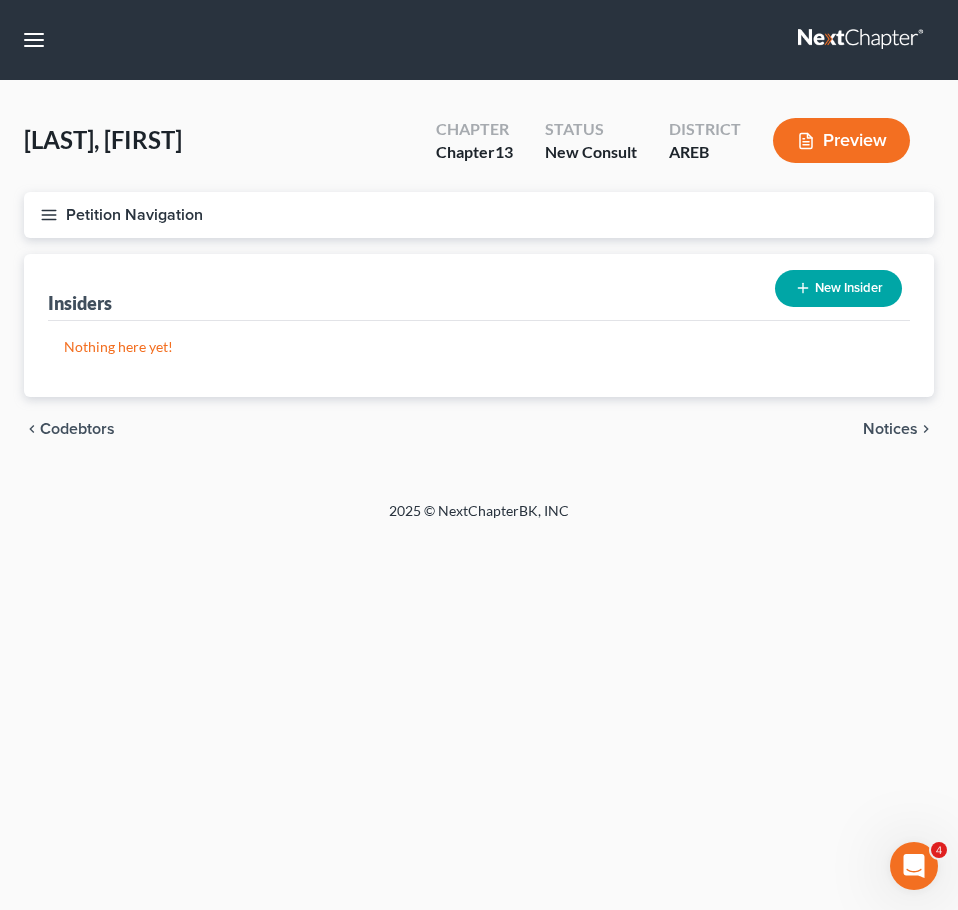 click on "chevron_left
Codebtors
Notices
chevron_right" at bounding box center [479, 429] 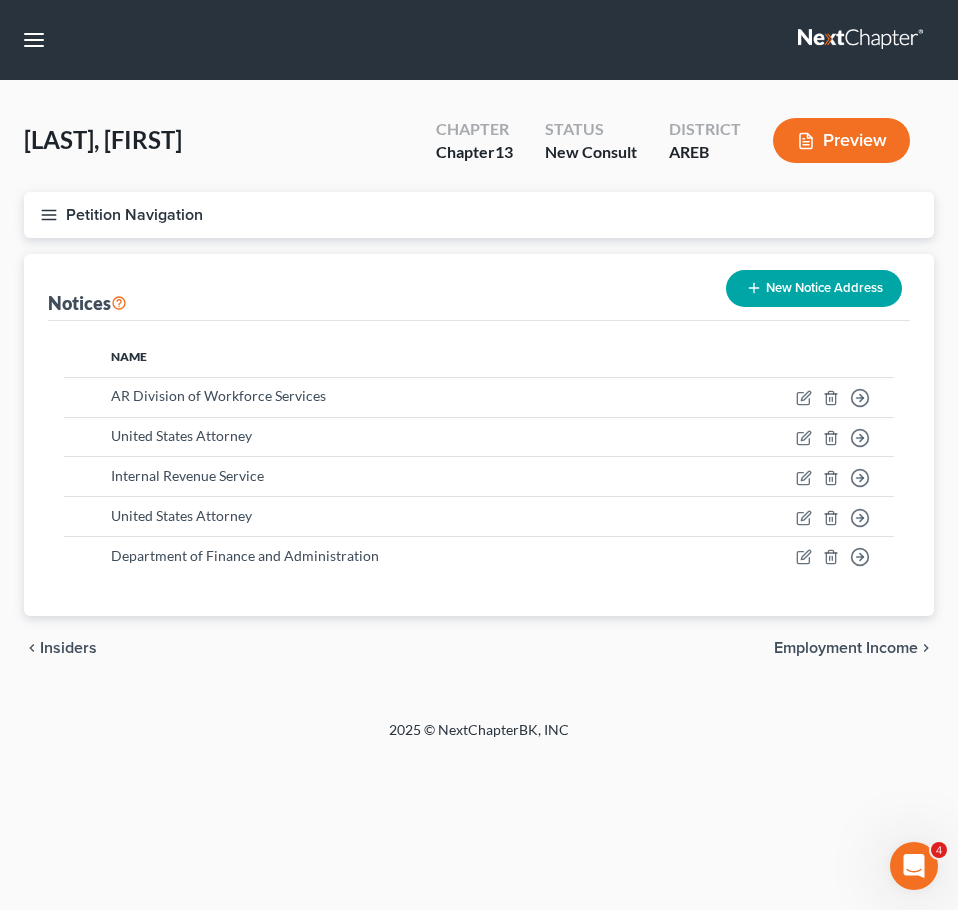 click on "Employment Income" at bounding box center (846, 648) 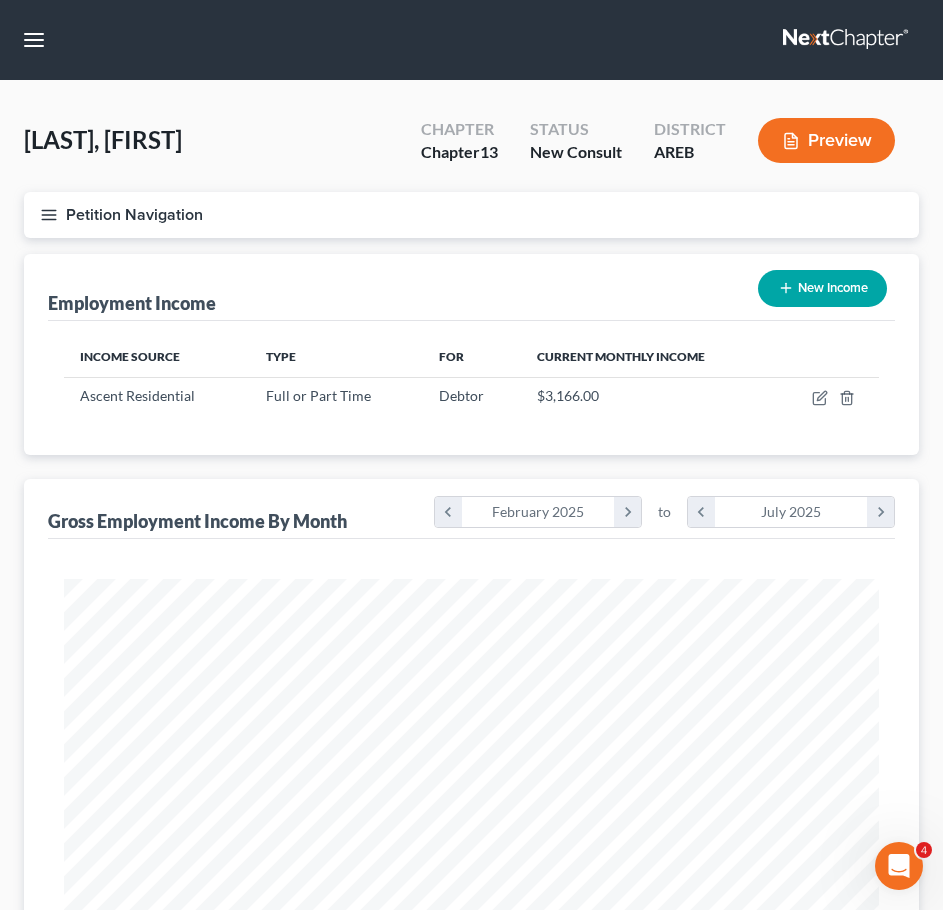 scroll, scrollTop: 999593, scrollLeft: 999145, axis: both 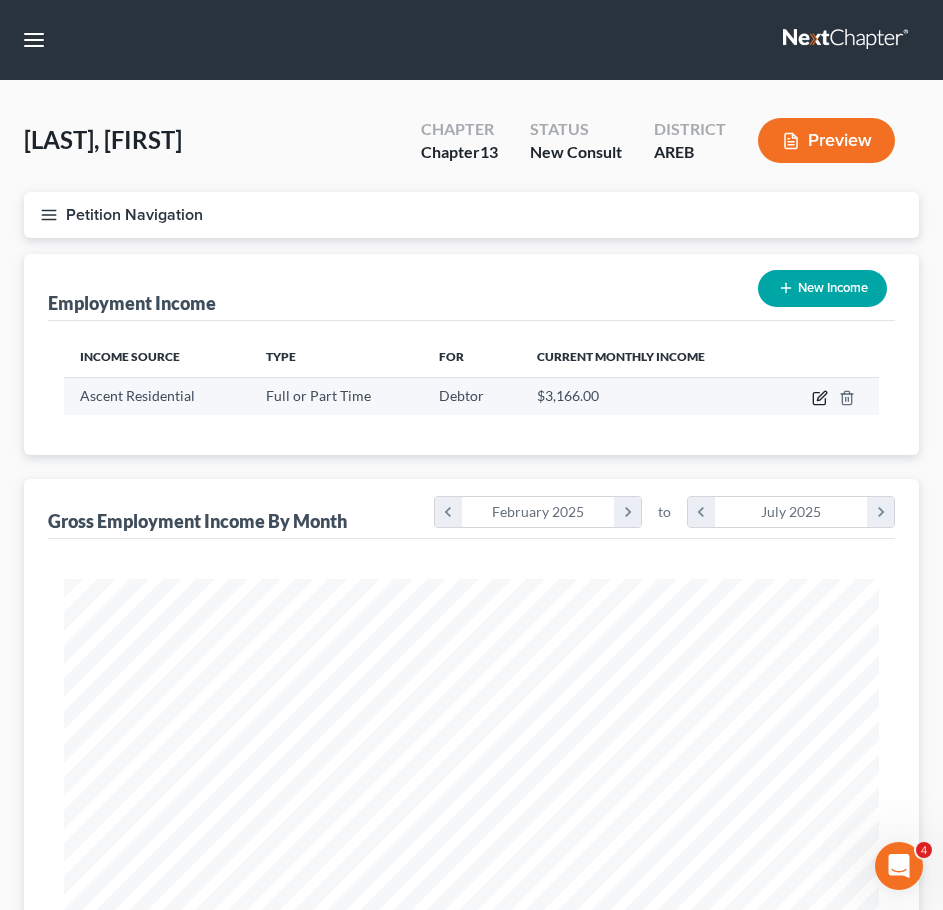 click 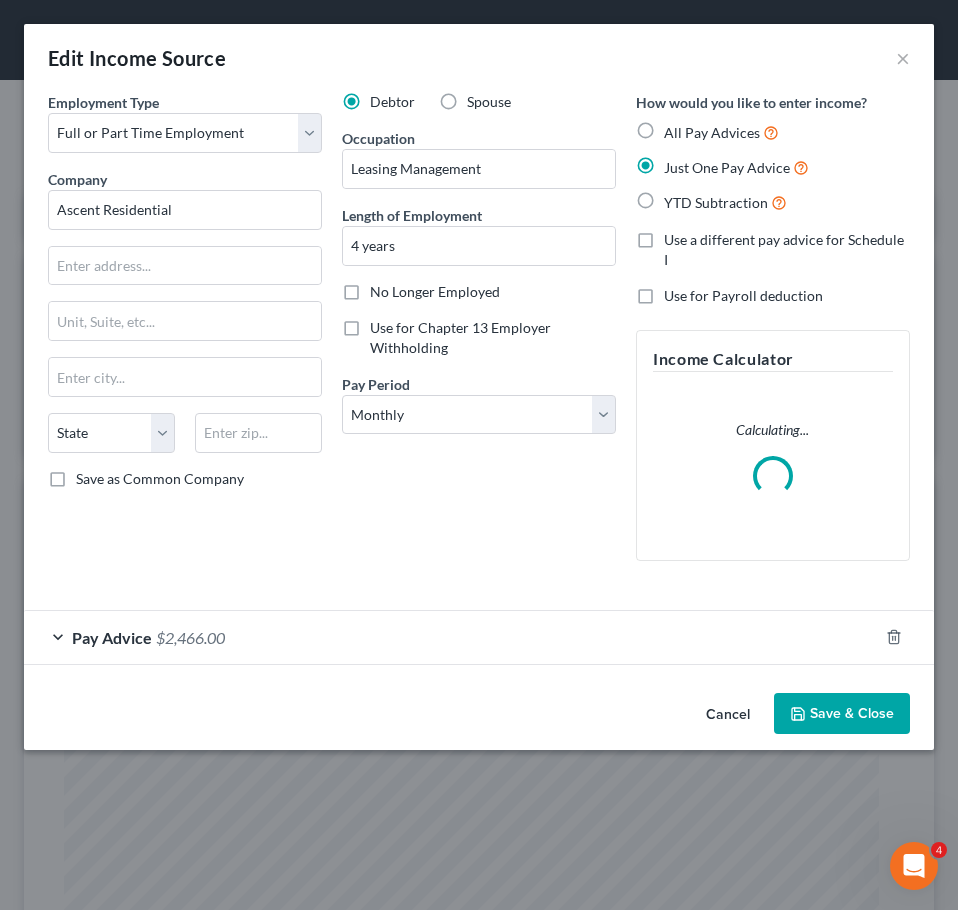 scroll, scrollTop: 999585, scrollLeft: 999130, axis: both 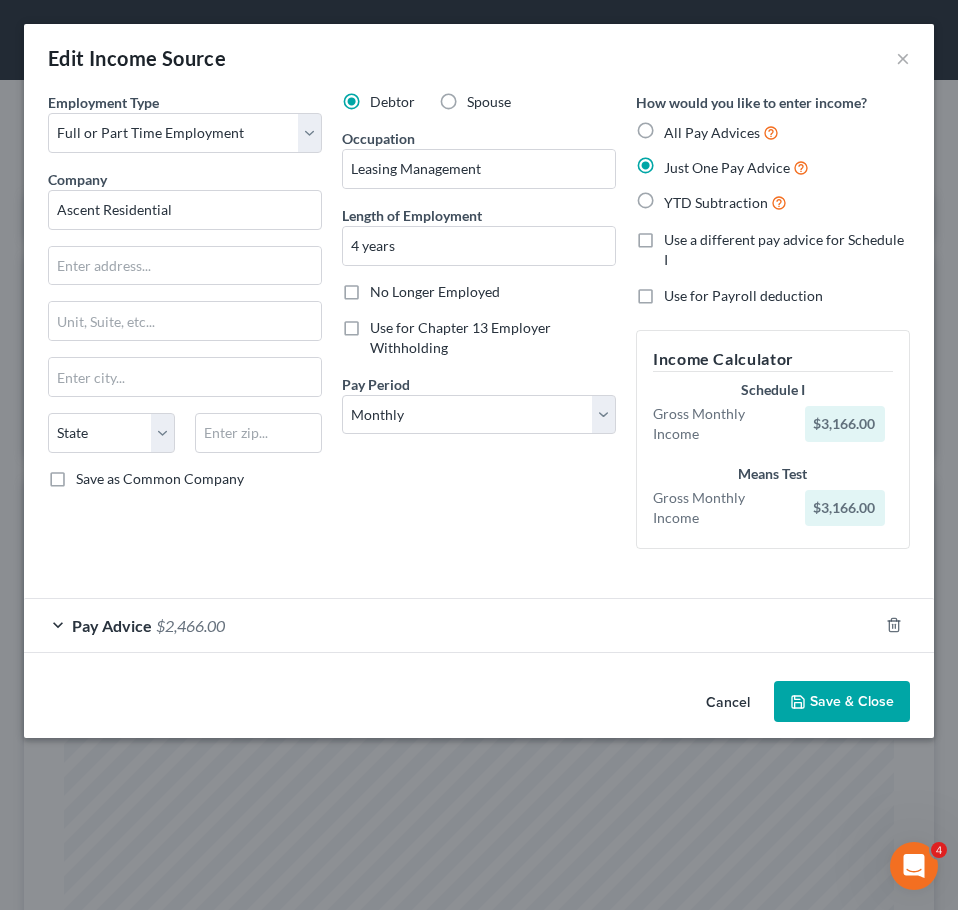 click on "Pay Advice $2,466.00" at bounding box center (451, 625) 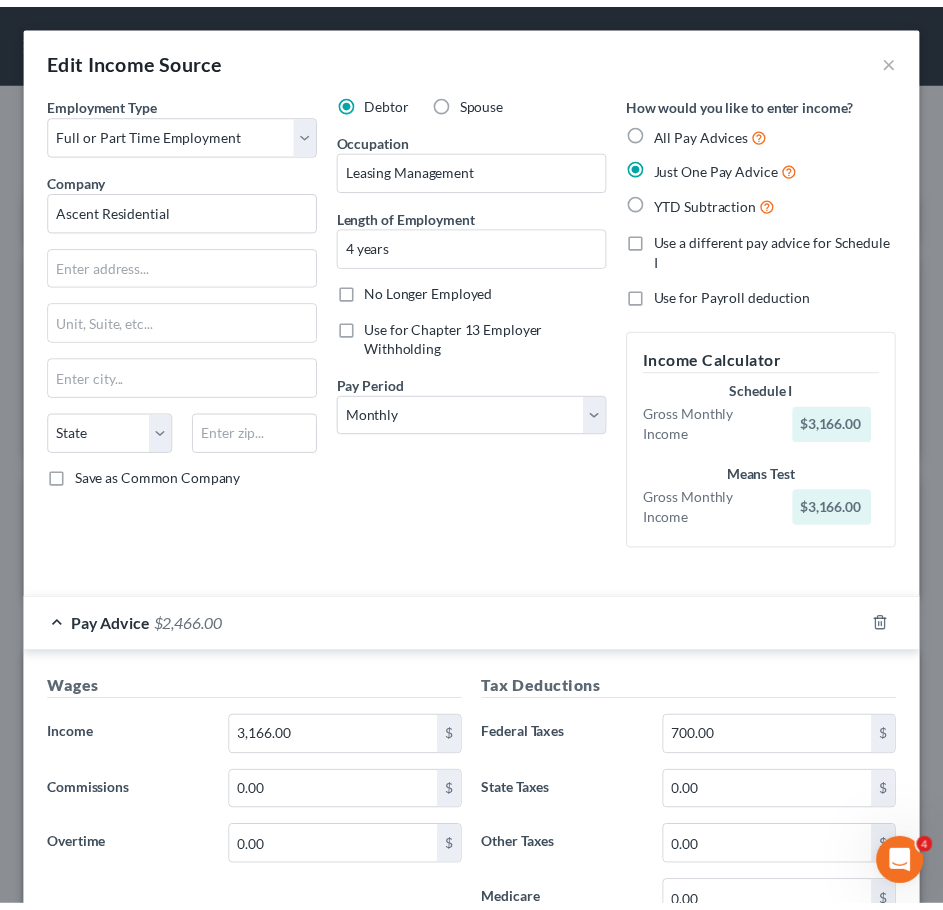 scroll, scrollTop: 762, scrollLeft: 0, axis: vertical 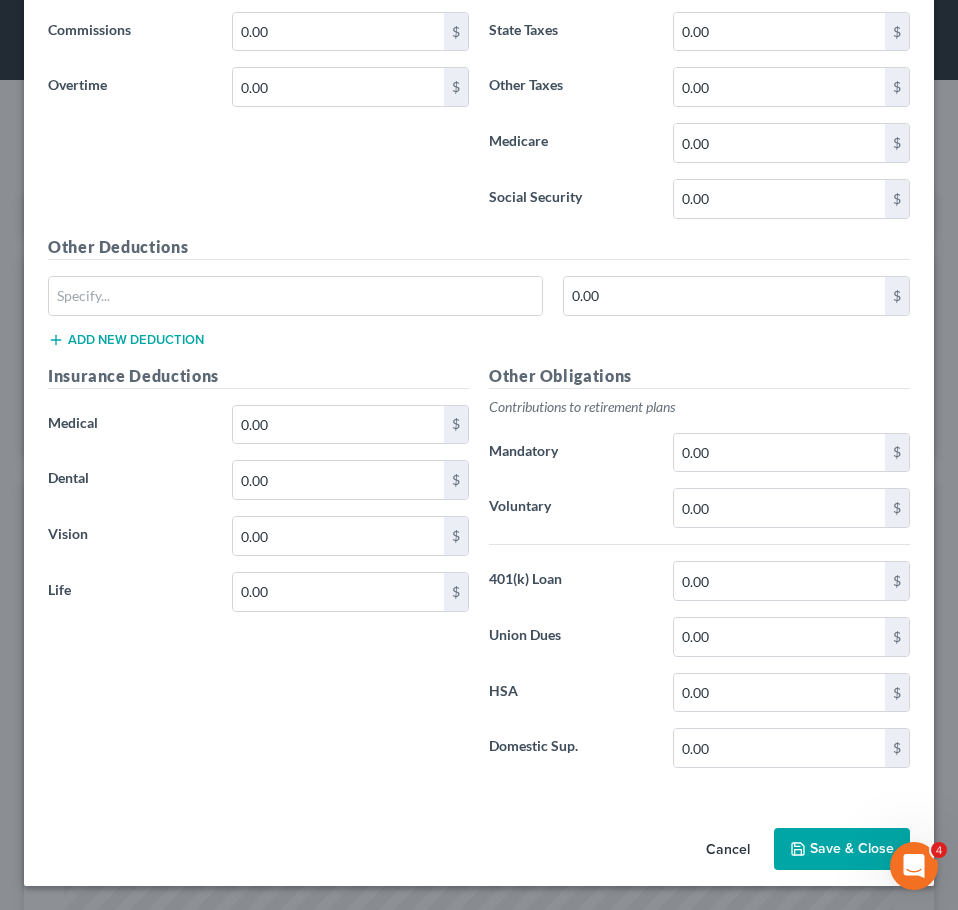 click on "Save & Close" at bounding box center (842, 849) 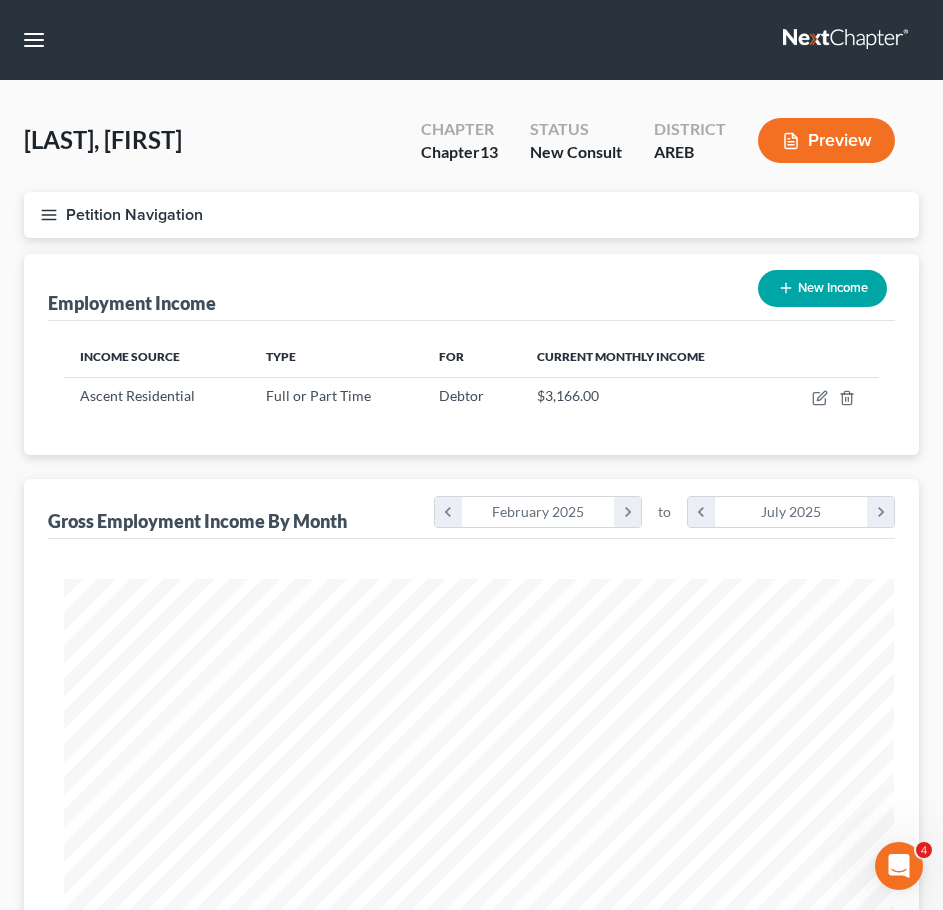 scroll, scrollTop: 47, scrollLeft: 0, axis: vertical 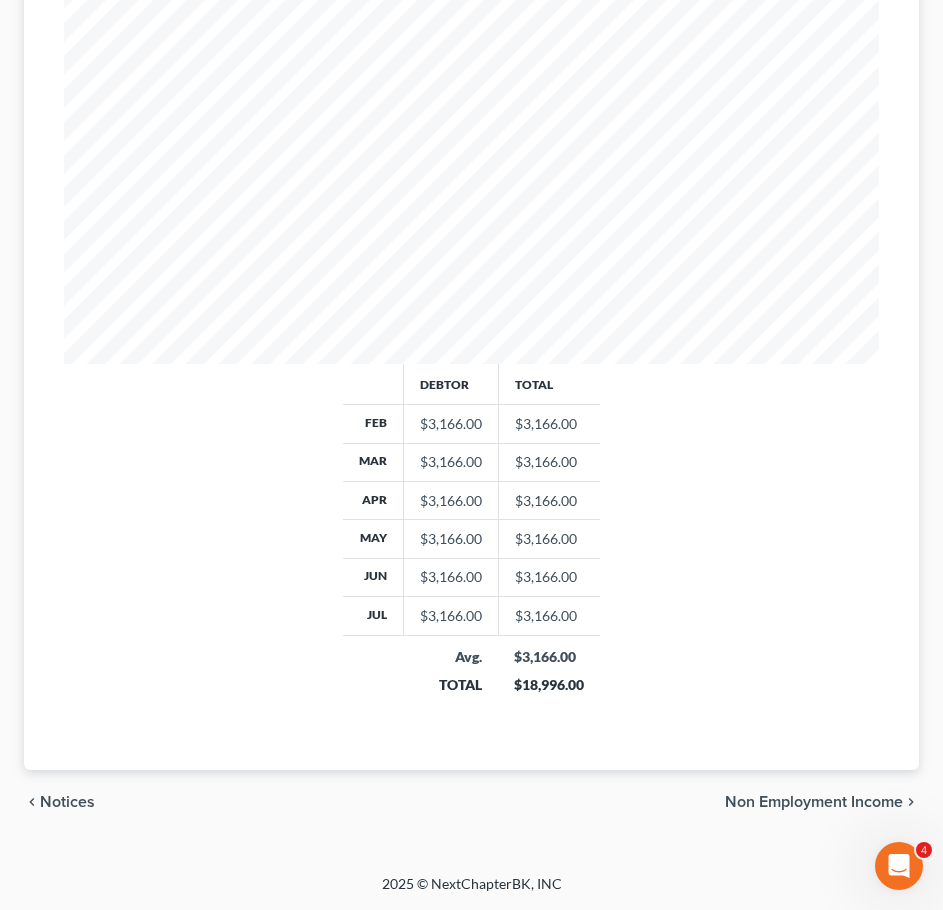 click on "Non Employment Income" at bounding box center [814, 802] 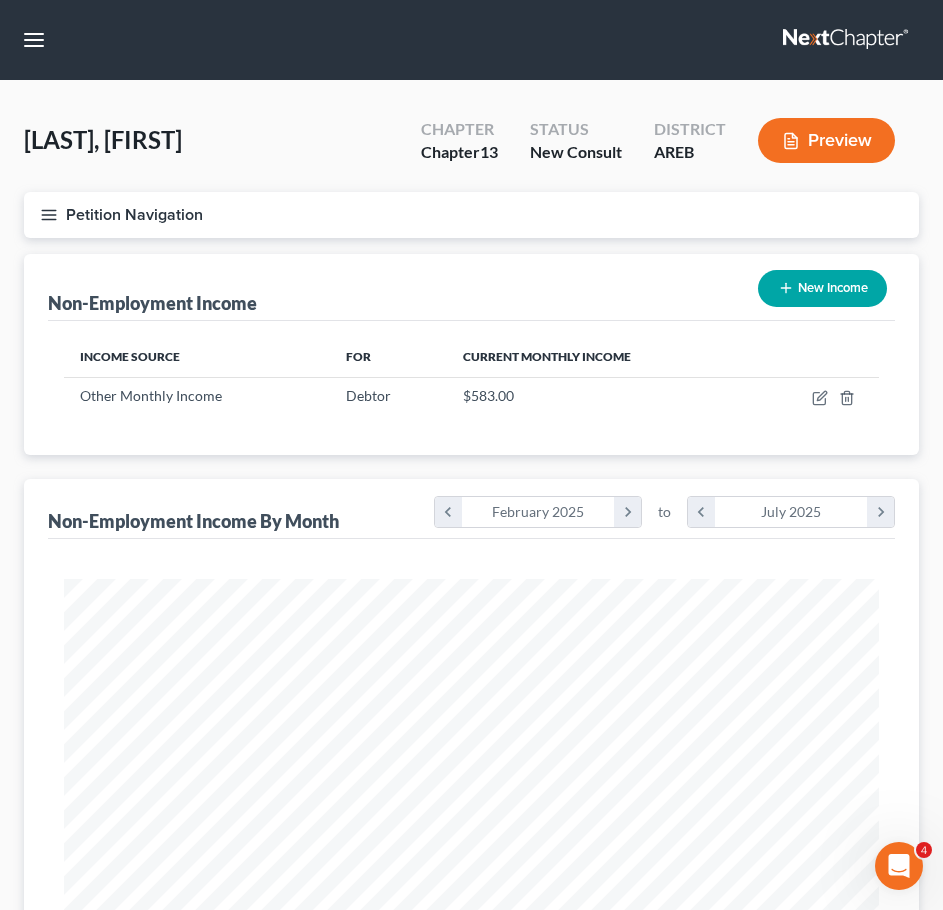 scroll, scrollTop: 999593, scrollLeft: 999145, axis: both 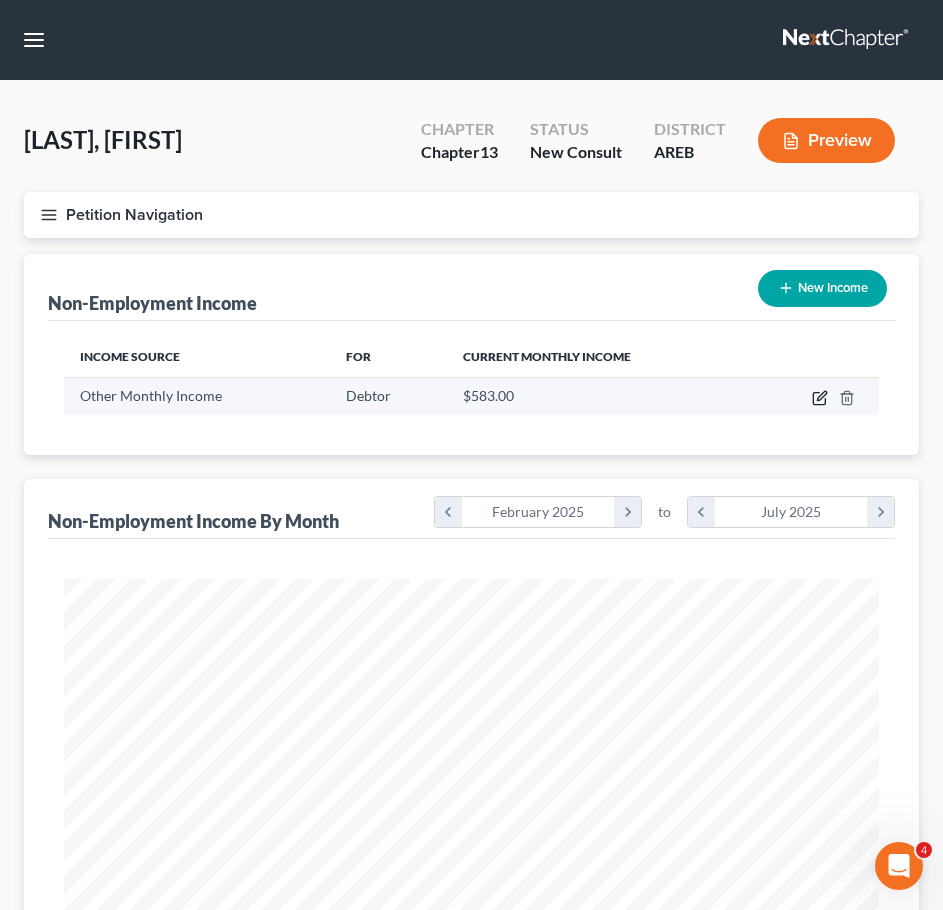 click 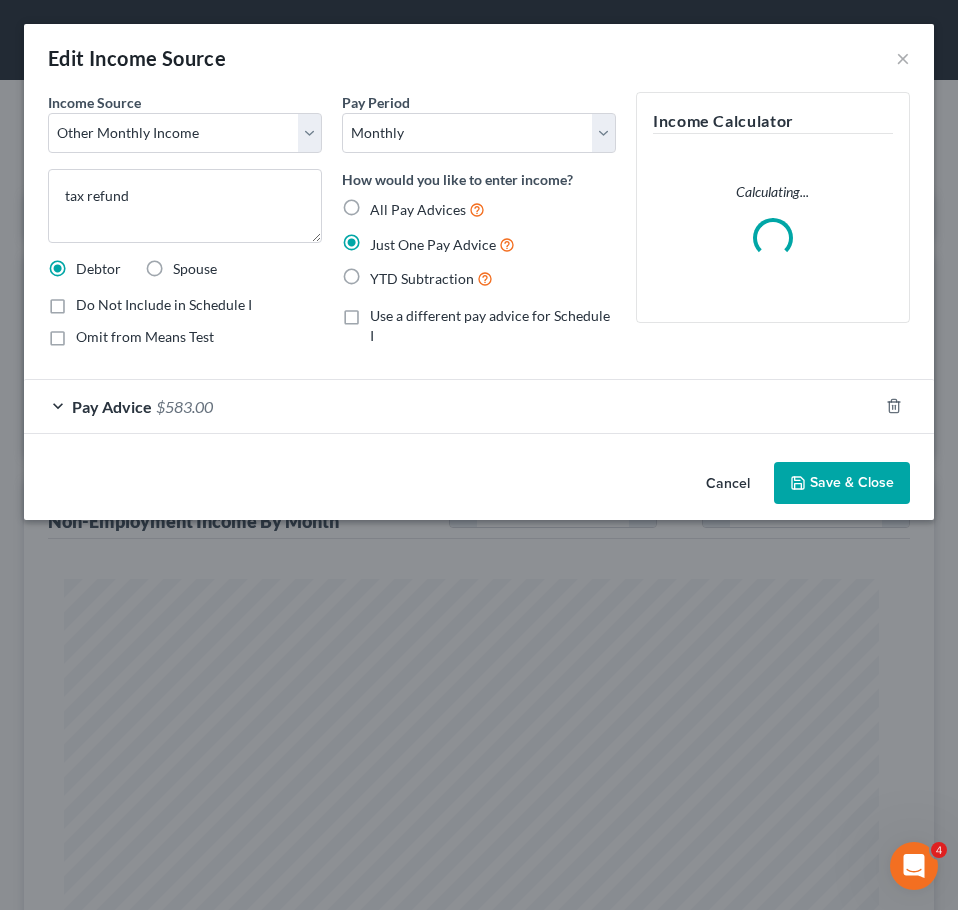 scroll, scrollTop: 999585, scrollLeft: 999130, axis: both 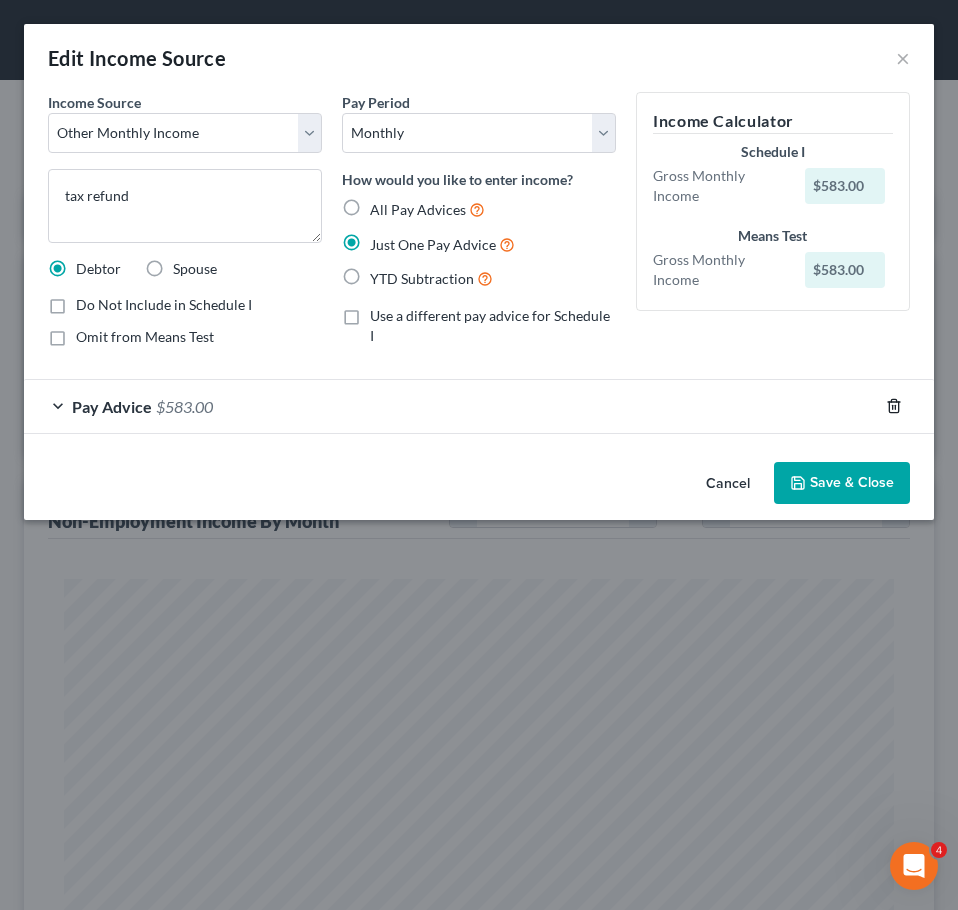 click 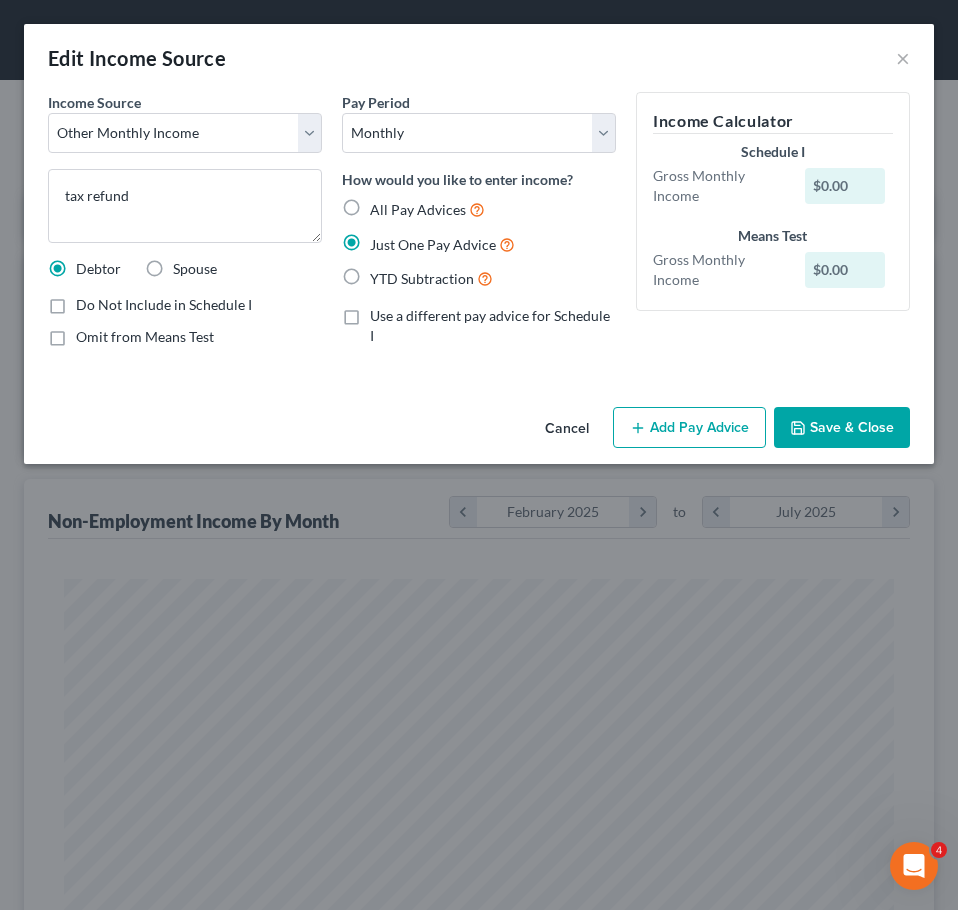 click on "Save & Close" at bounding box center (842, 428) 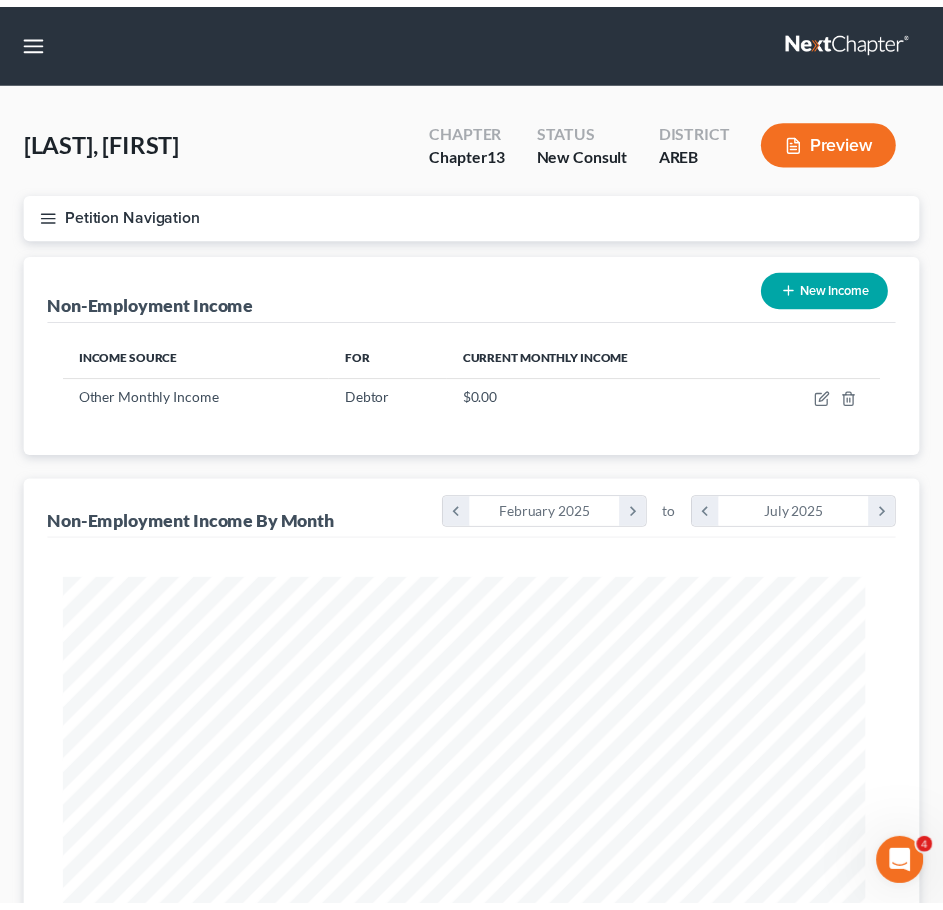 scroll, scrollTop: 407, scrollLeft: 855, axis: both 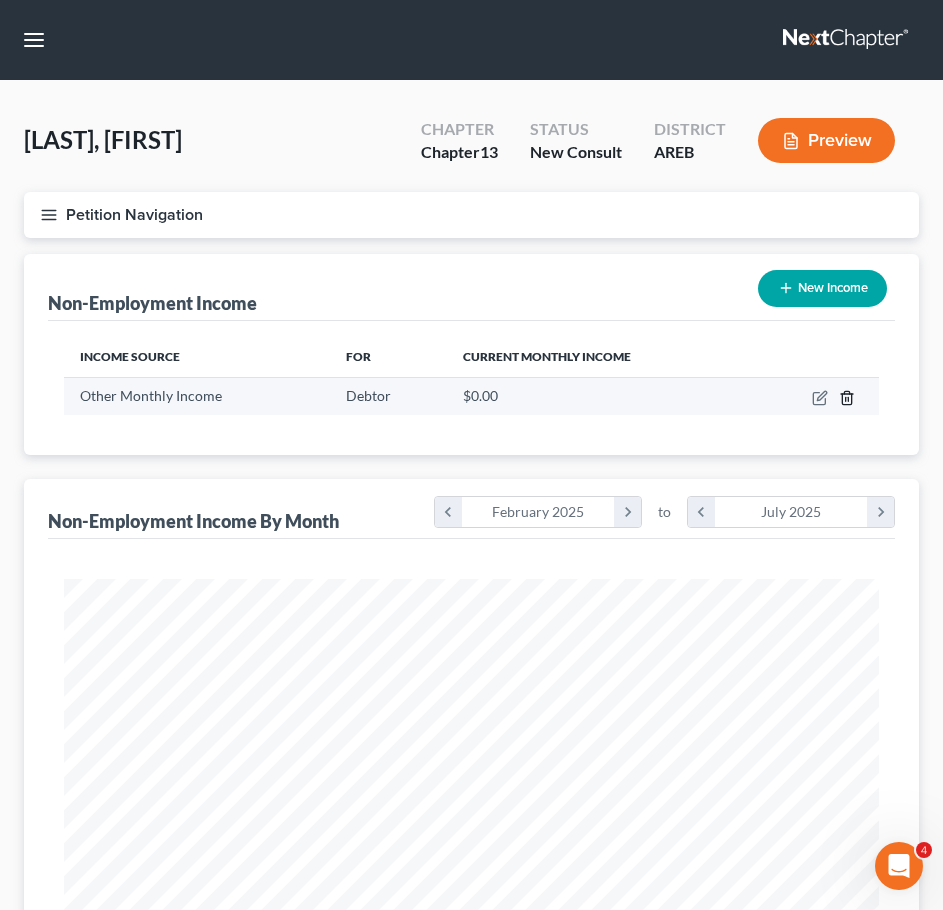 click 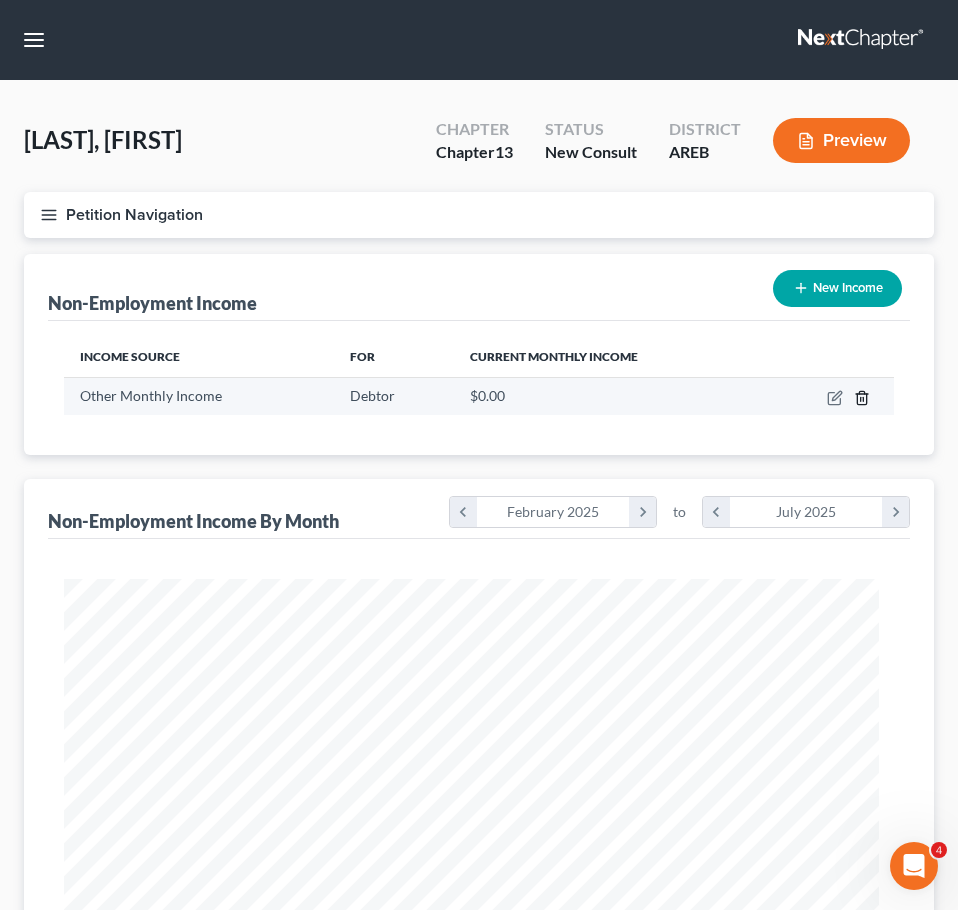 scroll, scrollTop: 999585, scrollLeft: 999130, axis: both 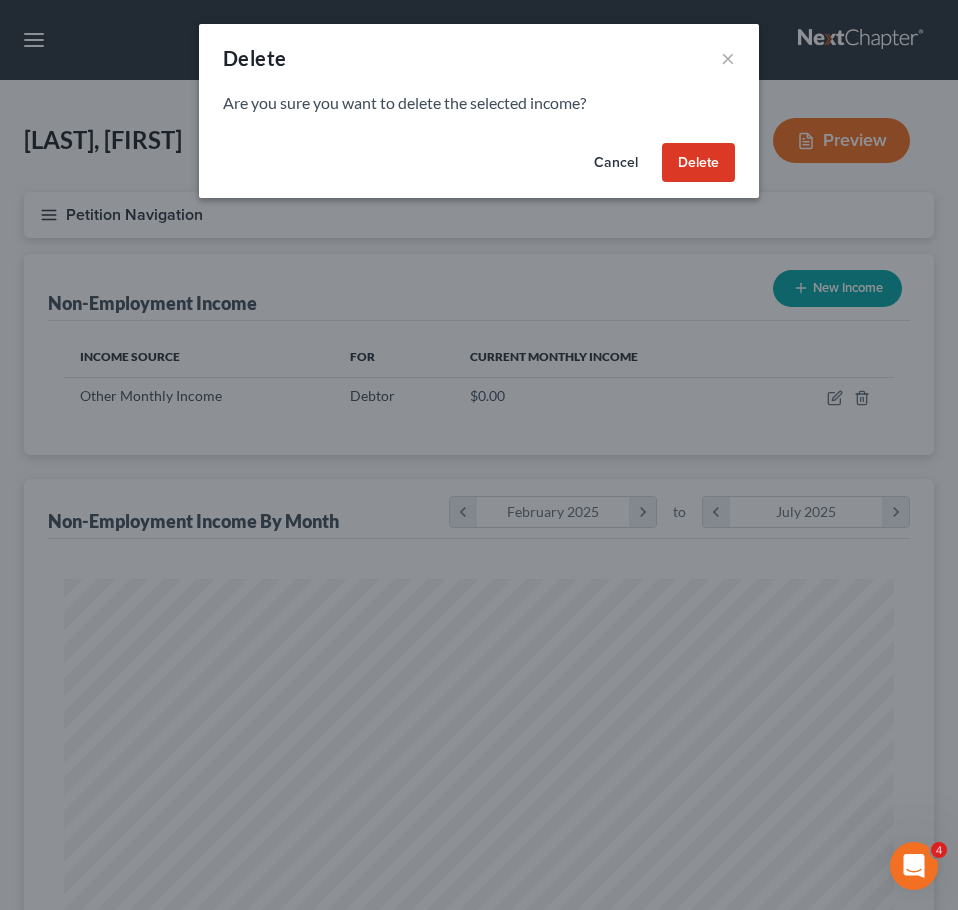 click on "Delete" at bounding box center [698, 163] 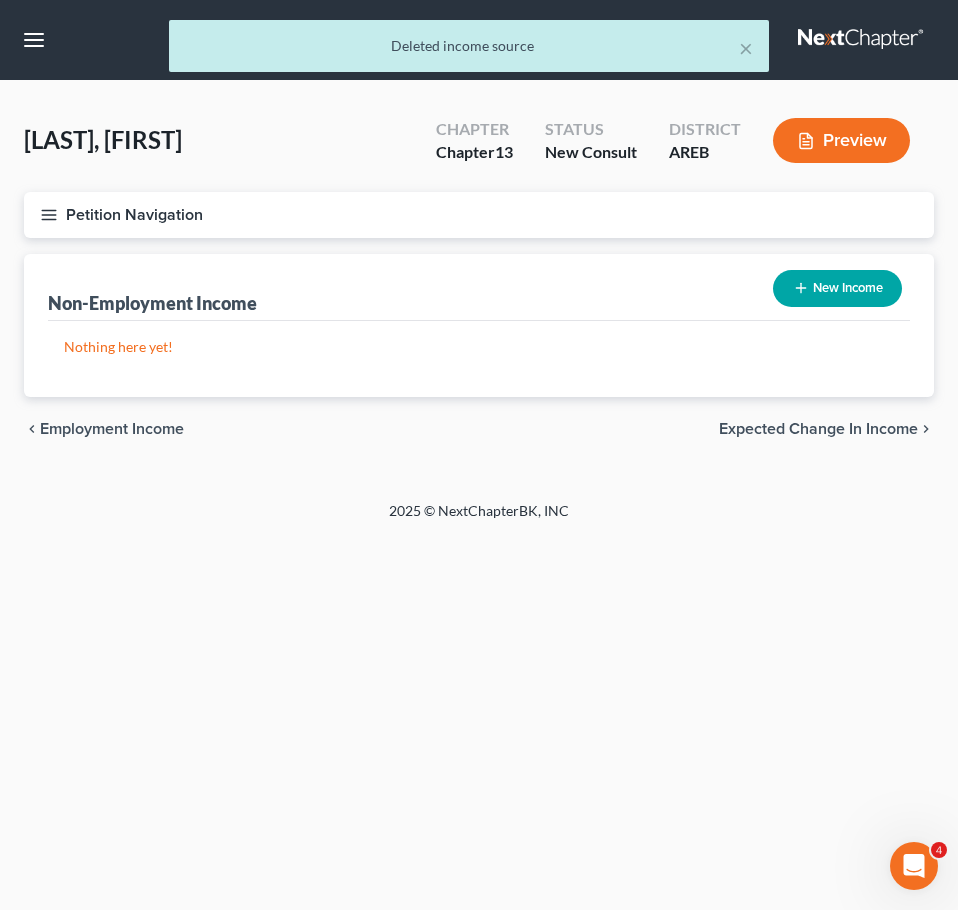 click on "Expected Change in Income" at bounding box center [818, 429] 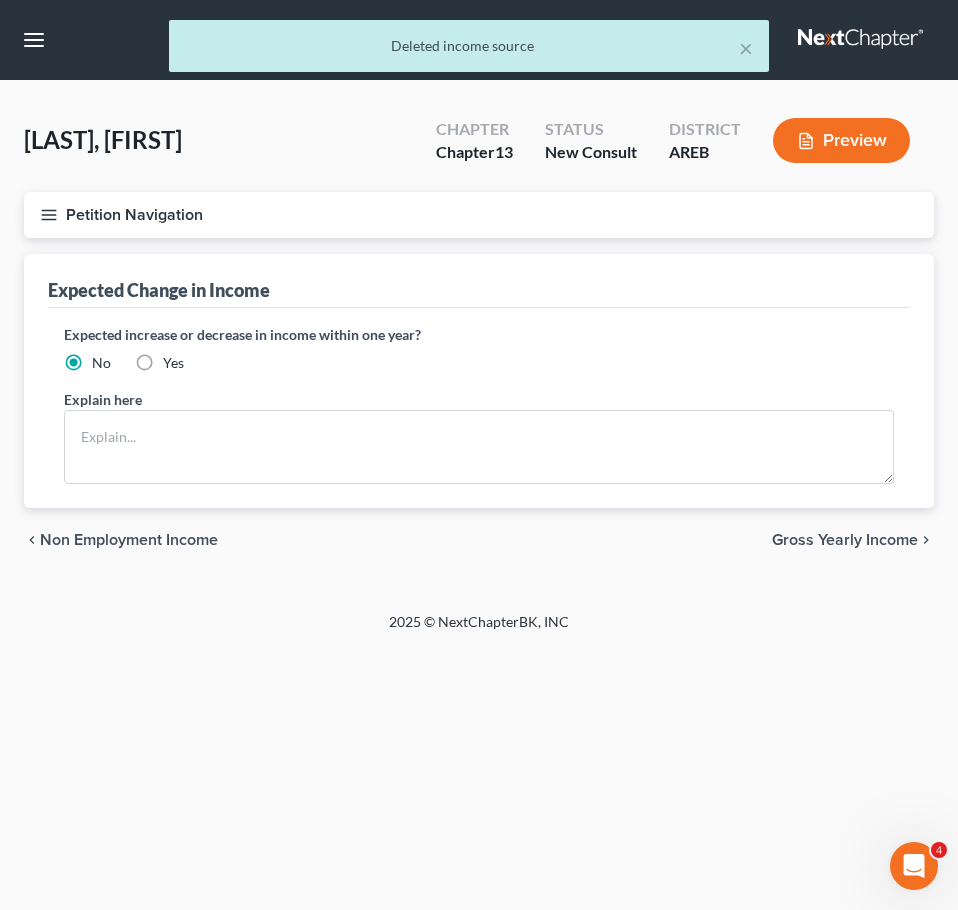 click on "Gross Yearly Income" at bounding box center (845, 540) 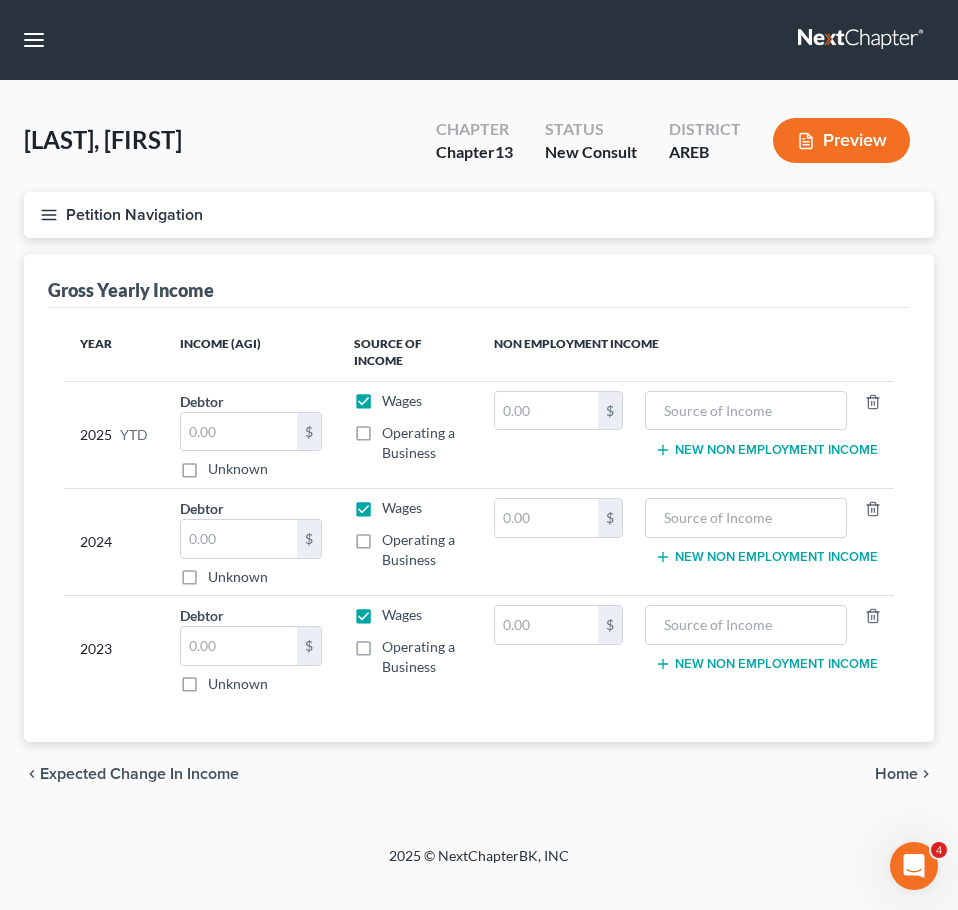 click on "Home" at bounding box center [896, 774] 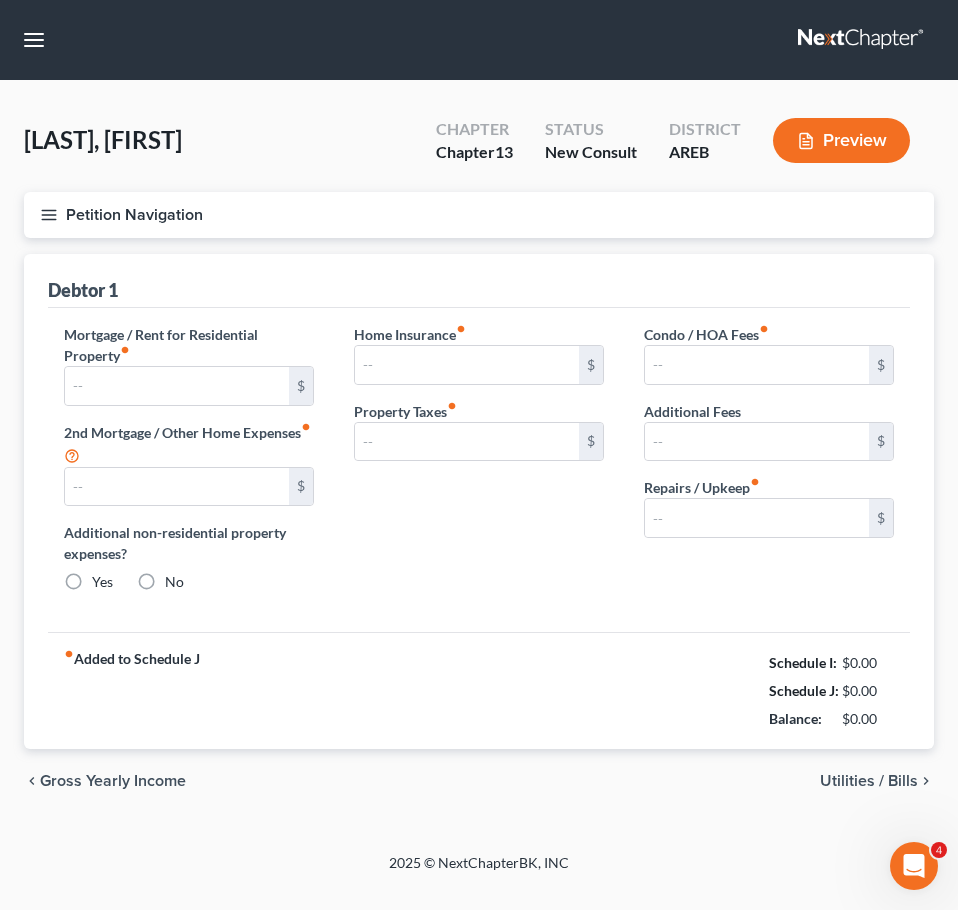 type on "1,600.00" 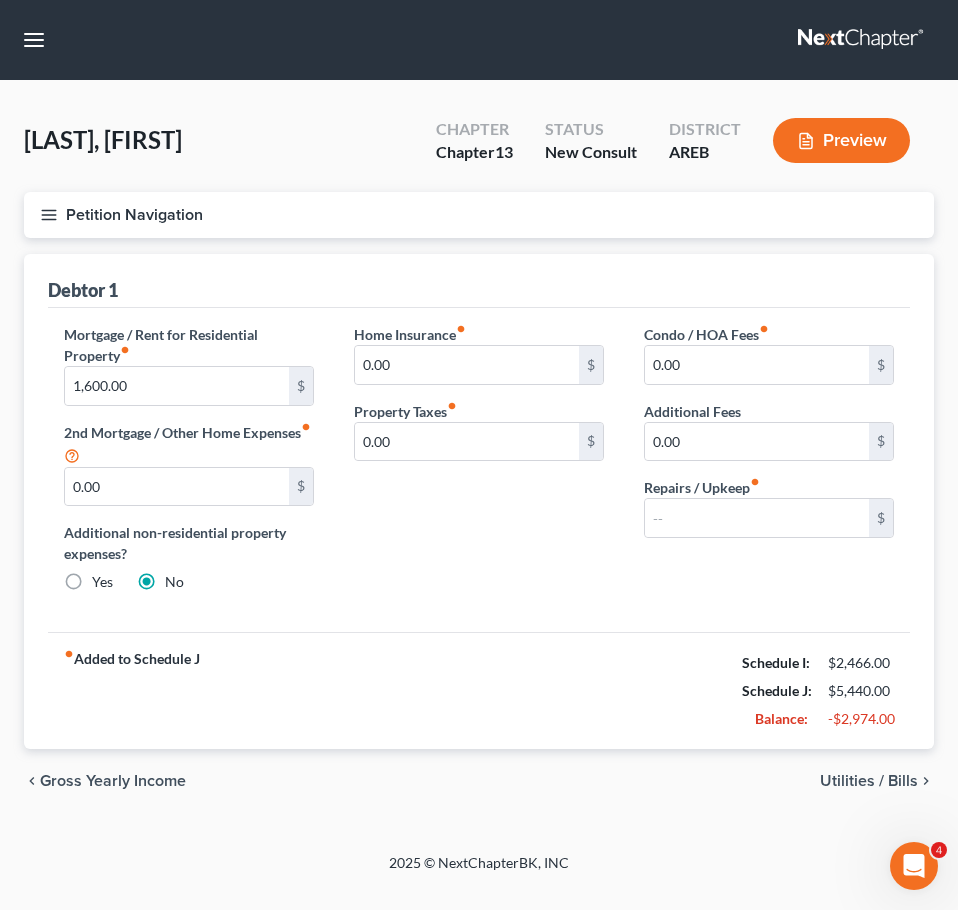 click on "Utilities / Bills" at bounding box center (869, 781) 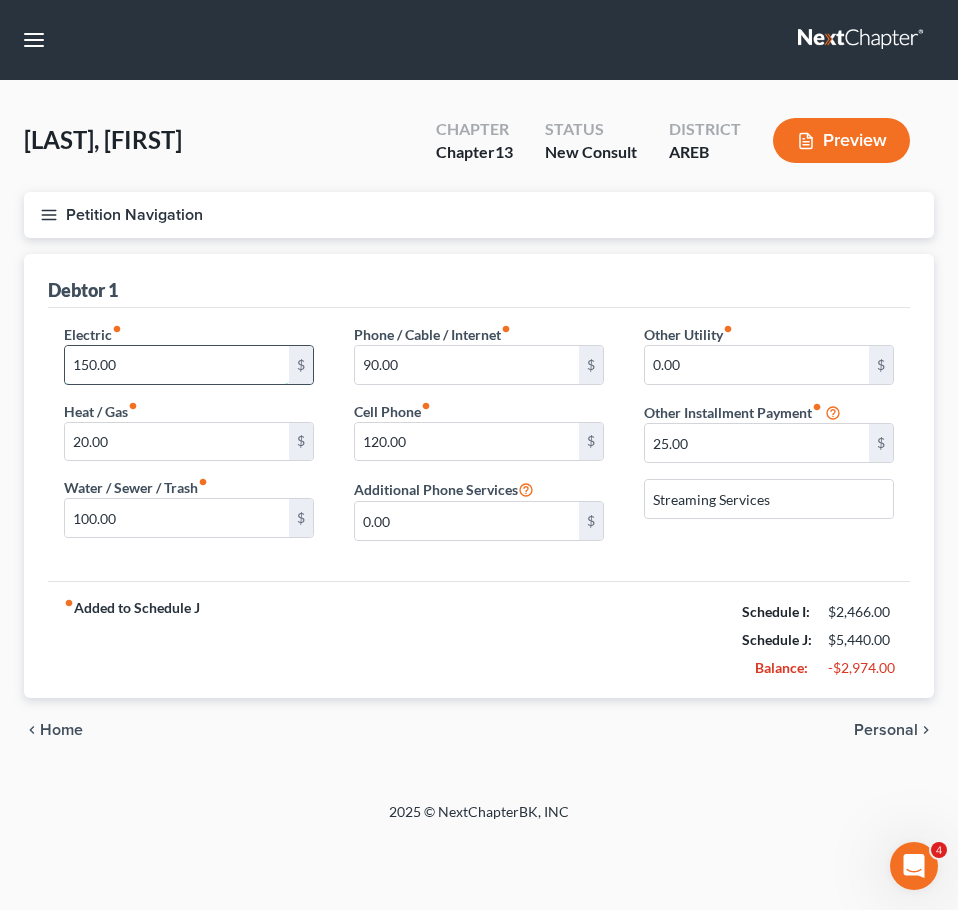 click on "150.00" at bounding box center [177, 365] 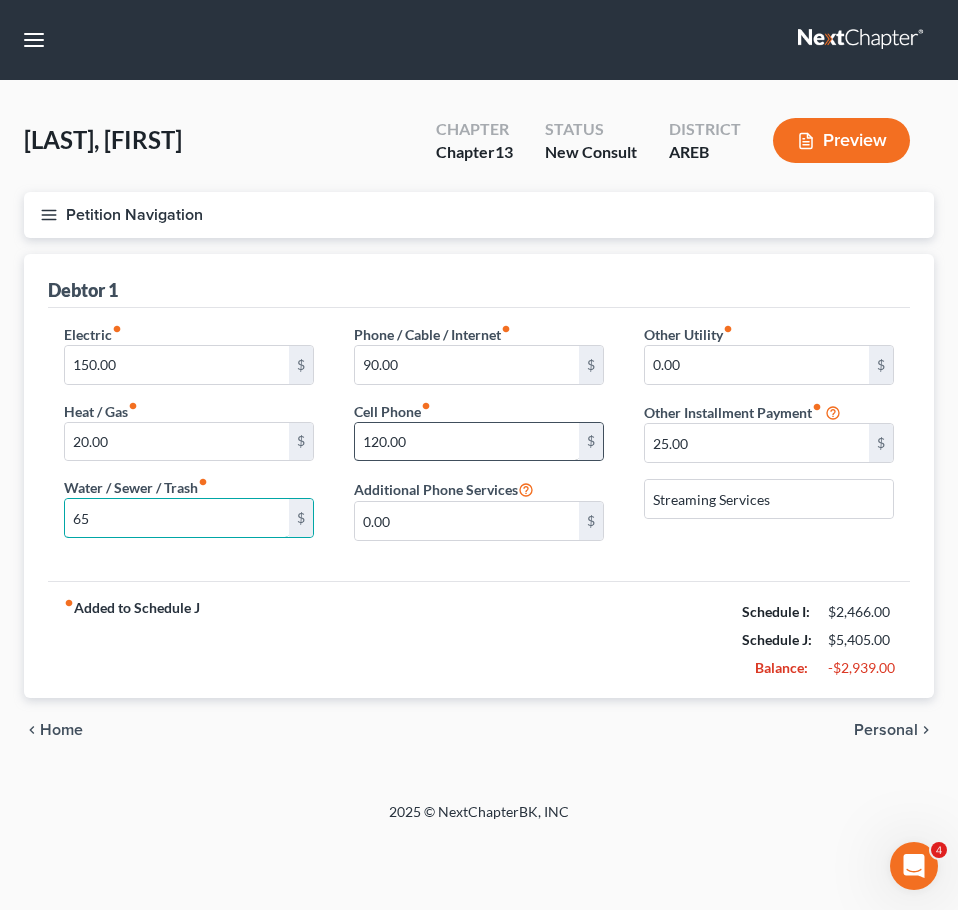 type on "65" 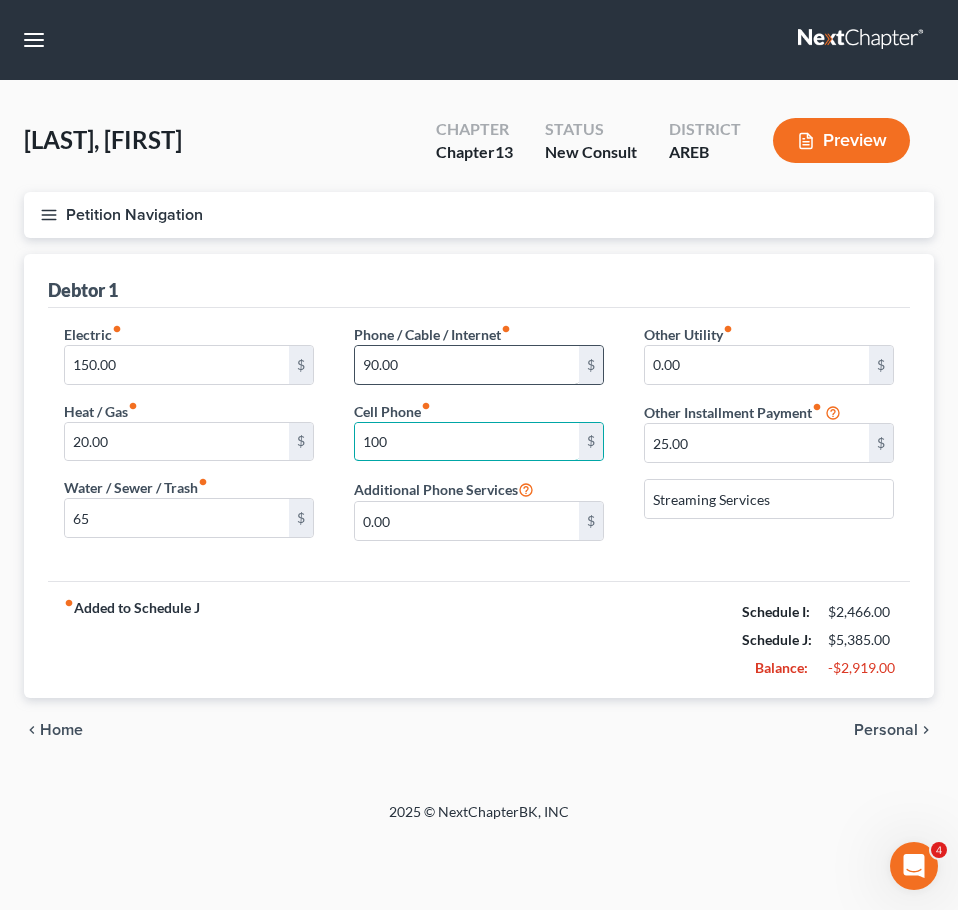 type on "100" 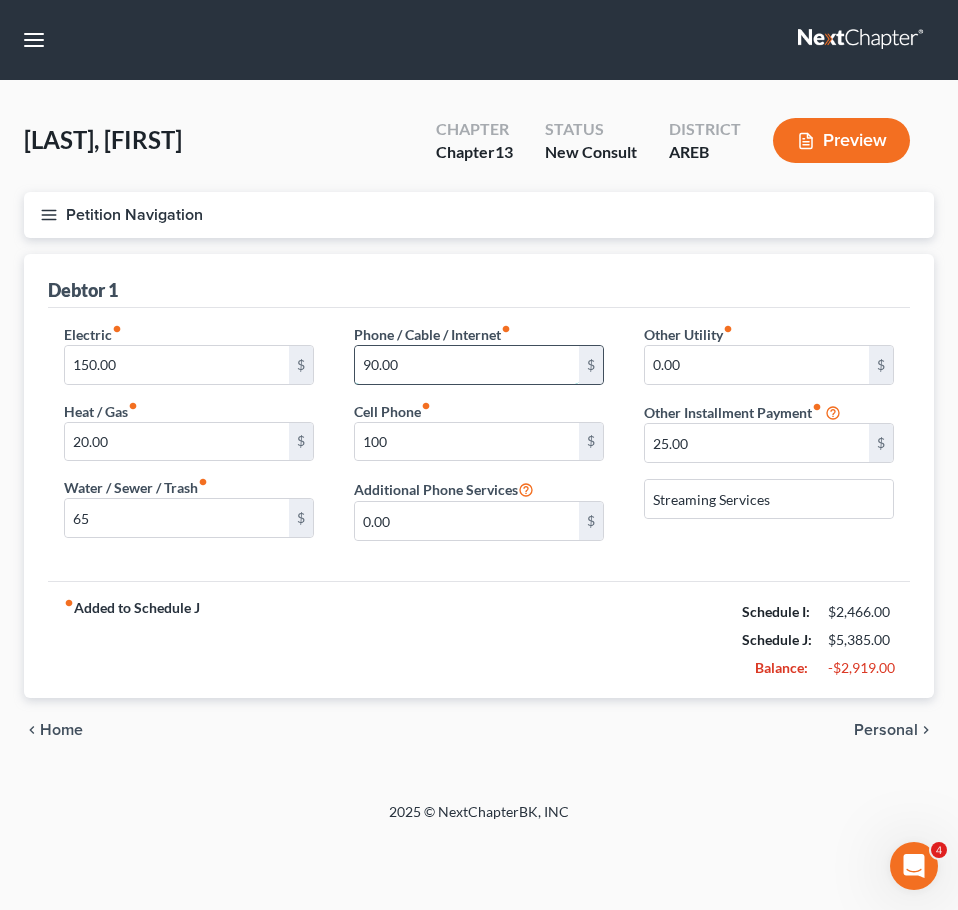 type 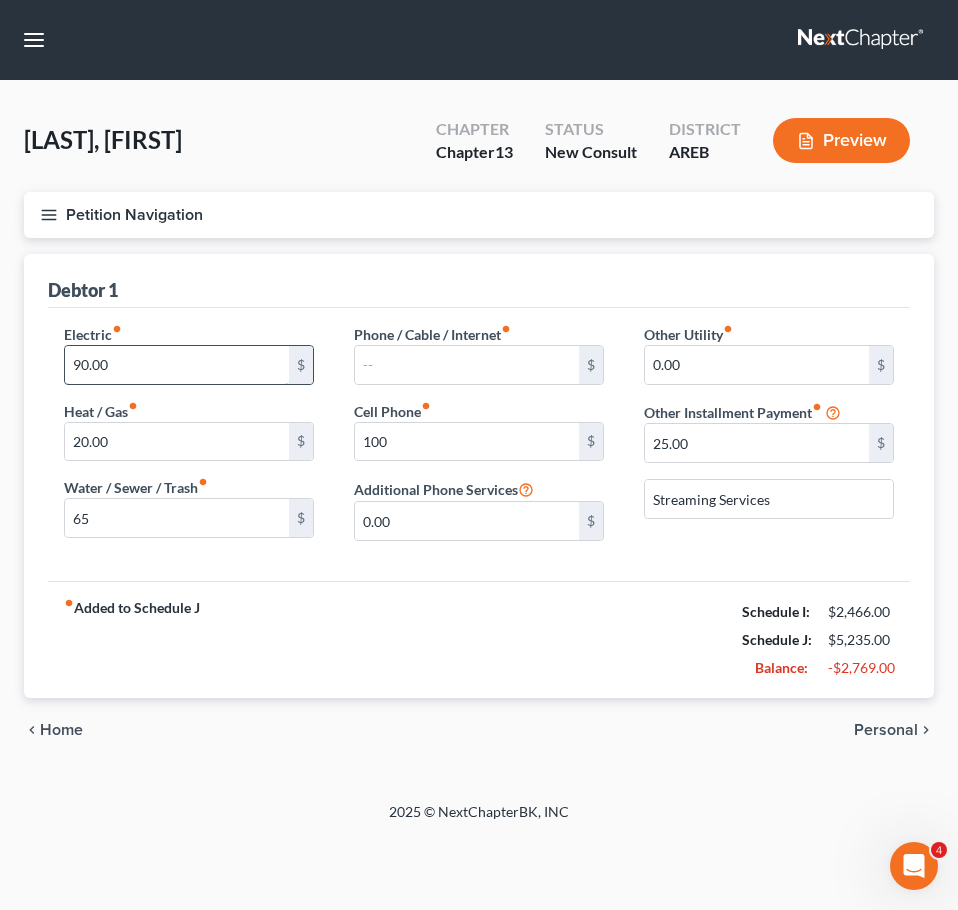 type on "1" 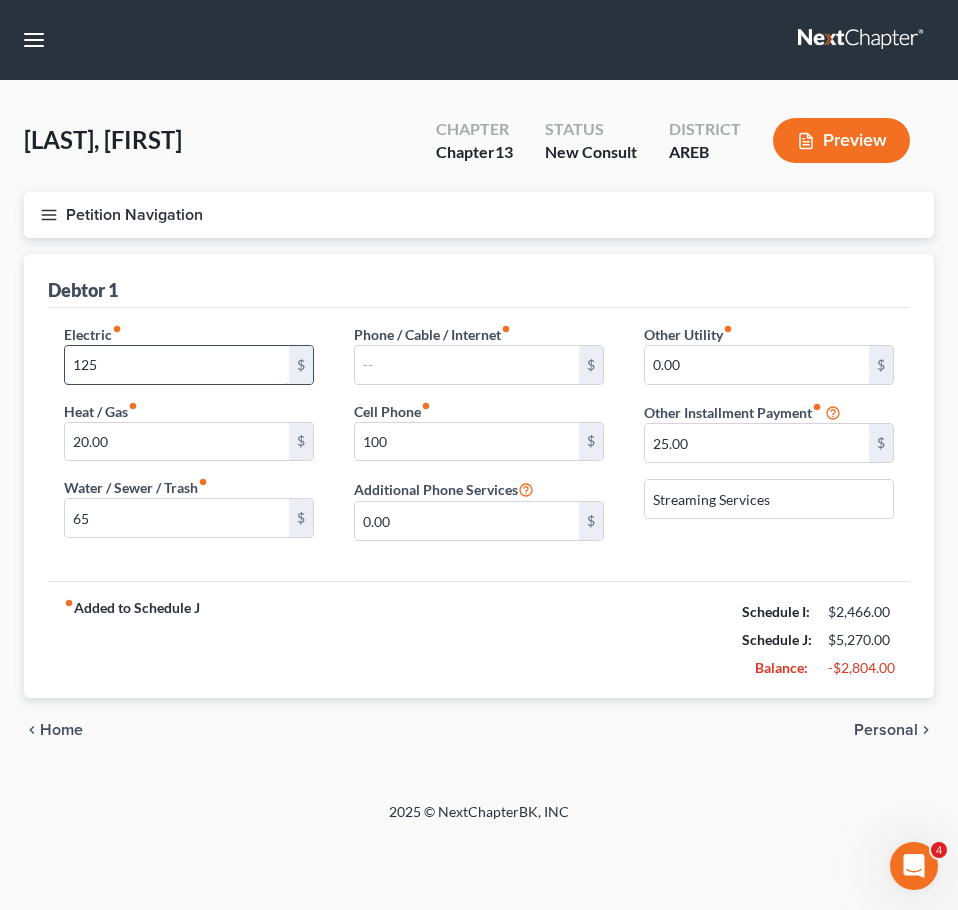 type on "125" 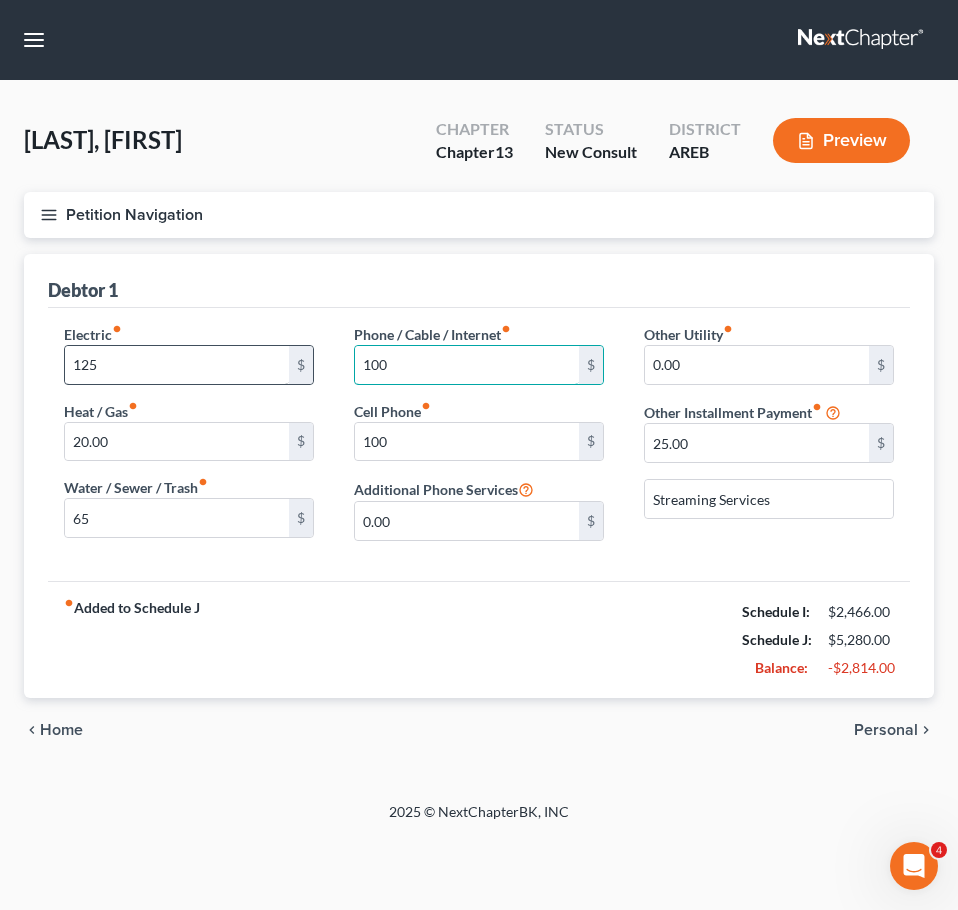 type on "100" 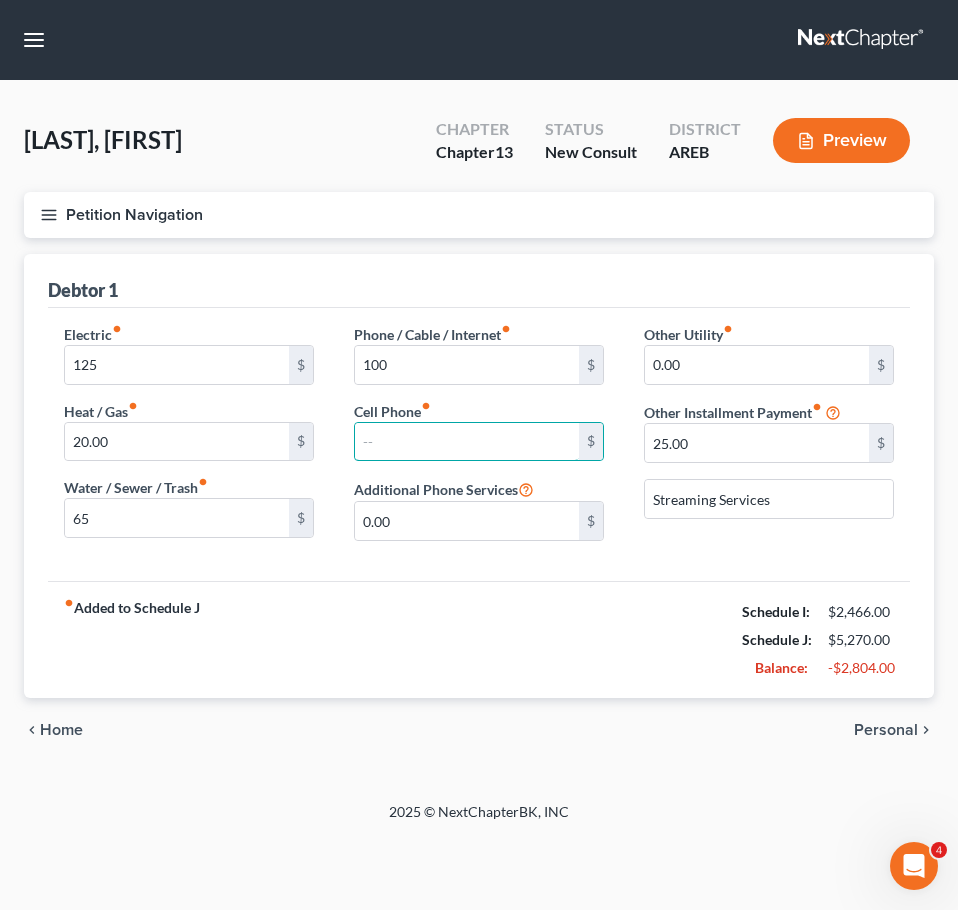 type 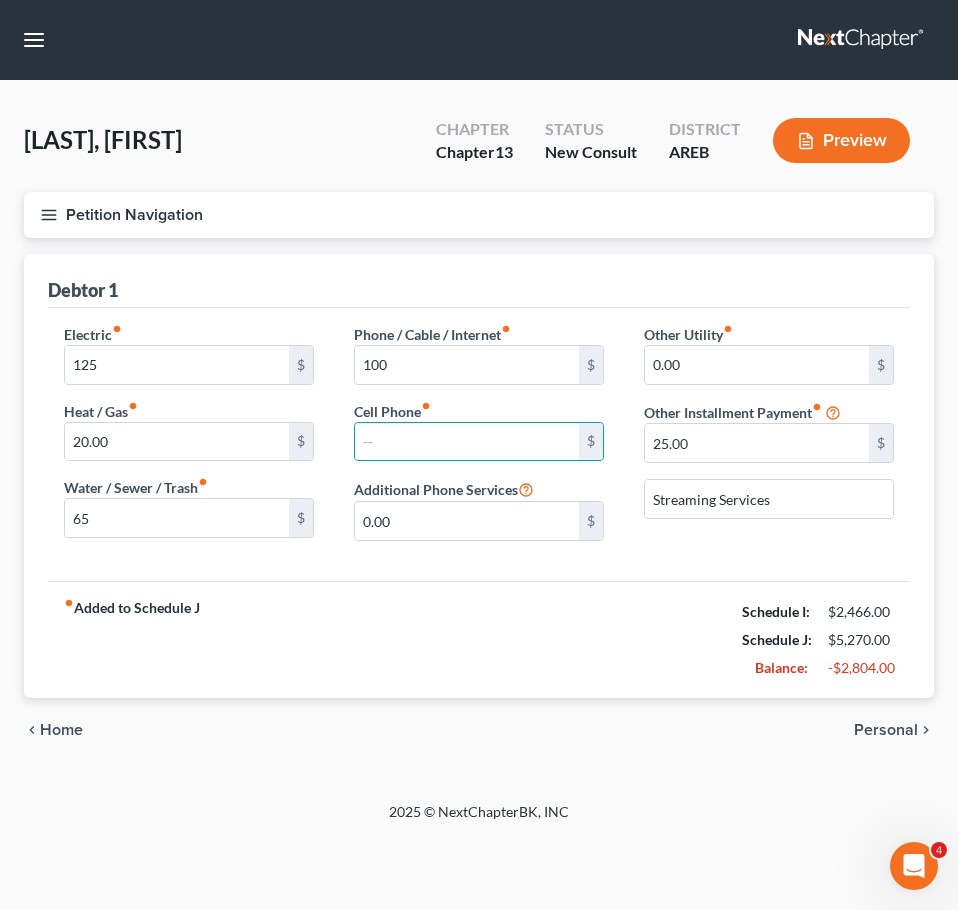 click on "fiber_manual_record  Added to Schedule J Schedule I: [$] Schedule J: [$] Balance: [$]" at bounding box center (479, 639) 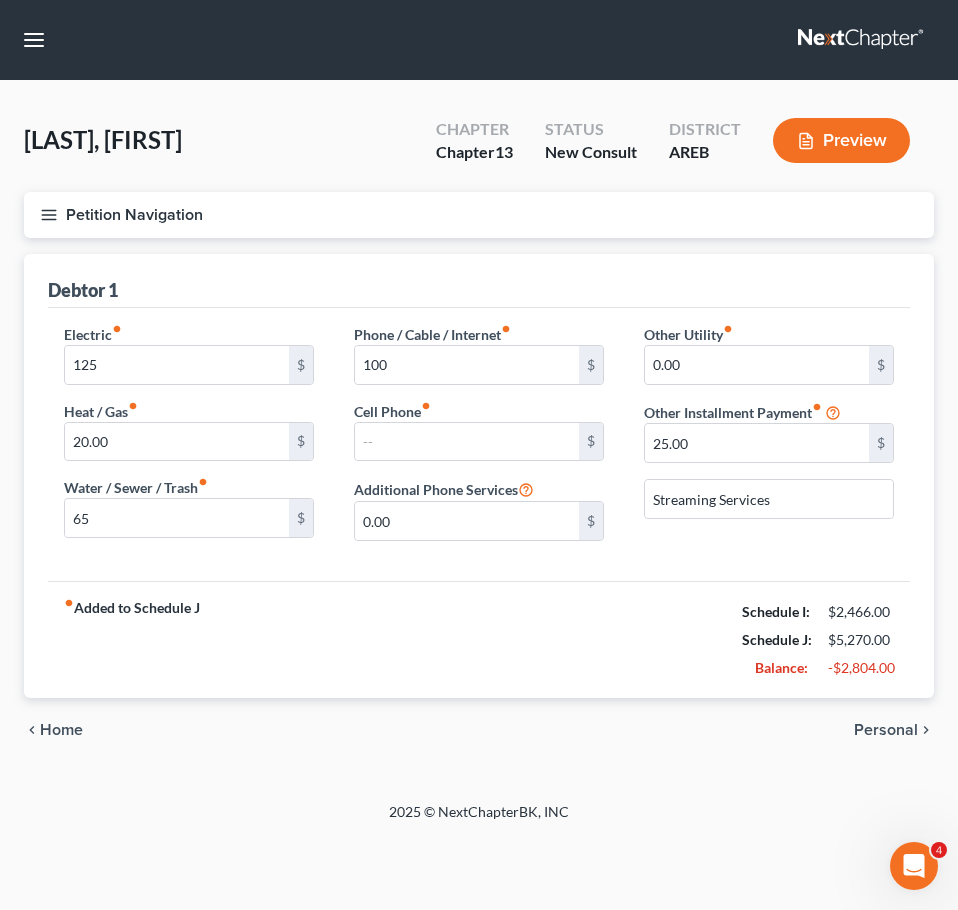 click on "Personal" at bounding box center [886, 730] 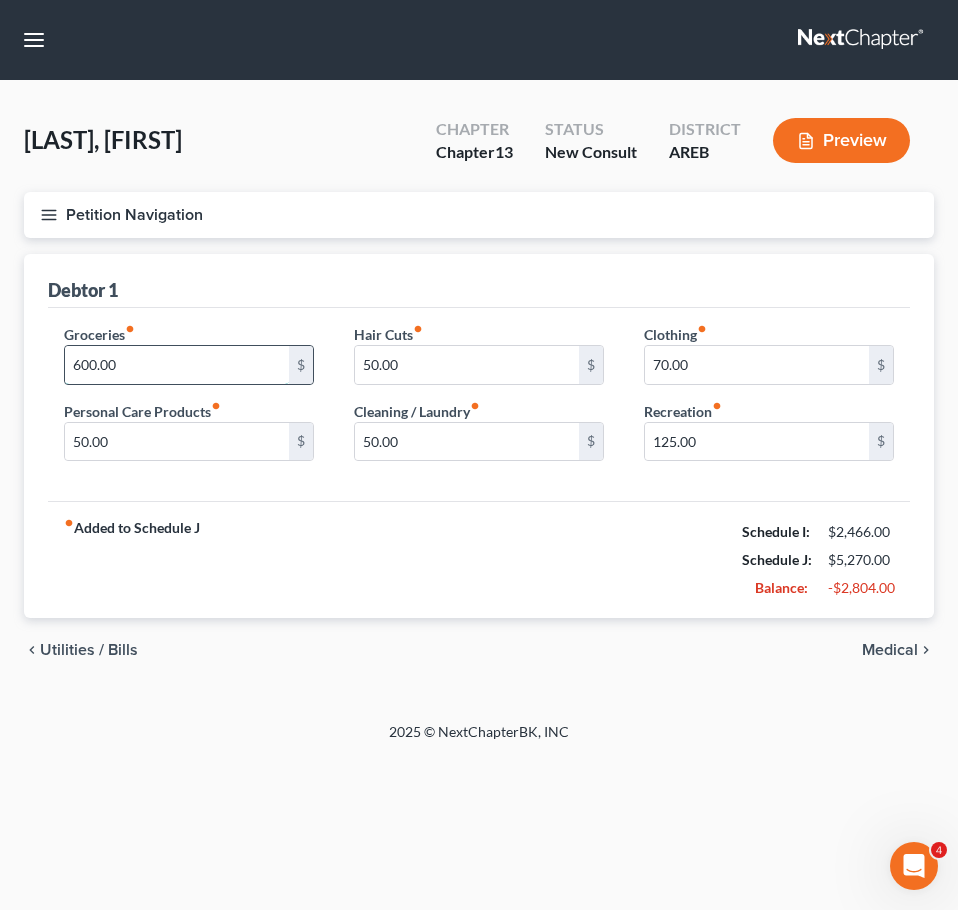 click on "600.00" at bounding box center [177, 365] 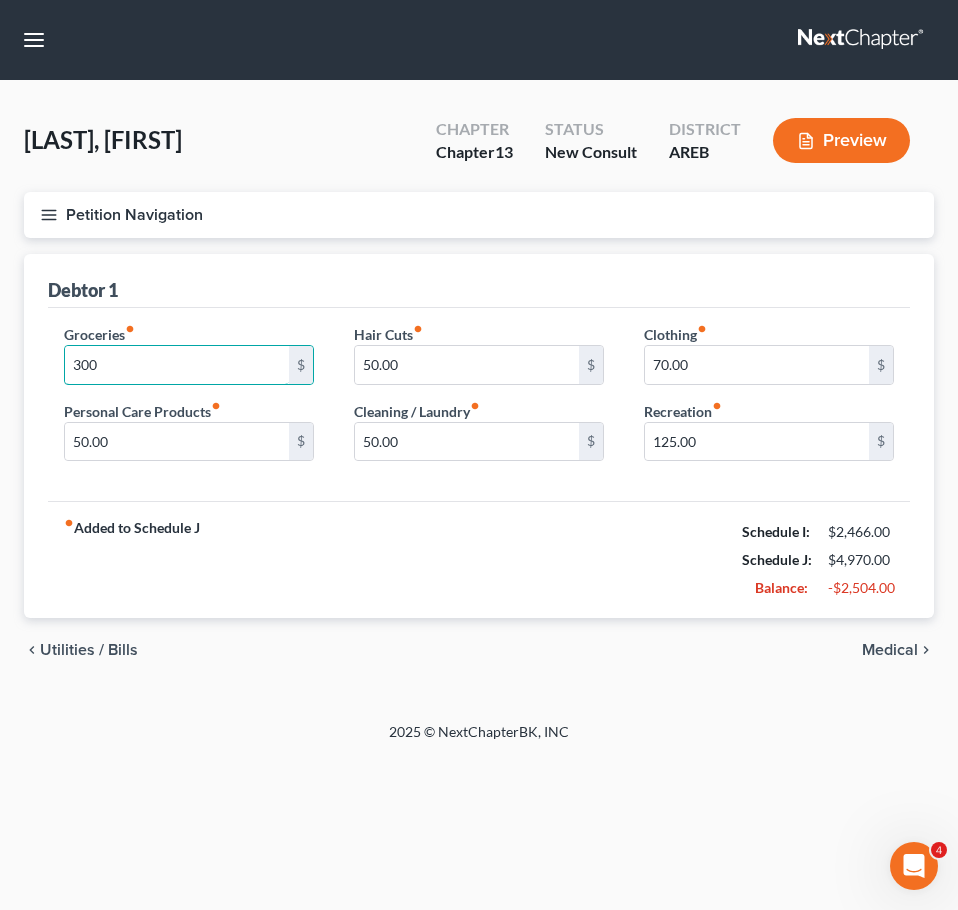 type on "300" 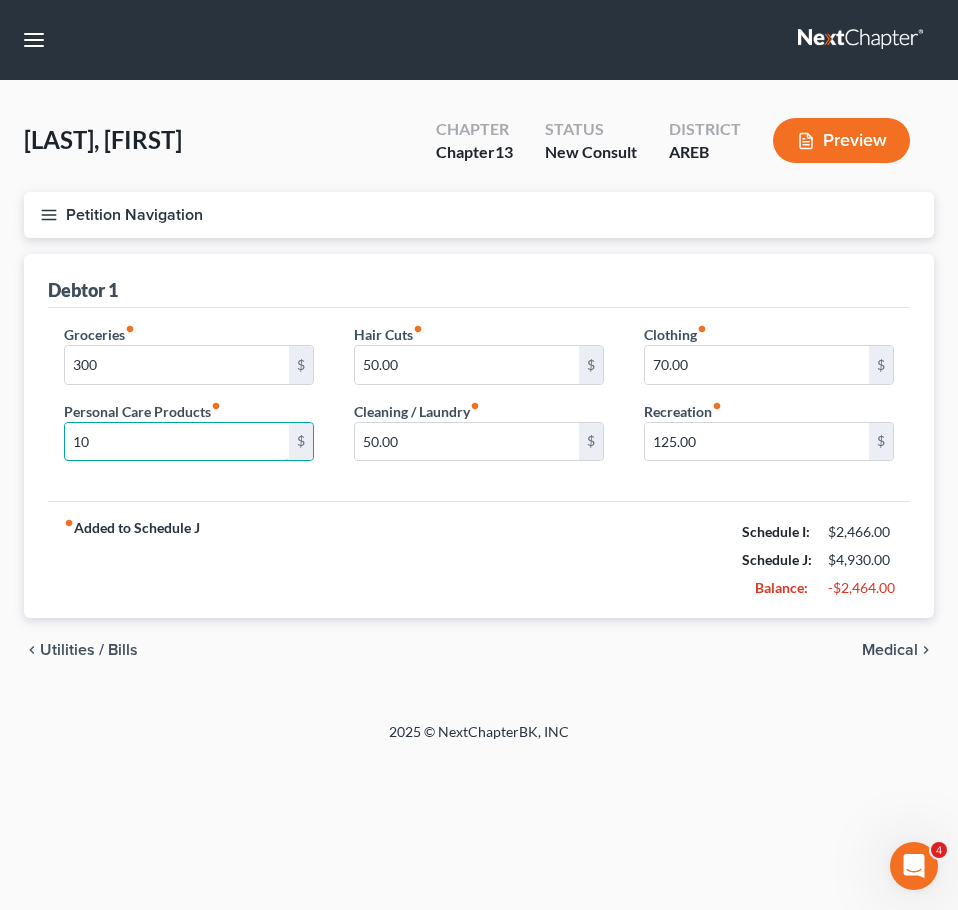 type on "10" 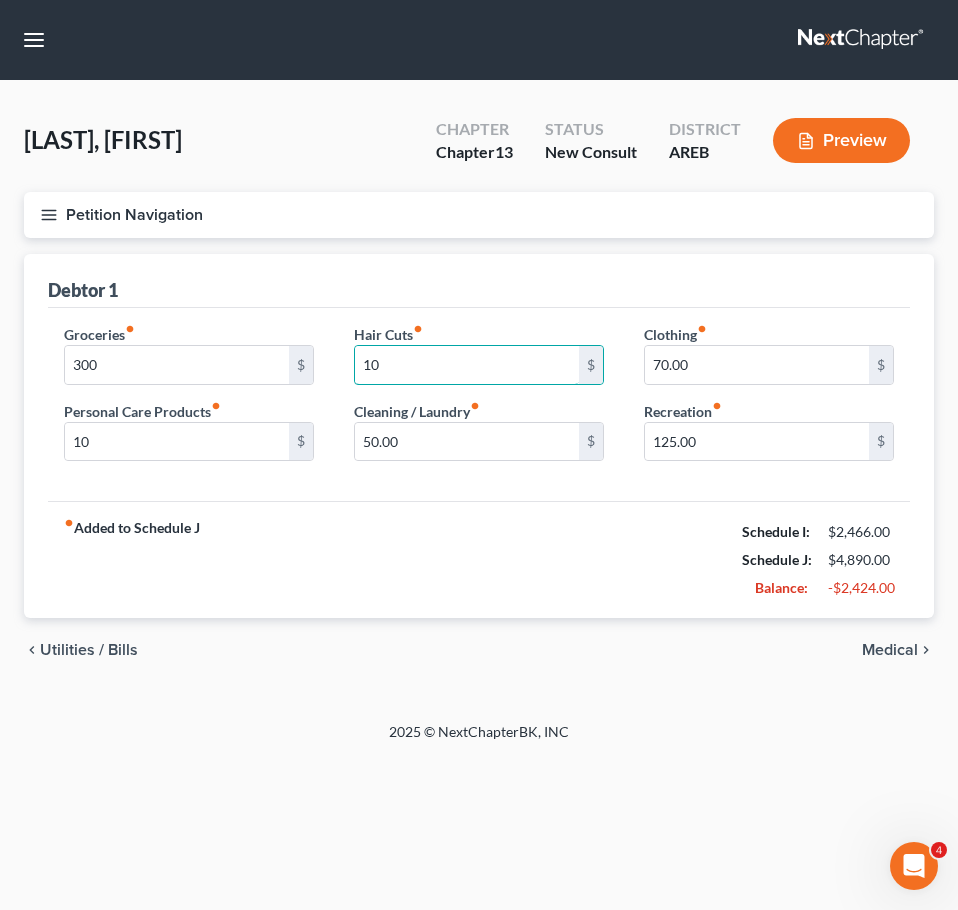 type on "10" 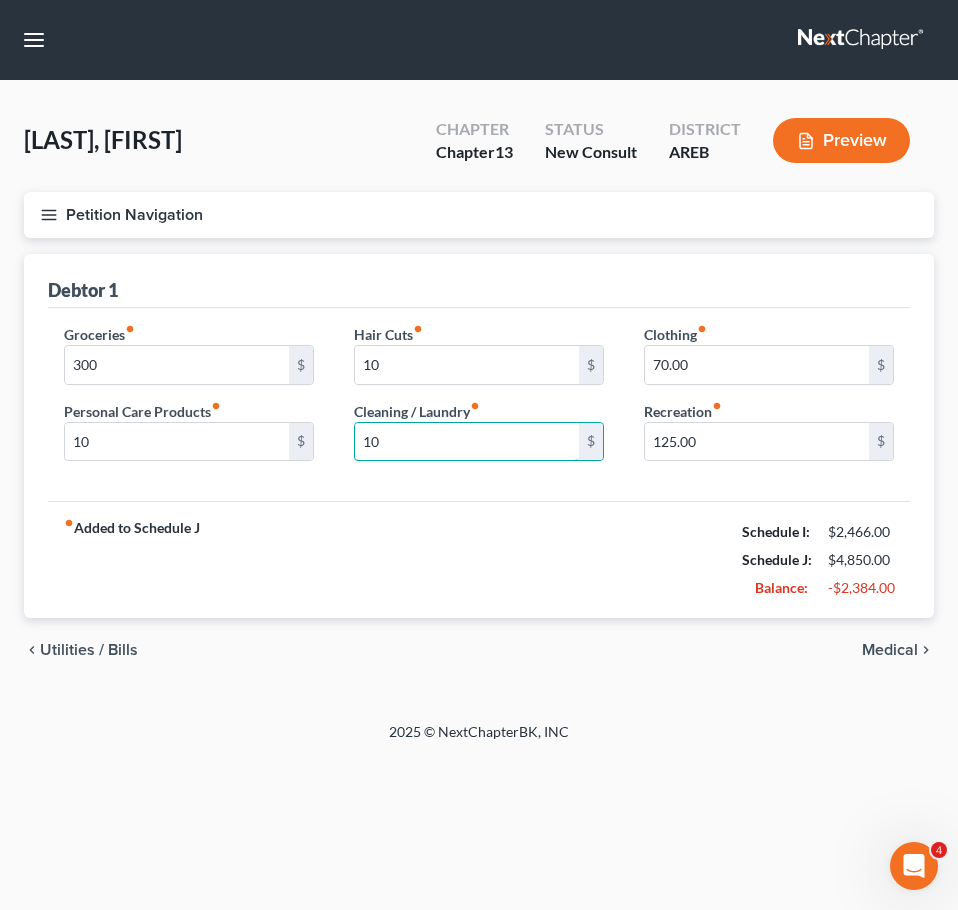 type on "10" 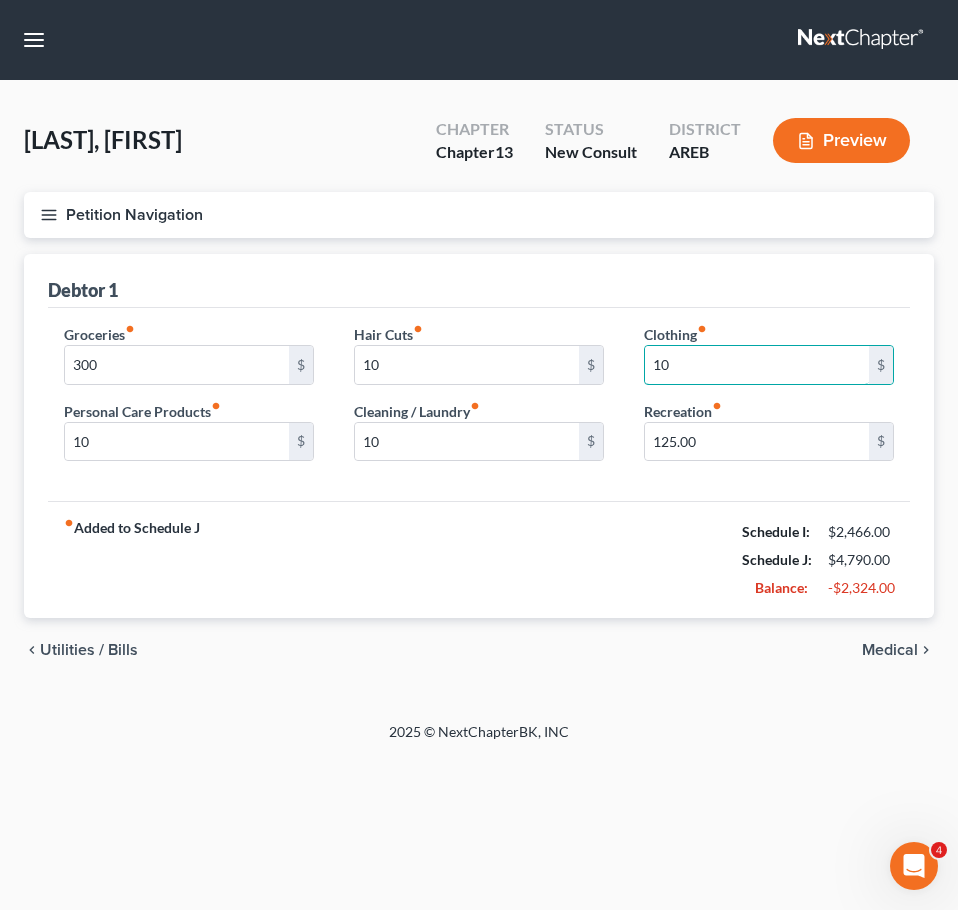 type on "10" 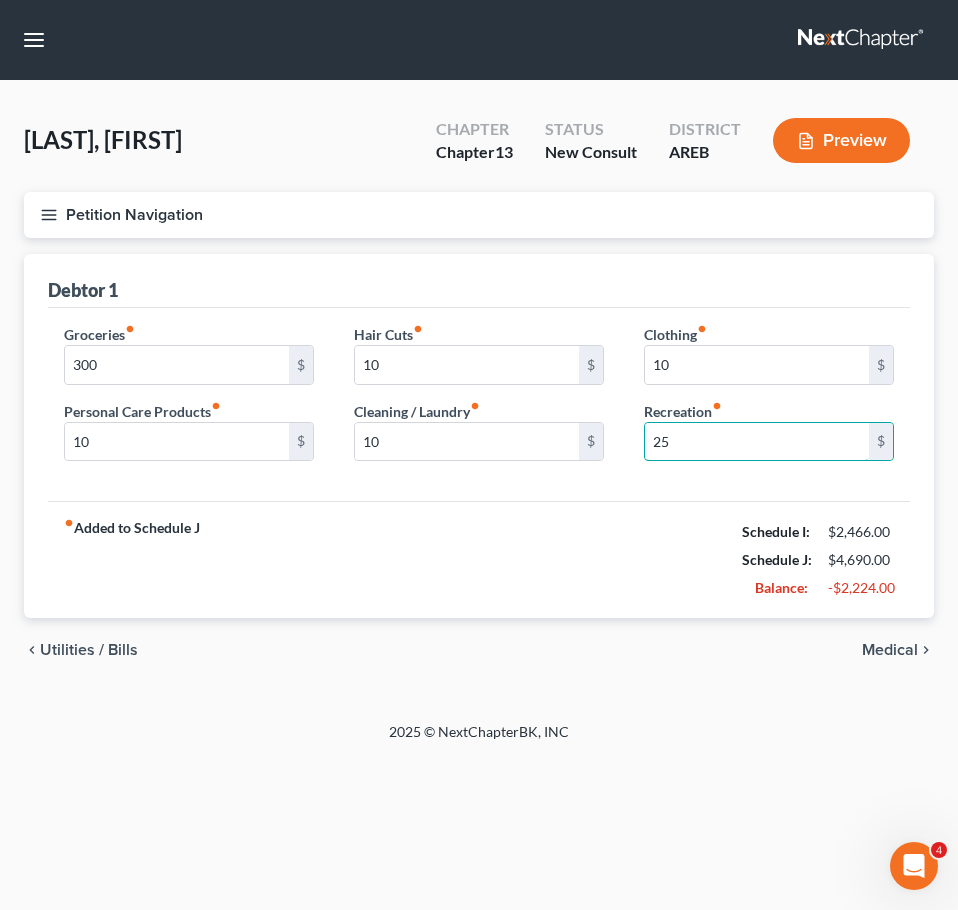 type on "25" 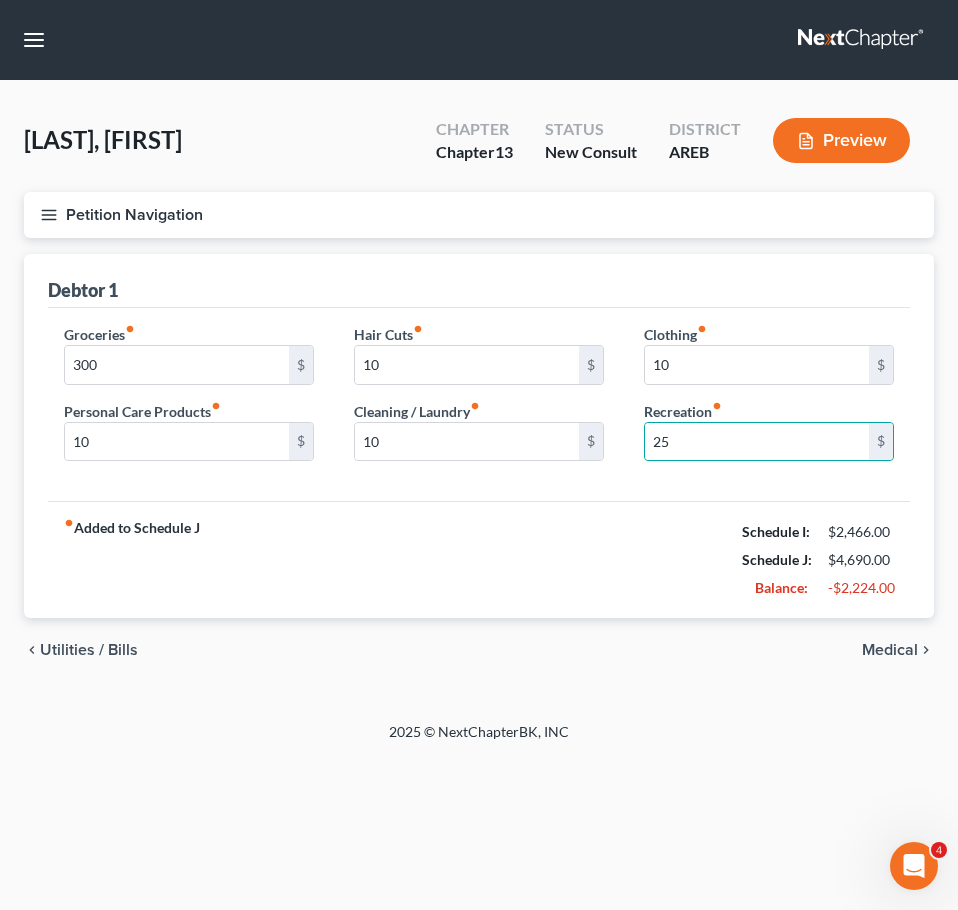 click on "chevron_left
Utilities / Bills
Medical
chevron_right" at bounding box center [479, 650] 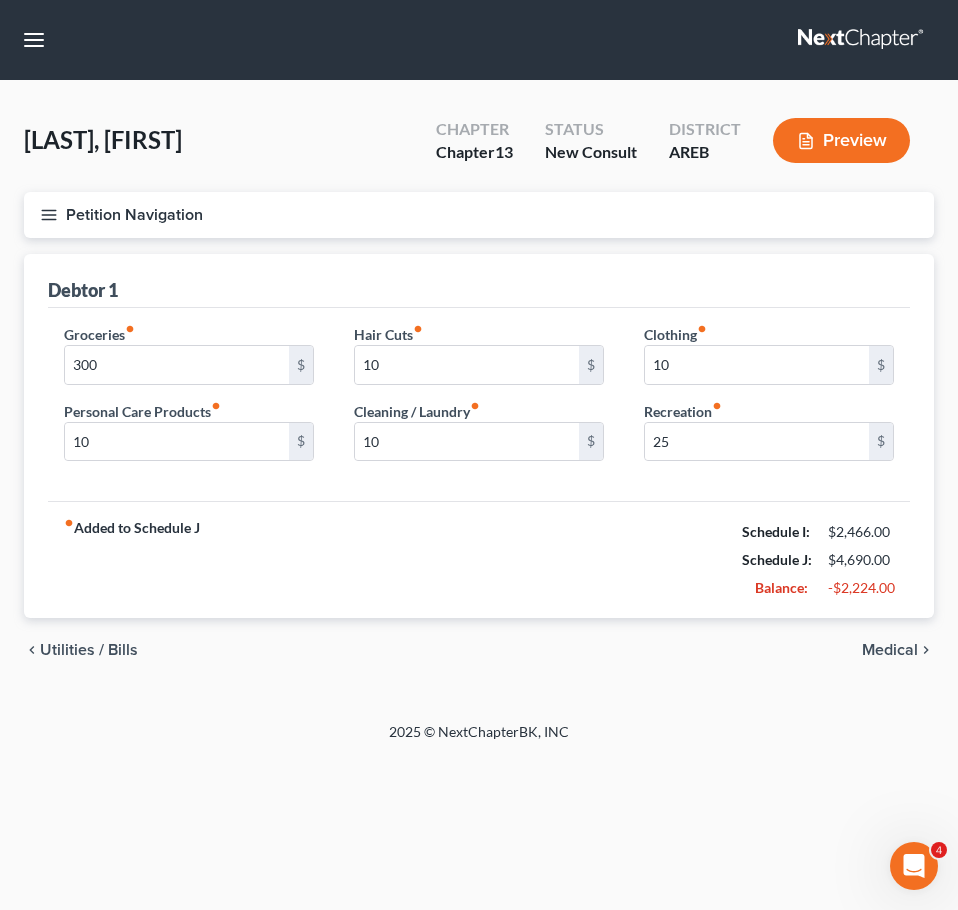 click on "Medical" at bounding box center (890, 650) 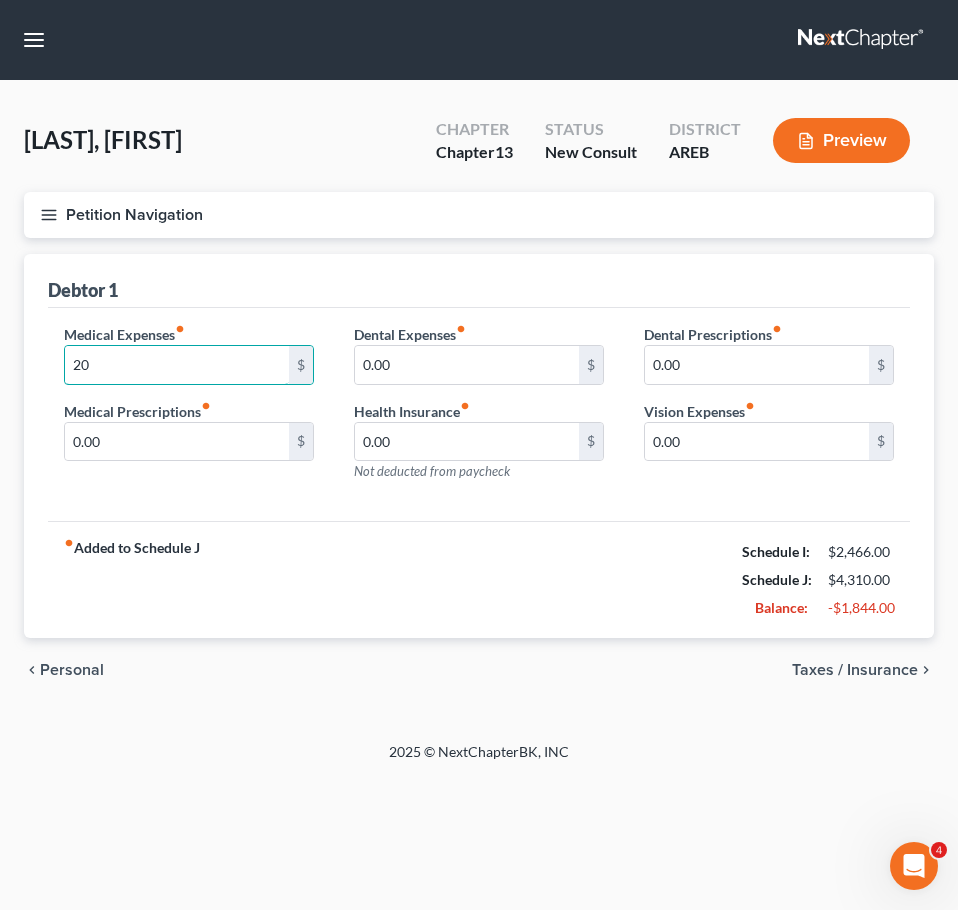 type on "20" 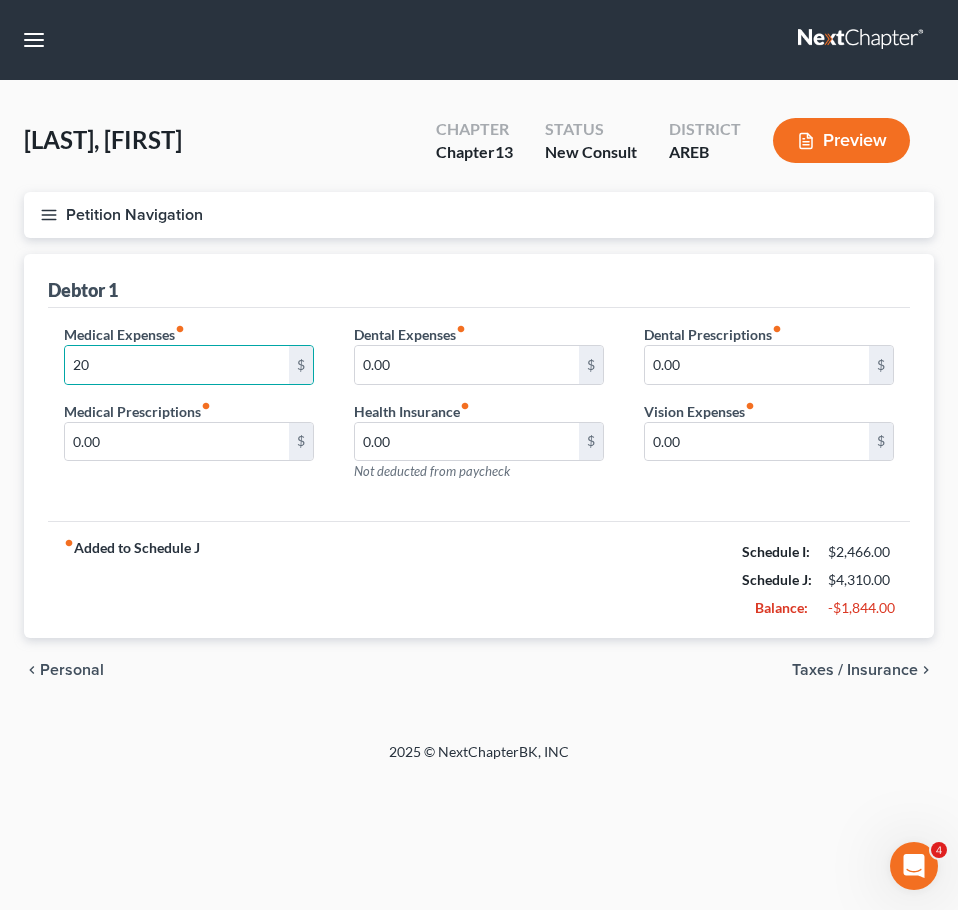 click on "Taxes / Insurance" at bounding box center [855, 670] 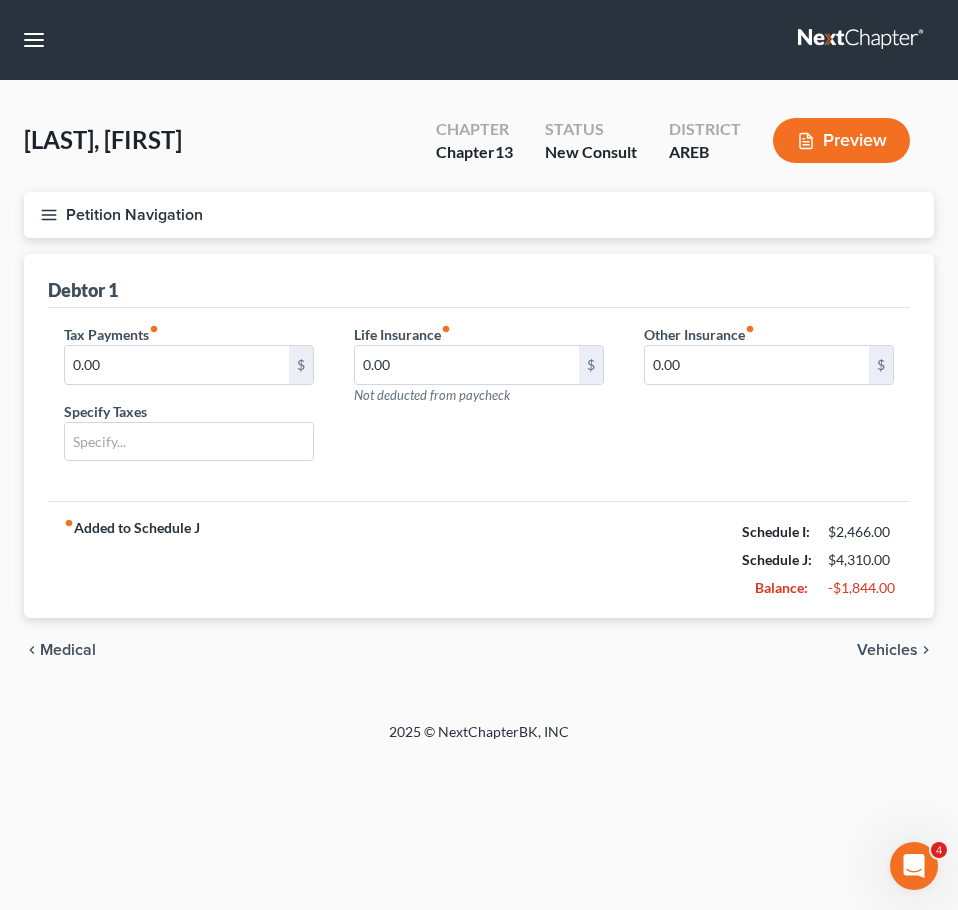 click on "Vehicles" at bounding box center [887, 650] 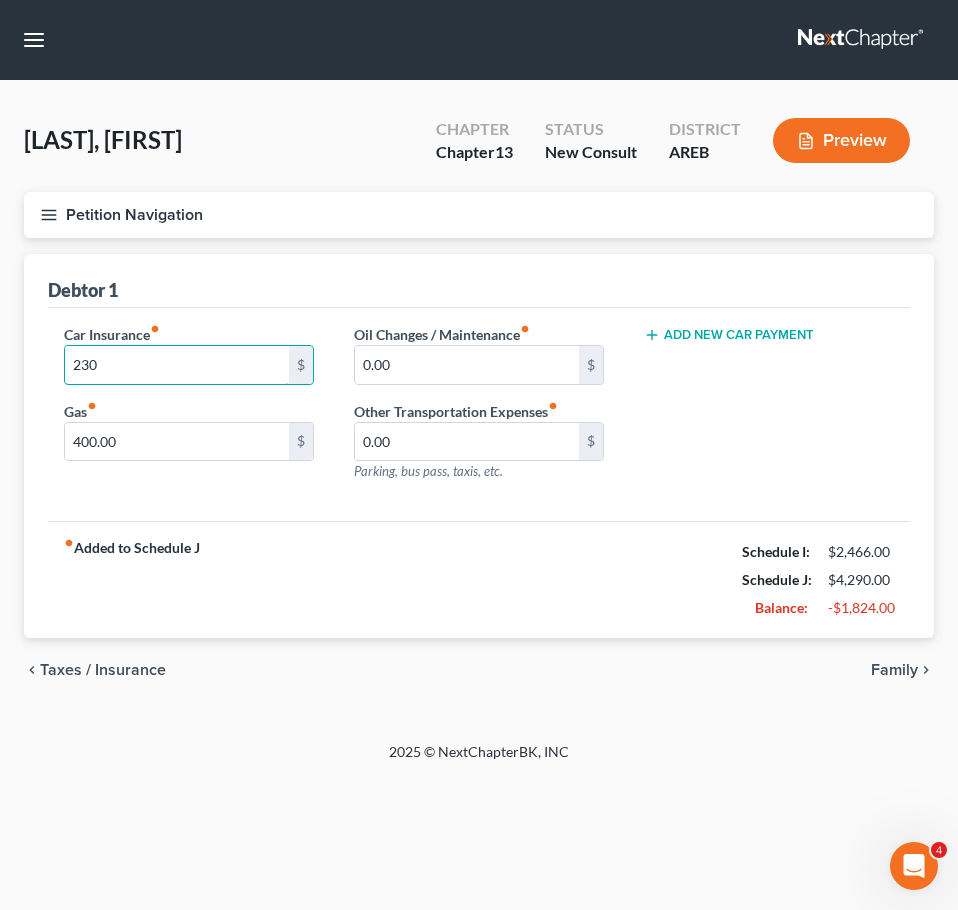 type on "230" 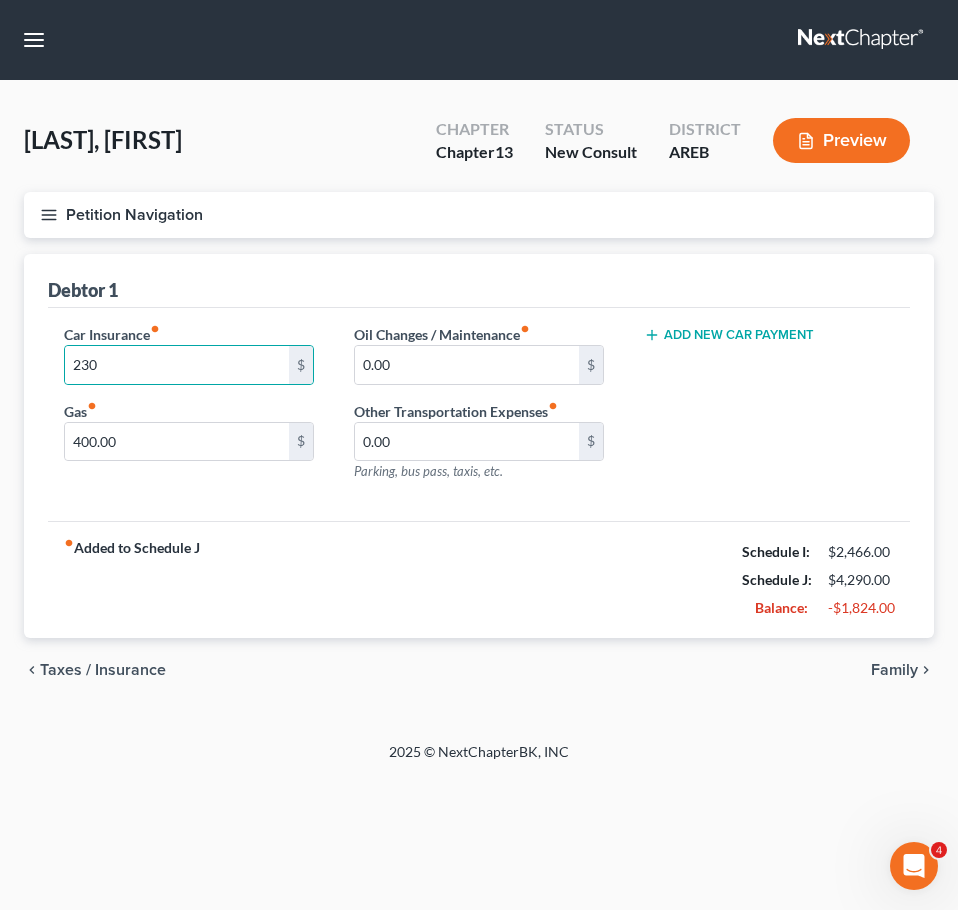 click on "fiber_manual_record  Added to Schedule J Schedule I: [$] Schedule J: [$] Balance: [$]" at bounding box center [479, 579] 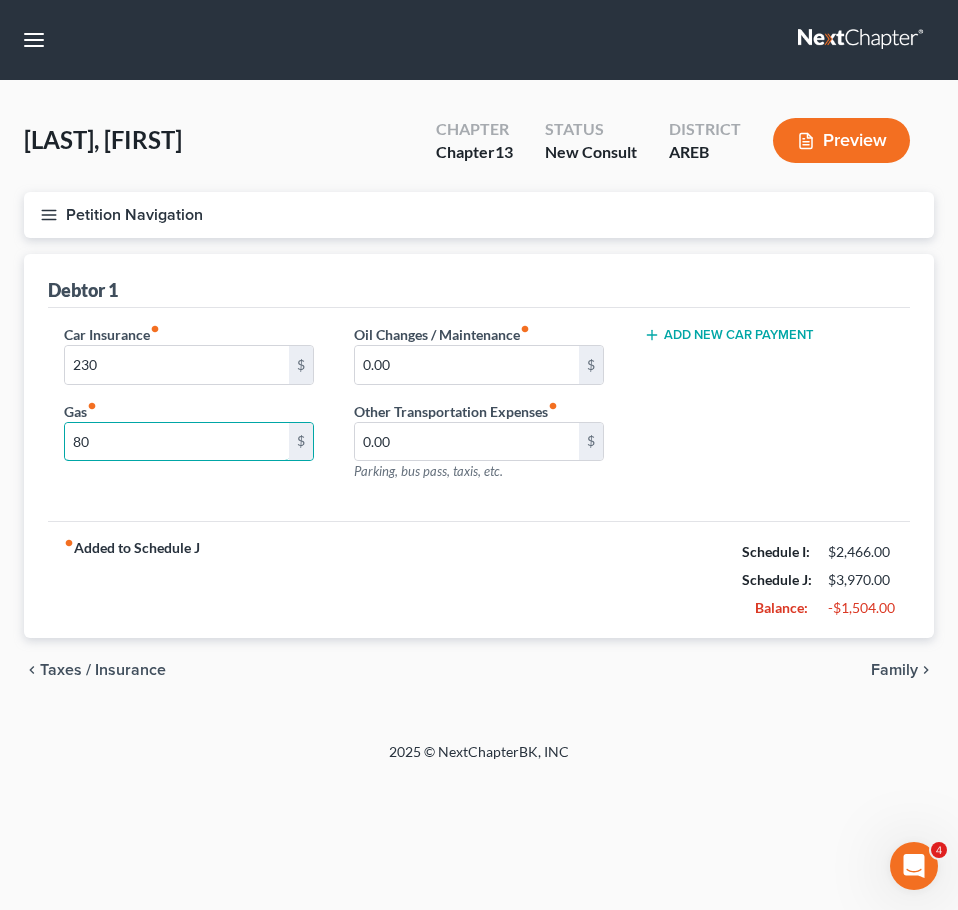 type on "80" 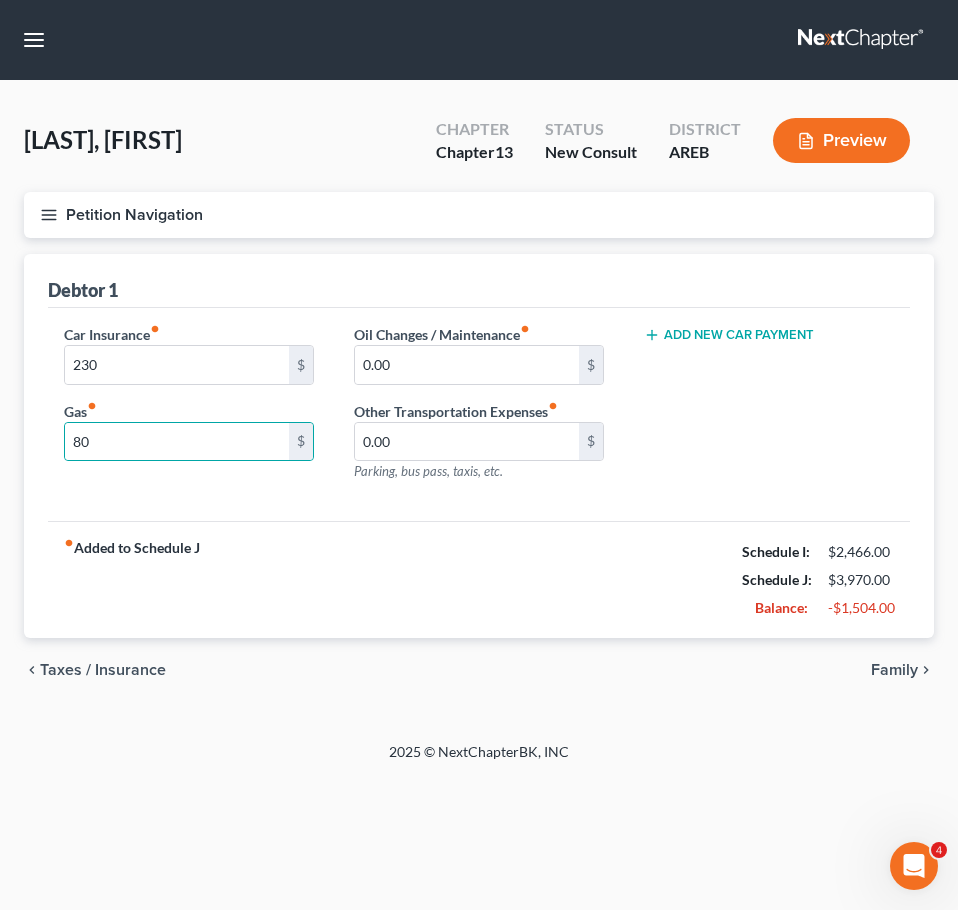 click on "2025 © NextChapterBK, INC" at bounding box center [479, 760] 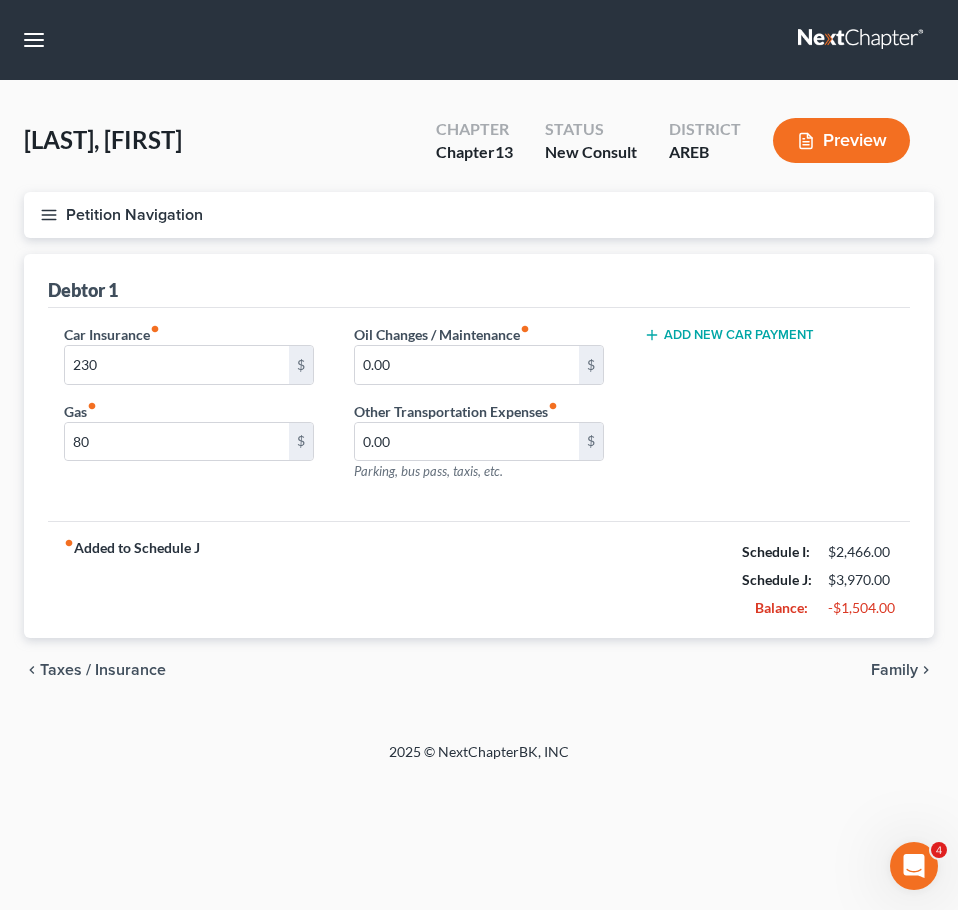 click on "chevron_left
Taxes / Insurance
Family
chevron_right" at bounding box center [479, 670] 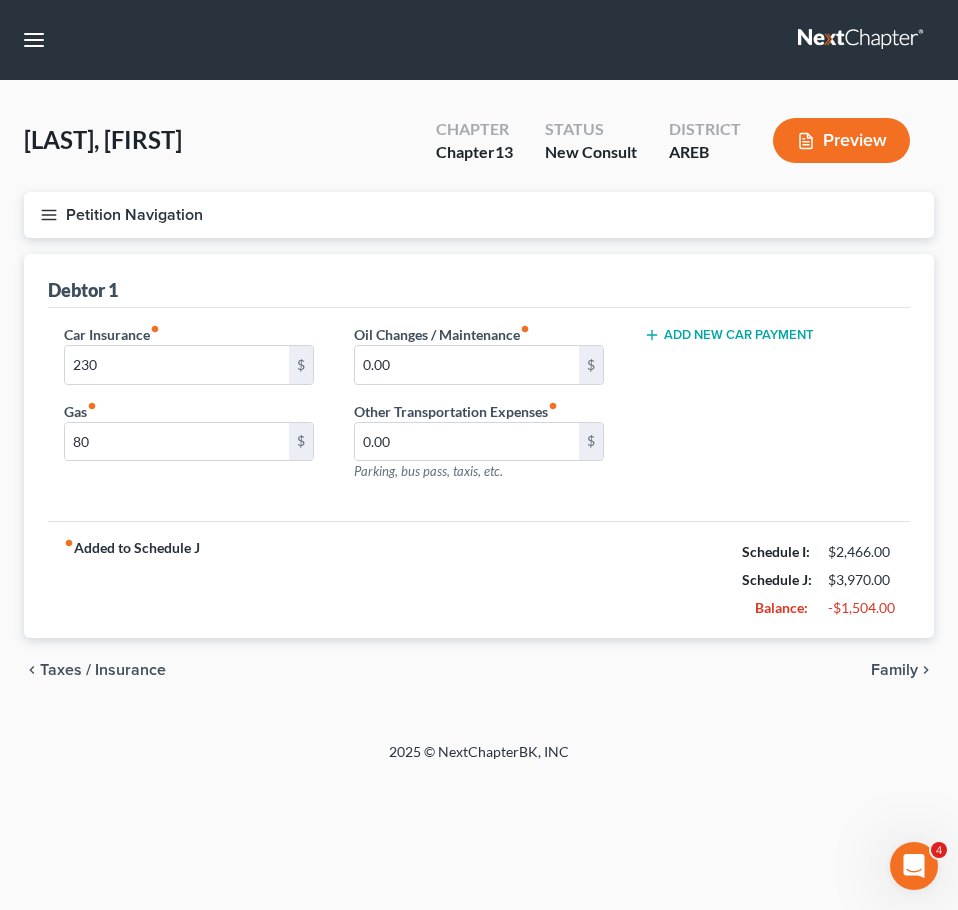 click on "Family" at bounding box center (894, 670) 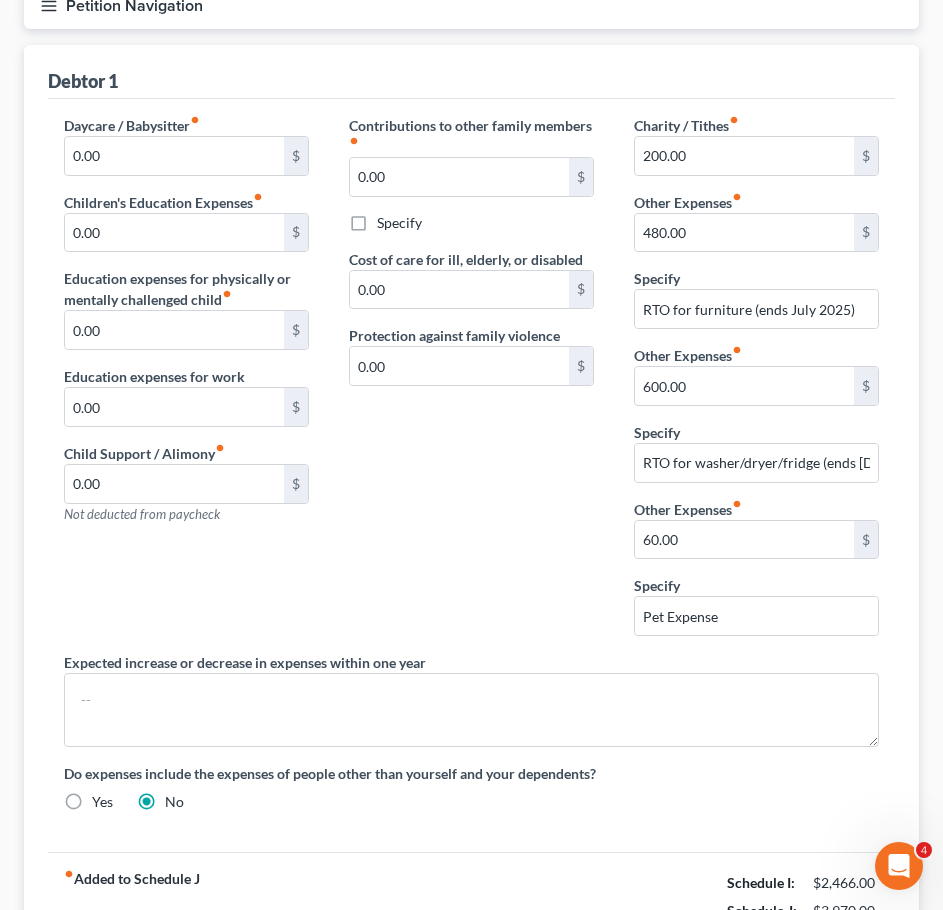 scroll, scrollTop: 210, scrollLeft: 0, axis: vertical 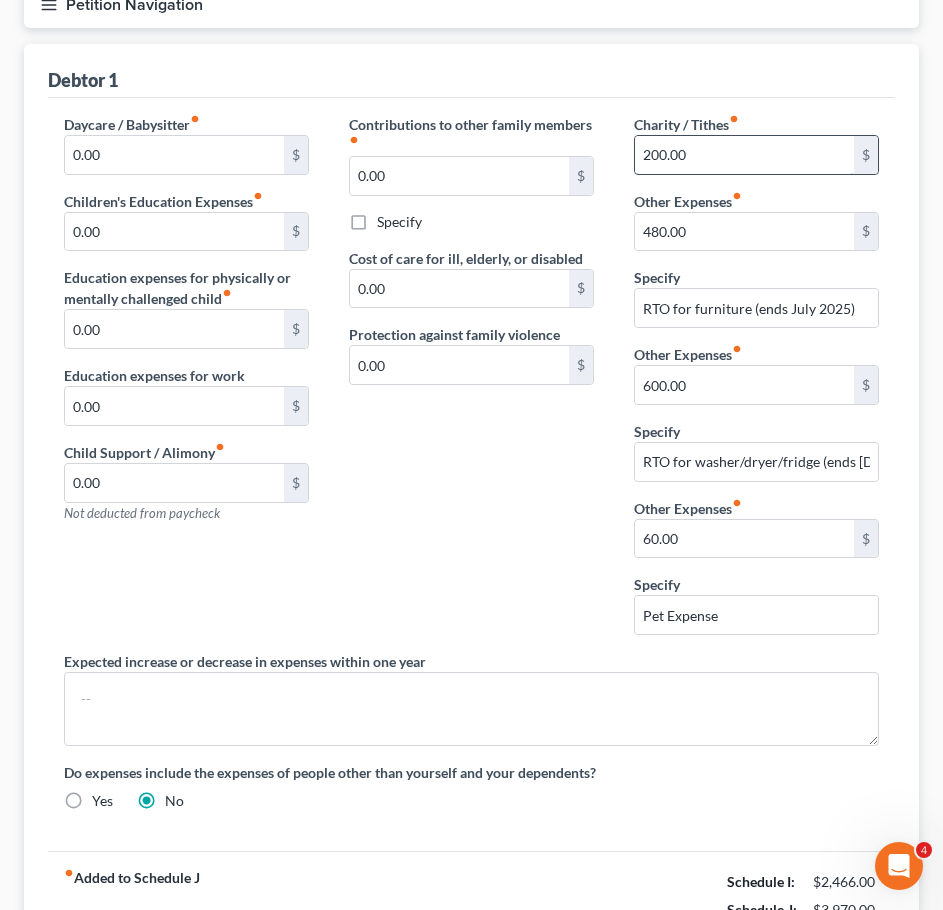 click on "200.00" at bounding box center (744, 155) 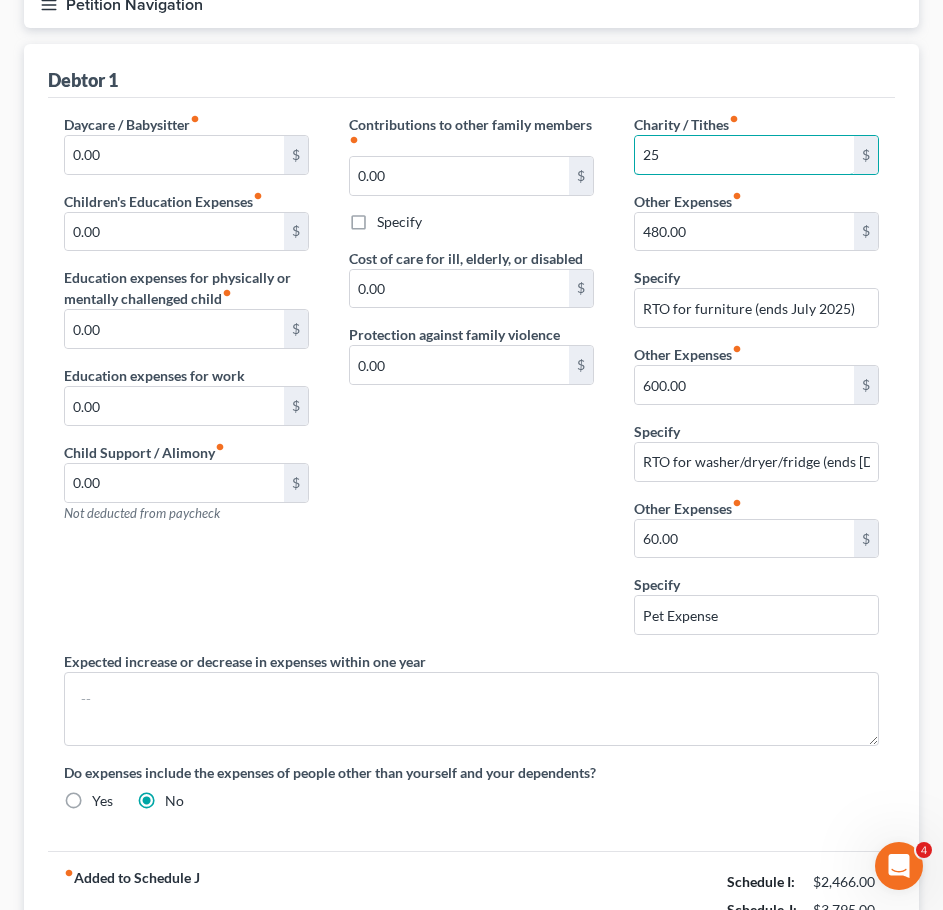 type on "25" 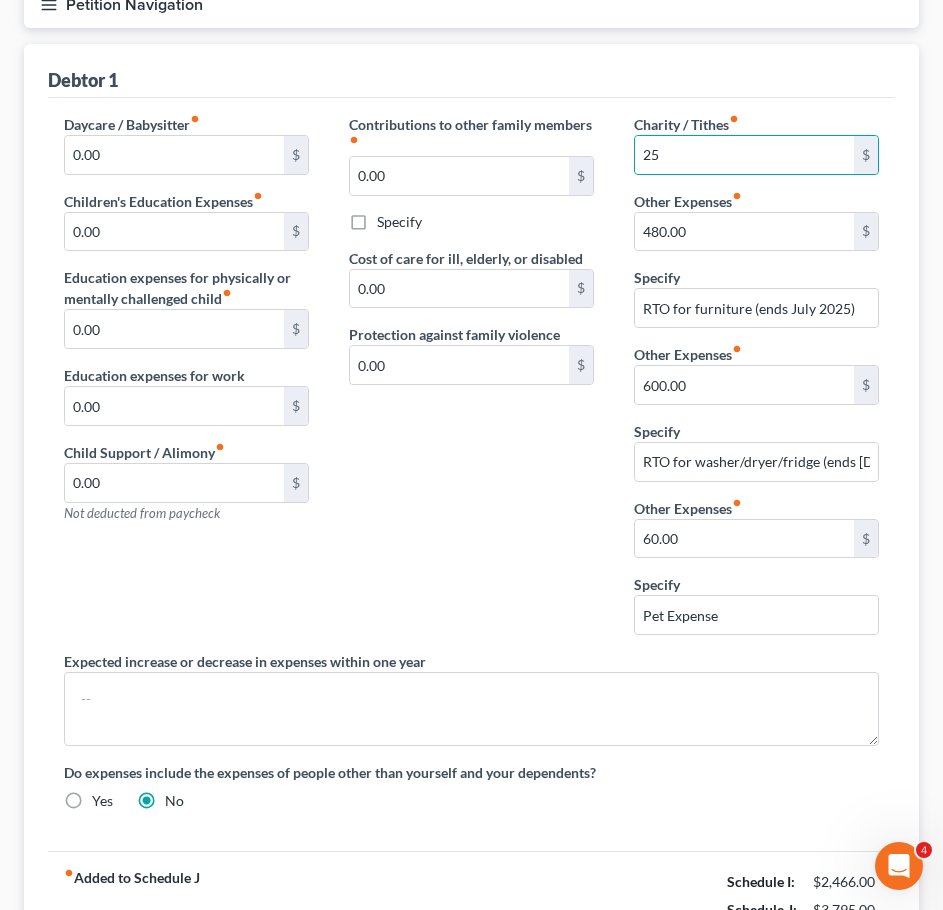click on "Charity / Tithes  fiber_manual_record 25 $ Other Expenses  fiber_manual_record 480.00 $ Specify RTO for furniture (ends July 2025) Other Expenses  fiber_manual_record 600.00 $ Specify RTO for washer/dryer/fridge (ends May 2025) Other Expenses  fiber_manual_record 60.00 $ Specify Pet Expense" at bounding box center (756, 382) 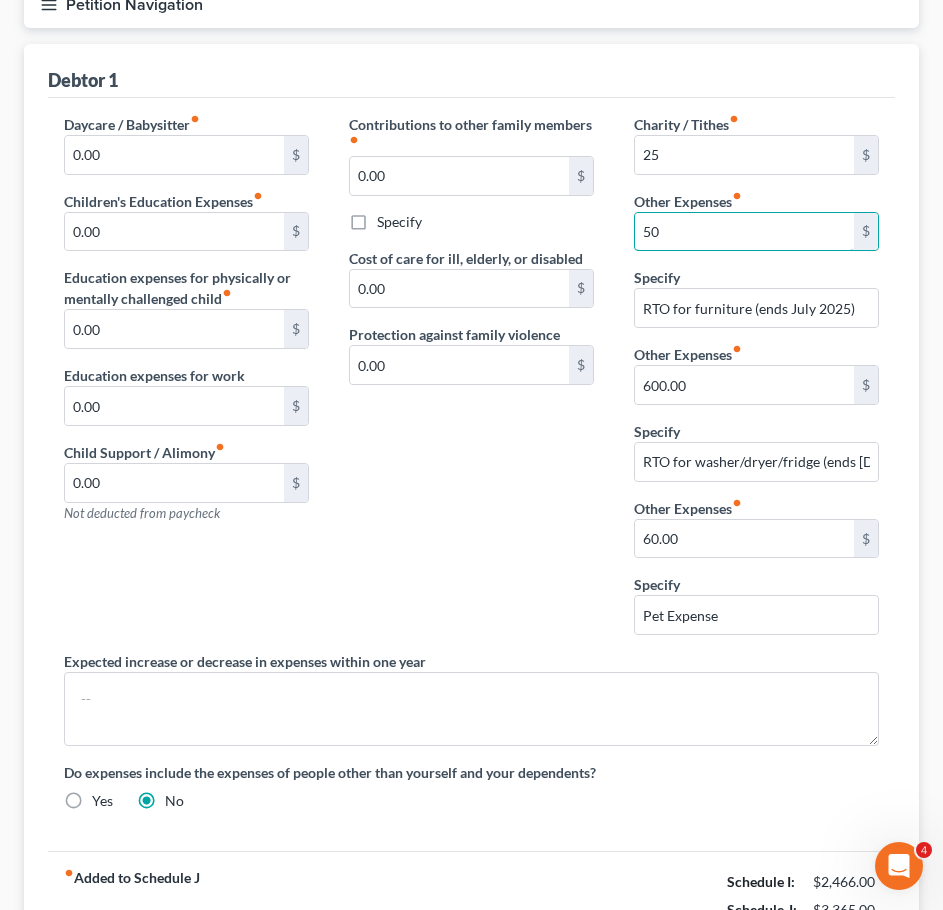 type on "50" 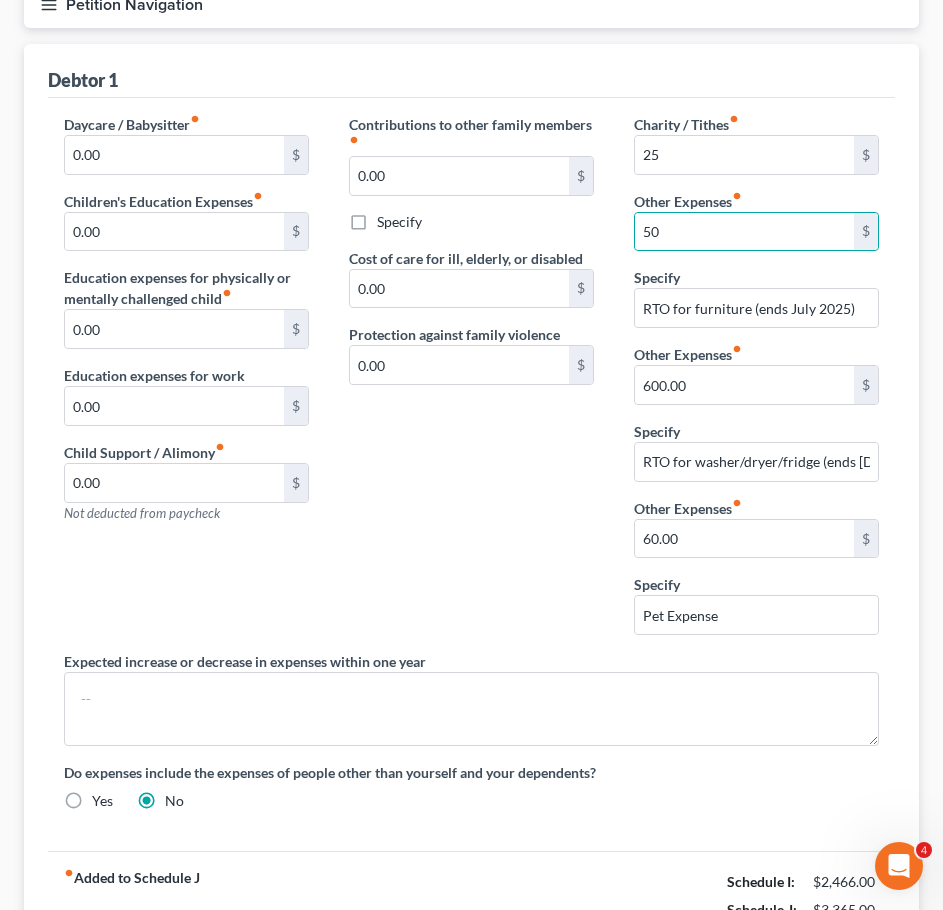 click on "Contributions to other family members  fiber_manual_record 0.00 $ Specify Cost of care for ill, elderly, or disabled 0.00 $ Protection against family violence 0.00 $" at bounding box center (471, 382) 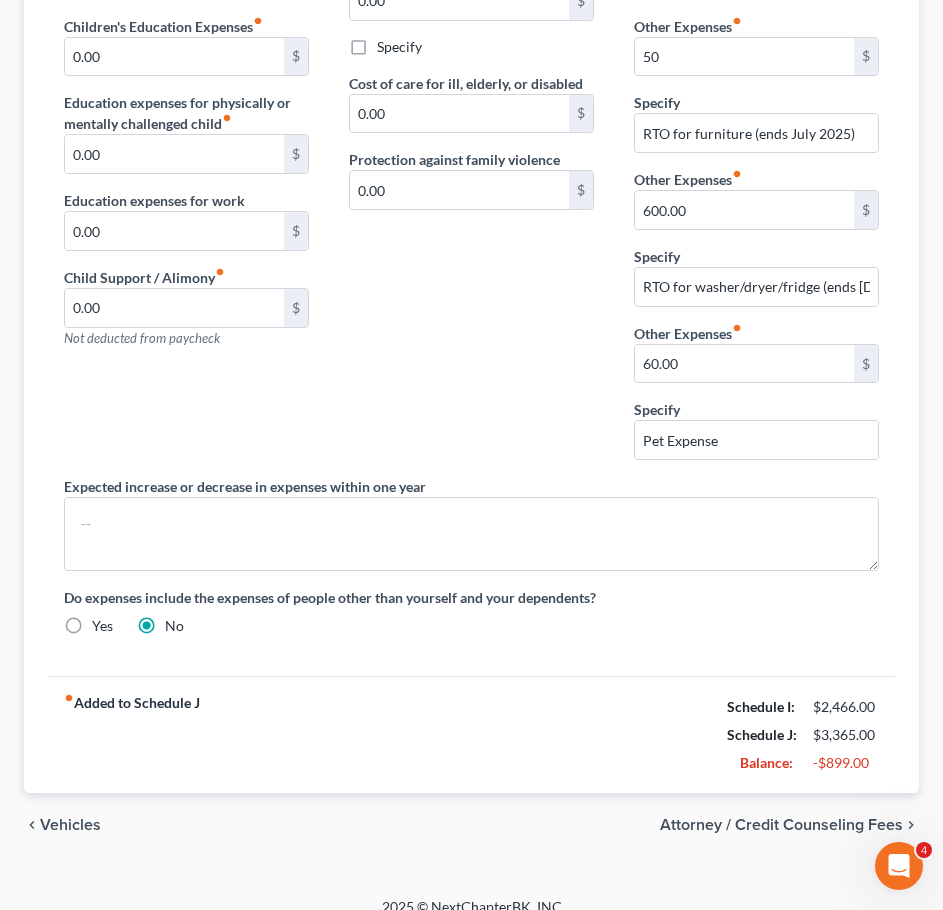 scroll, scrollTop: 0, scrollLeft: 0, axis: both 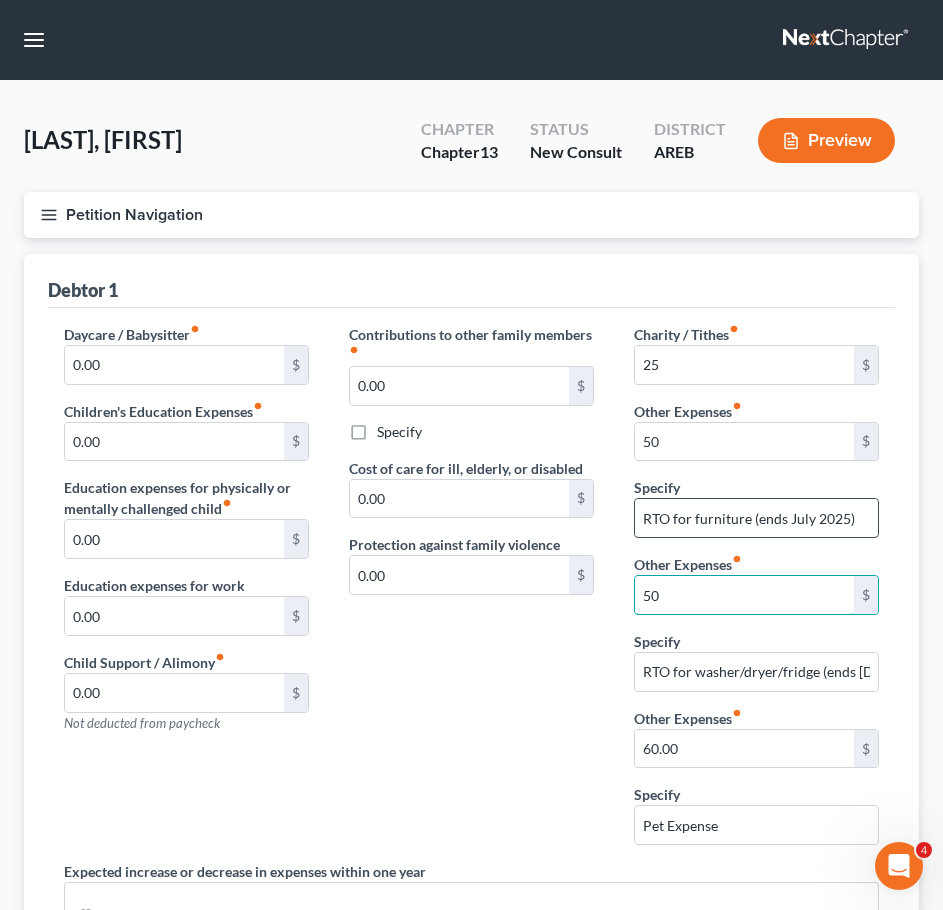 type on "50" 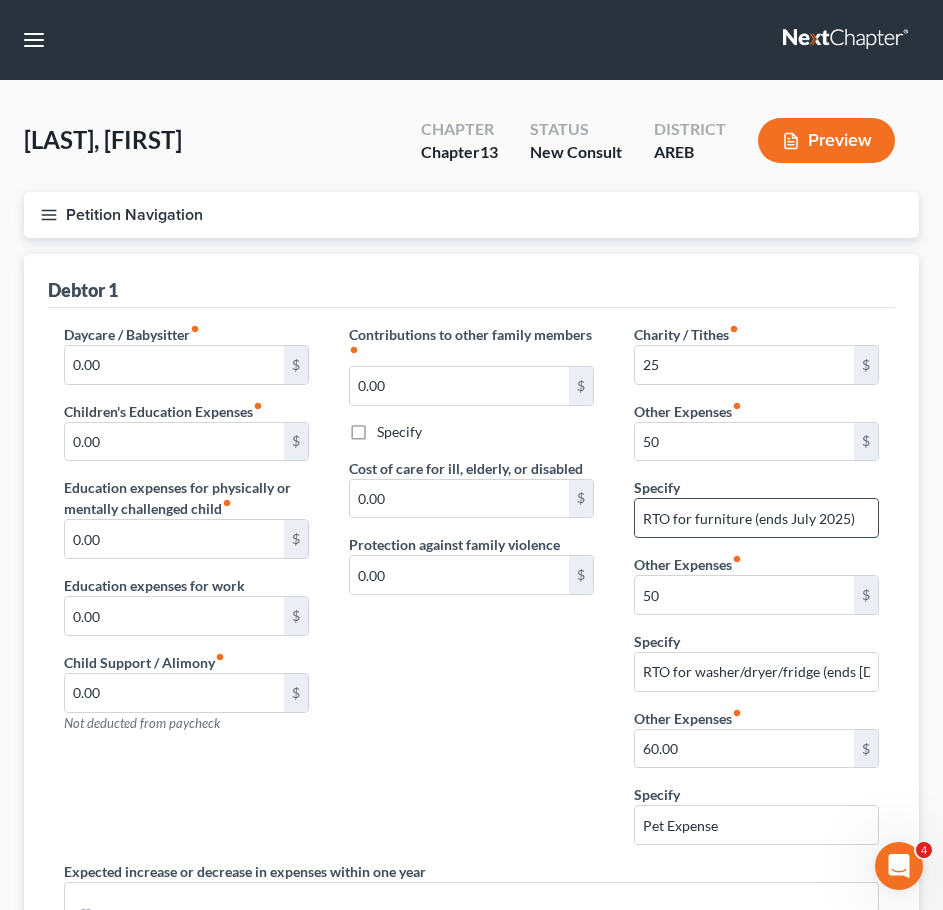 drag, startPoint x: 874, startPoint y: 518, endPoint x: 831, endPoint y: 520, distance: 43.046486 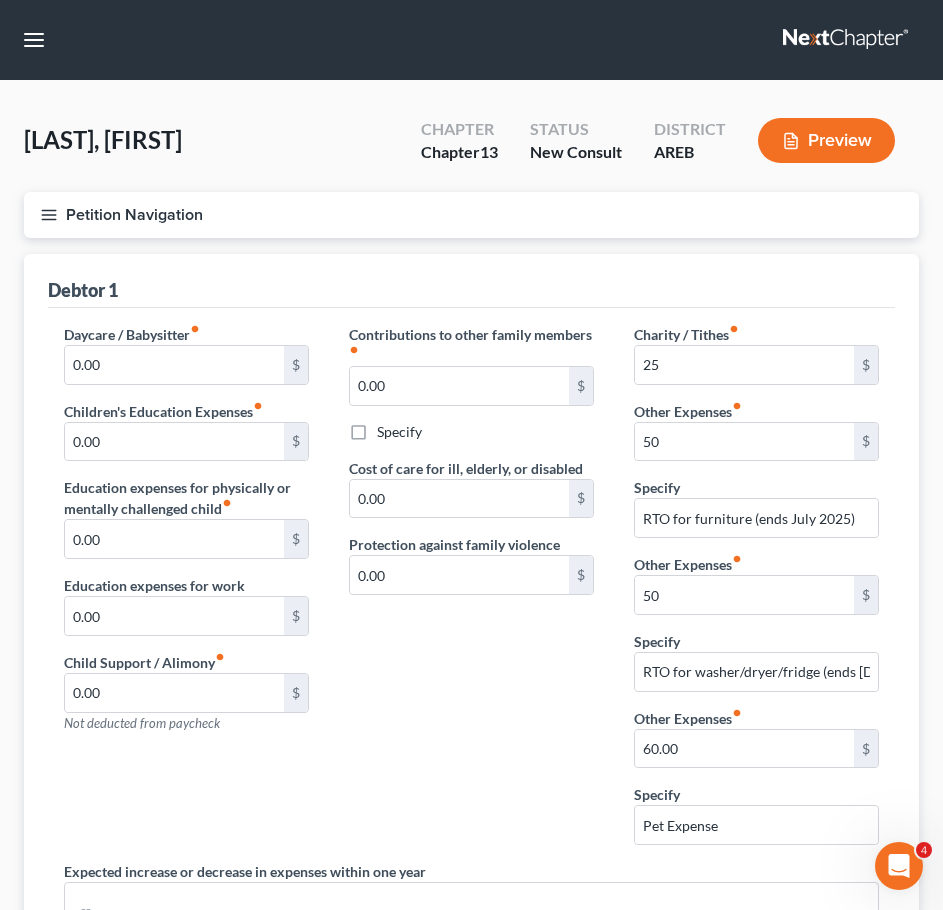click on "Contributions to other family members  fiber_manual_record 0.00 $ Specify Cost of care for ill, elderly, or disabled 0.00 $ Protection against family violence 0.00 $" at bounding box center [471, 592] 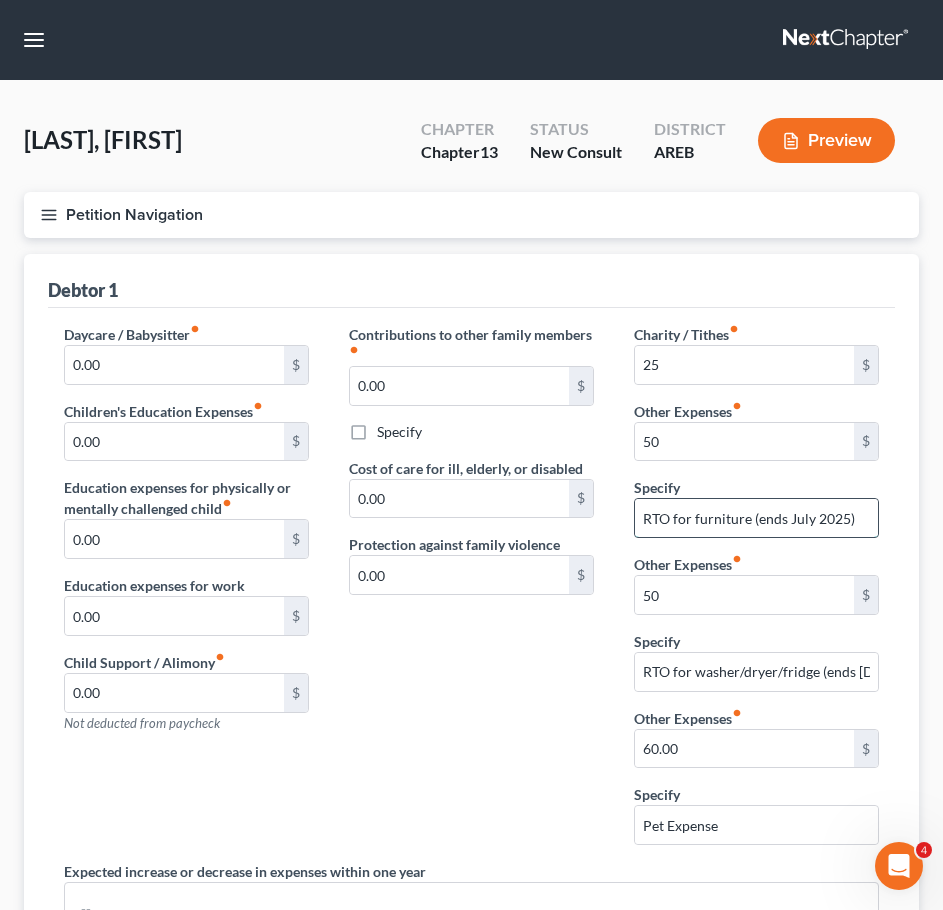 click on "RTO for furniture (ends July 2025)" at bounding box center (756, 518) 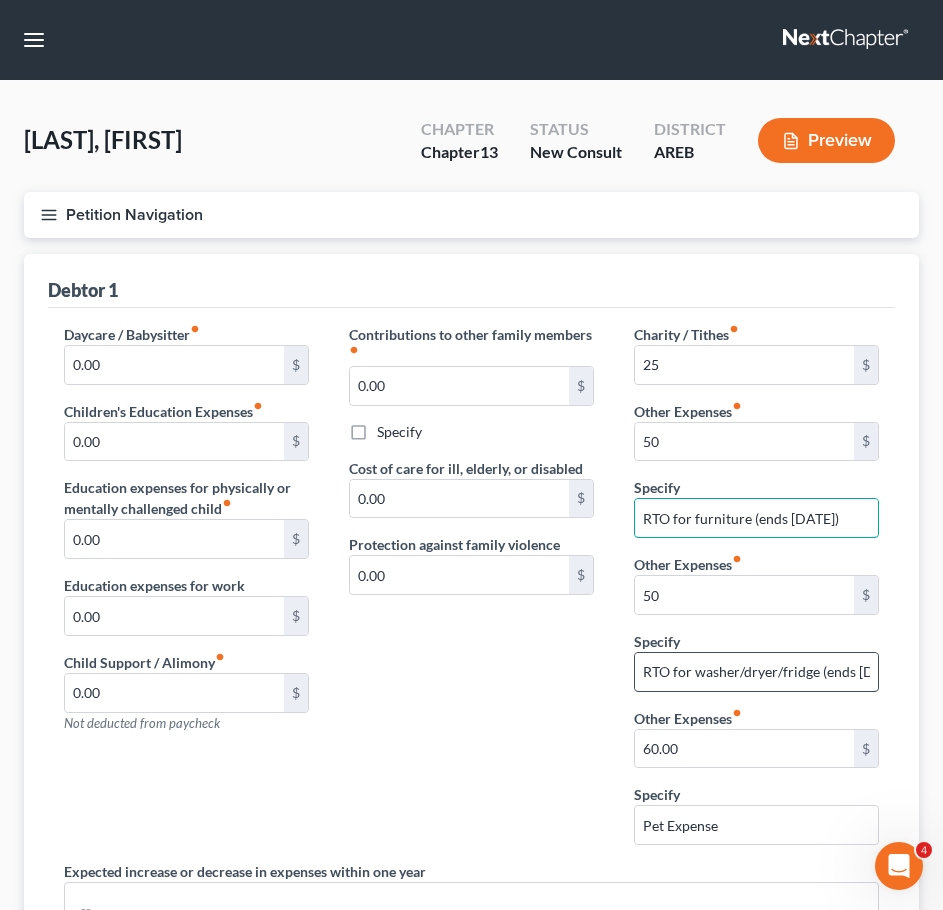 type on "RTO for furniture (ends [DATE])" 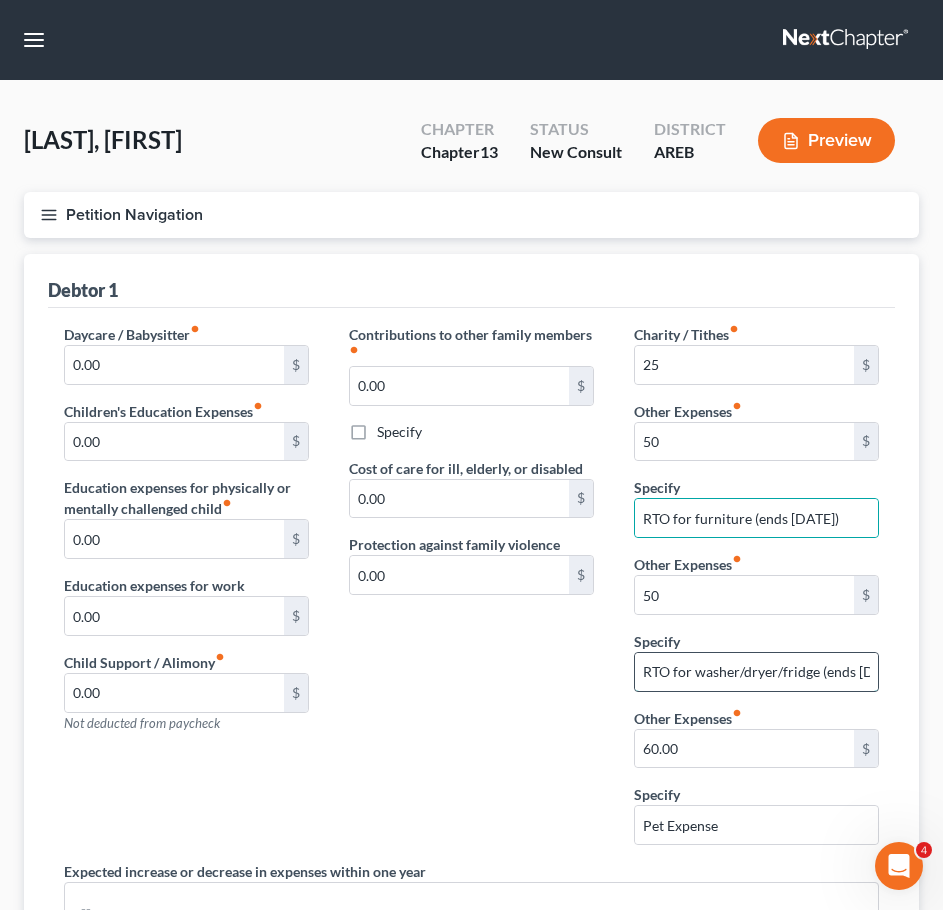 click on "RTO for washer/dryer/fridge (ends [DATE])" at bounding box center (756, 672) 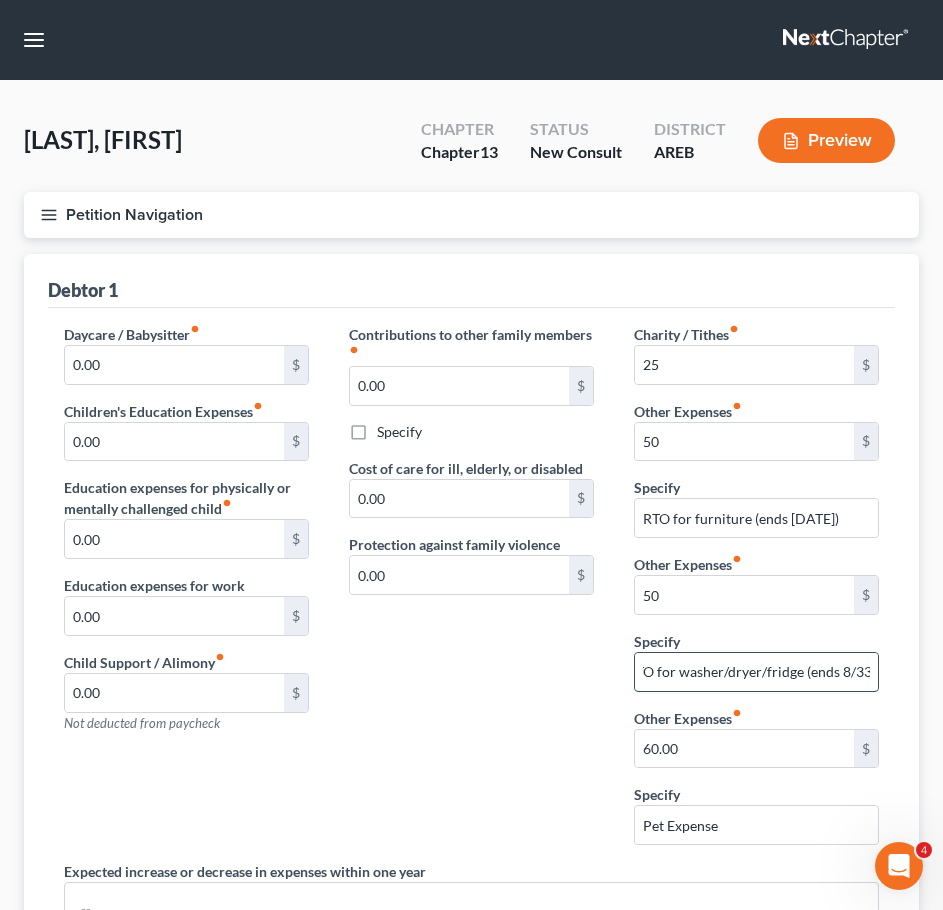 scroll, scrollTop: 0, scrollLeft: 20, axis: horizontal 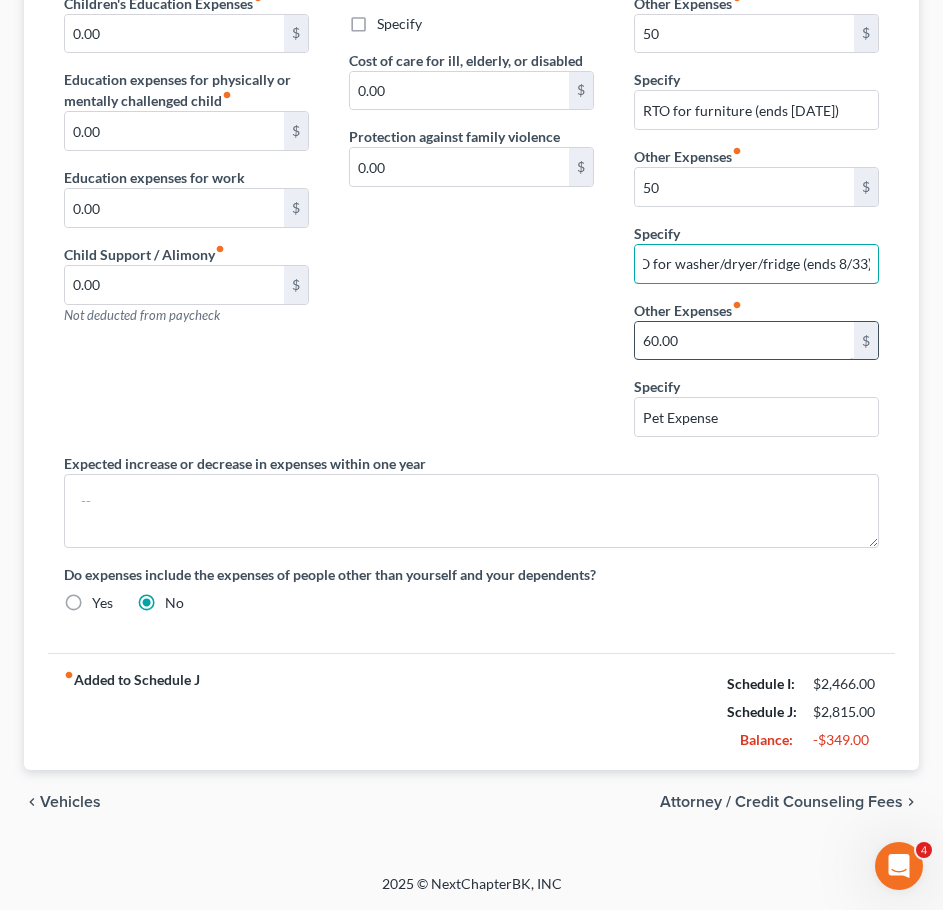 type on "RTO for washer/dryer/fridge (ends 8/33)" 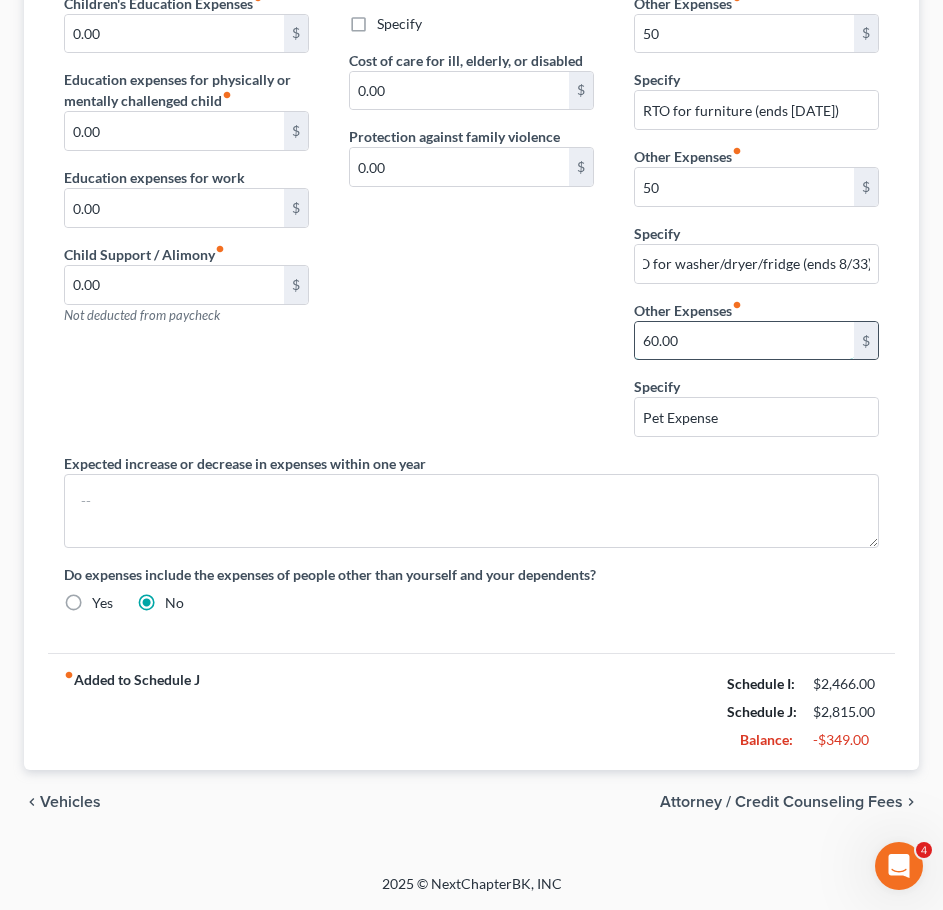 click on "60.00" at bounding box center [744, 341] 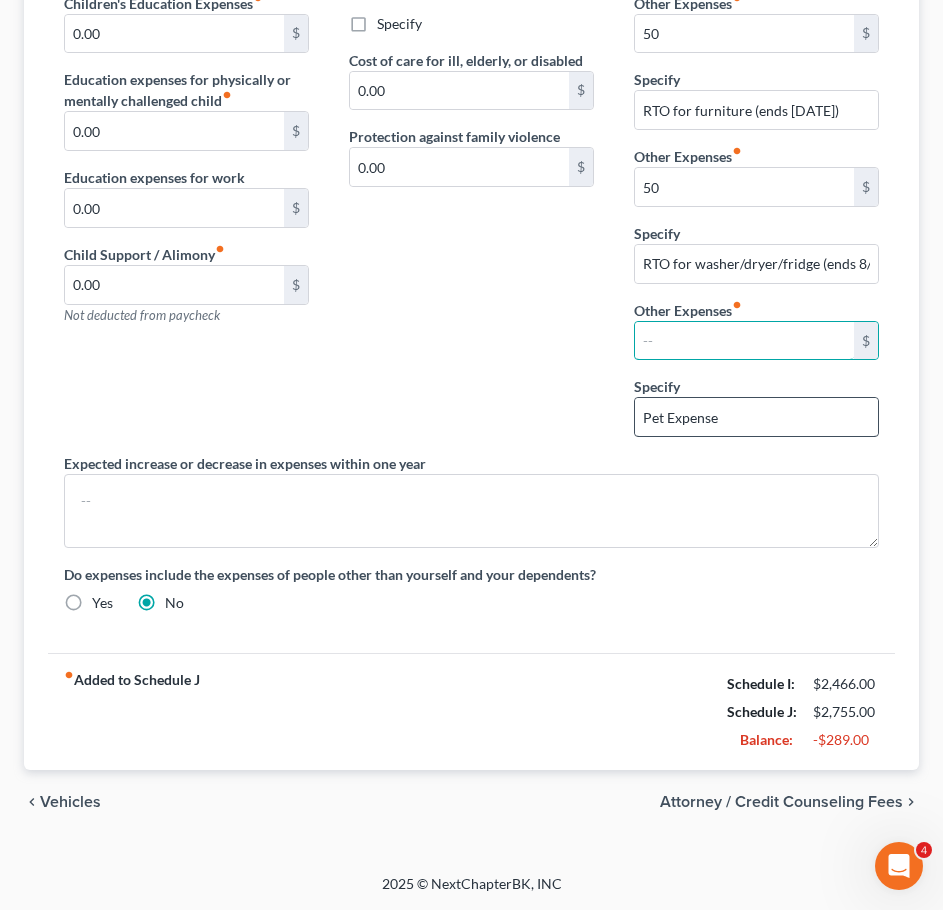 type 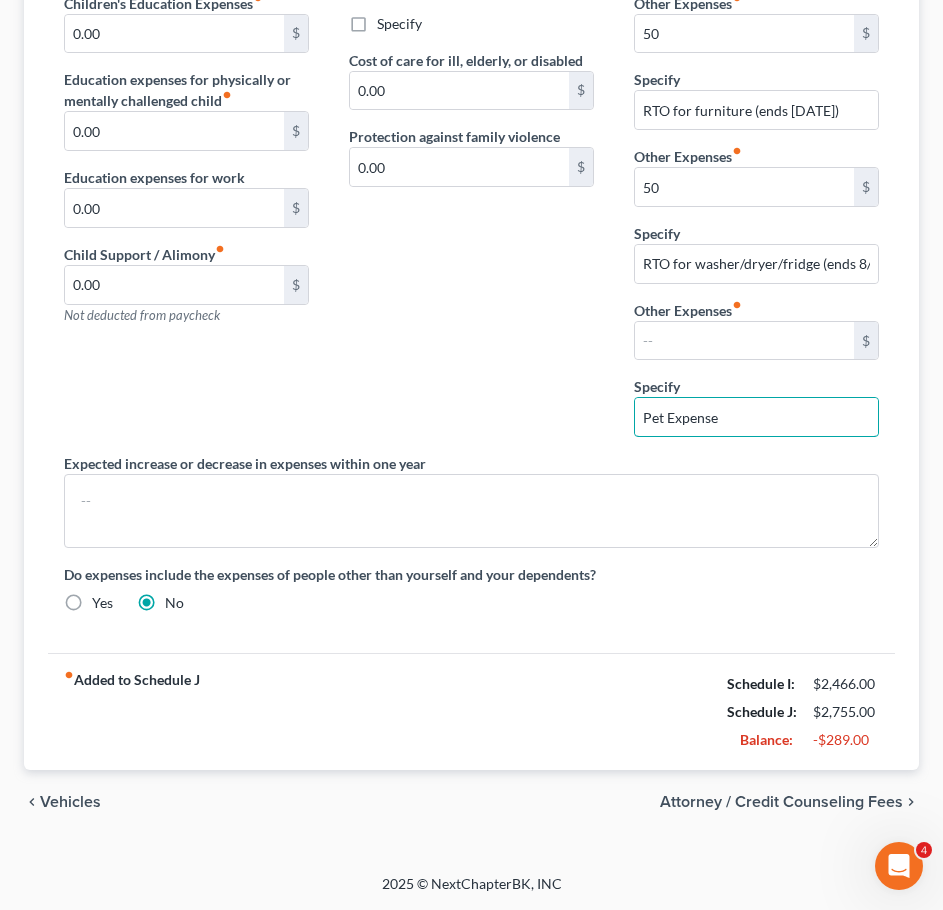 drag, startPoint x: 749, startPoint y: 410, endPoint x: 549, endPoint y: 423, distance: 200.42206 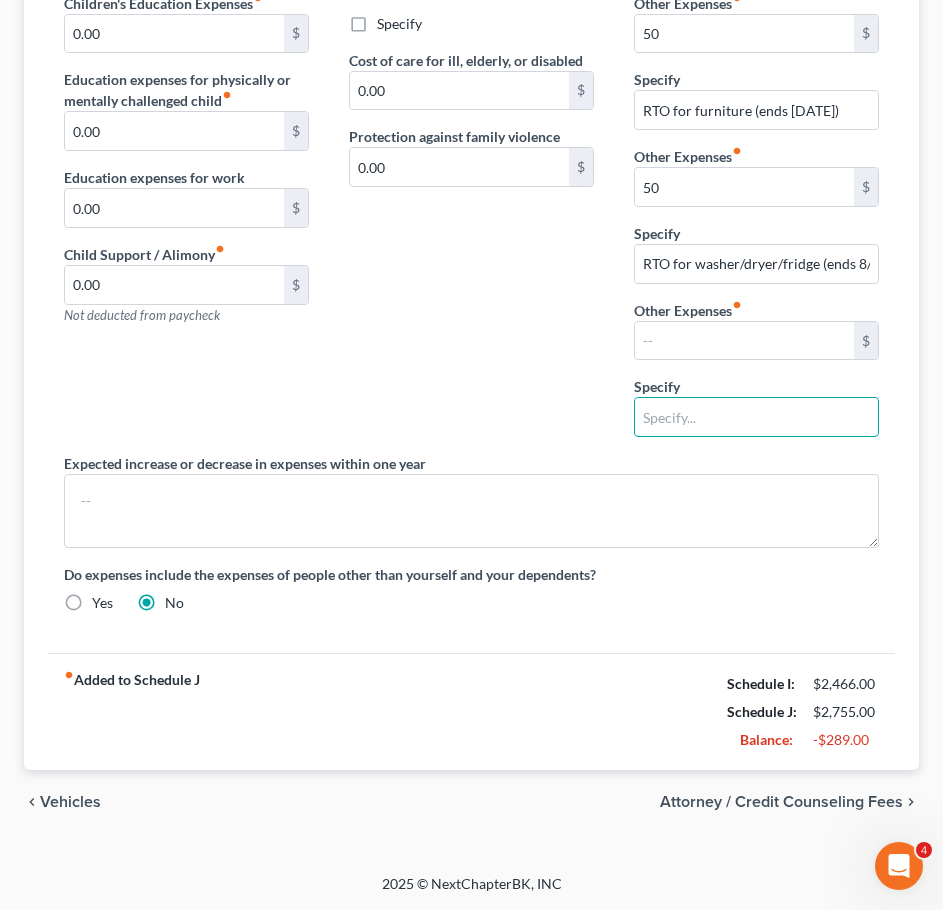 type 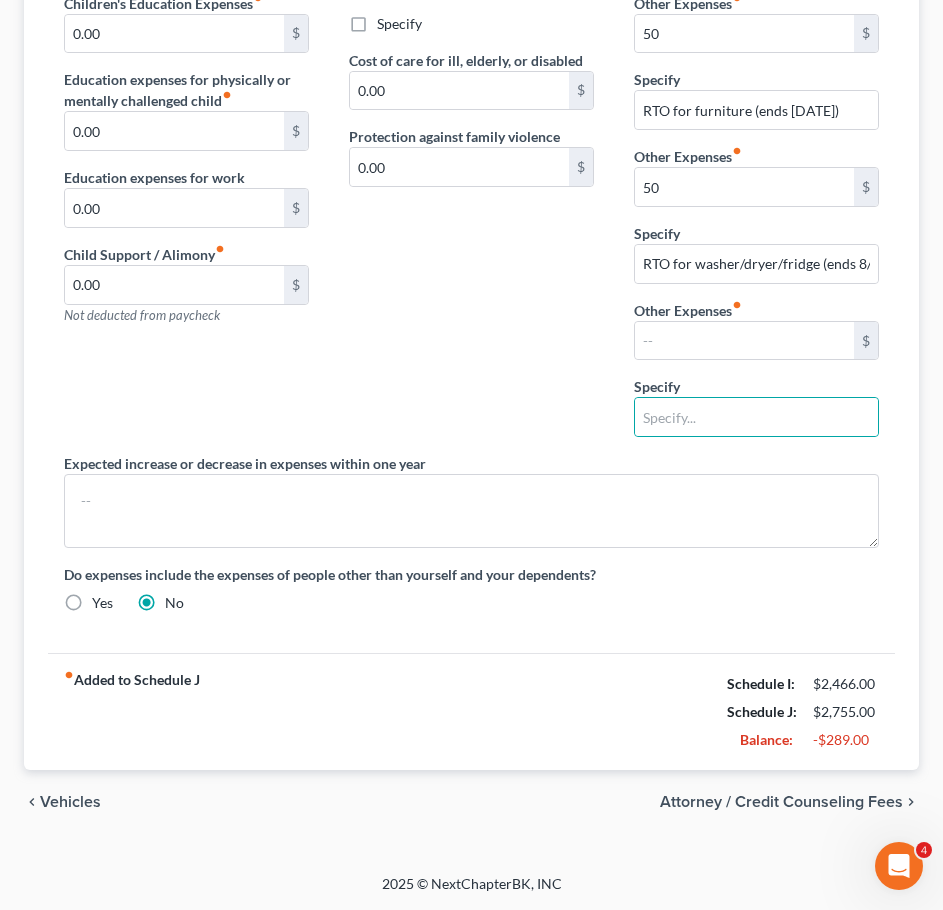 click on "Contributions to other family members  fiber_manual_record 0.00 $ Specify Cost of care for ill, elderly, or disabled 0.00 $ Protection against family violence 0.00 $" at bounding box center (471, 184) 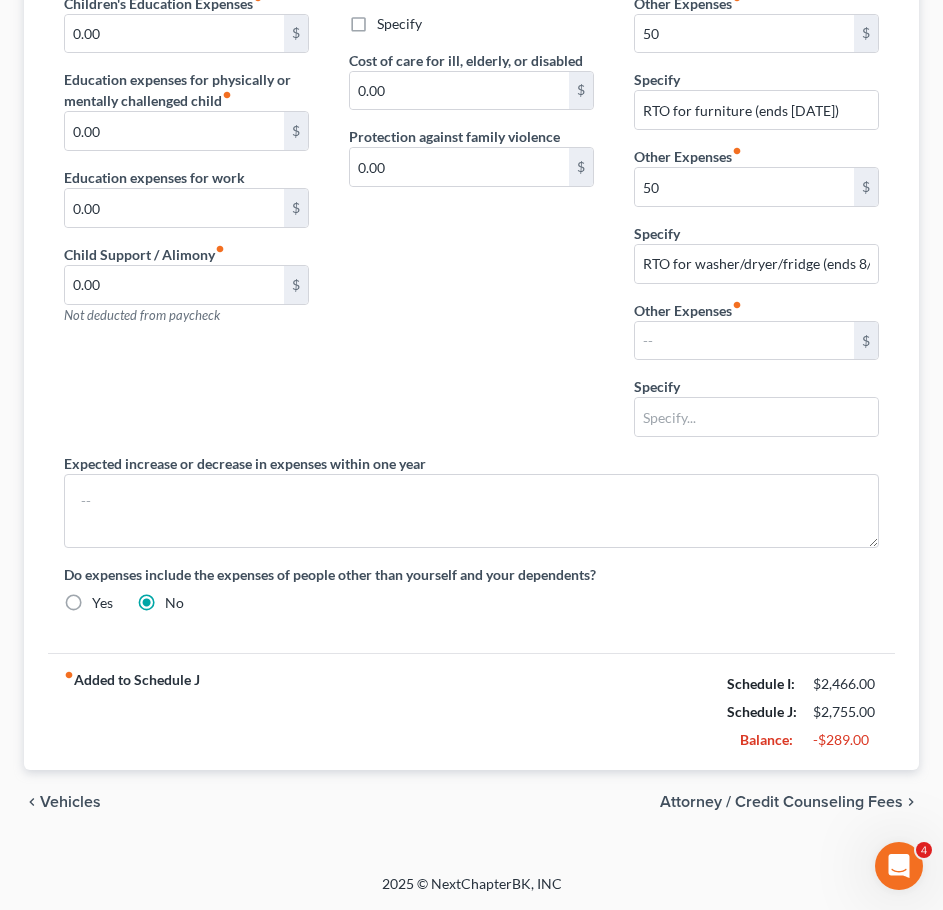 click on "Vehicles" at bounding box center (70, 802) 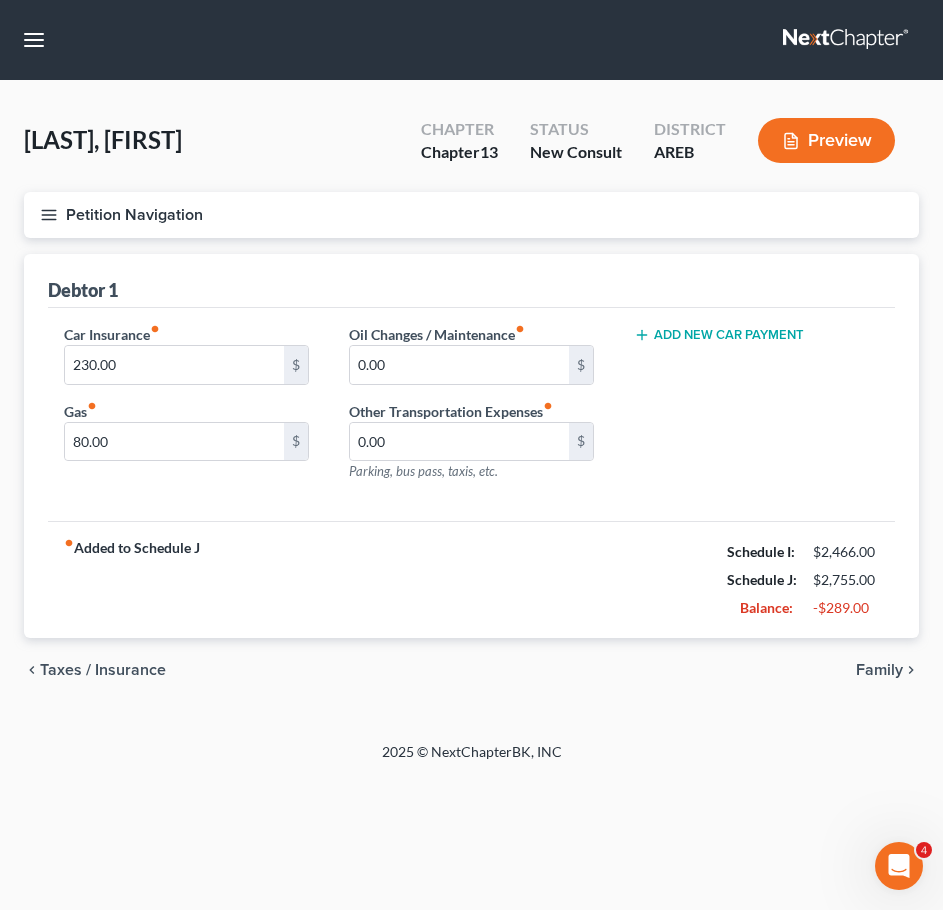 scroll, scrollTop: 0, scrollLeft: 0, axis: both 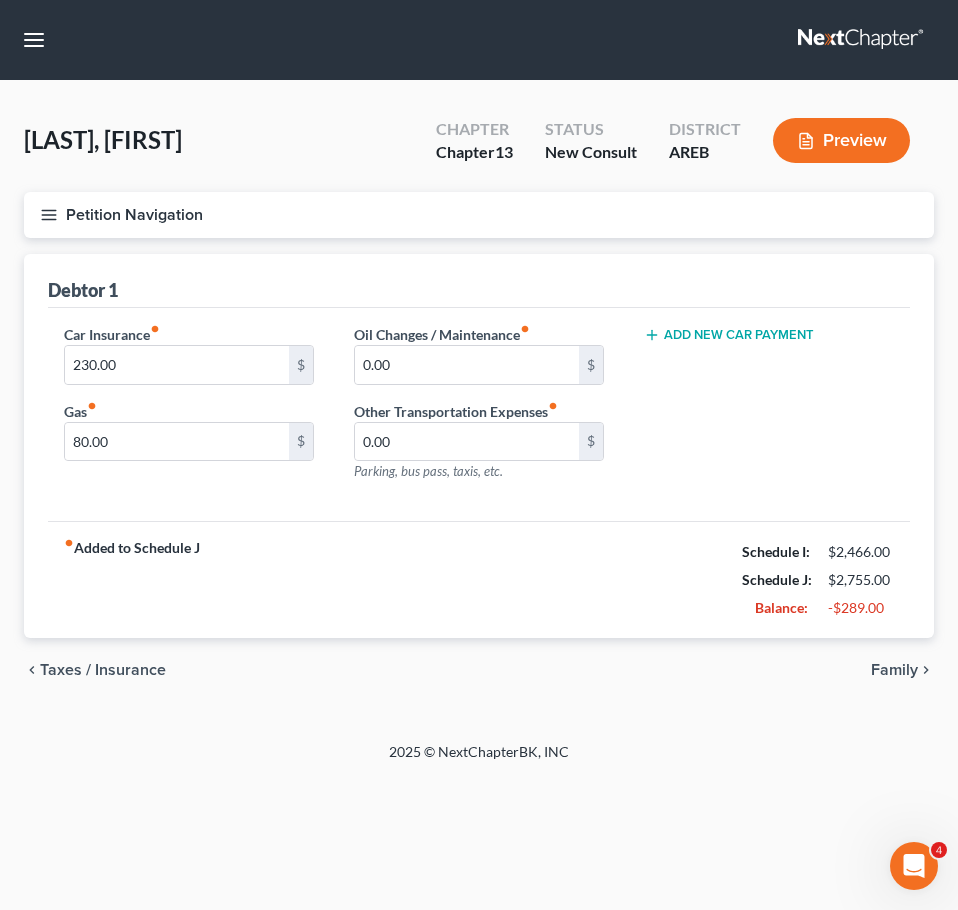 click on "Taxes / Insurance" at bounding box center (103, 670) 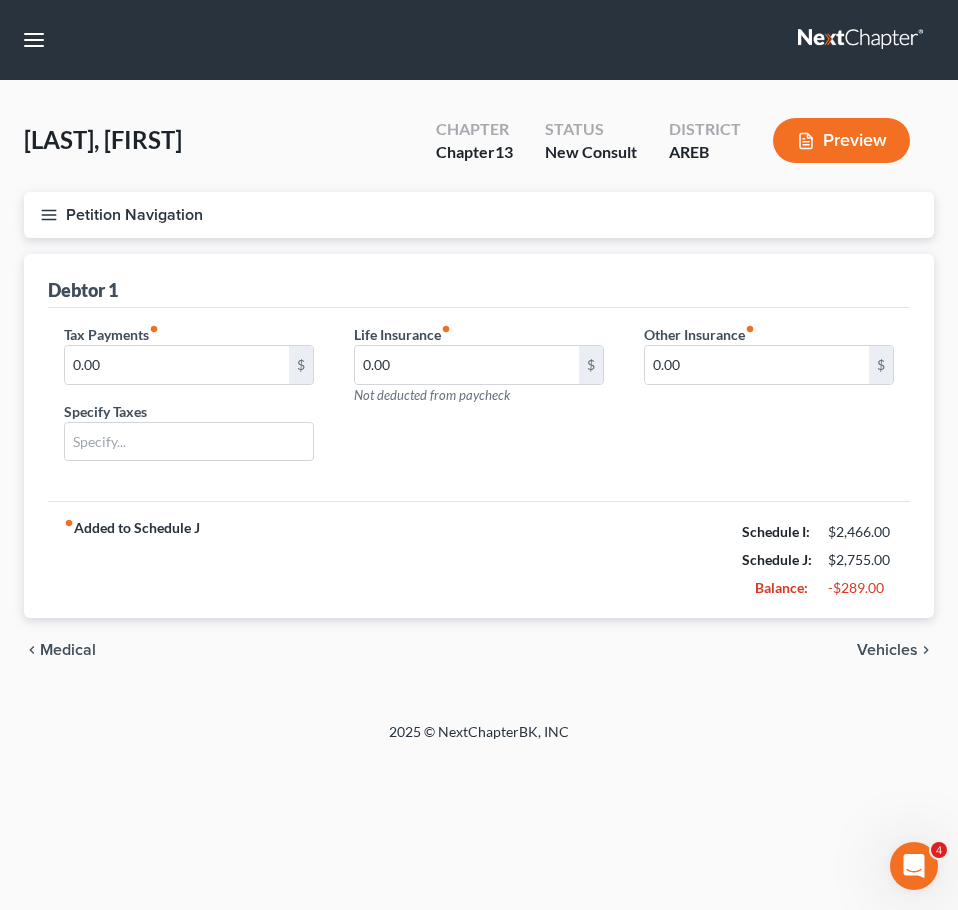 click on "Medical" at bounding box center (68, 650) 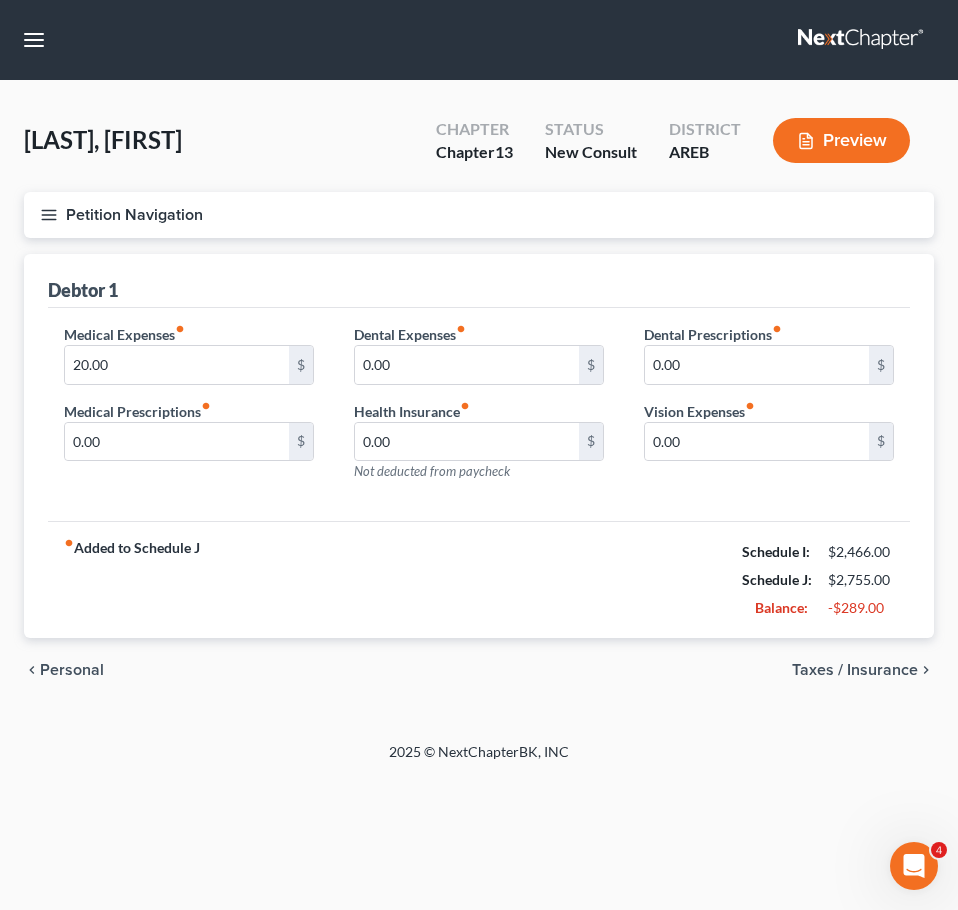 click on "Personal" at bounding box center [72, 670] 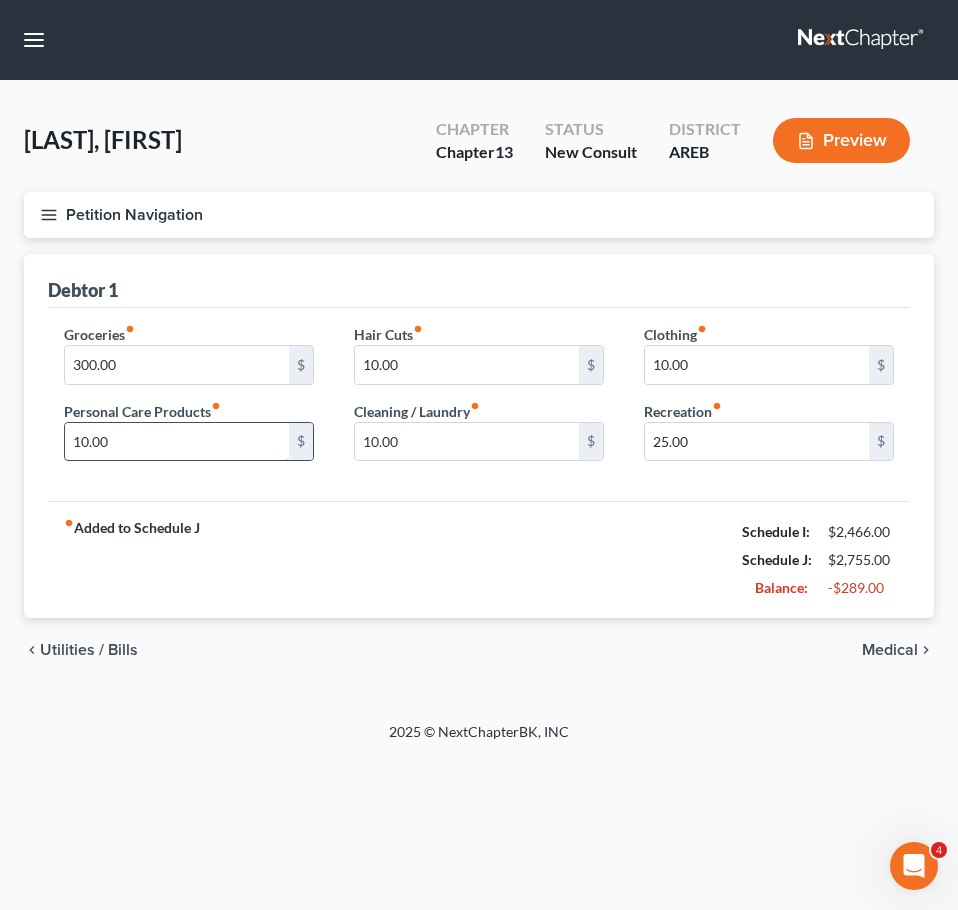 click on "10.00" at bounding box center [177, 442] 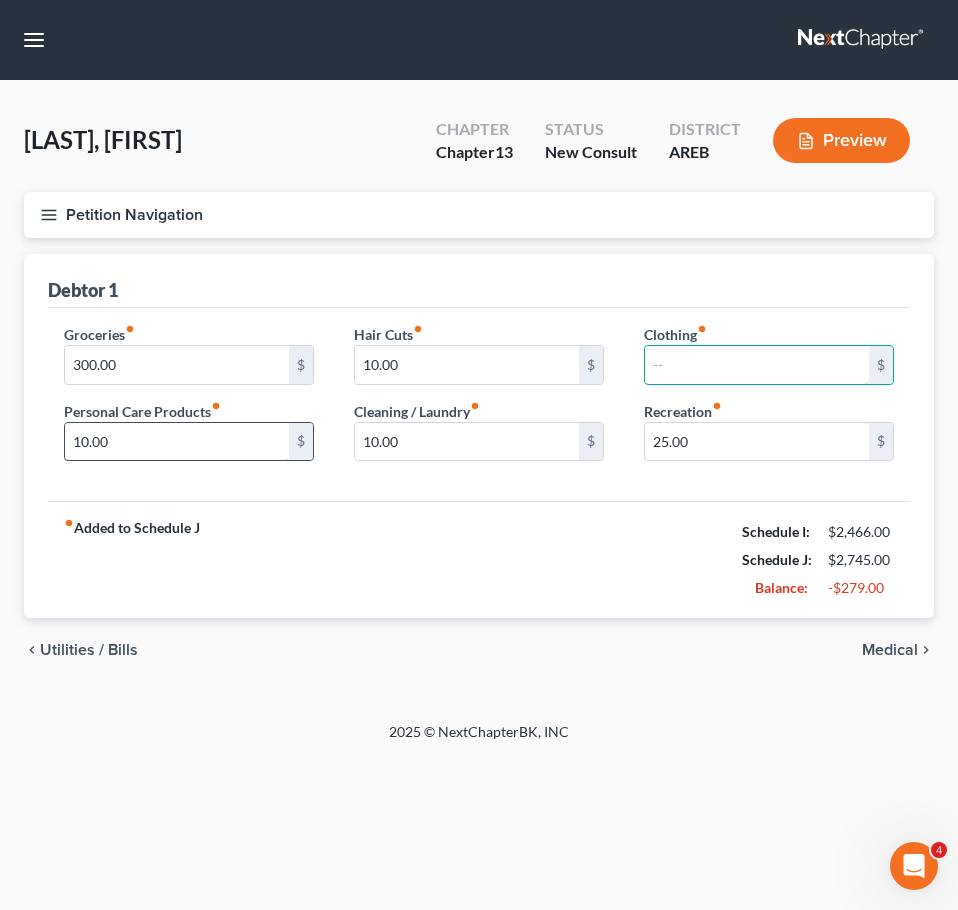 type 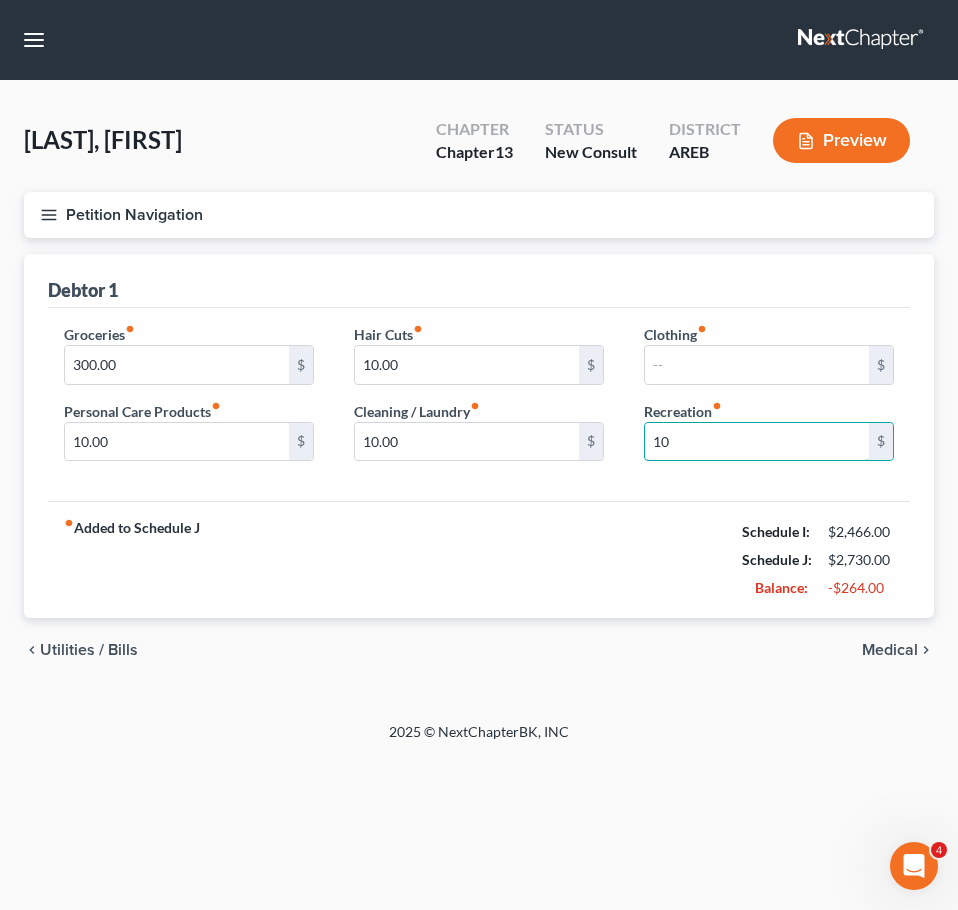 type on "10" 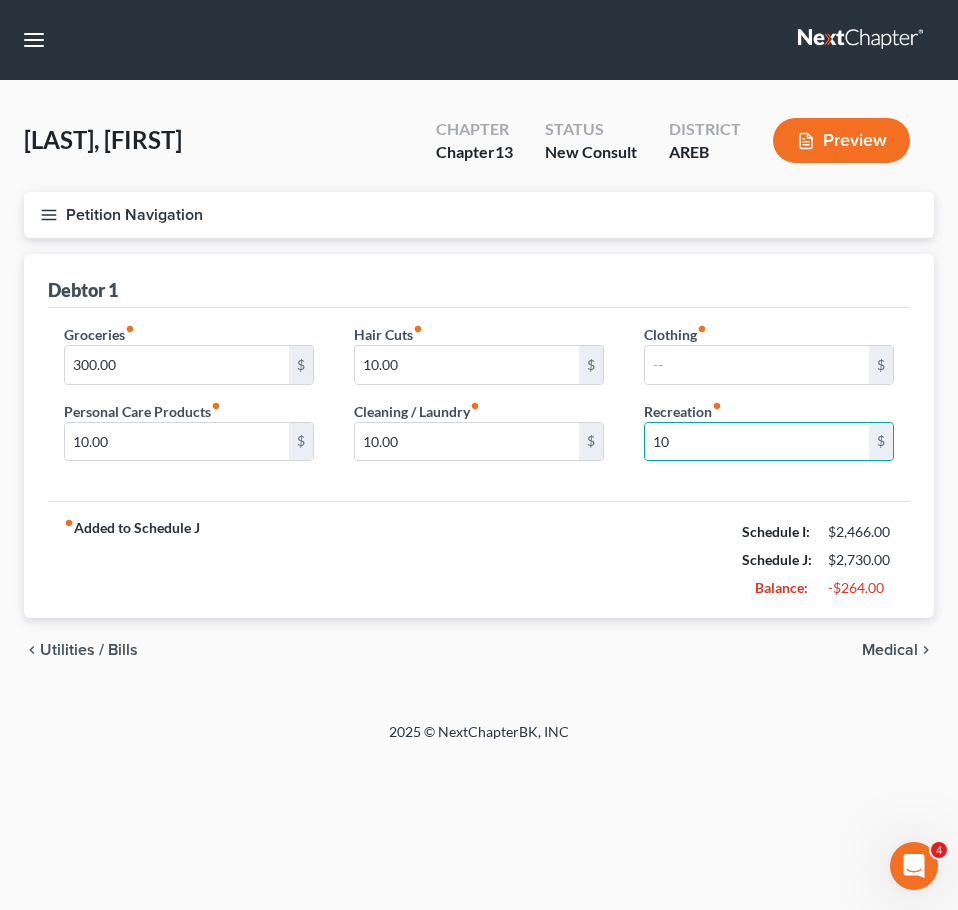 click on "2025 © NextChapterBK, INC" at bounding box center [479, 740] 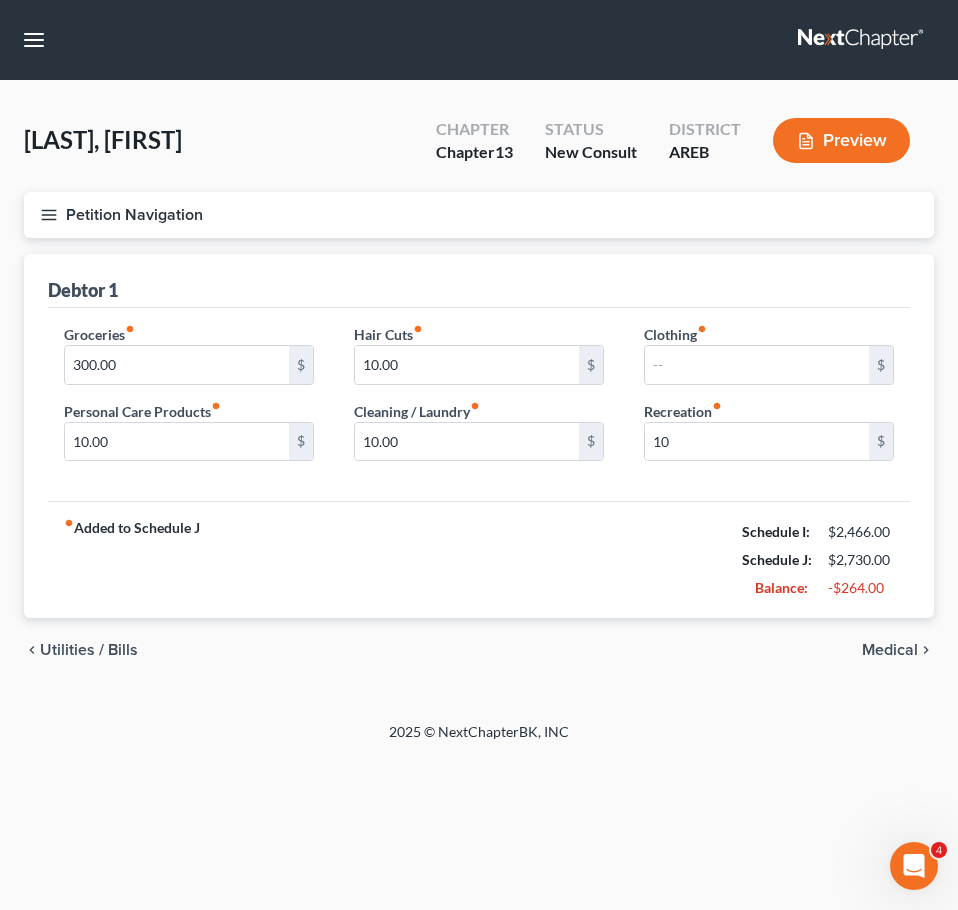 click on "Utilities / Bills" at bounding box center [89, 650] 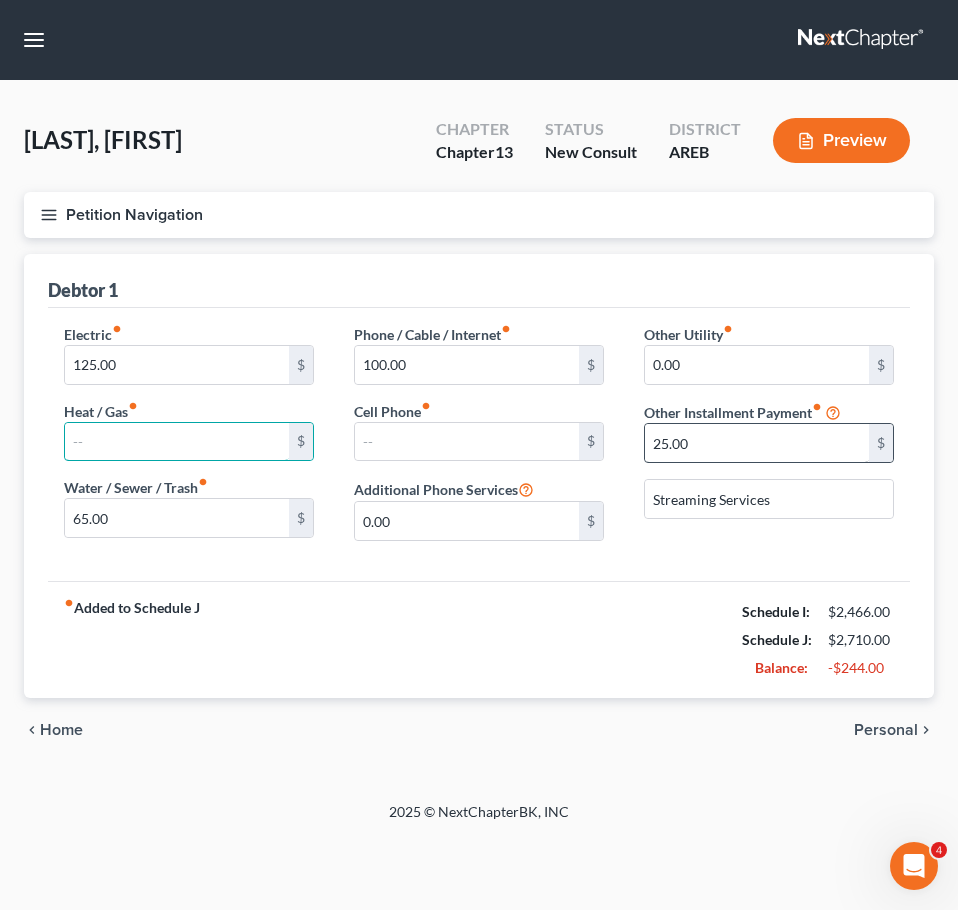 type 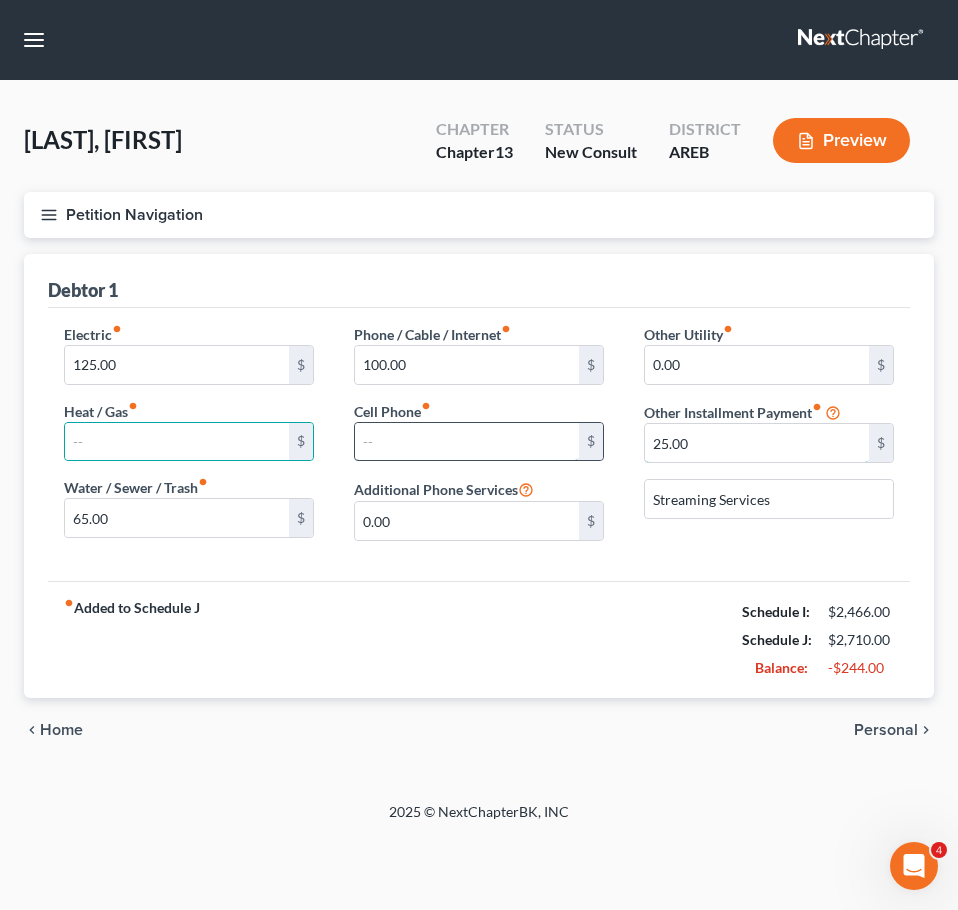 type 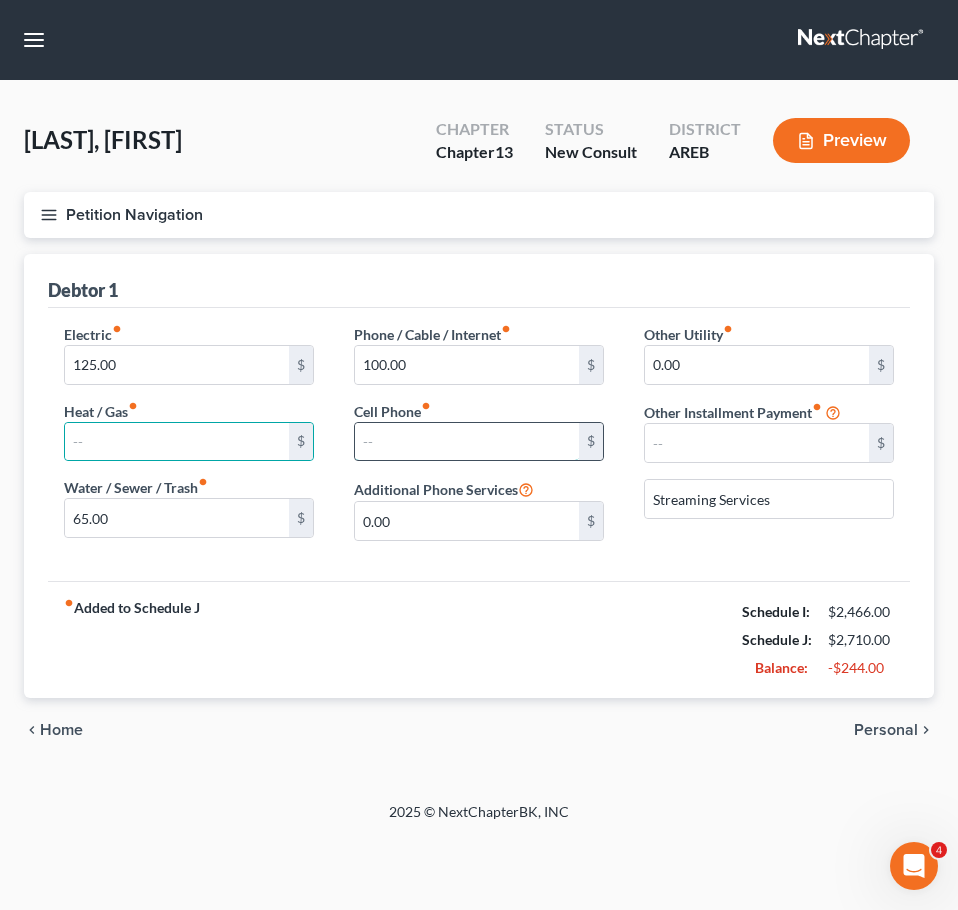 type on "25.00" 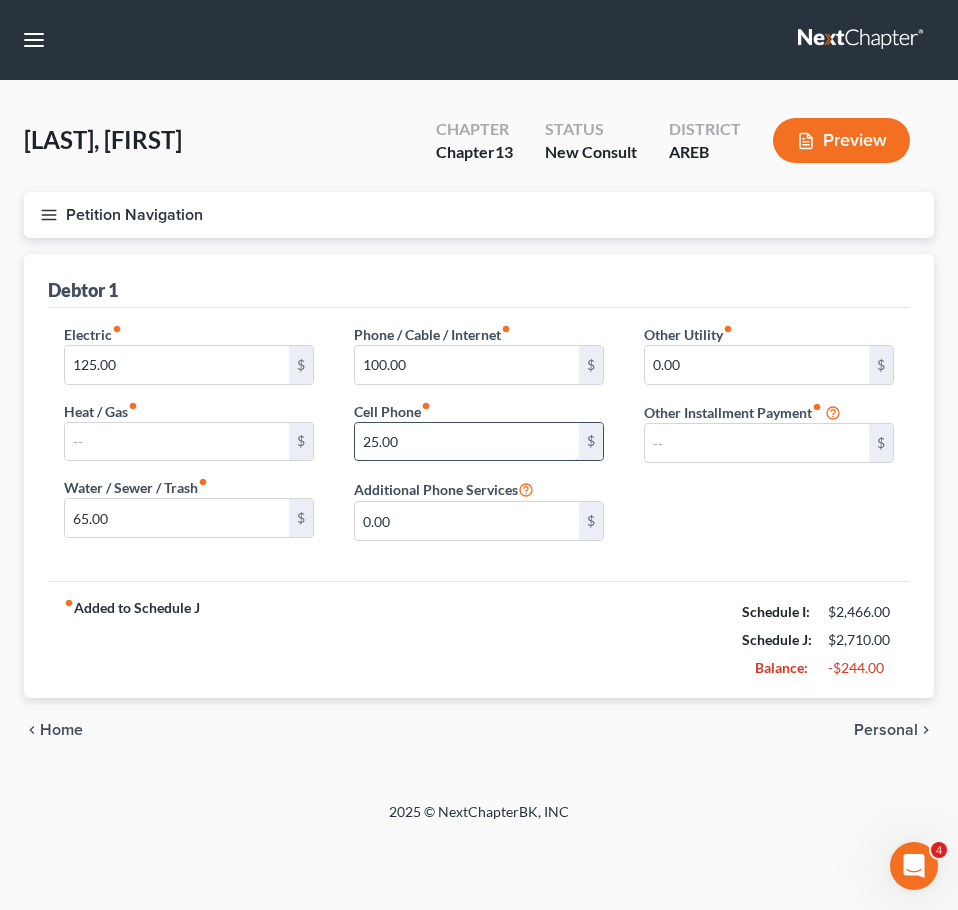 type 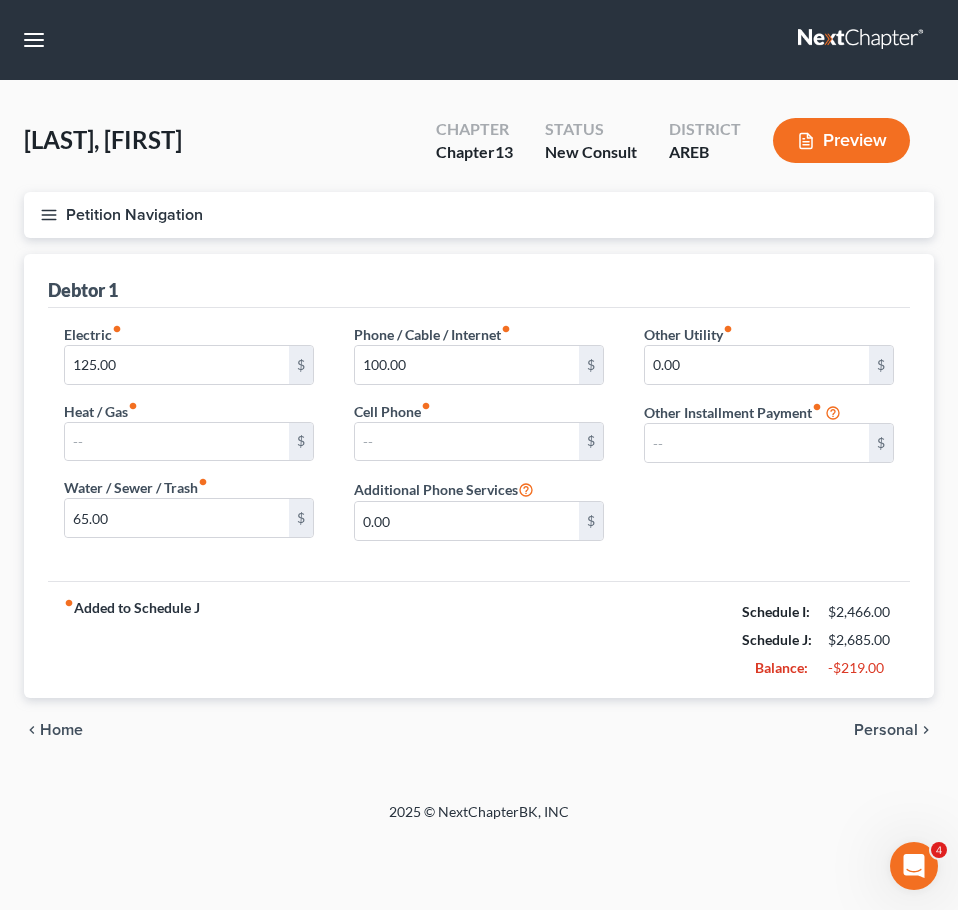 click on "Home" at bounding box center [61, 730] 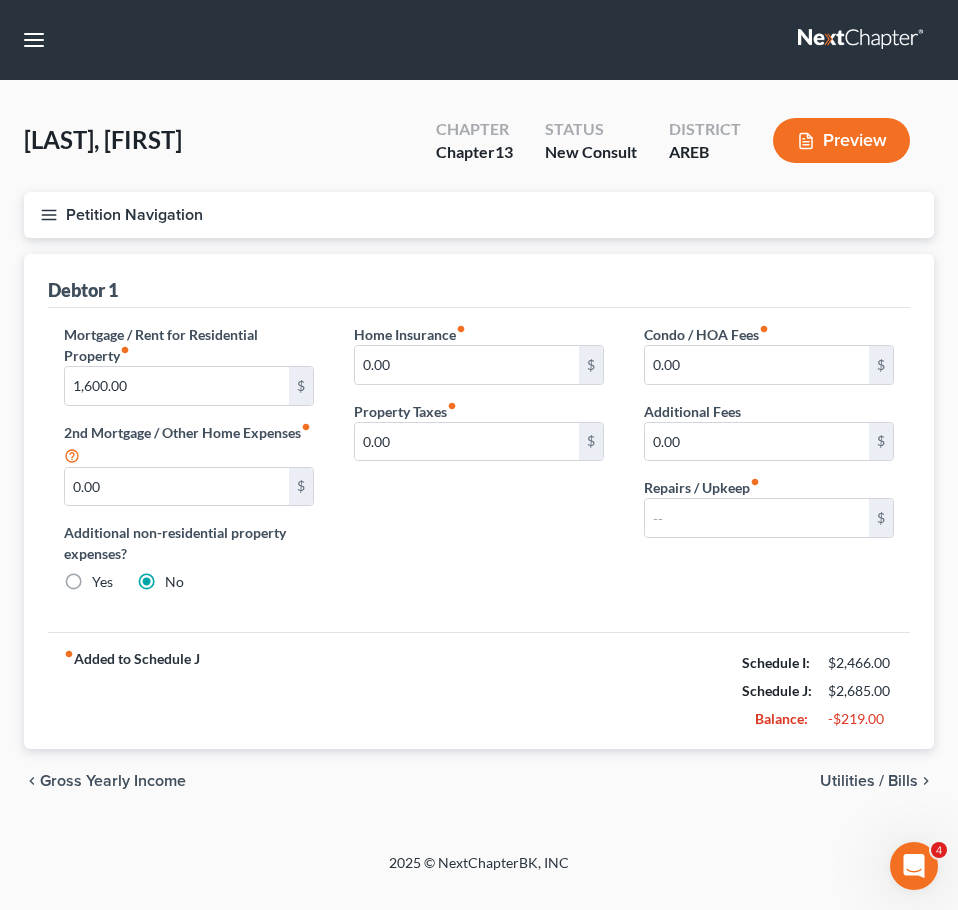 click on "Gross Yearly Income" at bounding box center (113, 781) 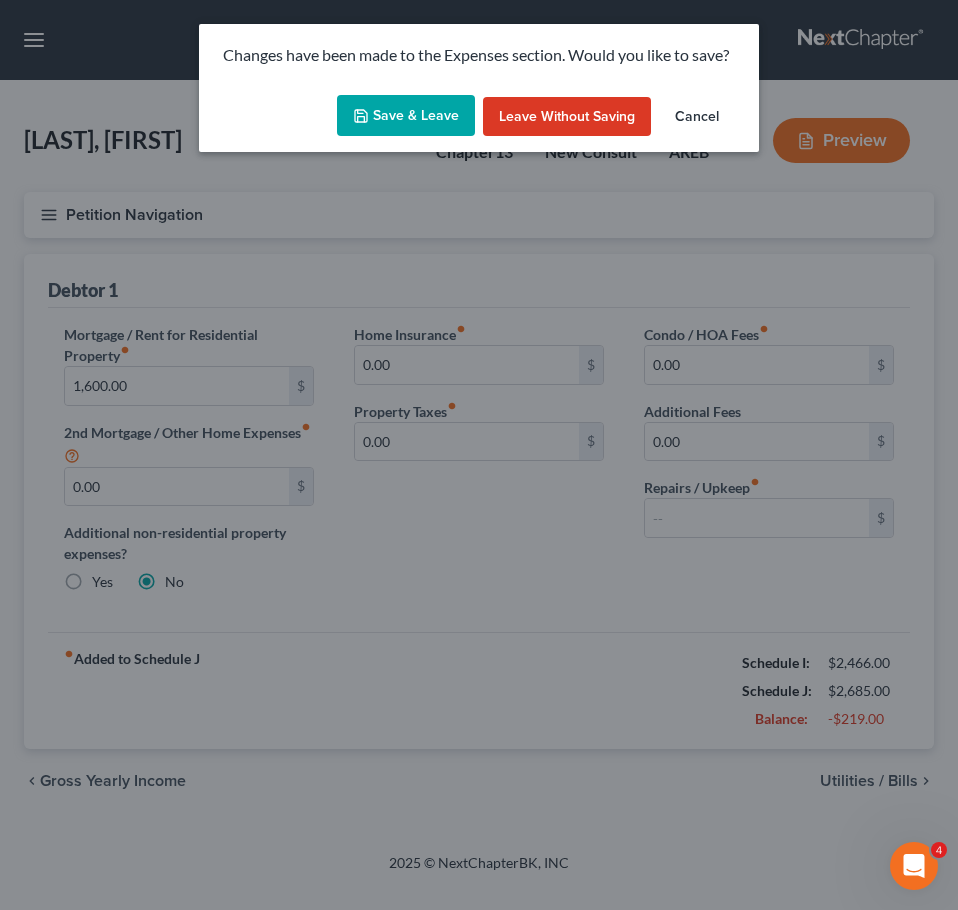 click on "Save & Leave" at bounding box center (406, 116) 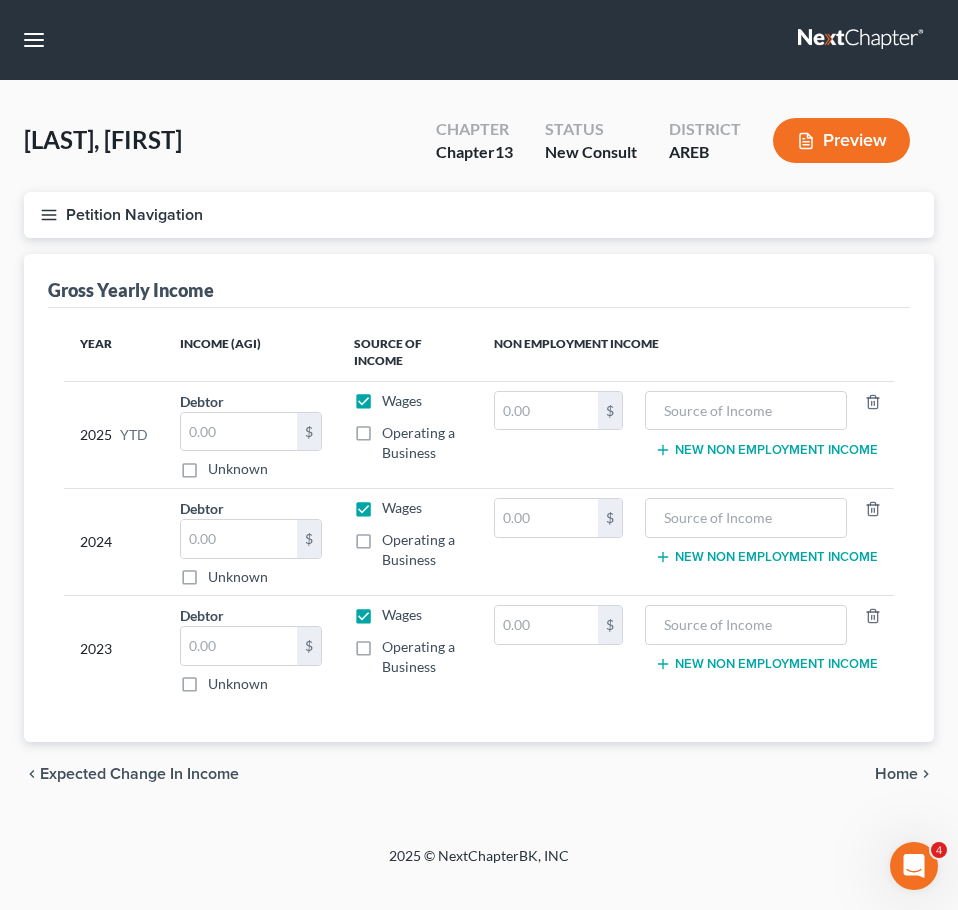 click on "Expected Change in Income" at bounding box center (139, 774) 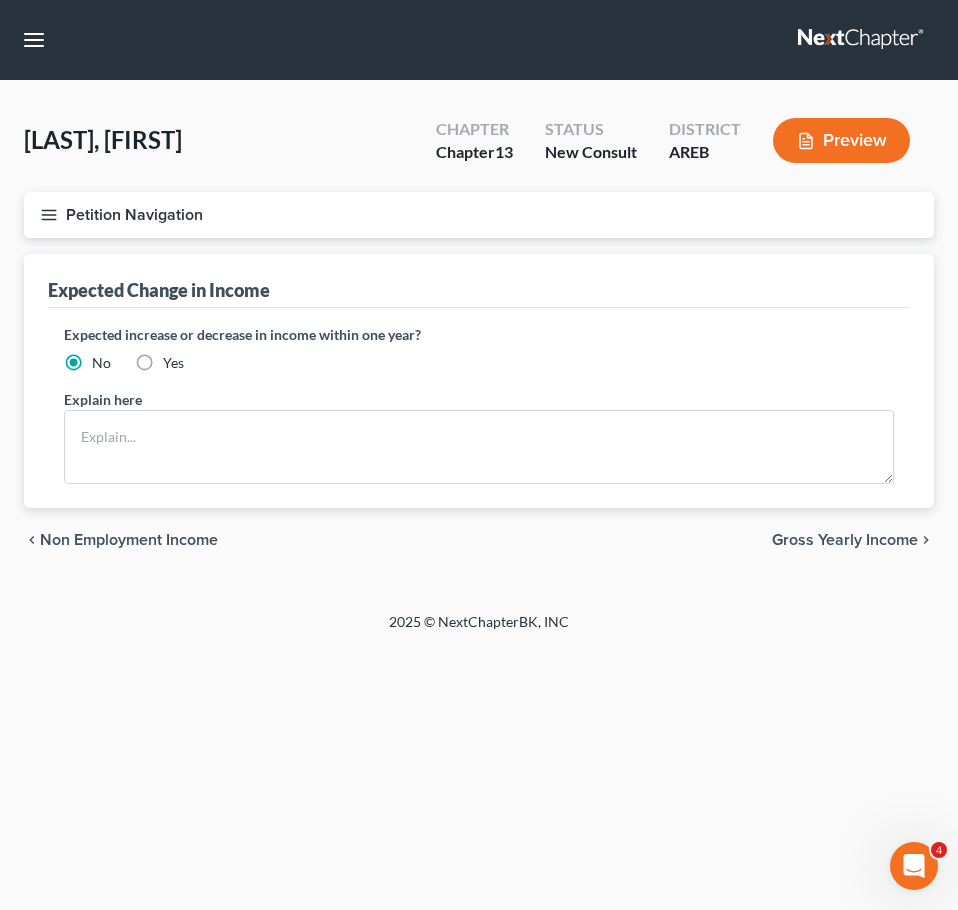 click on "Non Employment Income" at bounding box center (129, 540) 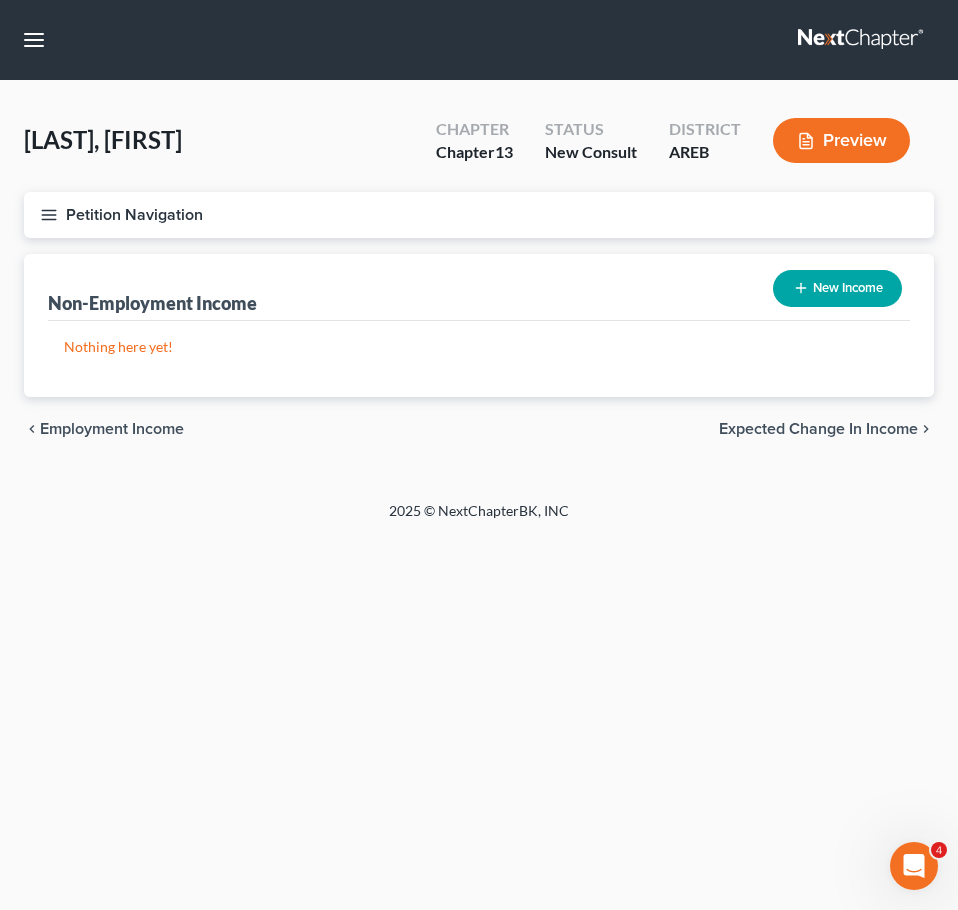 click on "Employment Income" at bounding box center (112, 429) 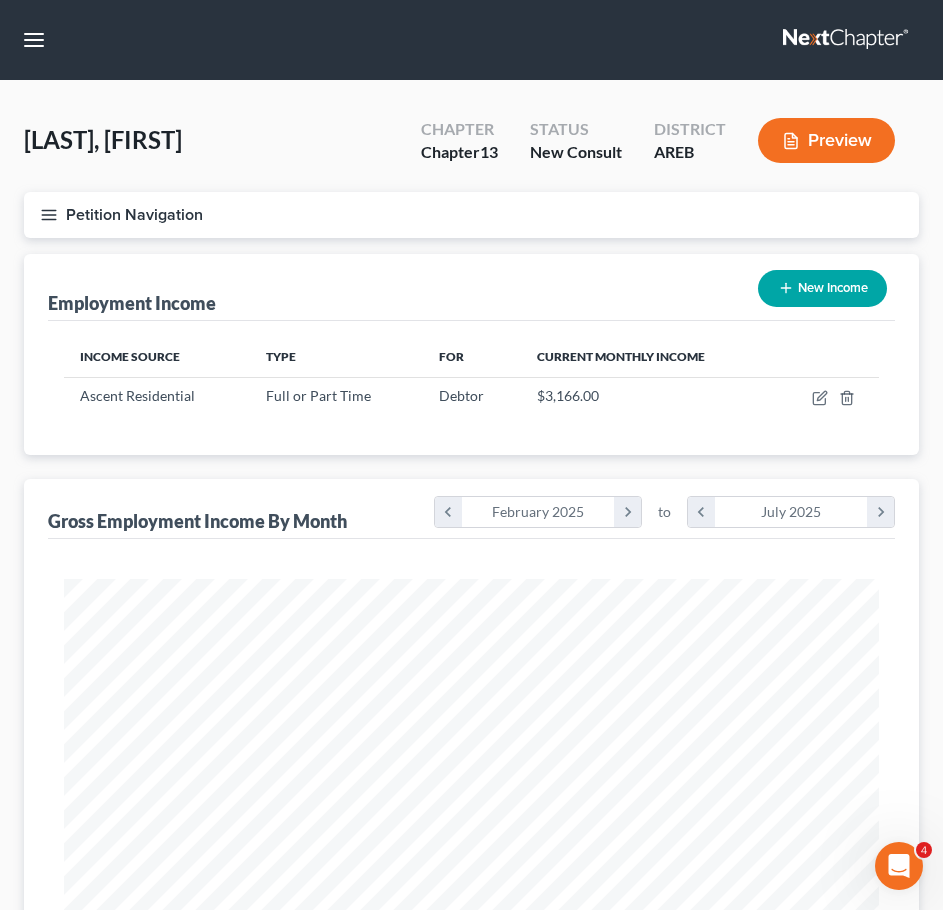 scroll, scrollTop: 999593, scrollLeft: 999145, axis: both 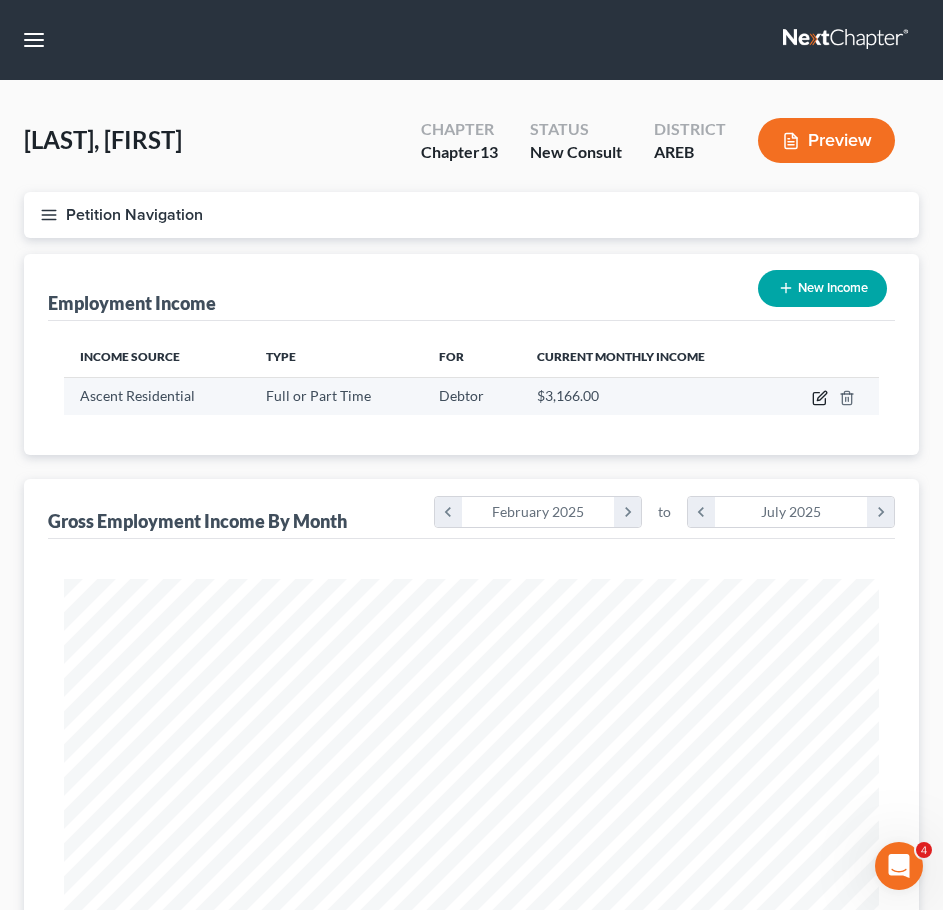 click 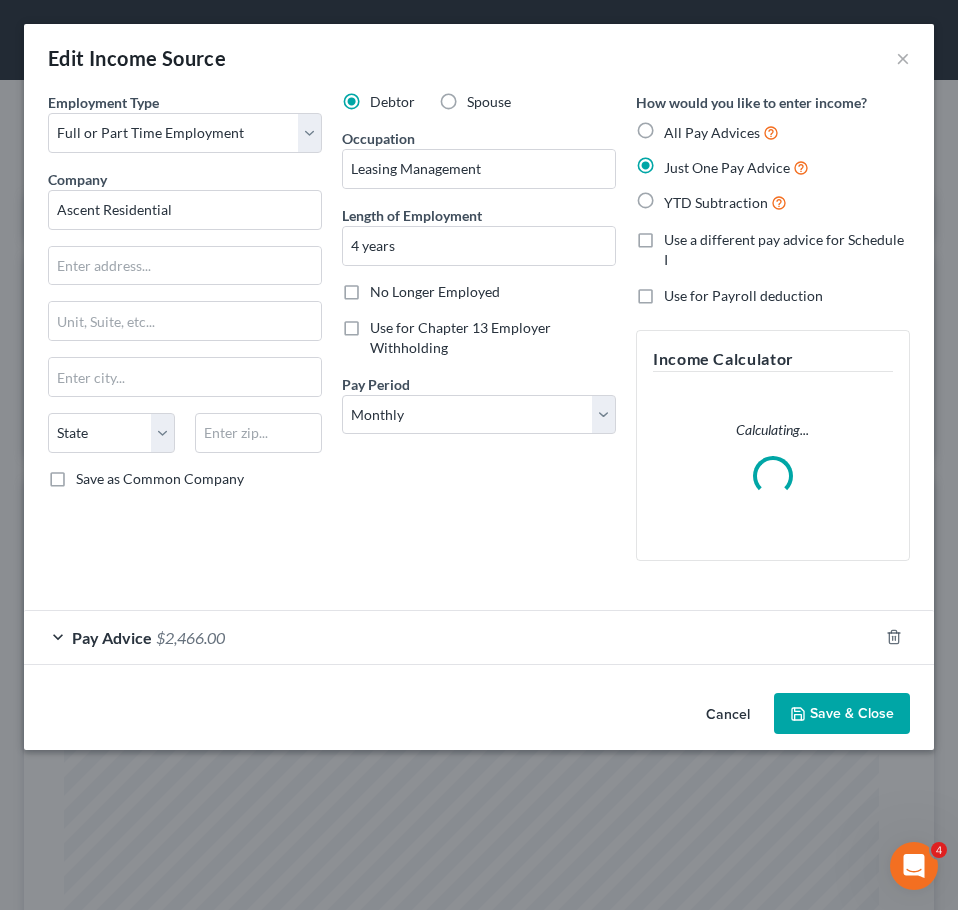 scroll, scrollTop: 999585, scrollLeft: 999130, axis: both 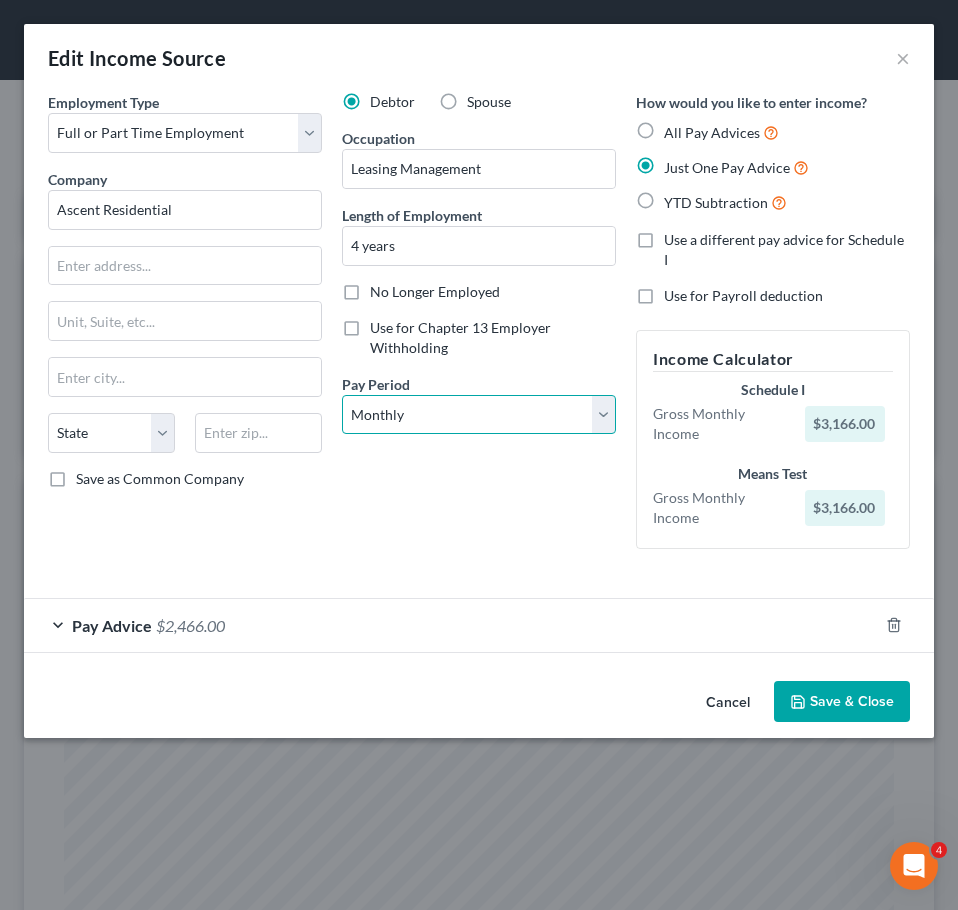 click on "Select Monthly Twice Monthly Every Other Week Weekly" at bounding box center (479, 415) 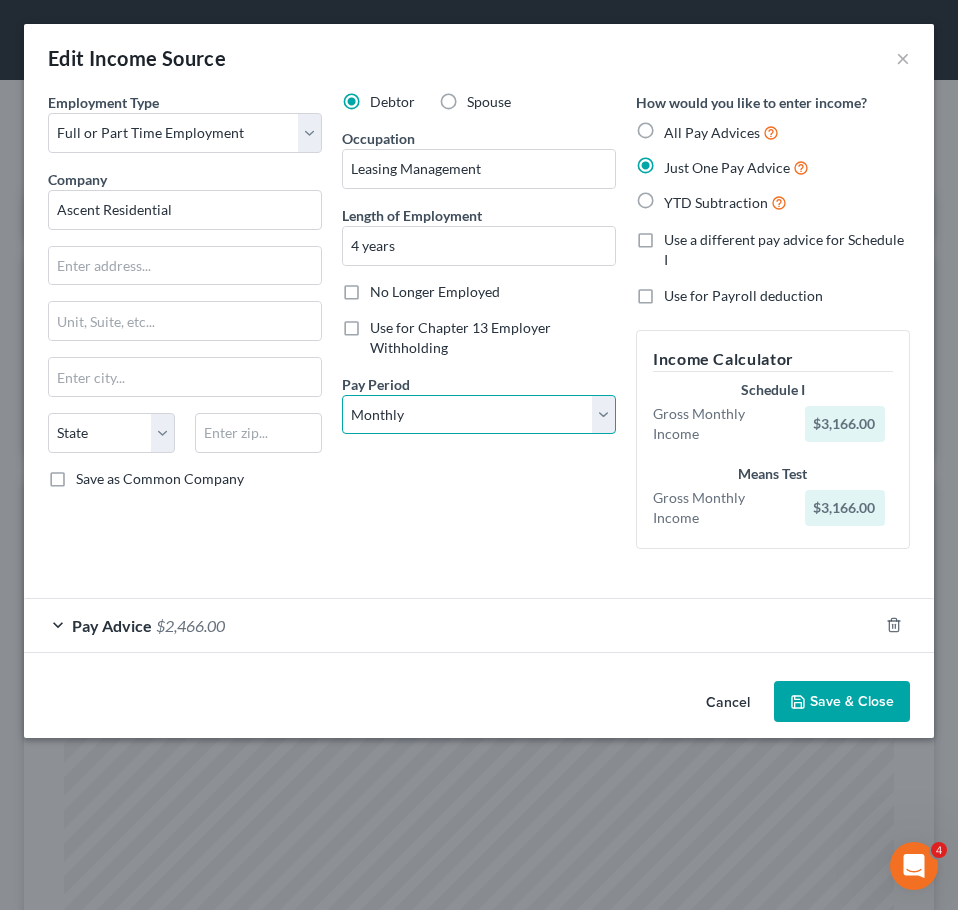 click on "Select Monthly Twice Monthly Every Other Week Weekly" at bounding box center [479, 415] 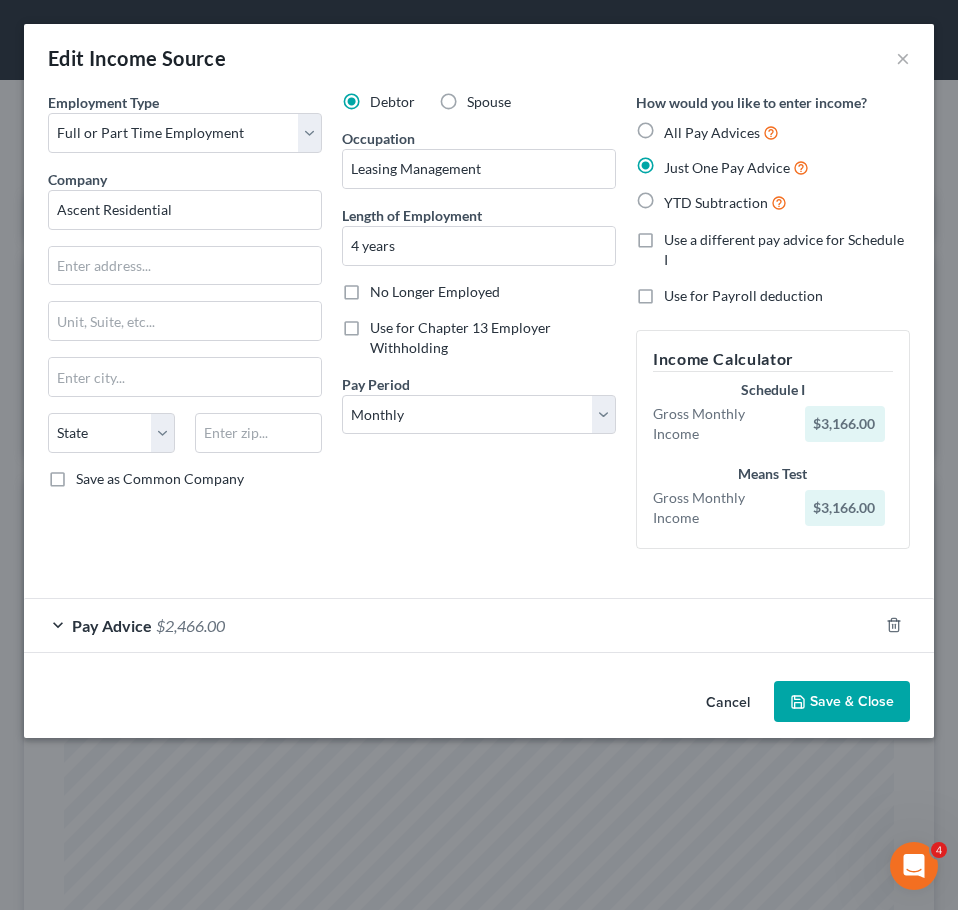 click on "Pay Advice $2,466.00" at bounding box center [451, 625] 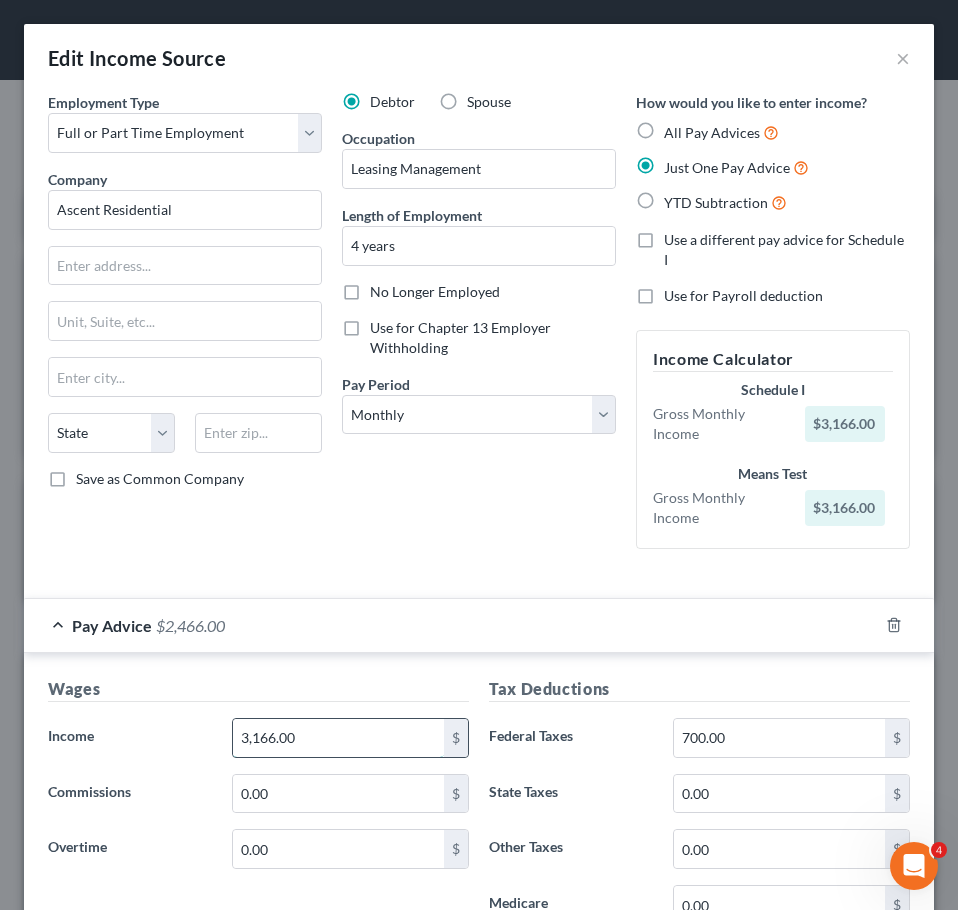 click on "3,166.00" at bounding box center (338, 738) 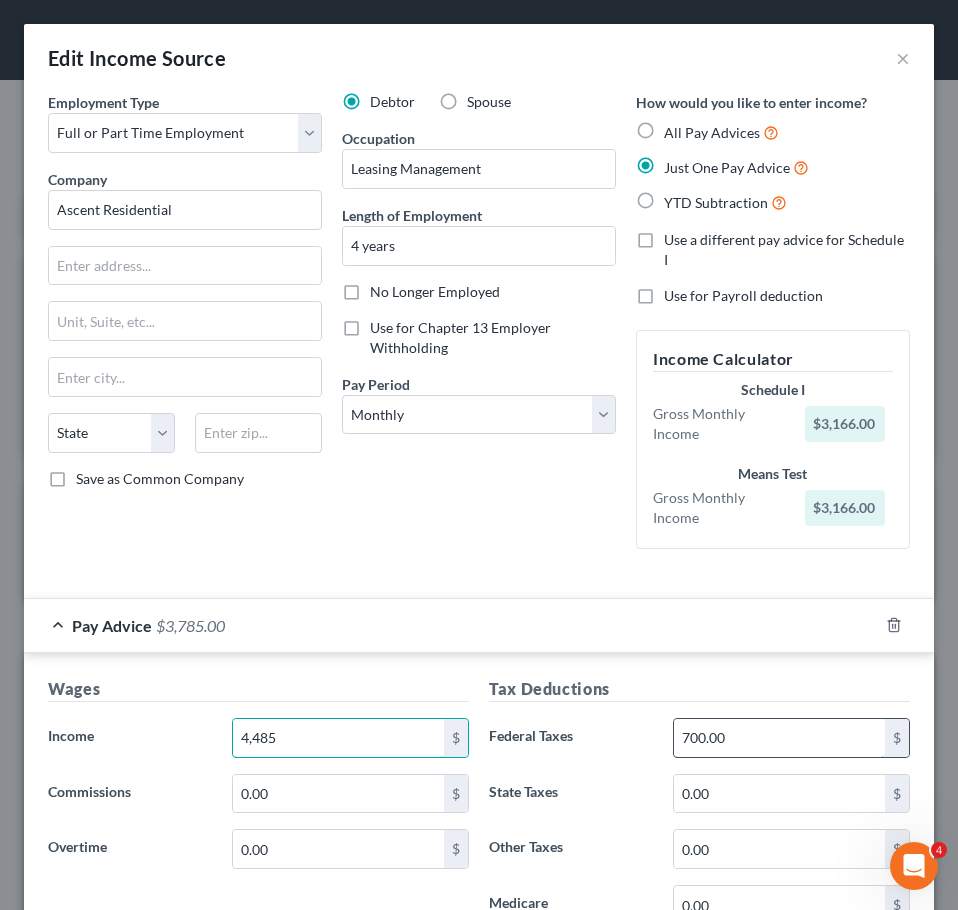 type on "4,485" 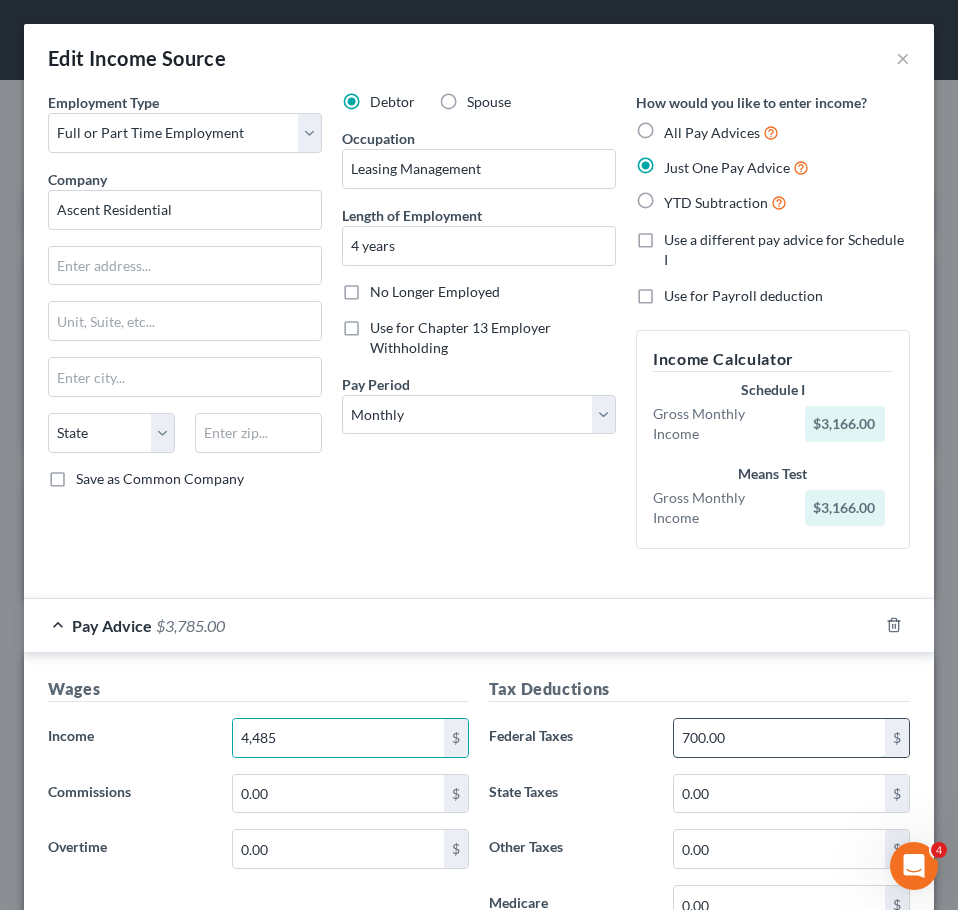 click on "700.00" at bounding box center [779, 738] 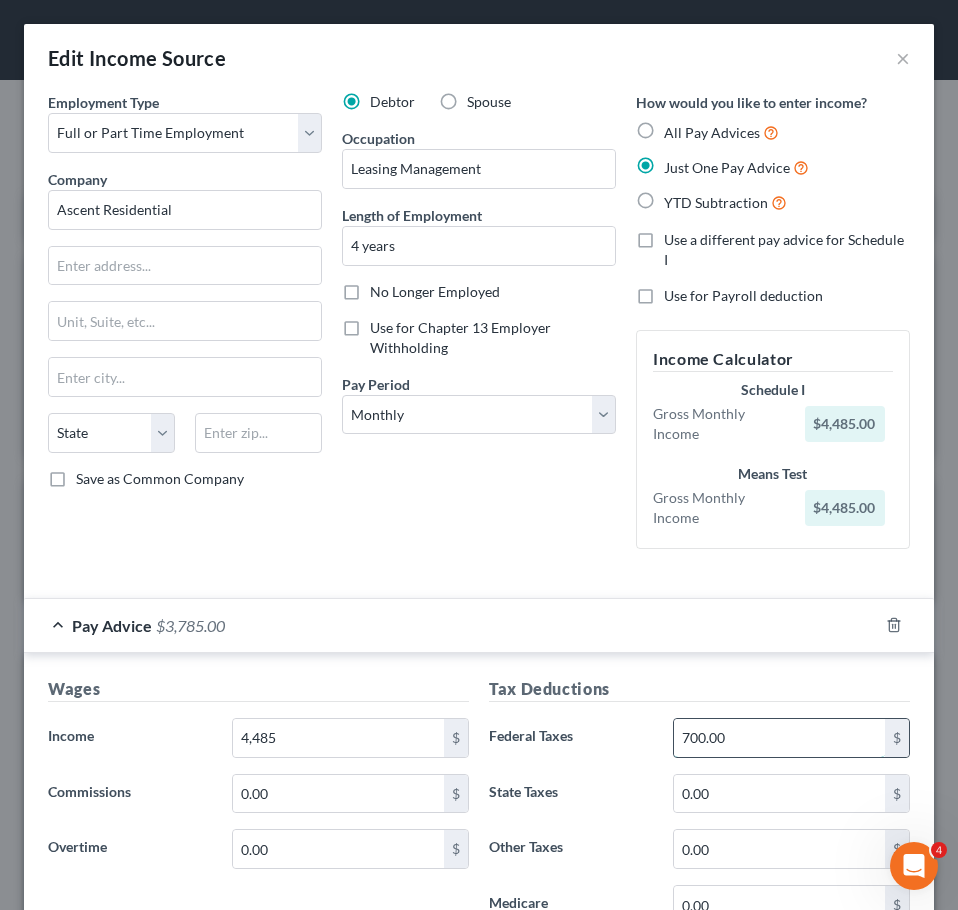 click on "700.00" at bounding box center [779, 738] 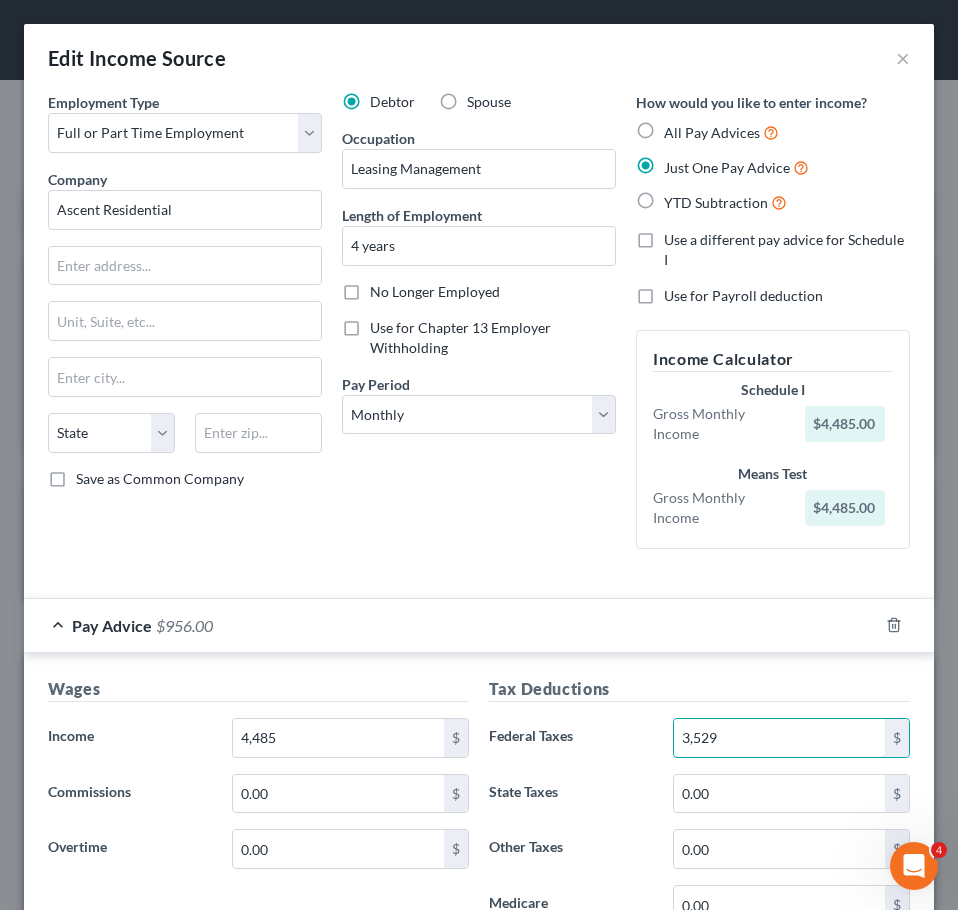 drag, startPoint x: 832, startPoint y: 742, endPoint x: 616, endPoint y: 754, distance: 216.33308 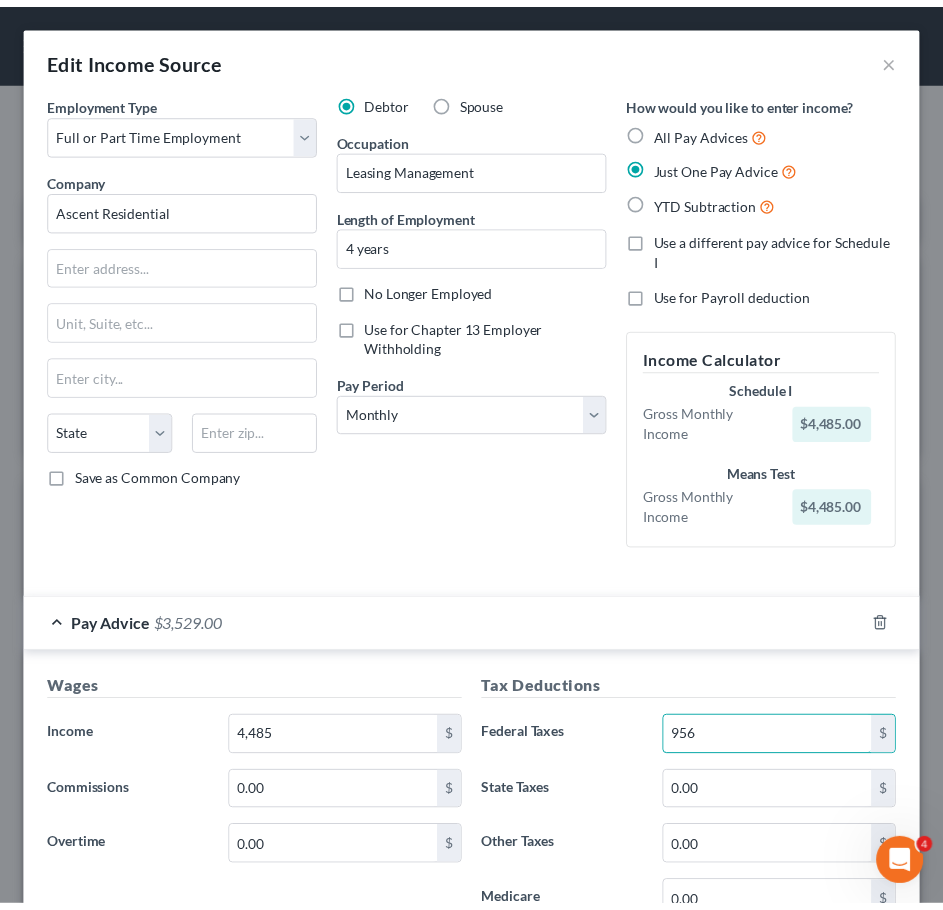scroll, scrollTop: 762, scrollLeft: 0, axis: vertical 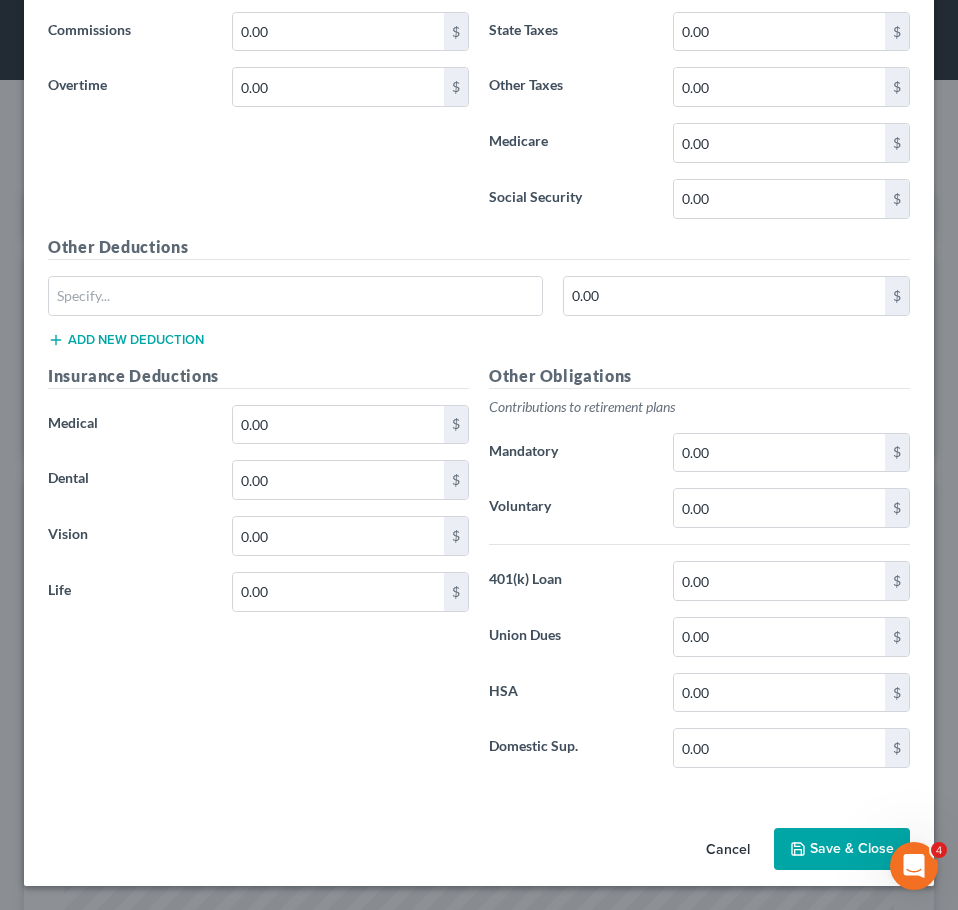 type on "956" 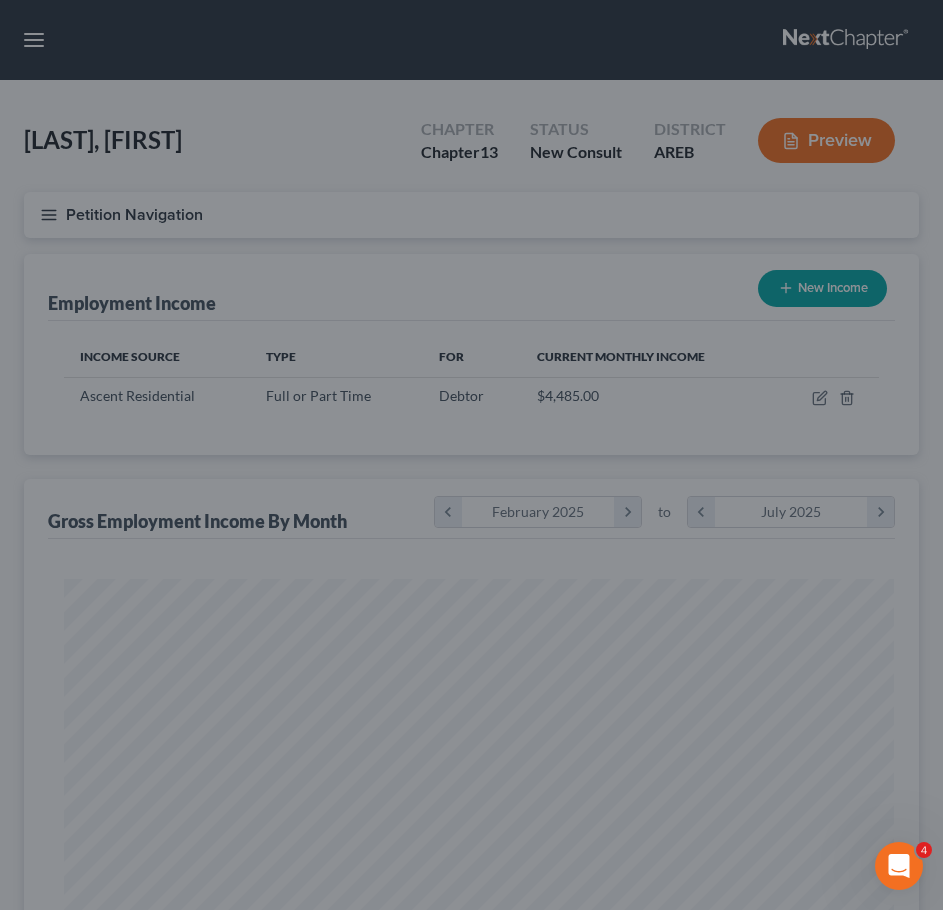 scroll, scrollTop: 105, scrollLeft: 0, axis: vertical 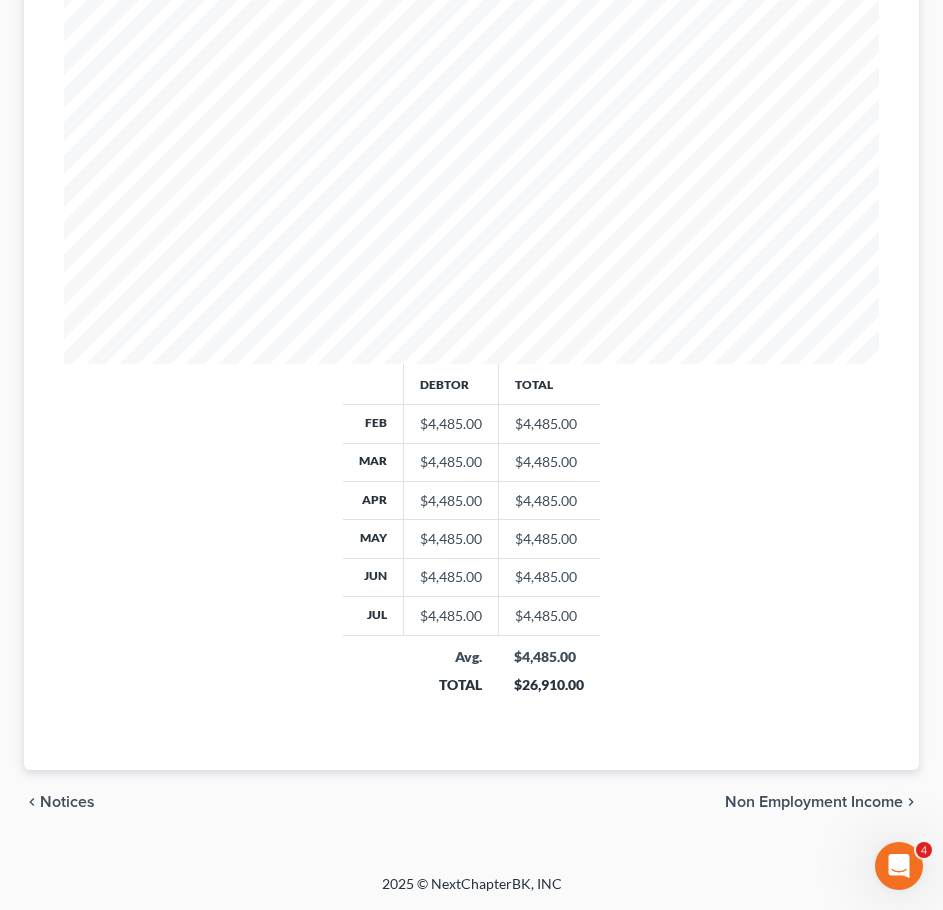 click on "Non Employment Income" at bounding box center [814, 802] 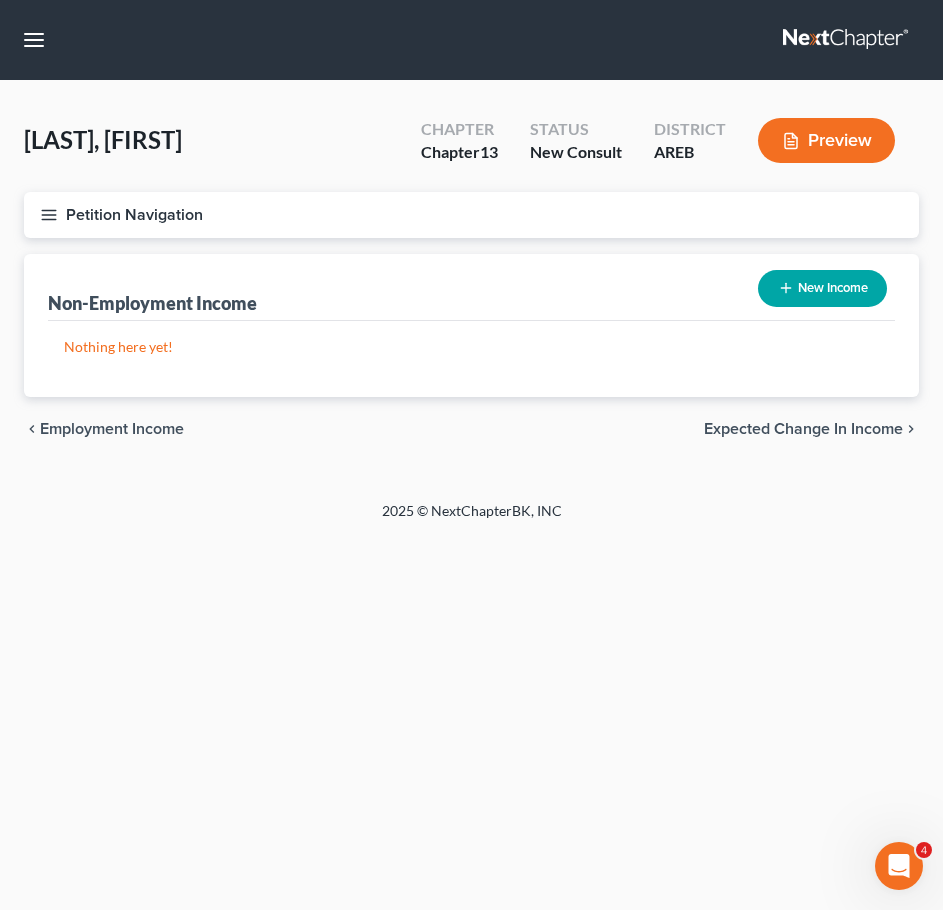 scroll, scrollTop: 0, scrollLeft: 0, axis: both 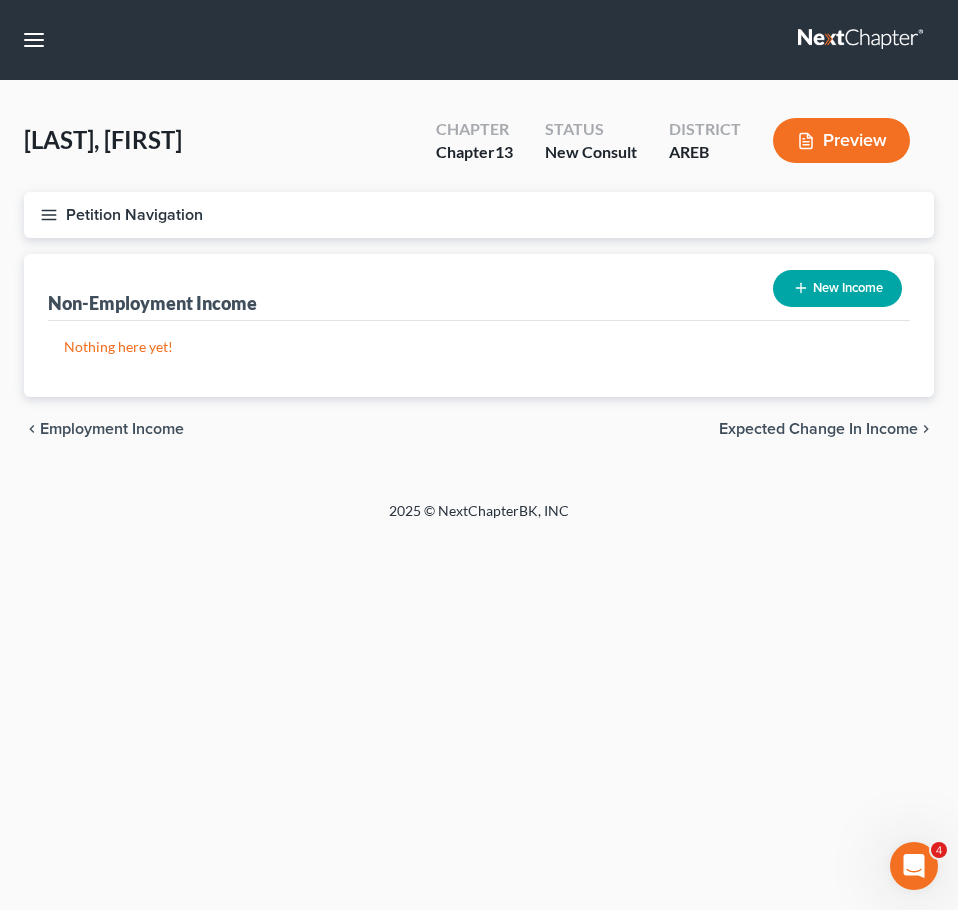click on "Expected Change in Income" at bounding box center [818, 429] 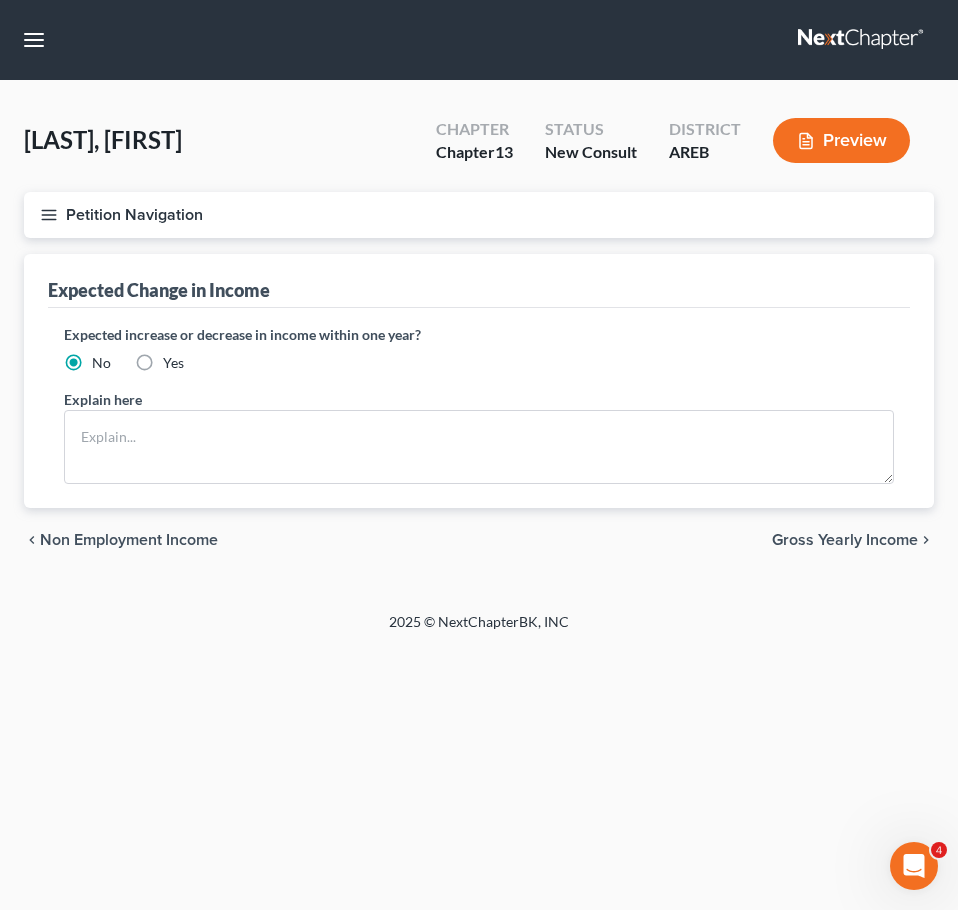 click on "Gross Yearly Income" at bounding box center [845, 540] 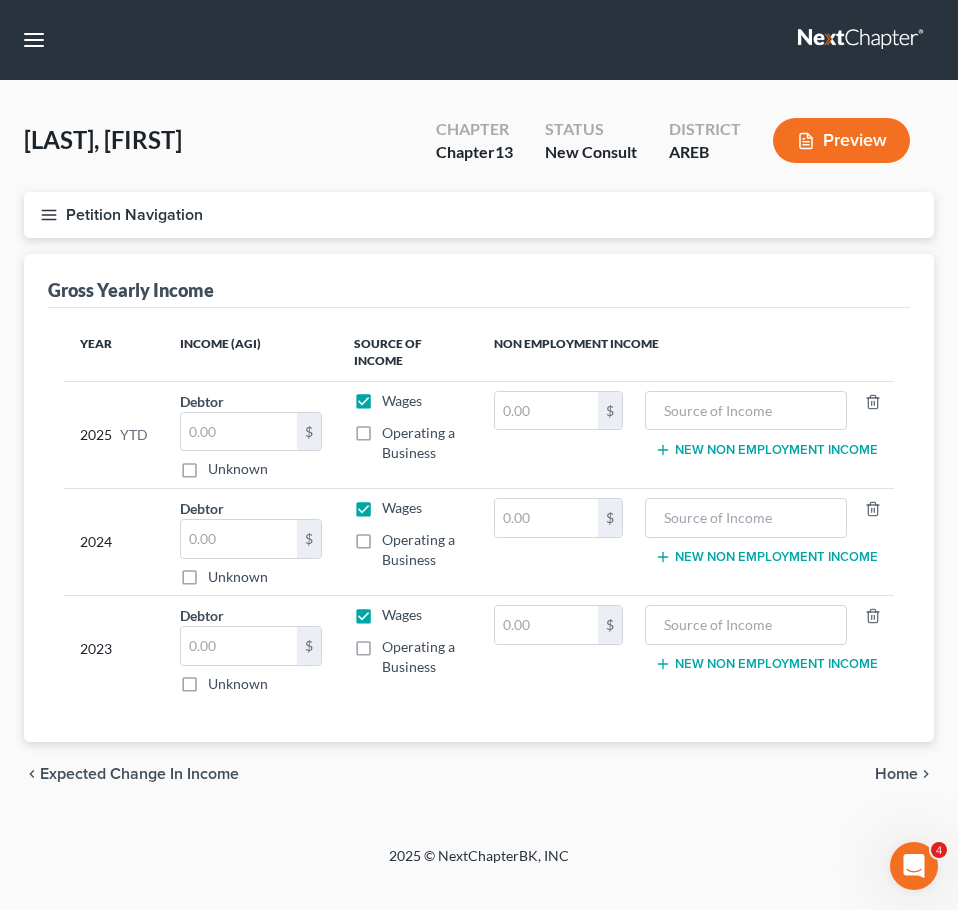 click on "chevron_left
Expected Change in Income
Home
chevron_right" at bounding box center [479, 774] 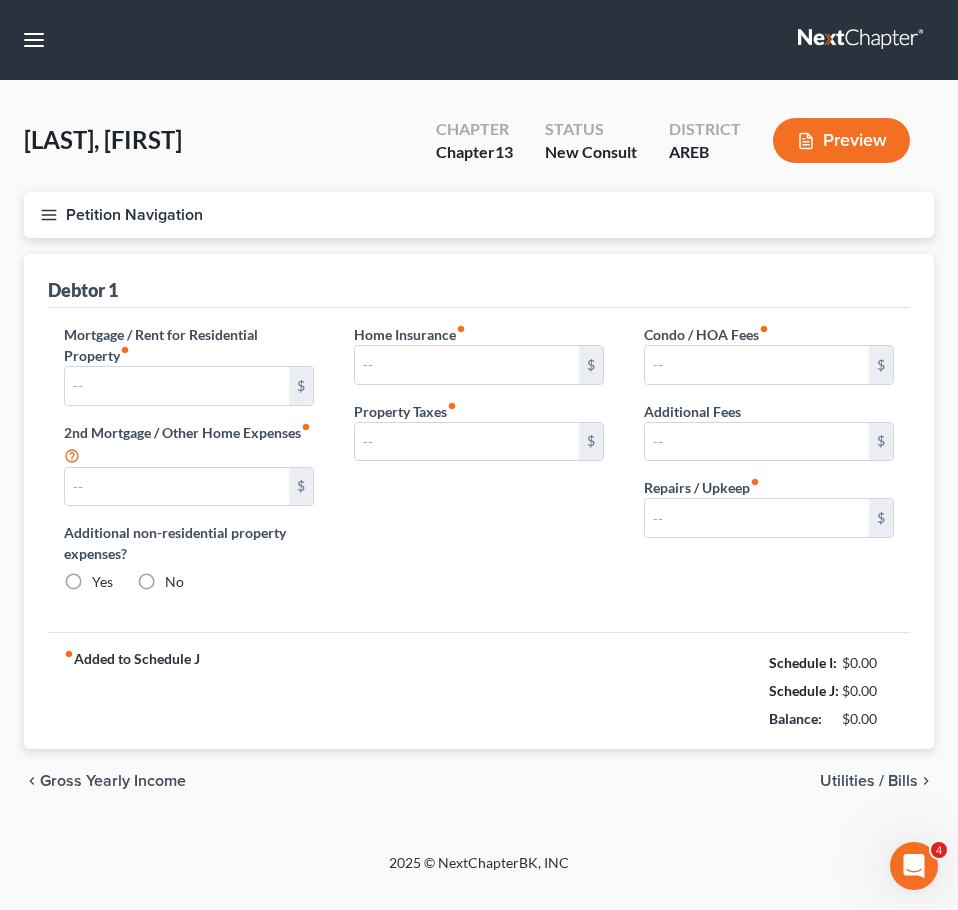 type on "1,600.00" 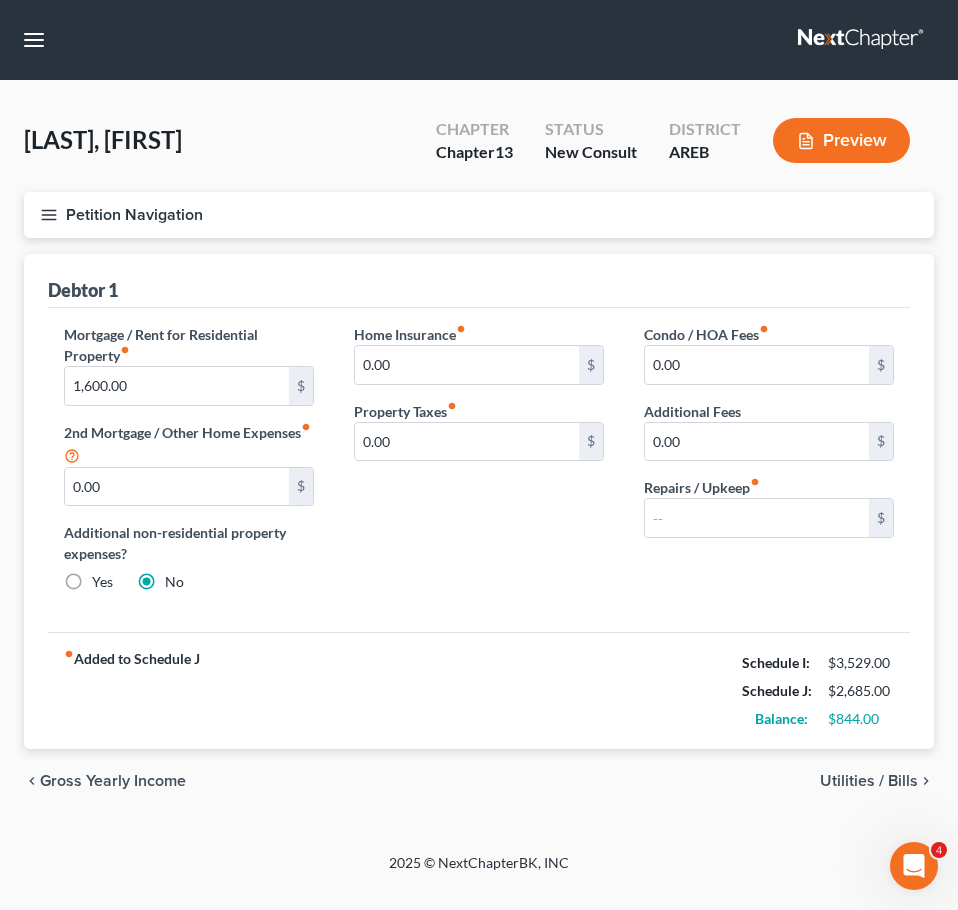 click on "Utilities / Bills" at bounding box center [869, 781] 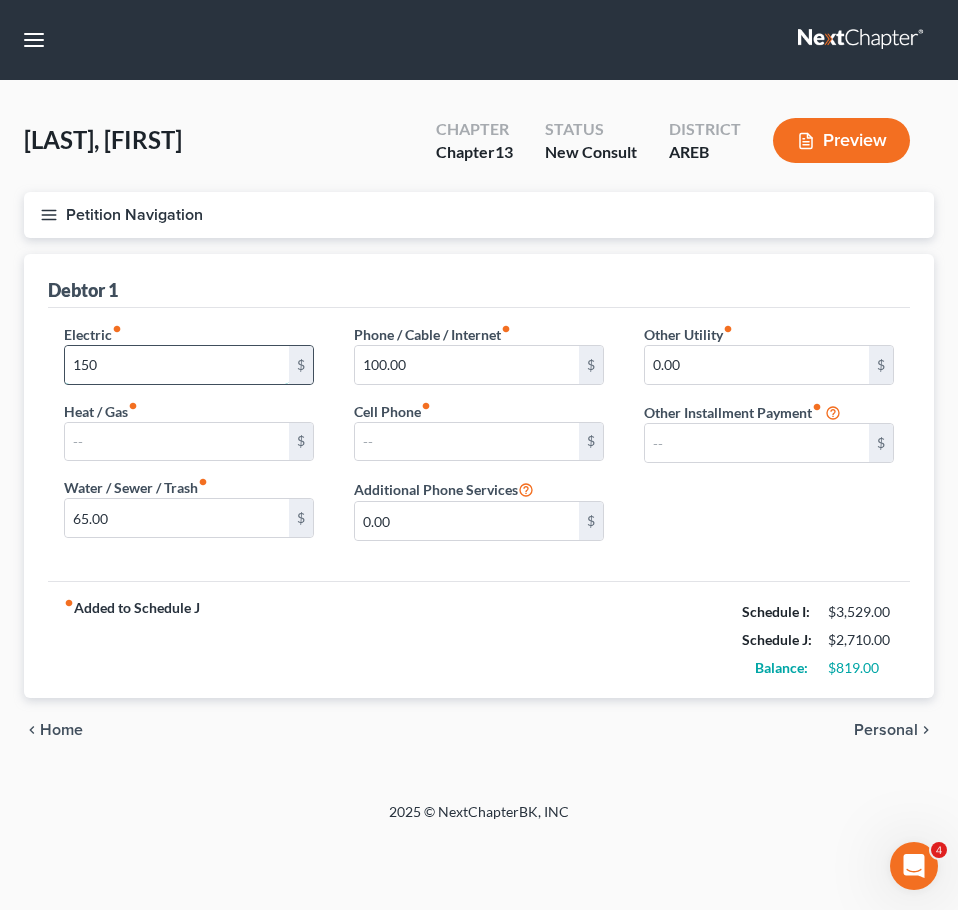 type on "150" 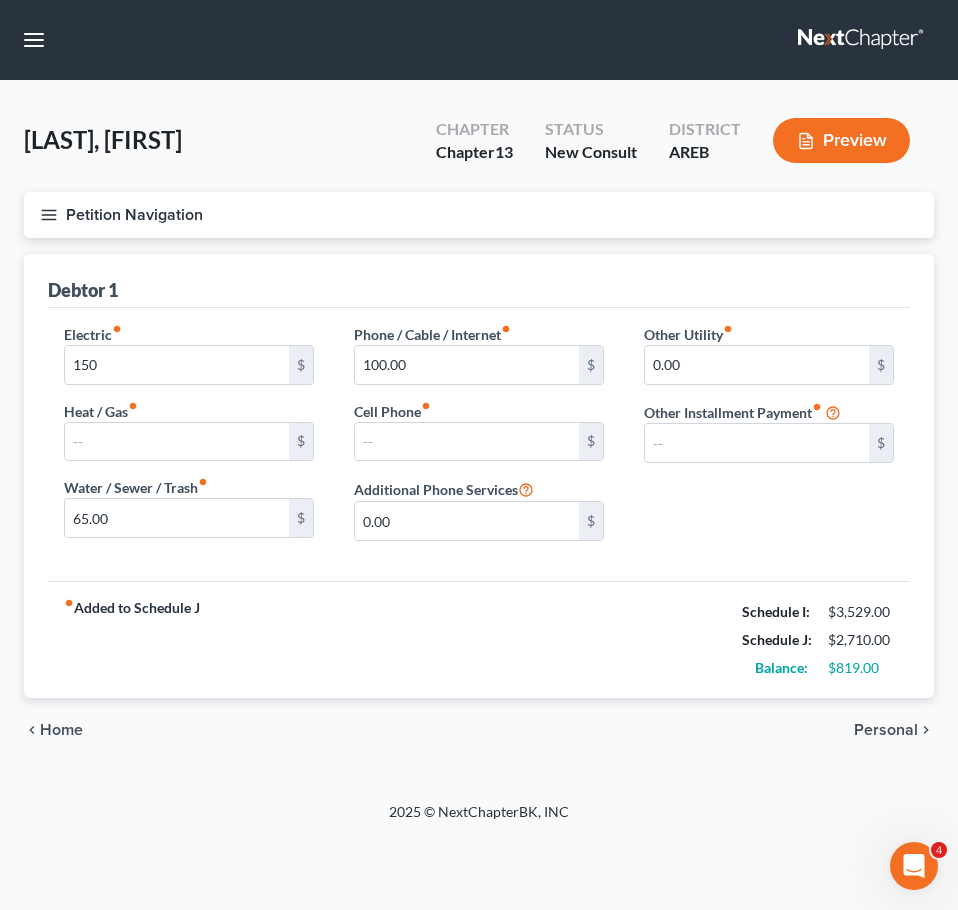 click on "Personal" at bounding box center (886, 730) 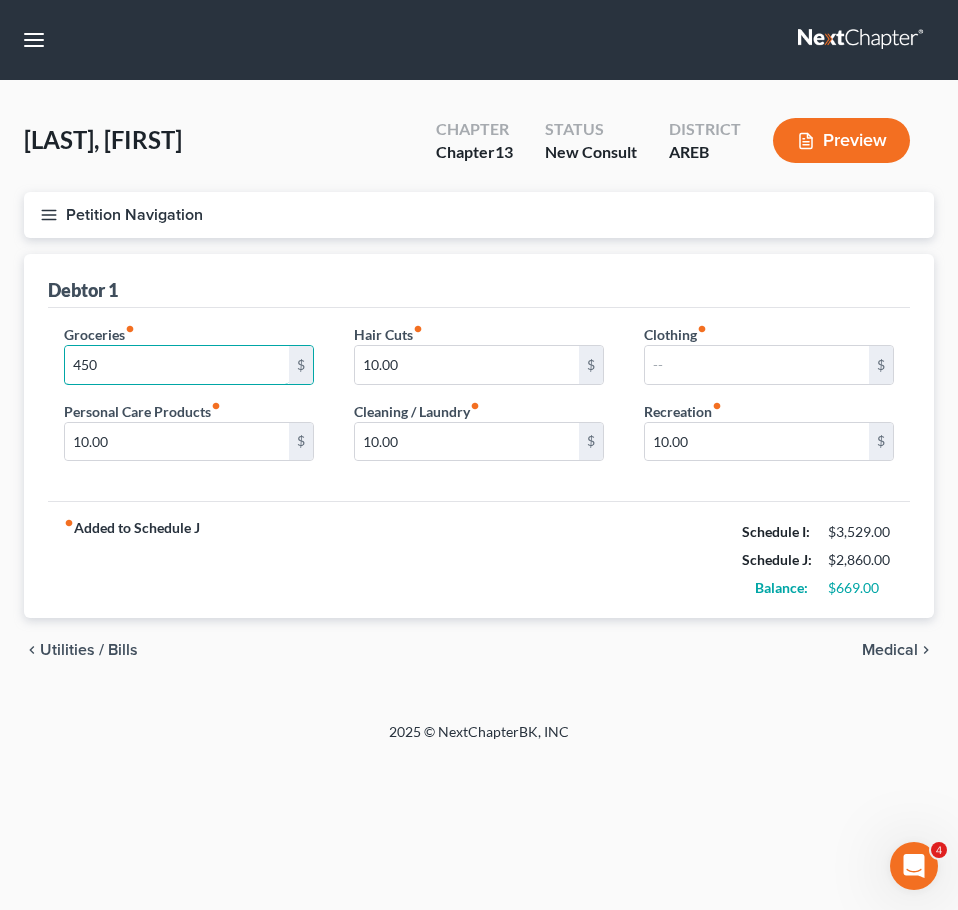 type on "450" 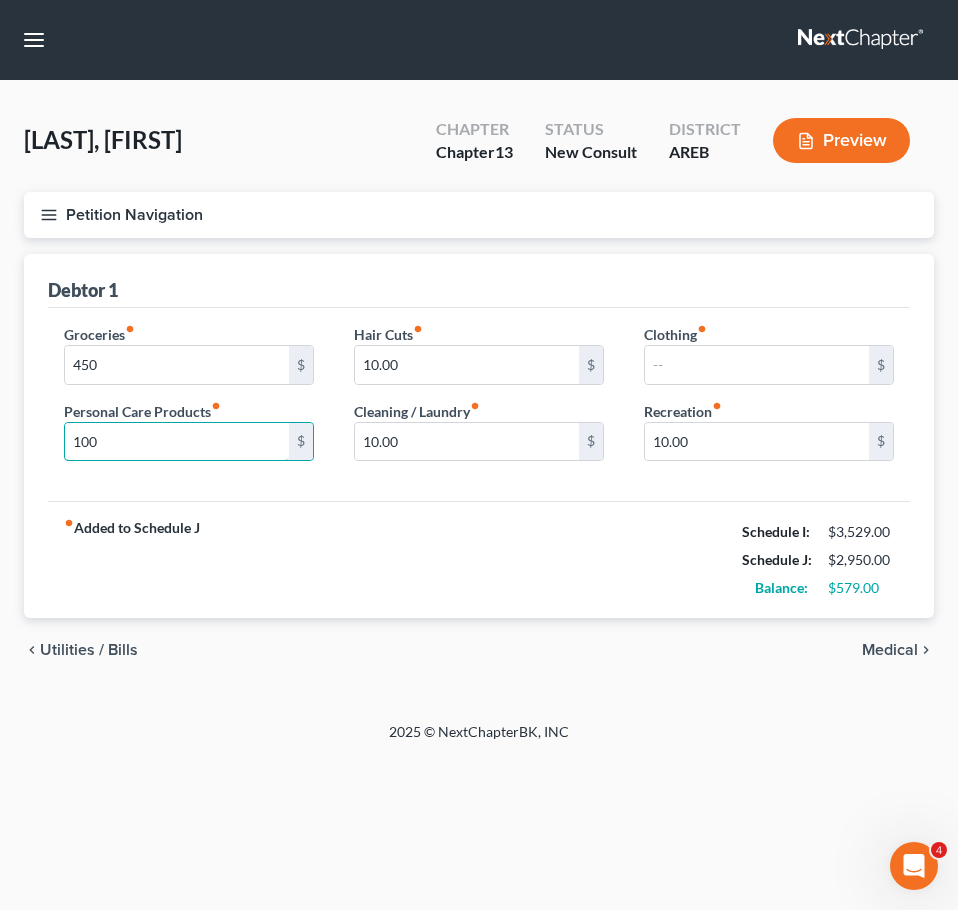 type on "100" 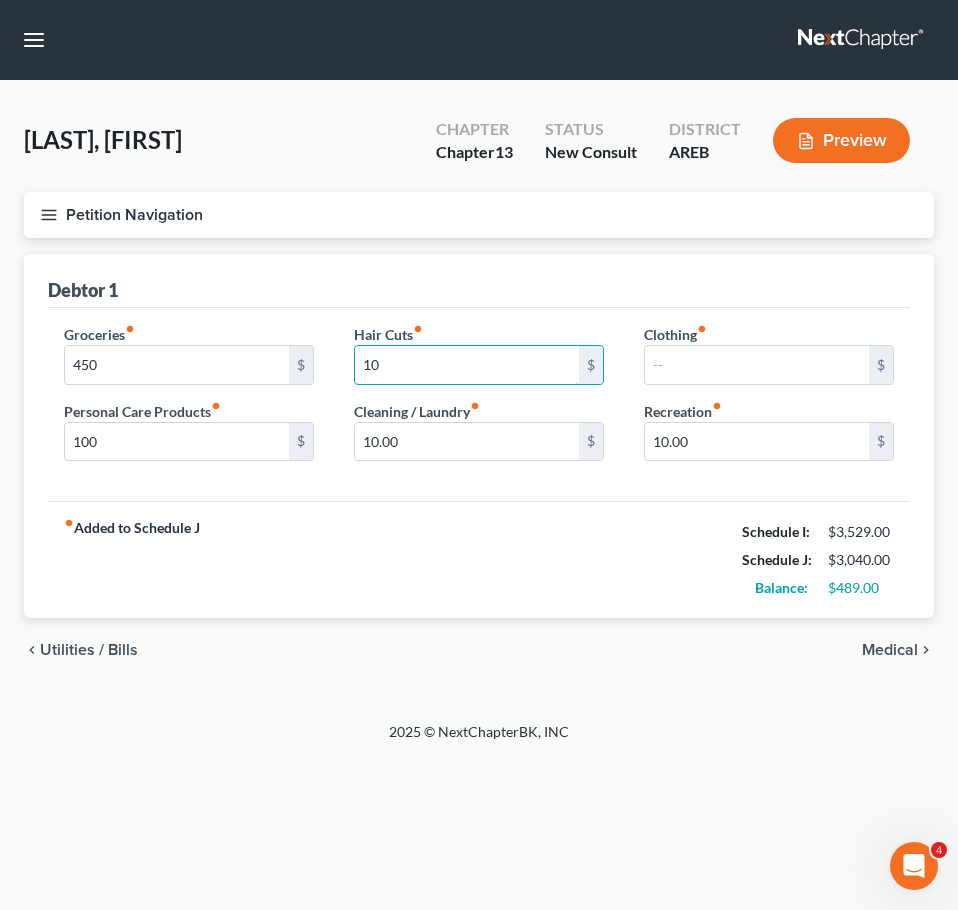 type on "1" 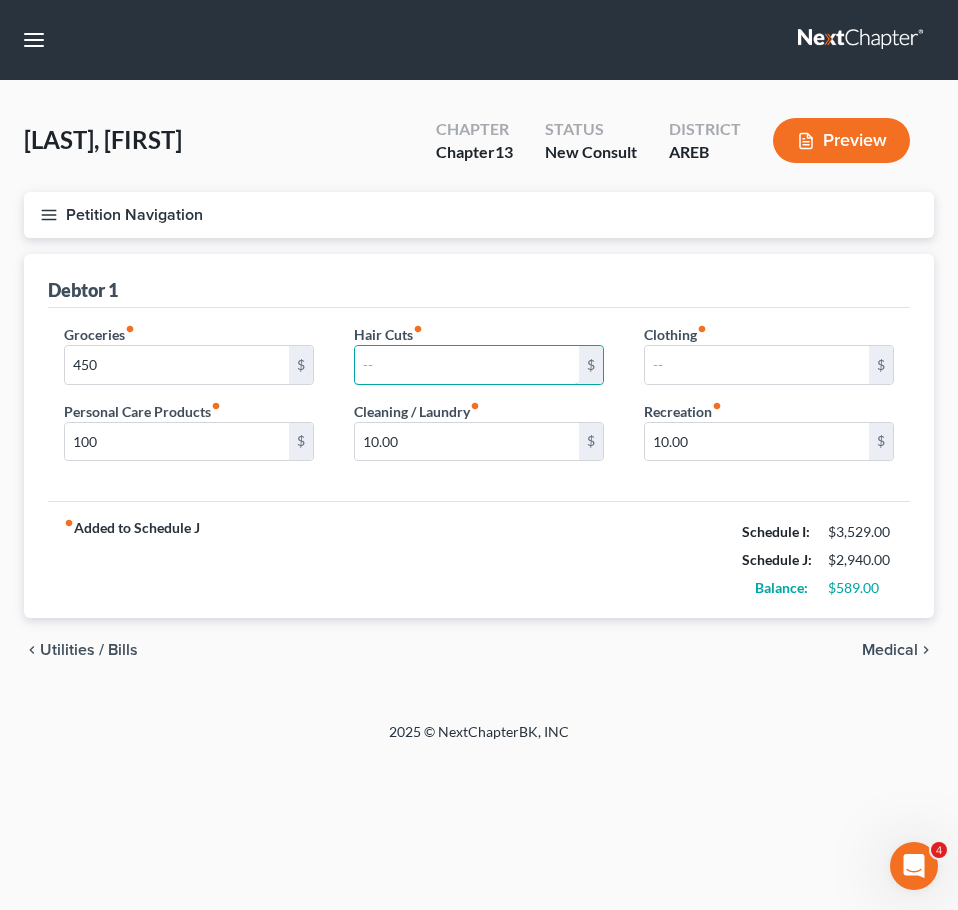 type 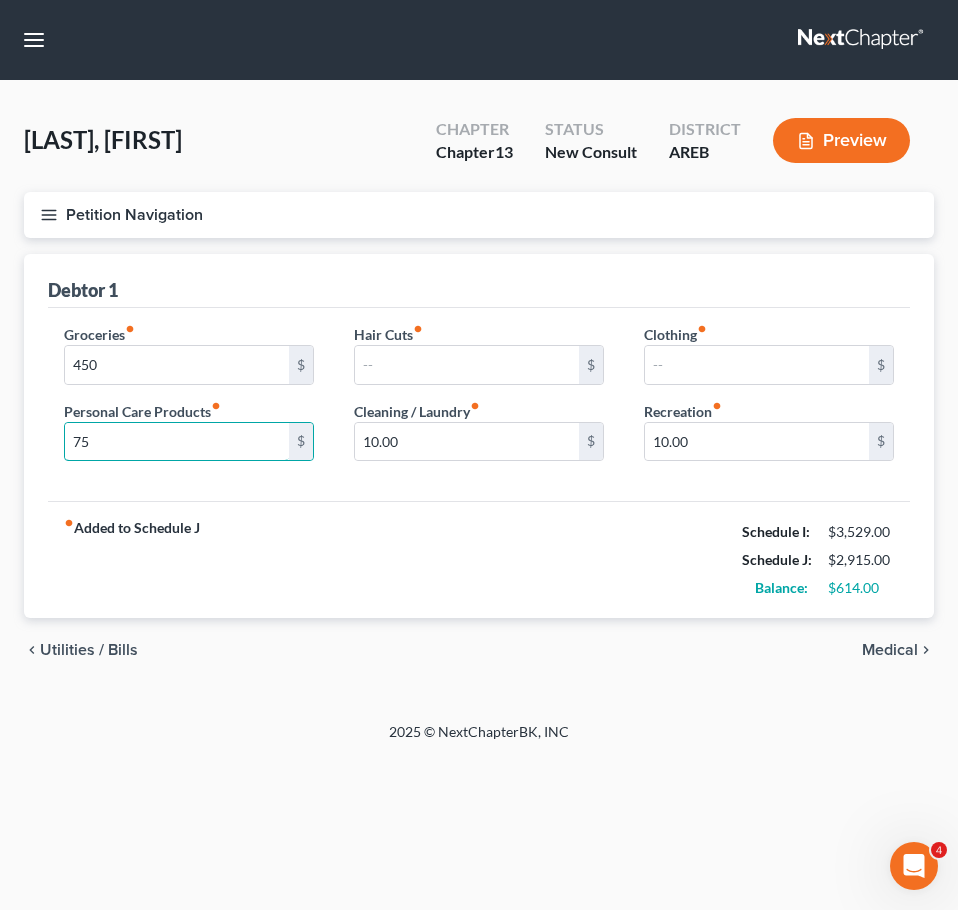 type on "75" 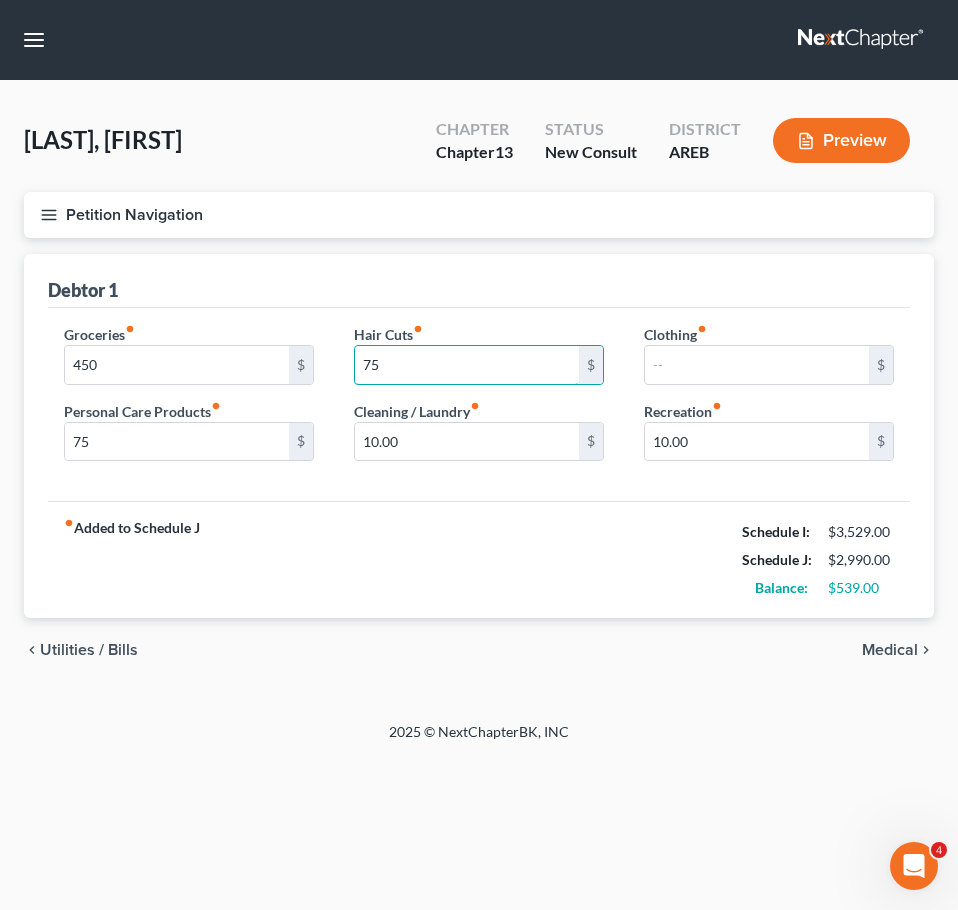 type on "75" 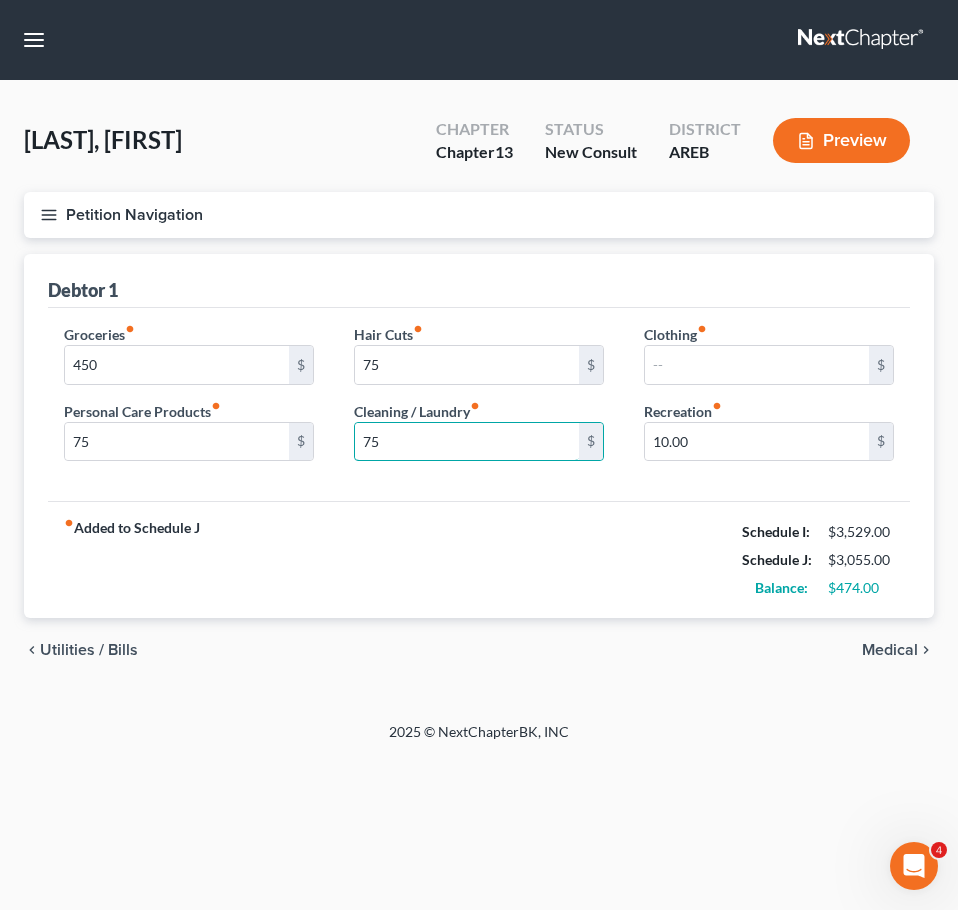type on "75" 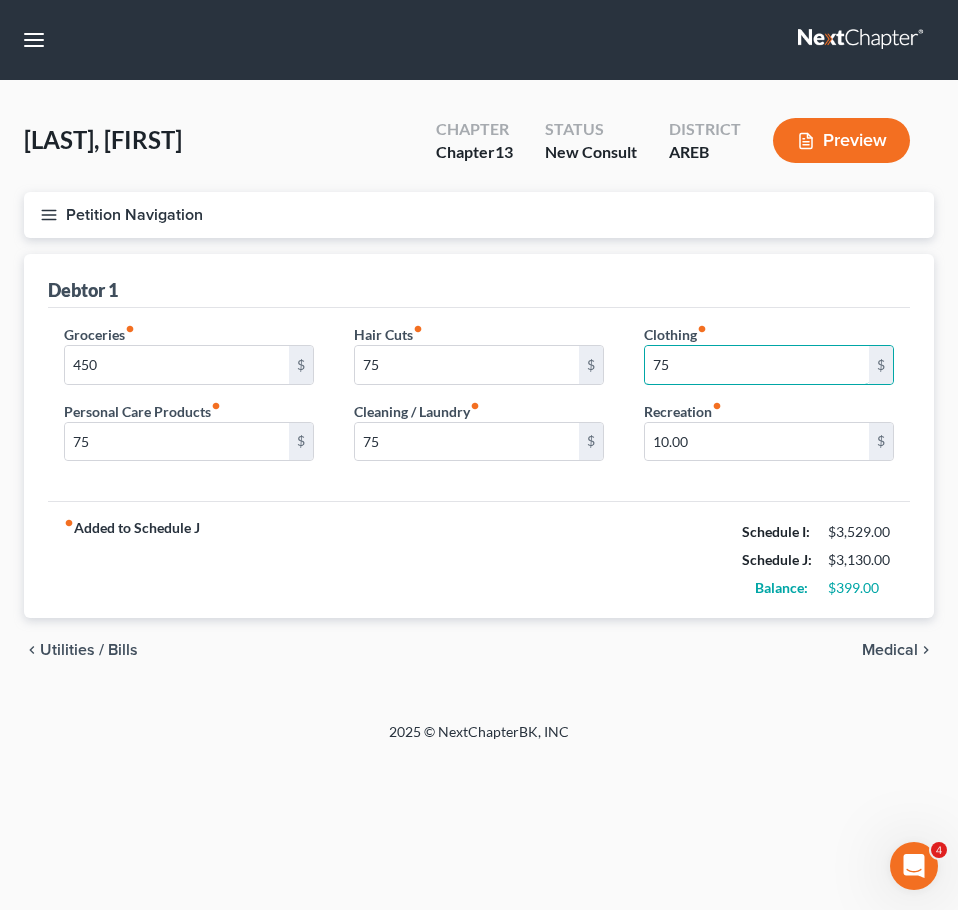 type on "75" 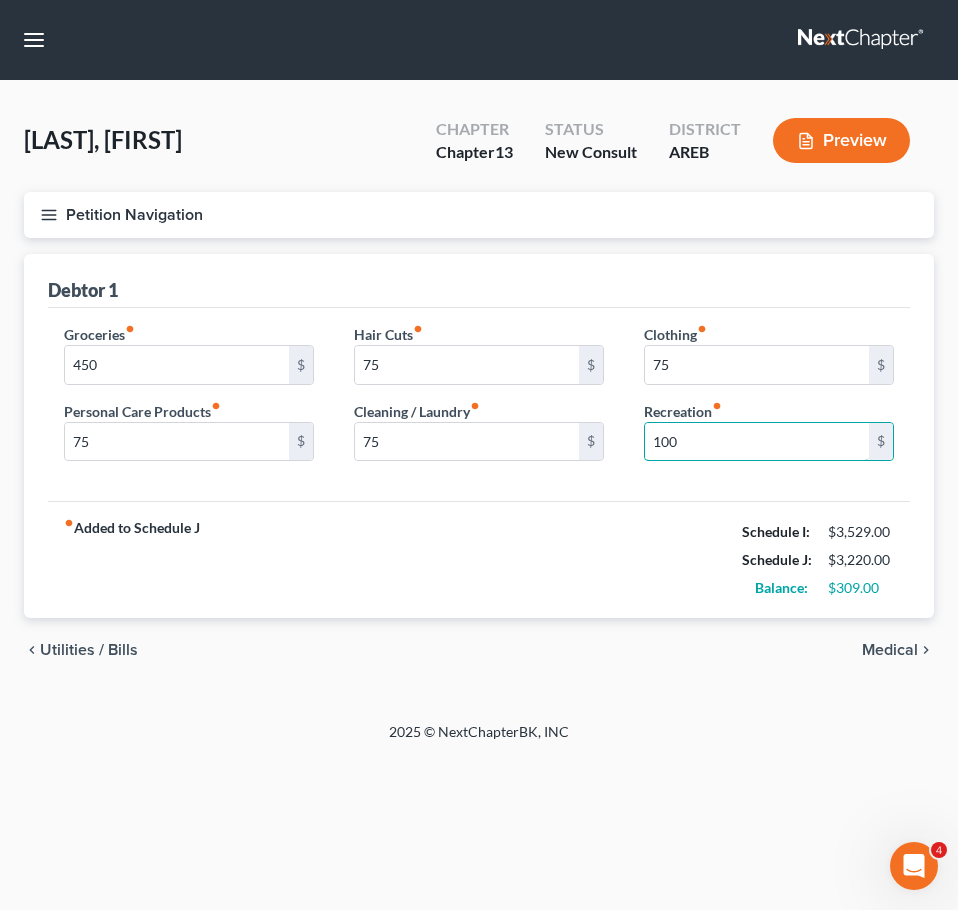 type on "100" 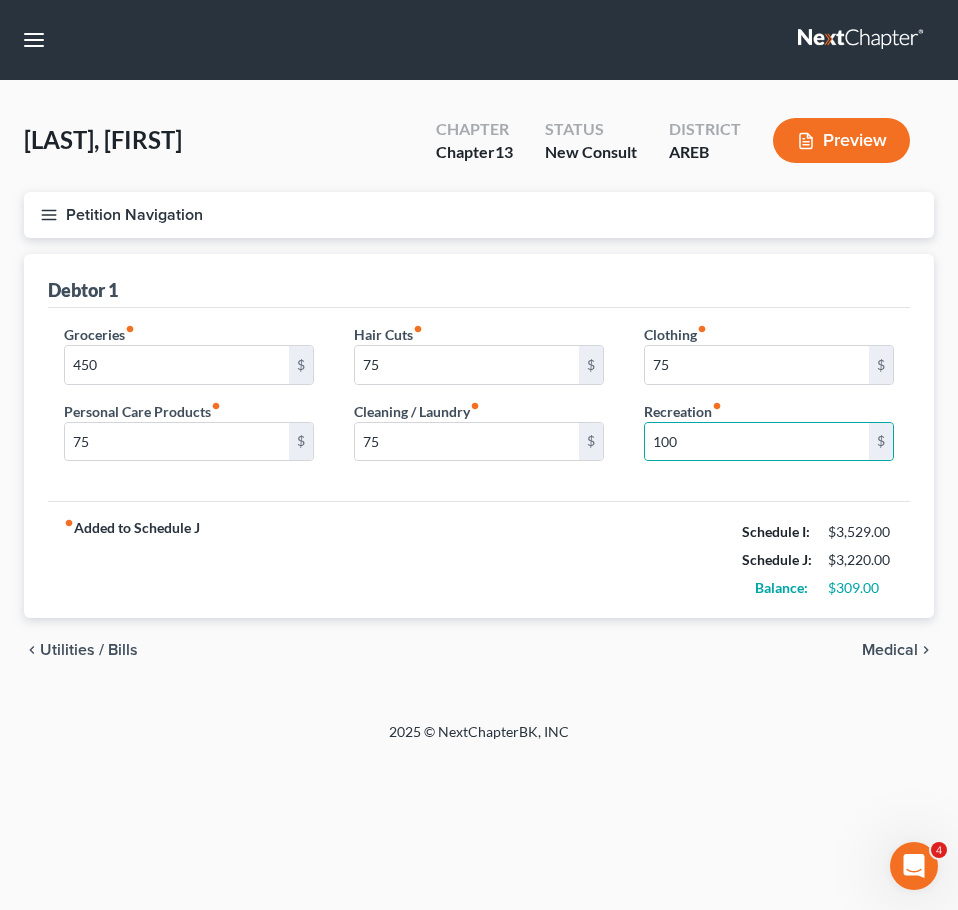 click on "Medical" at bounding box center [890, 650] 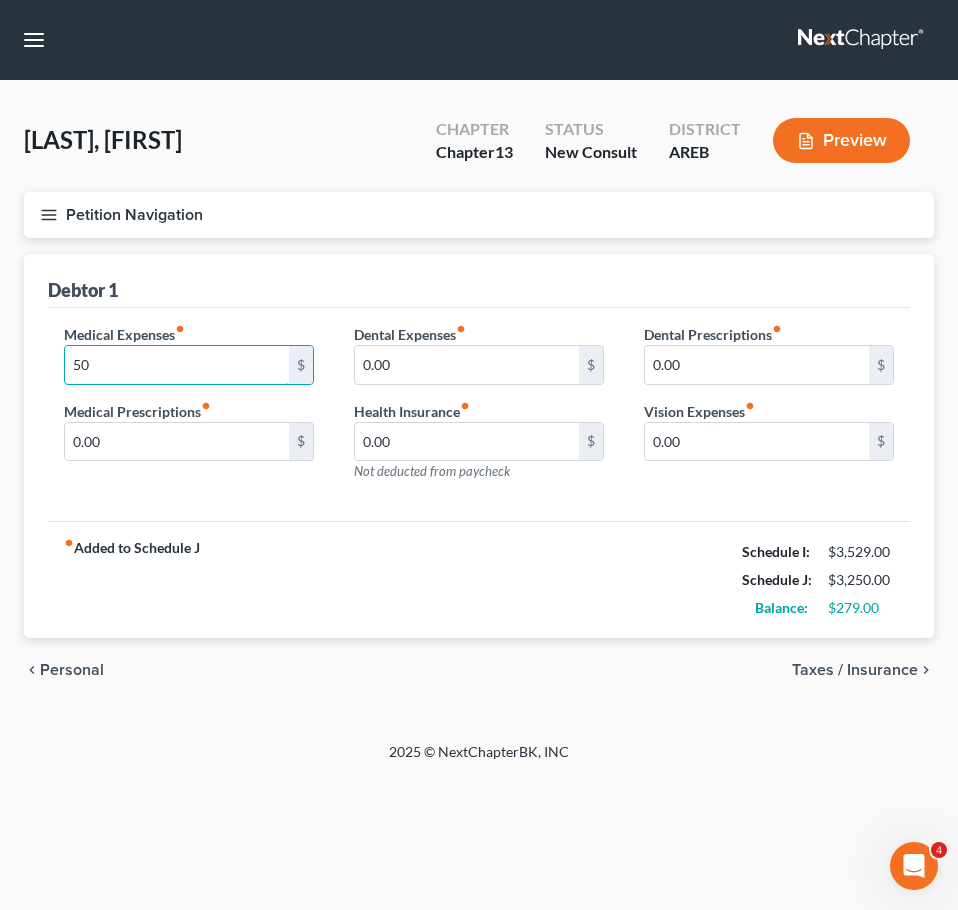 type on "50" 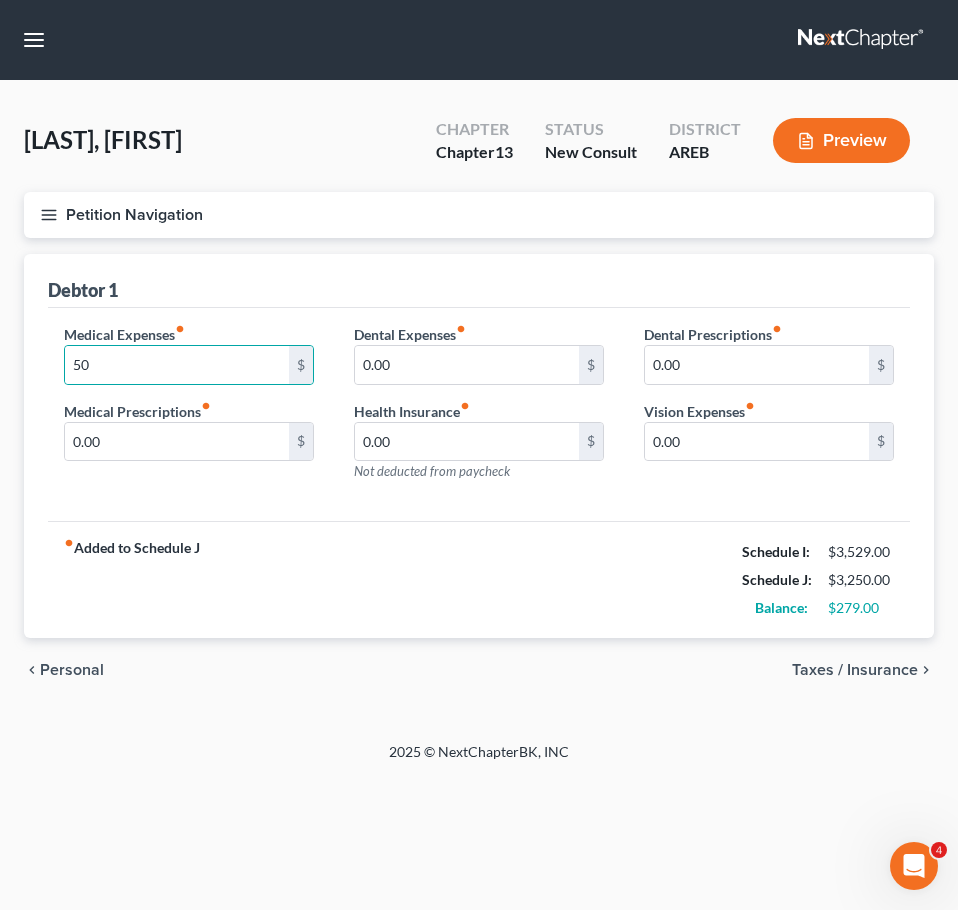 click on "Taxes / Insurance" at bounding box center [855, 670] 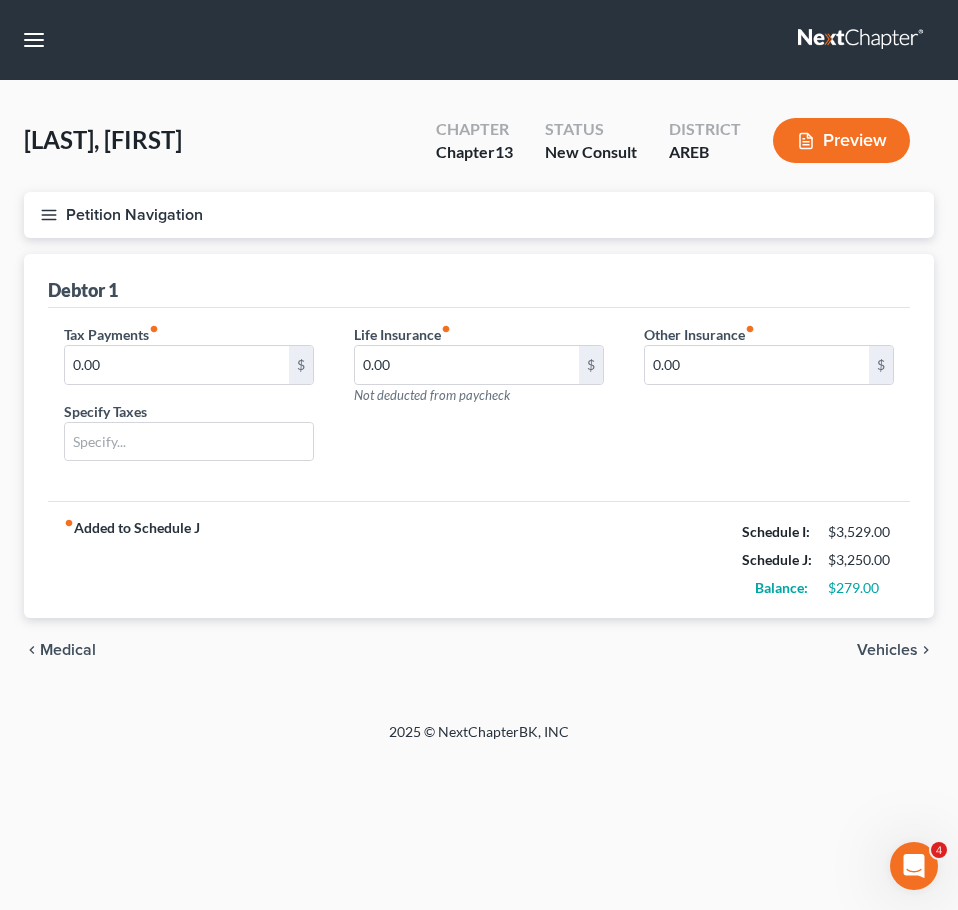 click on "Vehicles" at bounding box center [887, 650] 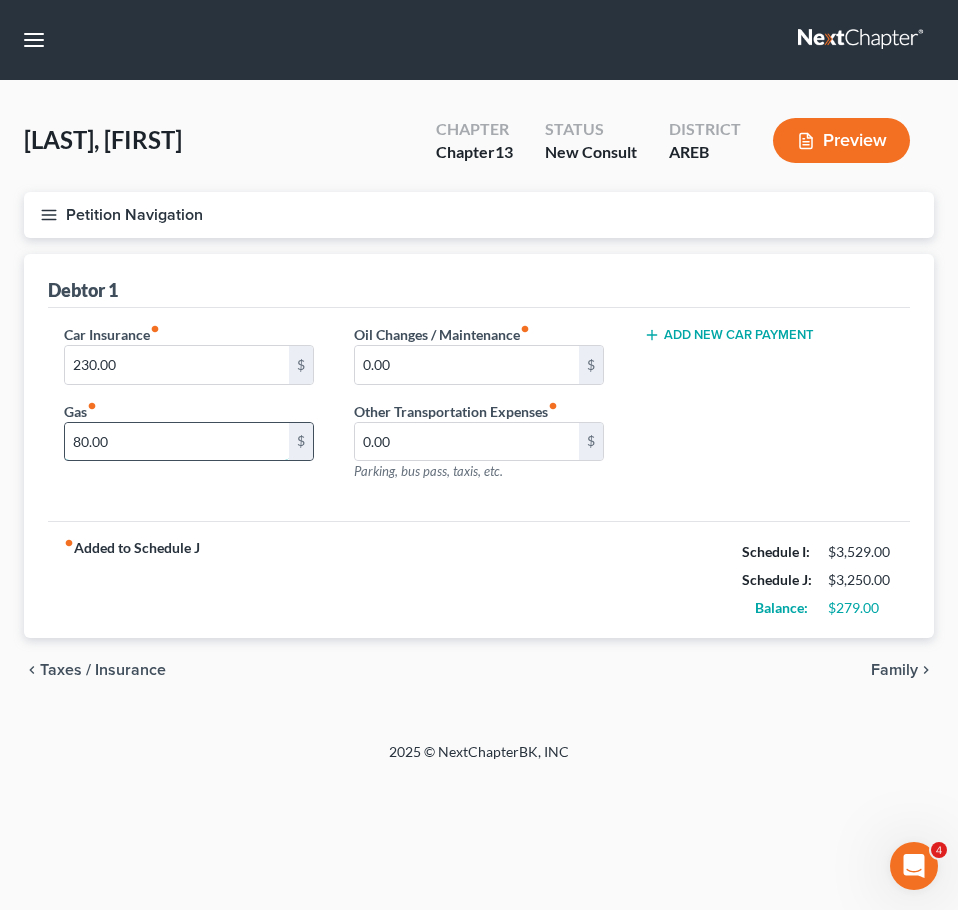 click on "80.00" at bounding box center [177, 442] 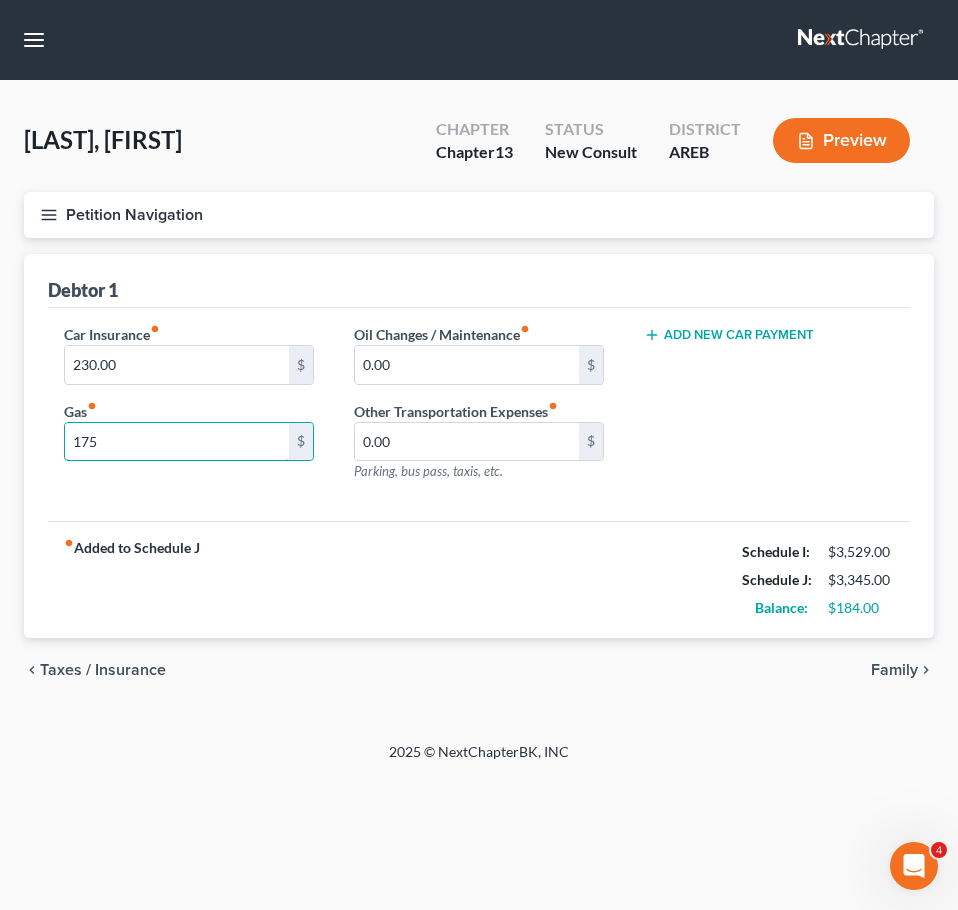 type on "175" 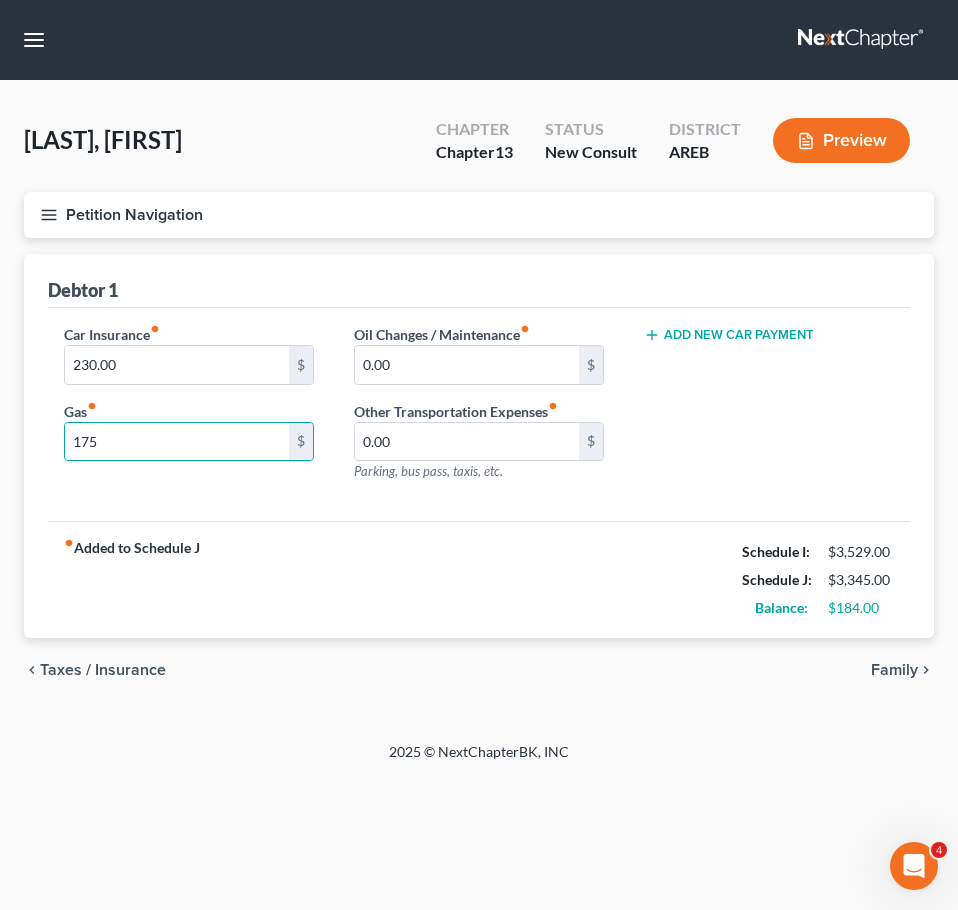 click on "chevron_left
Taxes / Insurance
Family
chevron_right" at bounding box center (479, 670) 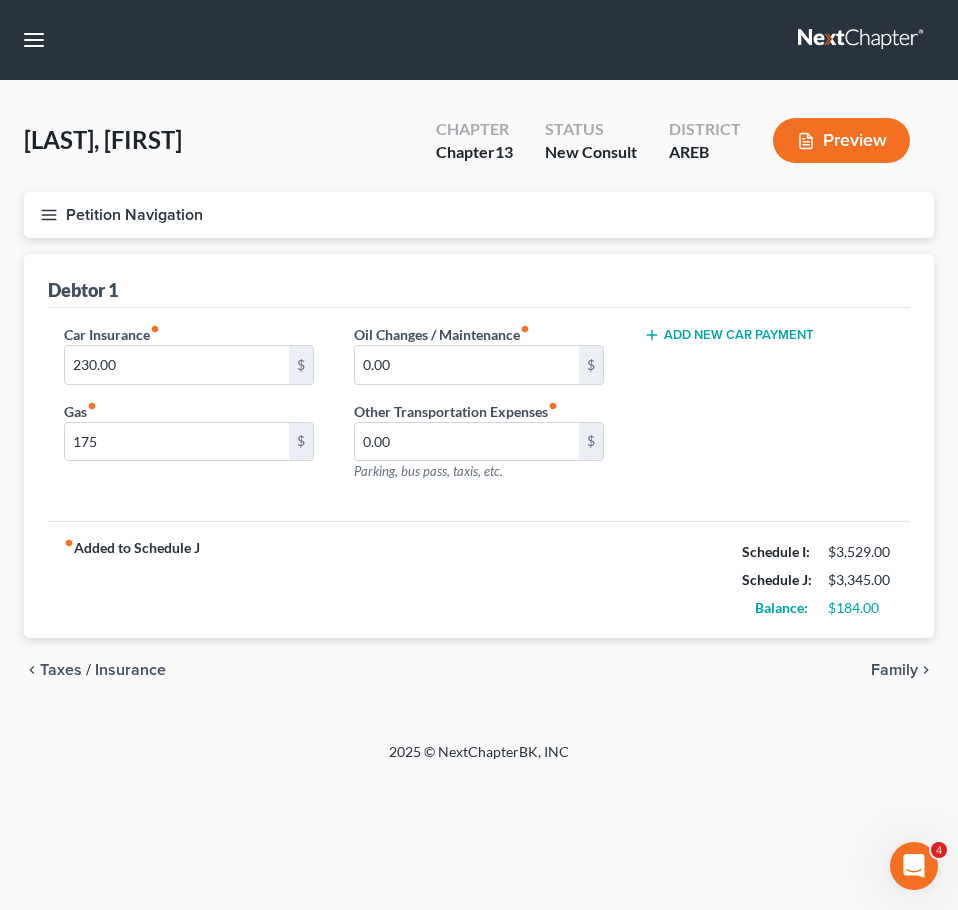 click on "Family" at bounding box center [894, 670] 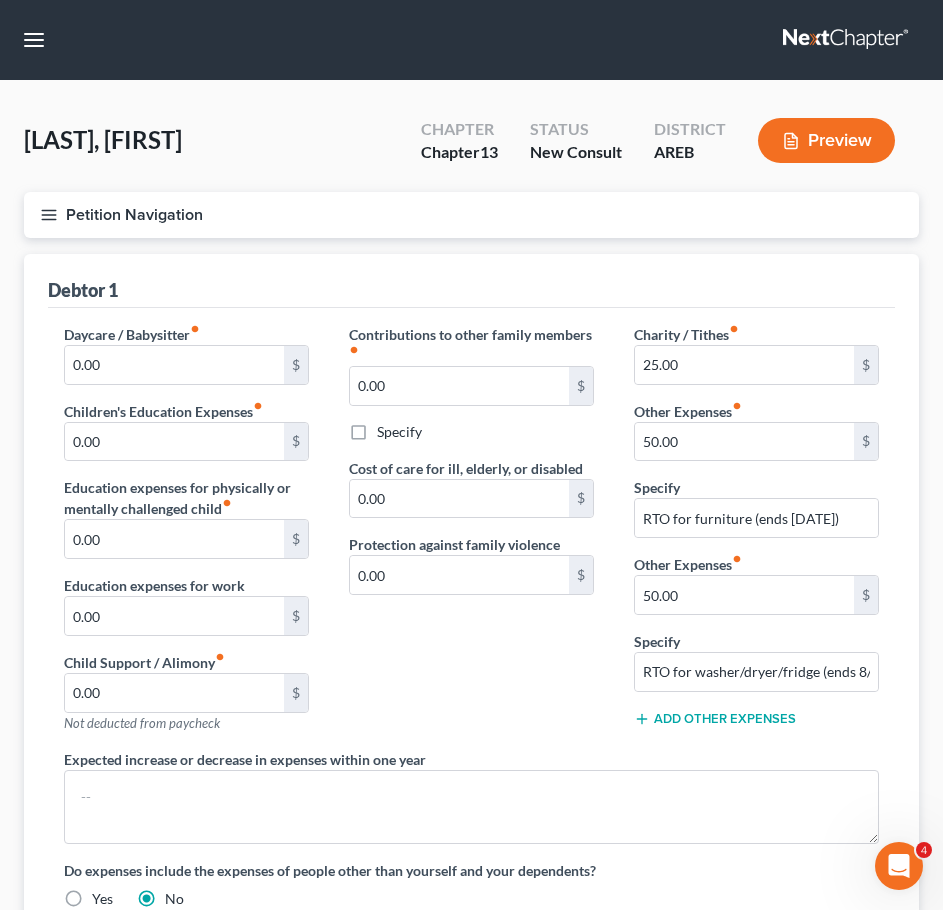 scroll, scrollTop: 296, scrollLeft: 0, axis: vertical 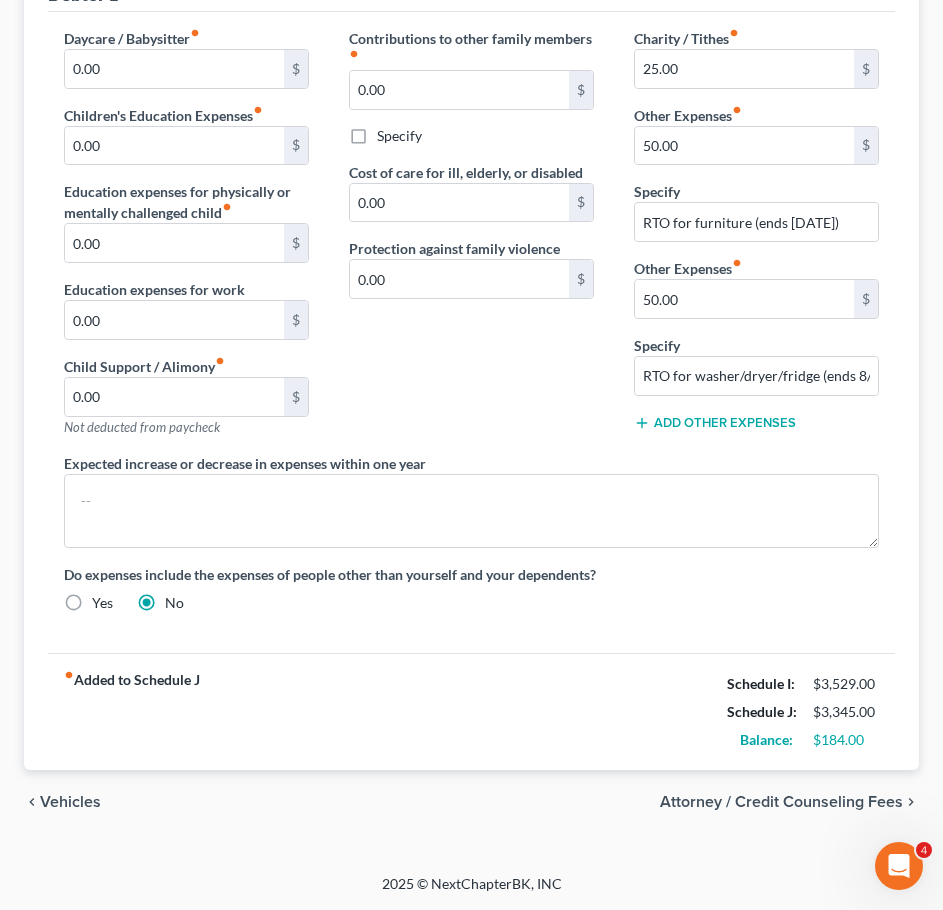 click on "Attorney / Credit Counseling Fees" at bounding box center [781, 802] 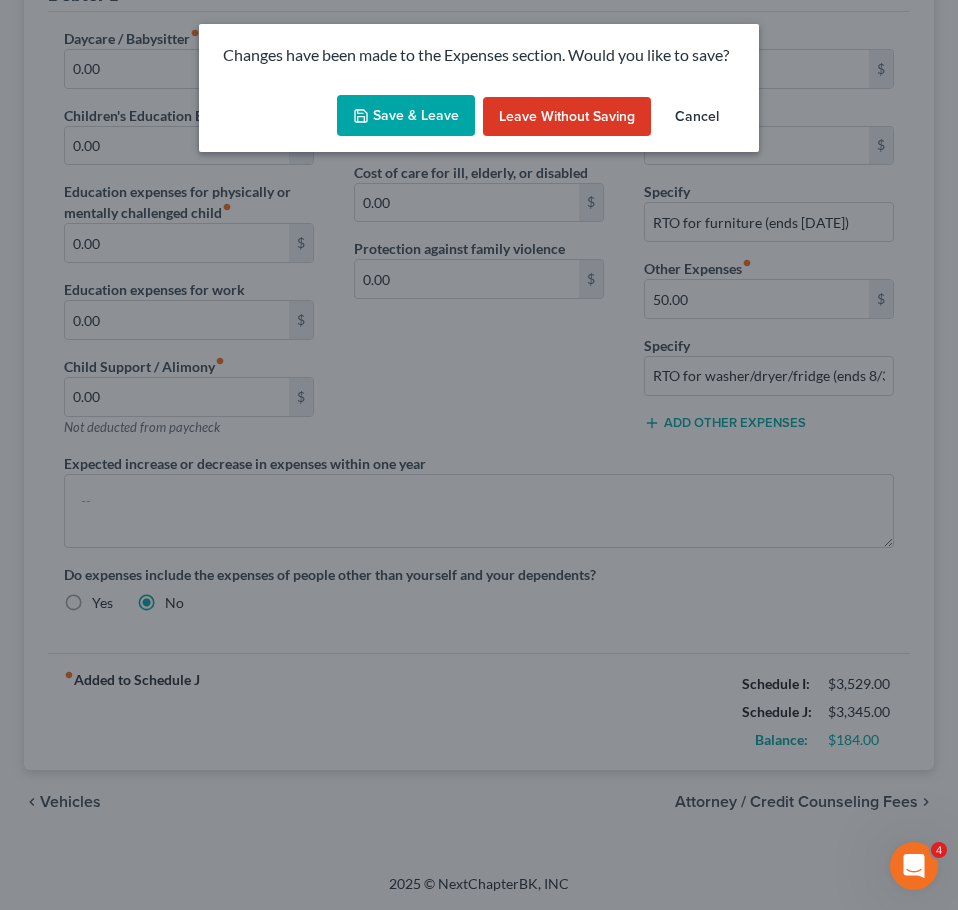 click on "Save & Leave" at bounding box center (406, 116) 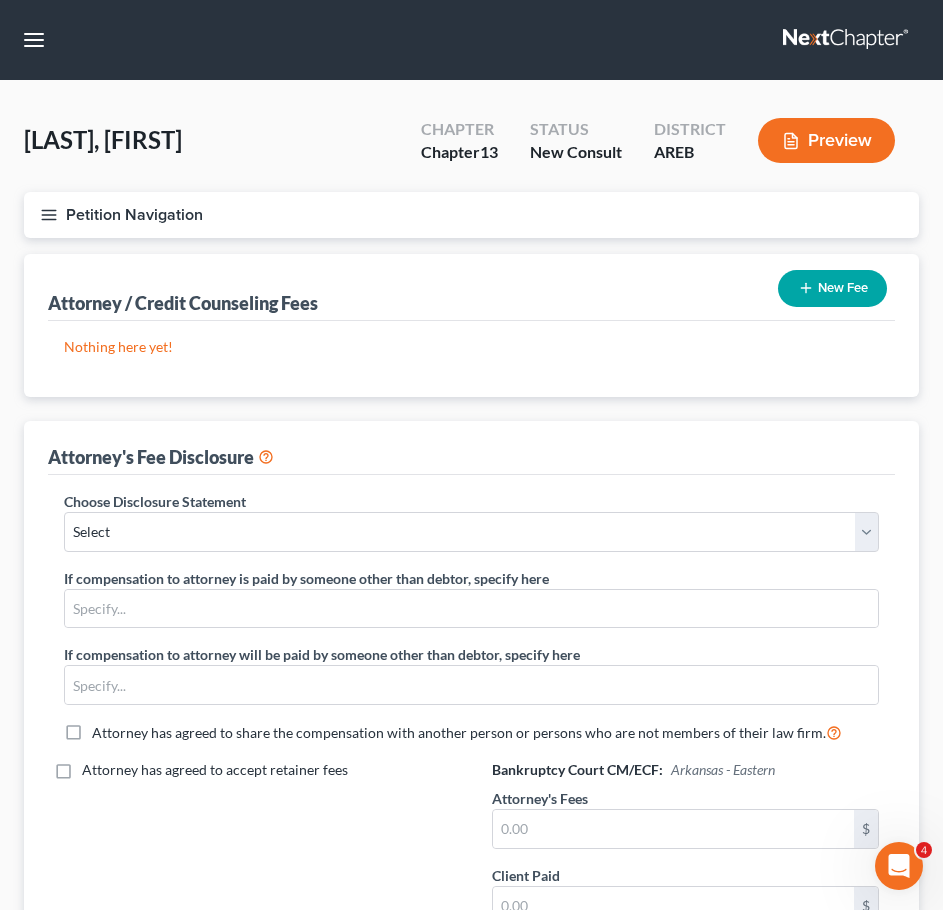 scroll, scrollTop: 272, scrollLeft: 0, axis: vertical 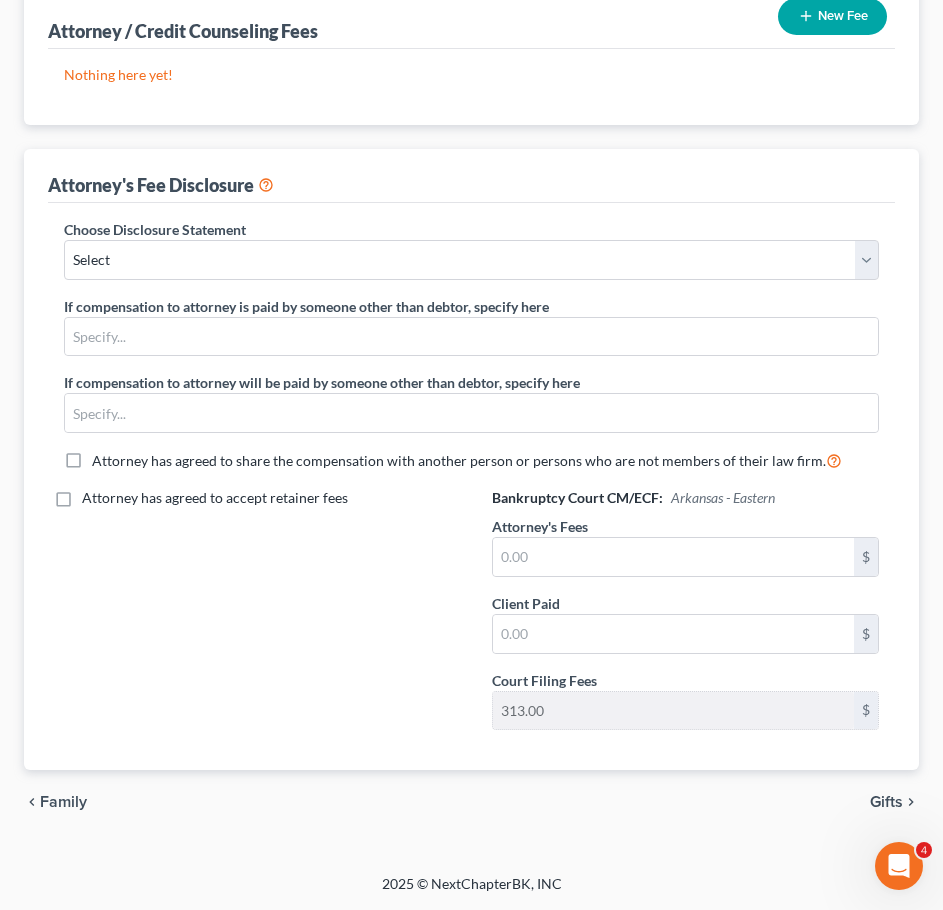 click on "chevron_left
Family
Gifts
chevron_right" at bounding box center (471, 802) 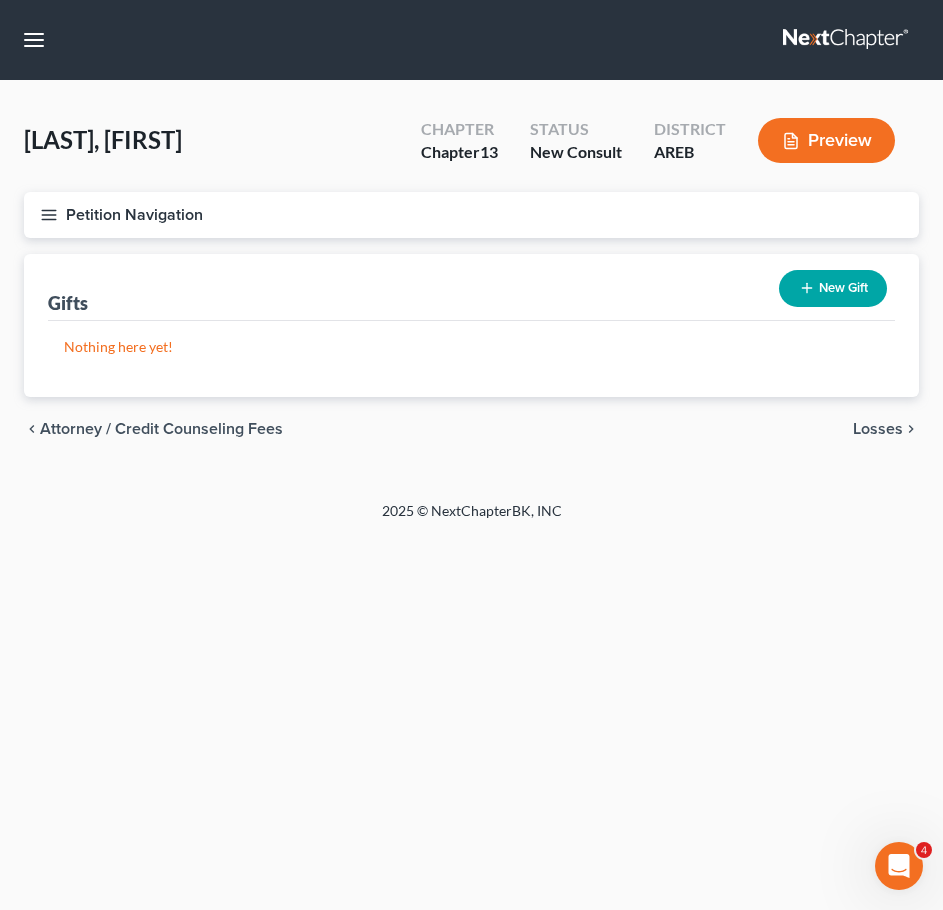 scroll, scrollTop: 0, scrollLeft: 0, axis: both 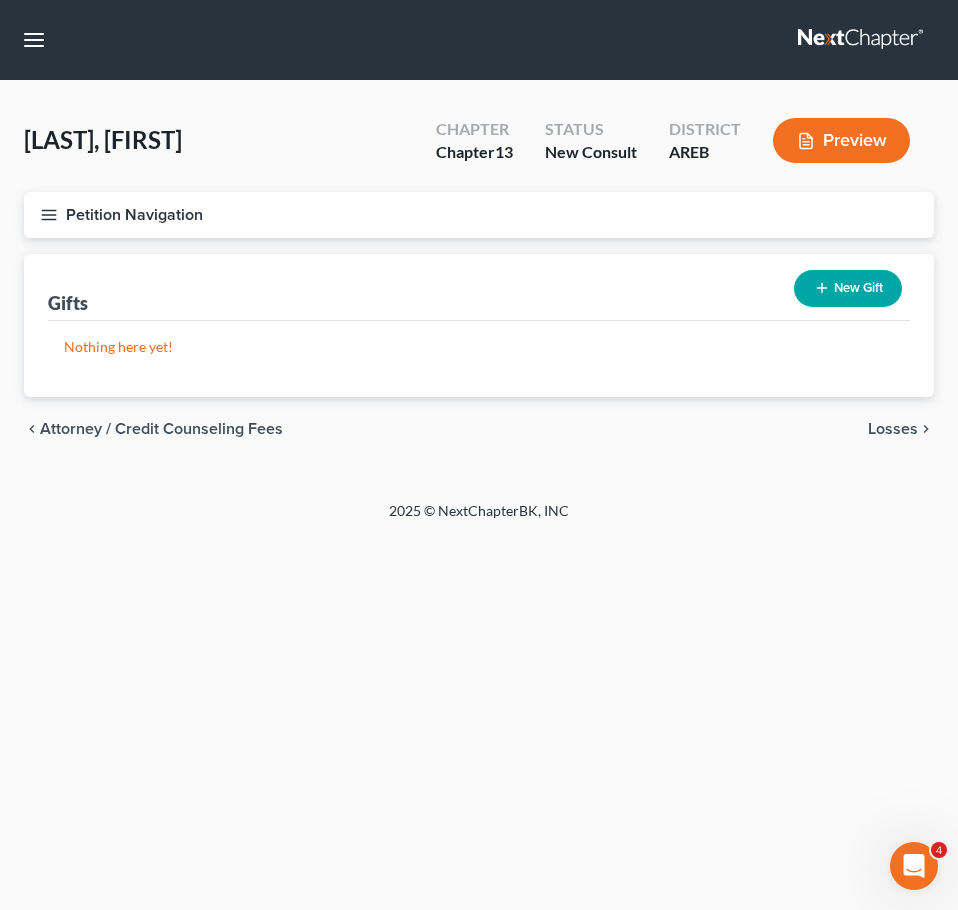 click on "Losses" at bounding box center (893, 429) 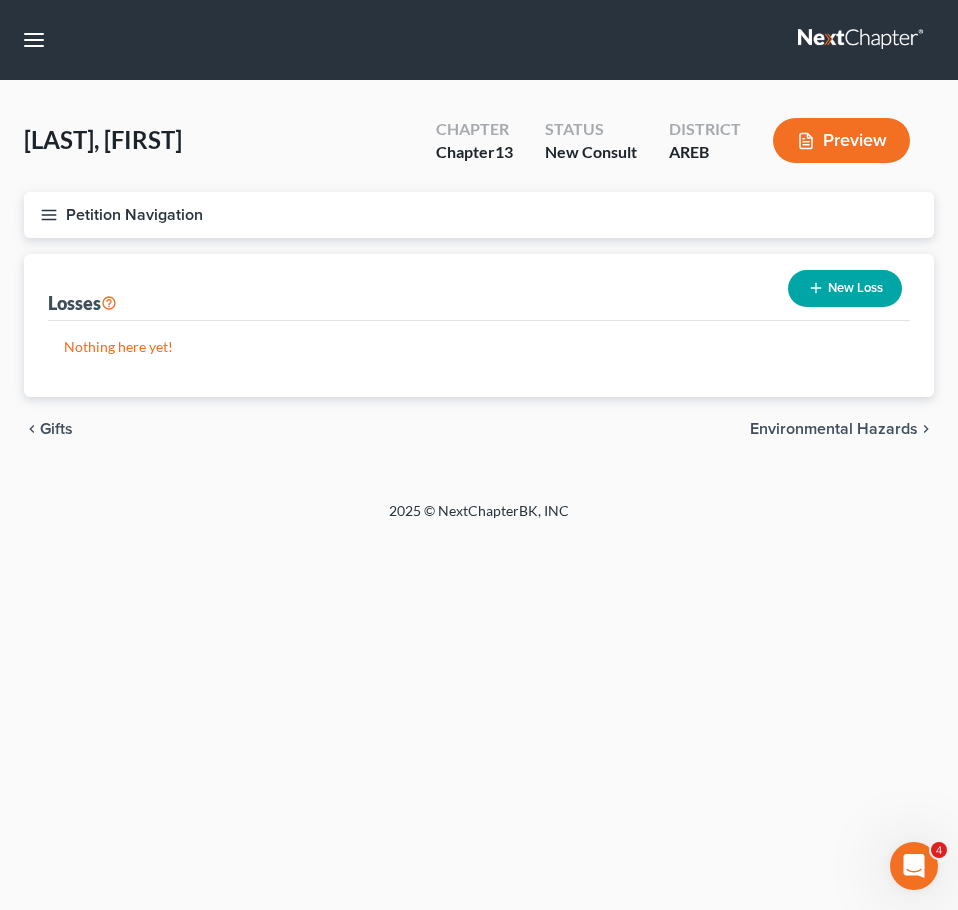 click on "Environmental Hazards" at bounding box center [834, 429] 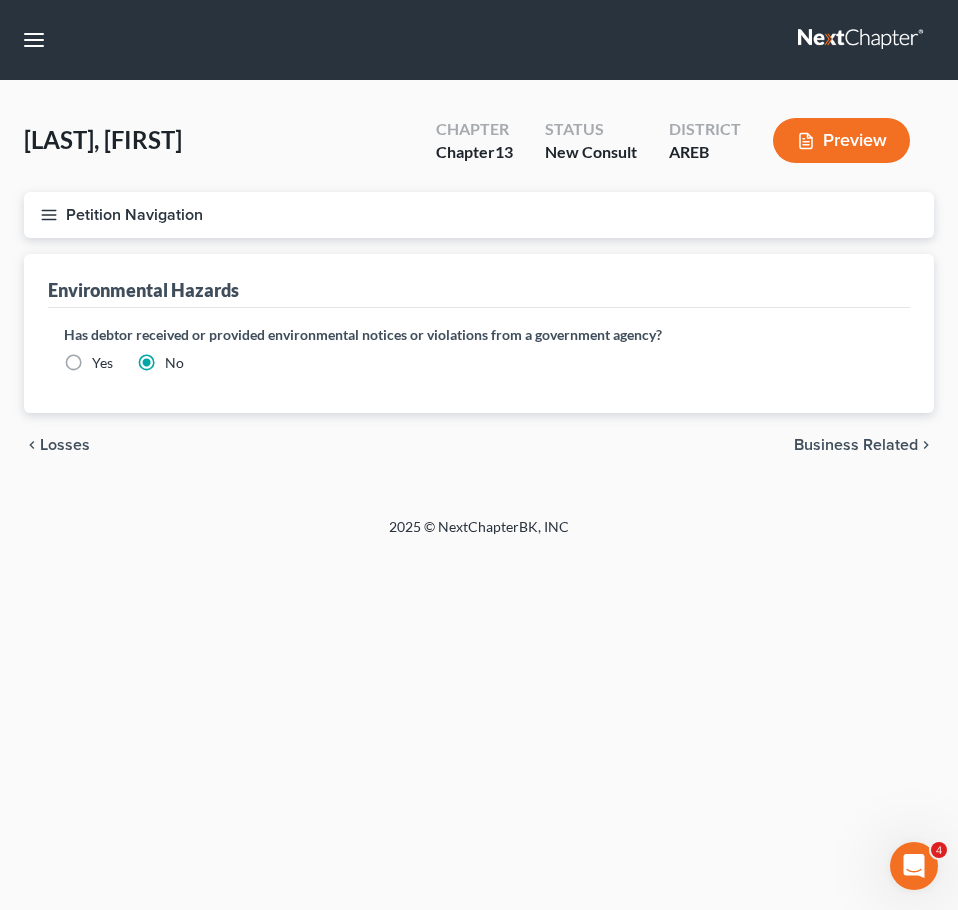 click on "Business Related" at bounding box center [856, 445] 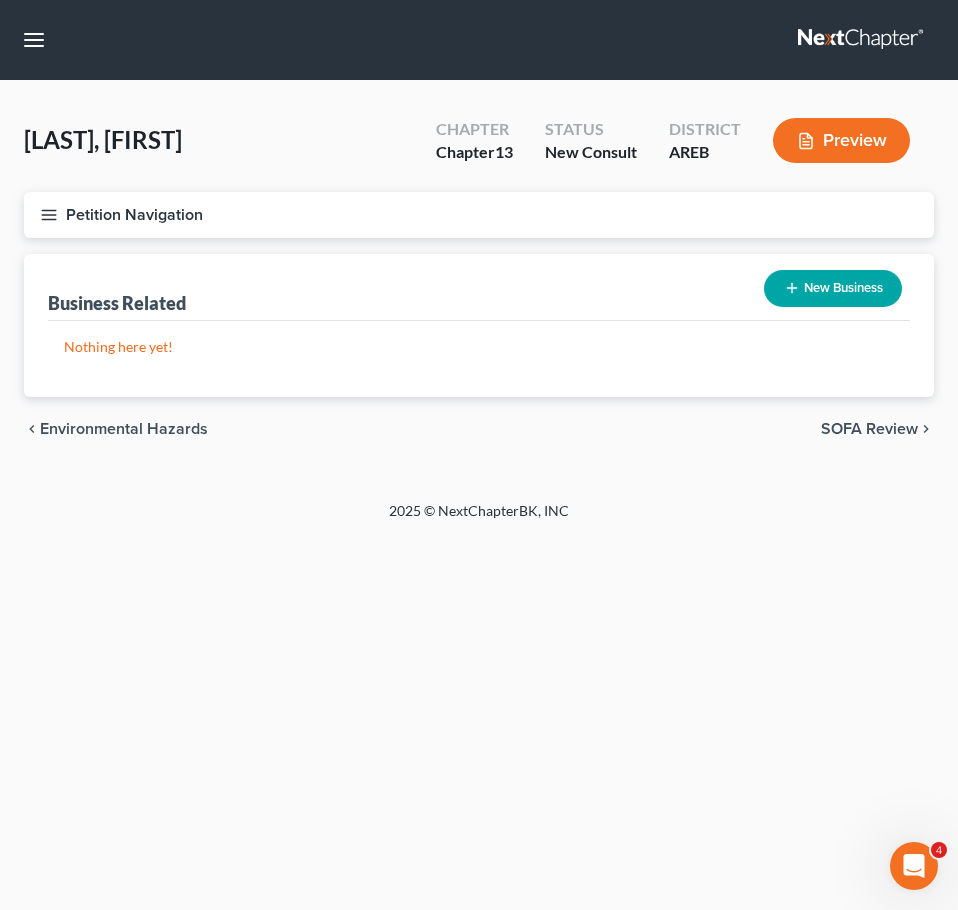 click on "SOFA Review" at bounding box center (869, 429) 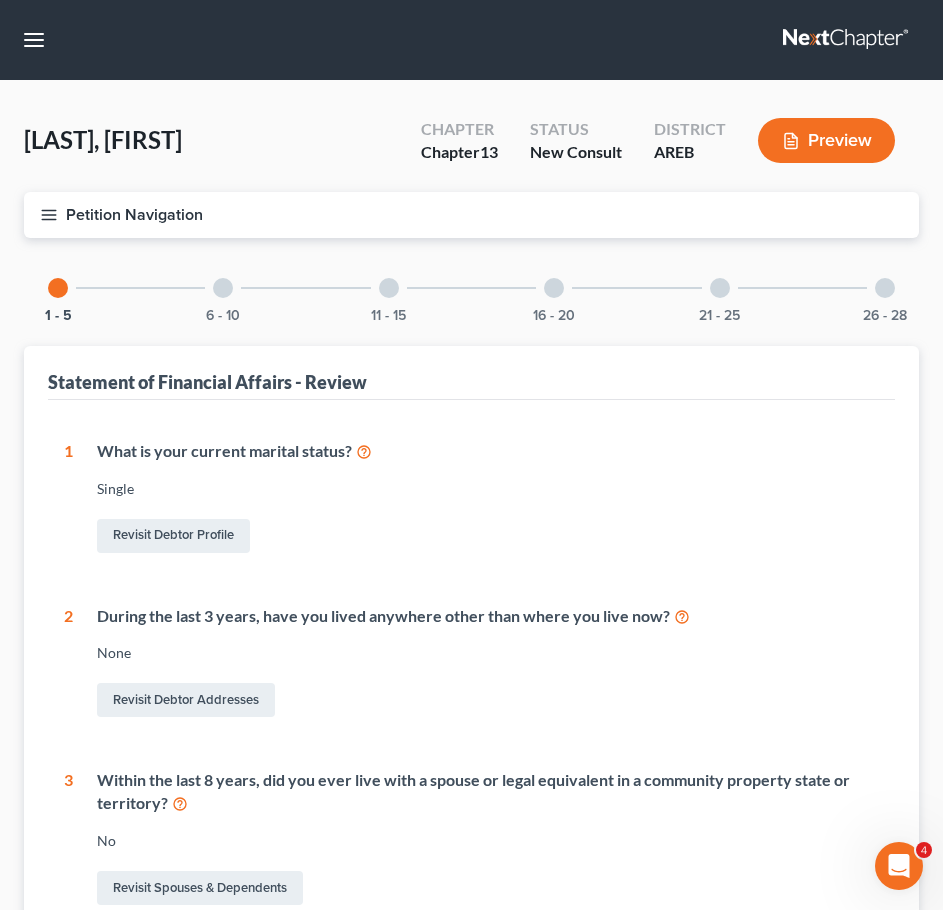 scroll, scrollTop: 564, scrollLeft: 0, axis: vertical 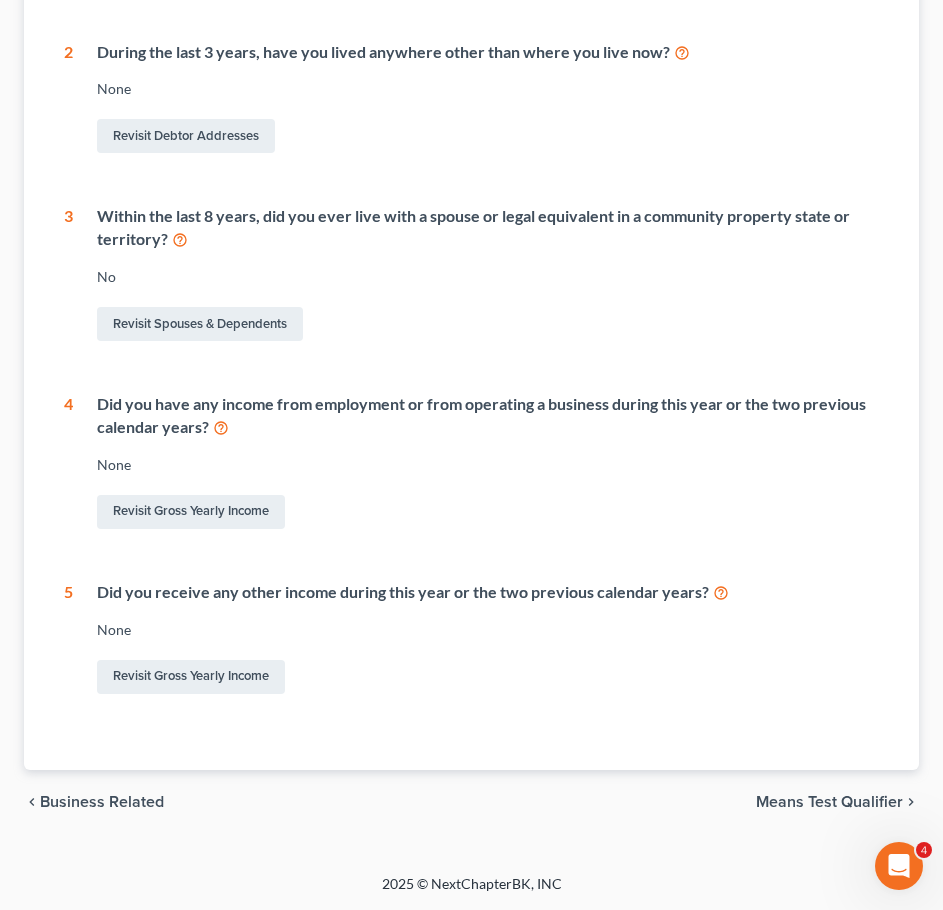 click on "Means Test Qualifier" at bounding box center [829, 802] 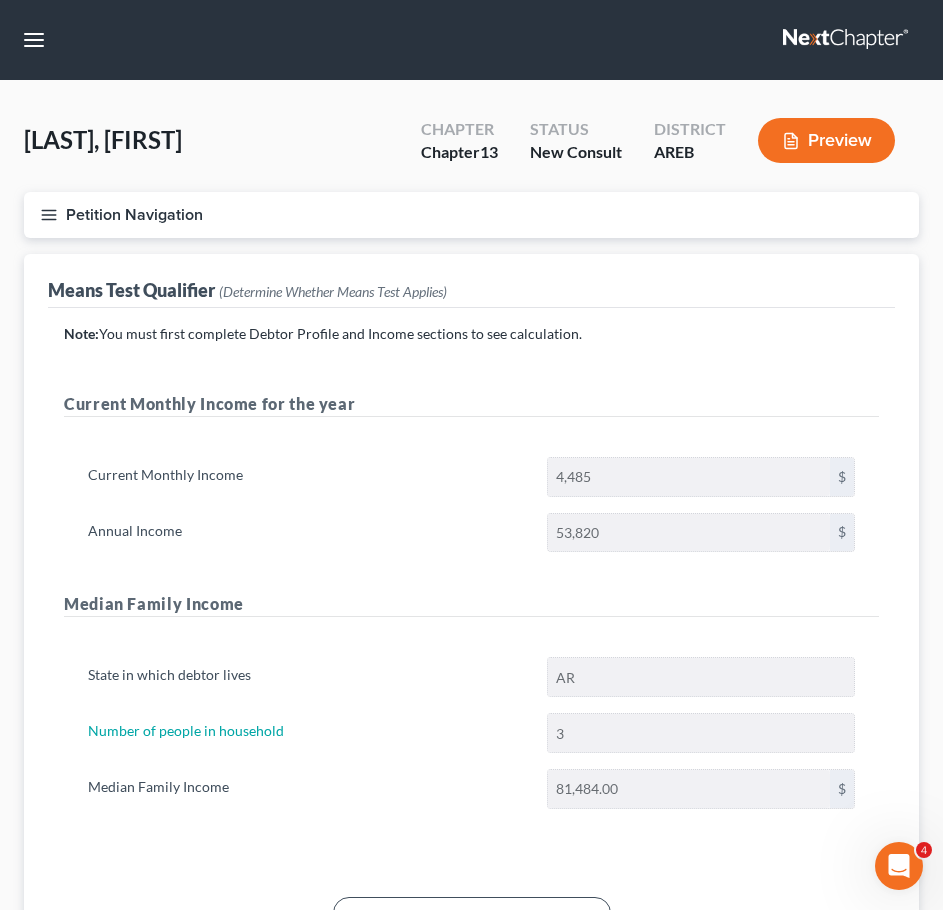 scroll, scrollTop: 299, scrollLeft: 0, axis: vertical 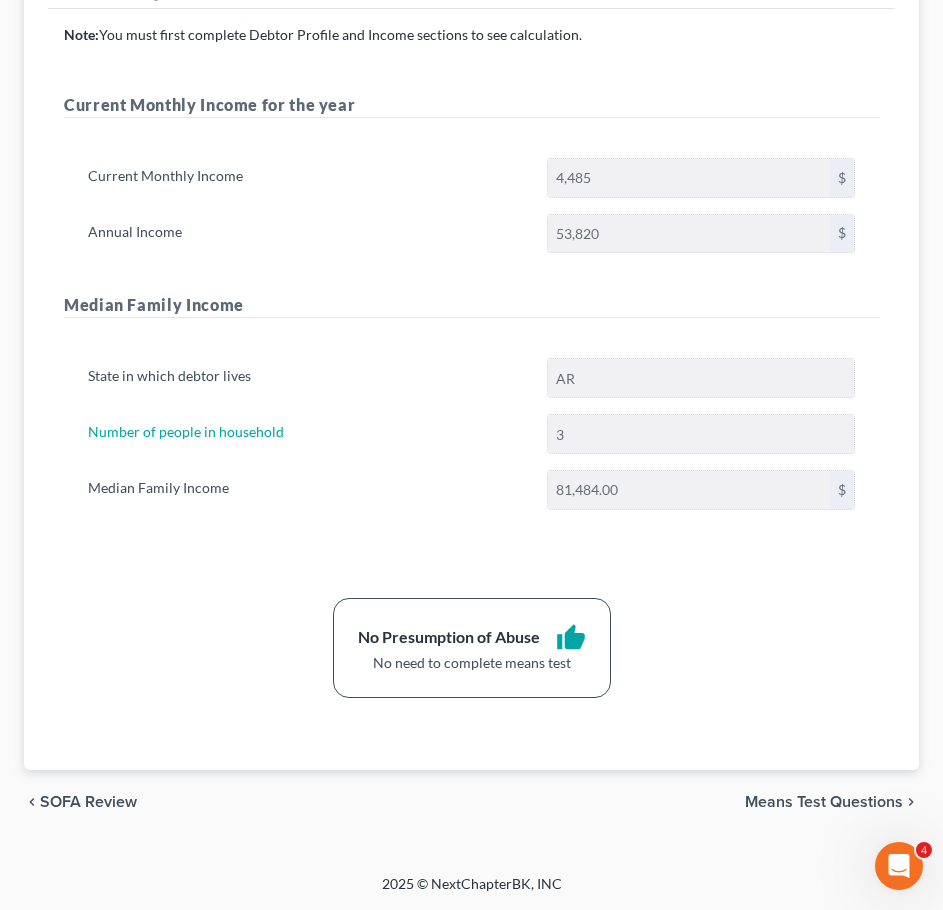 click on "Means Test Questions" at bounding box center [824, 802] 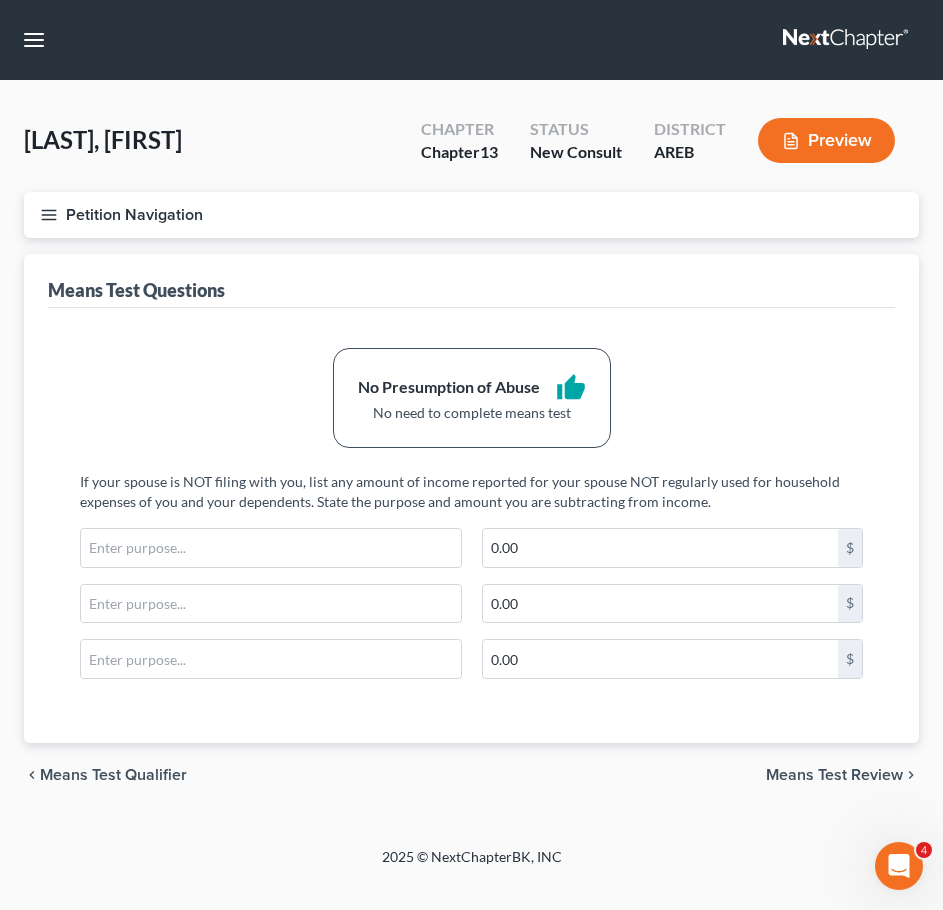 scroll, scrollTop: 0, scrollLeft: 0, axis: both 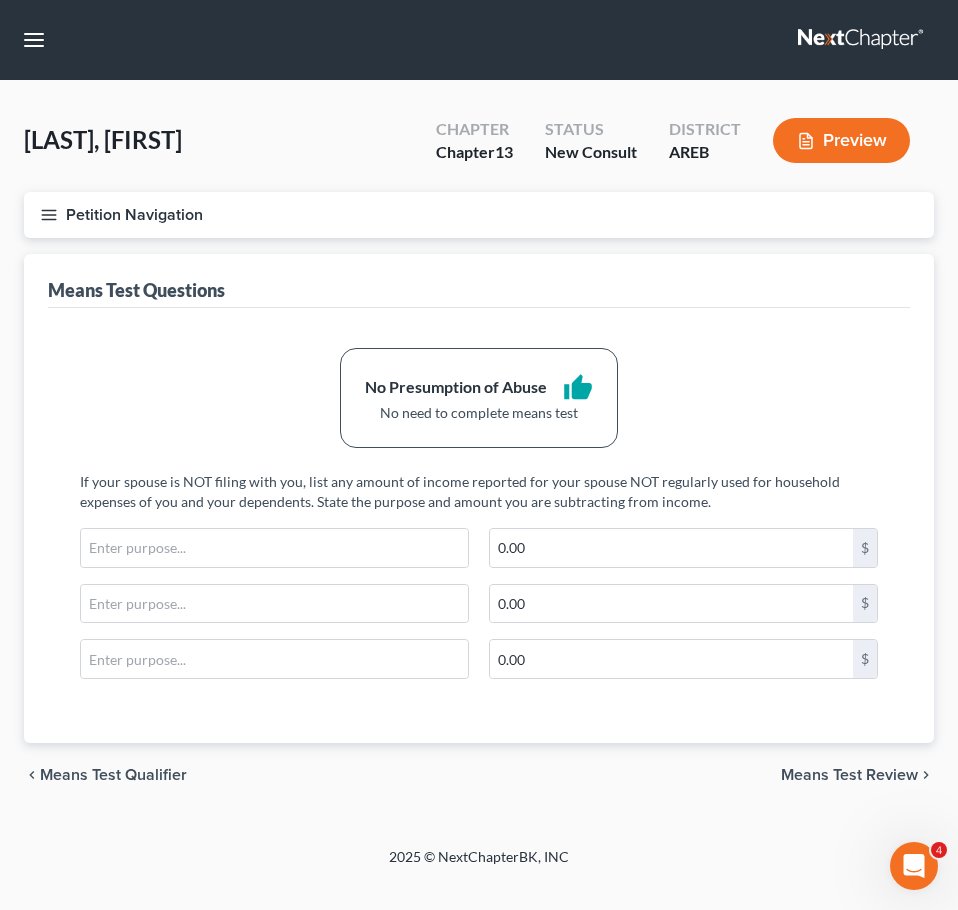 click on "Means Test Review" at bounding box center (849, 775) 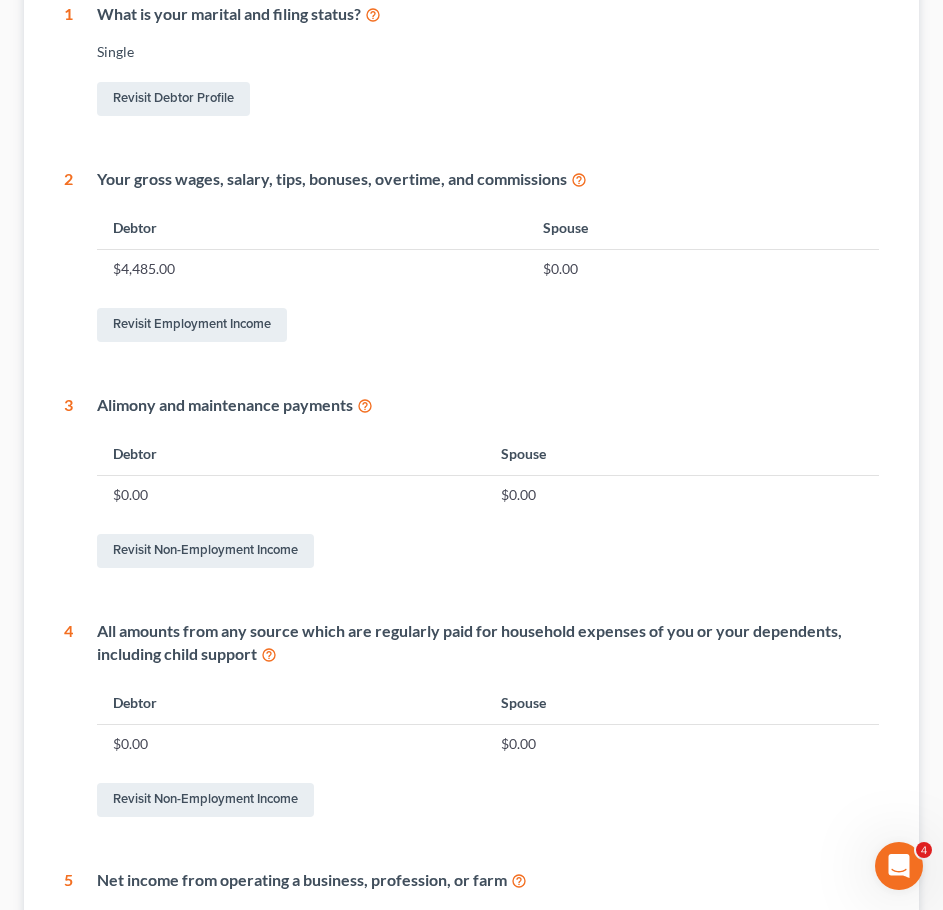 scroll, scrollTop: 0, scrollLeft: 0, axis: both 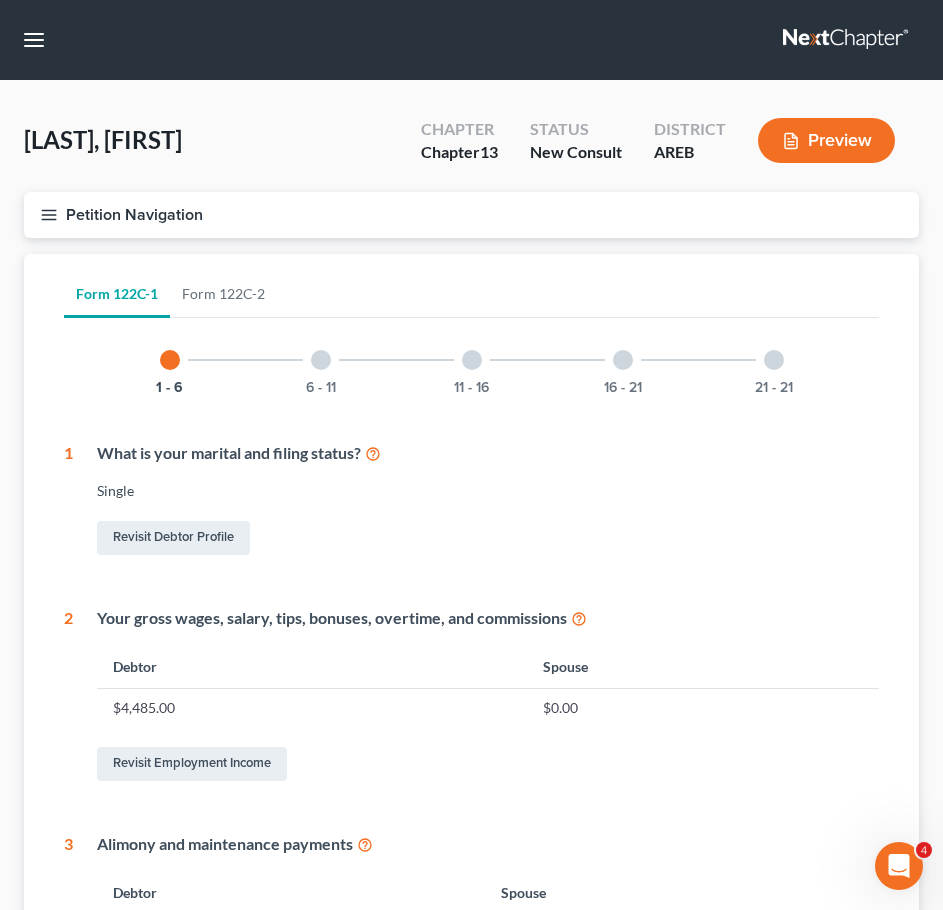 click on "Petition Navigation" at bounding box center [471, 215] 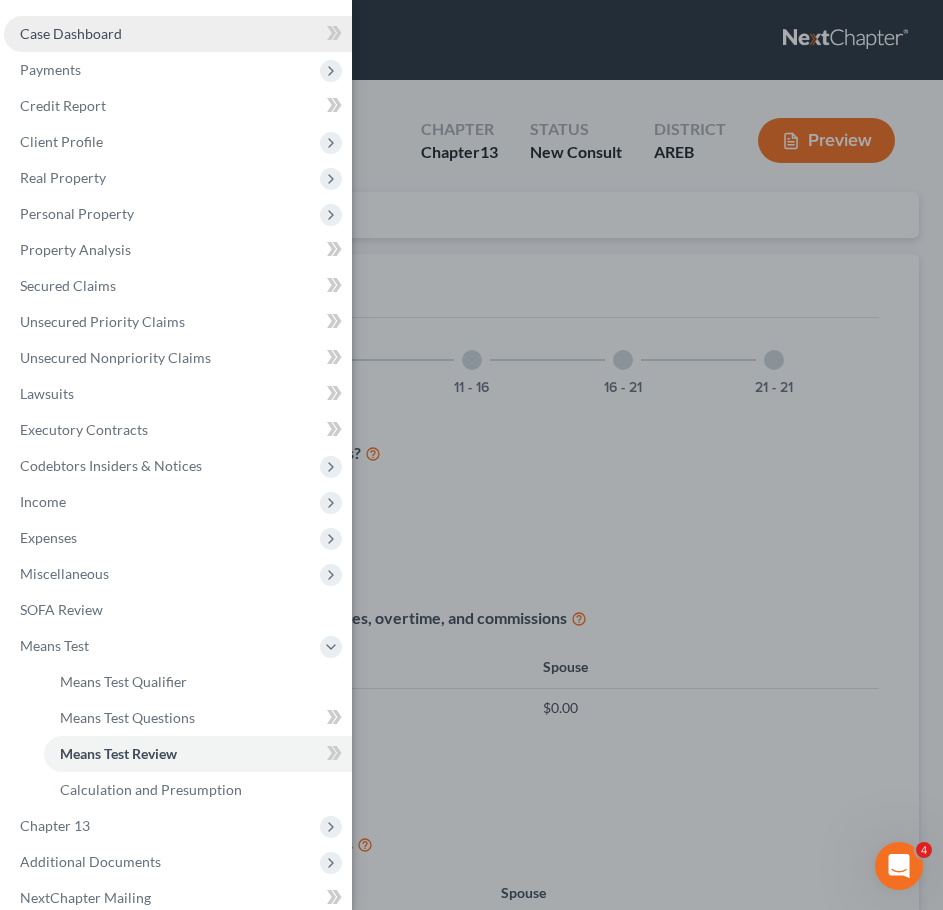 click on "Case Dashboard" at bounding box center (178, 34) 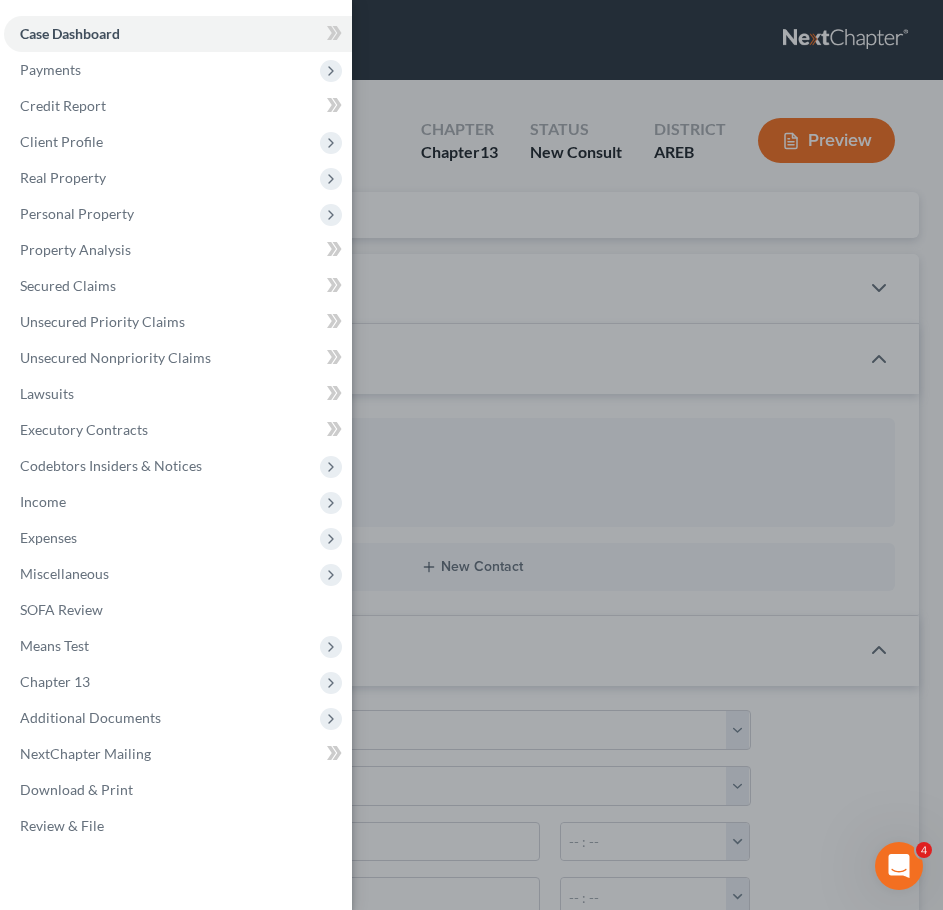 click on "Case Dashboard
Payments
Invoices
Payments
Payments
Credit Report
Client Profile" at bounding box center [471, 455] 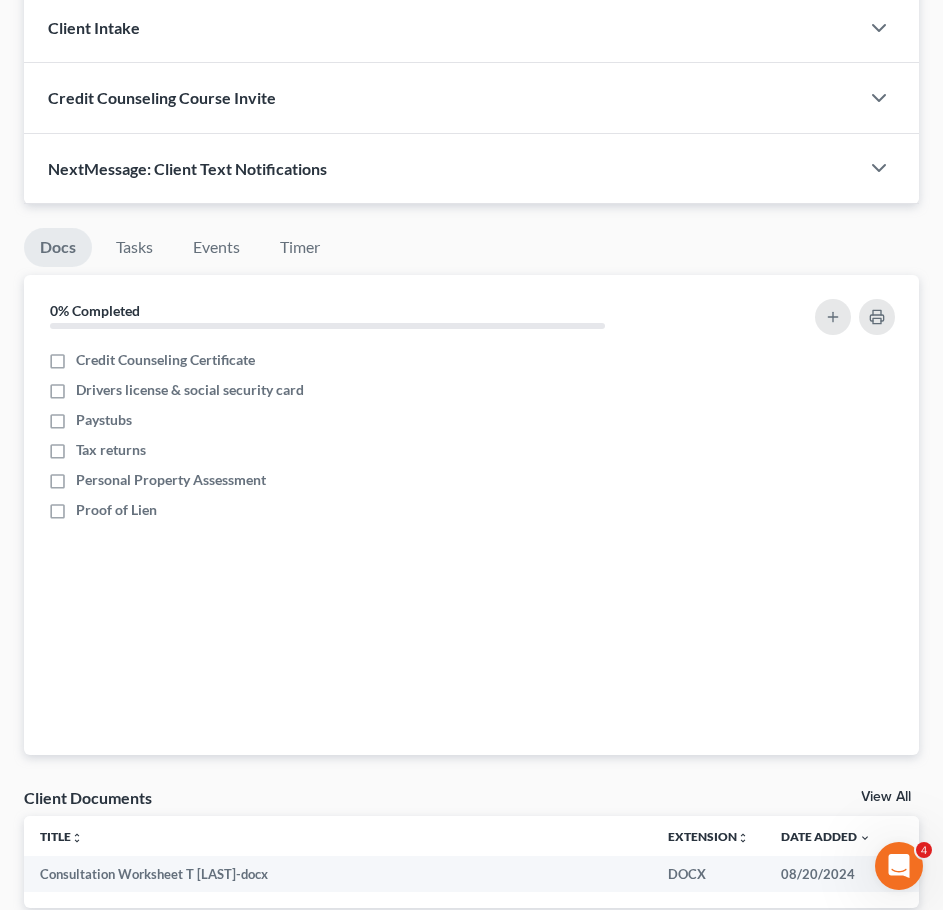 scroll, scrollTop: 1658, scrollLeft: 0, axis: vertical 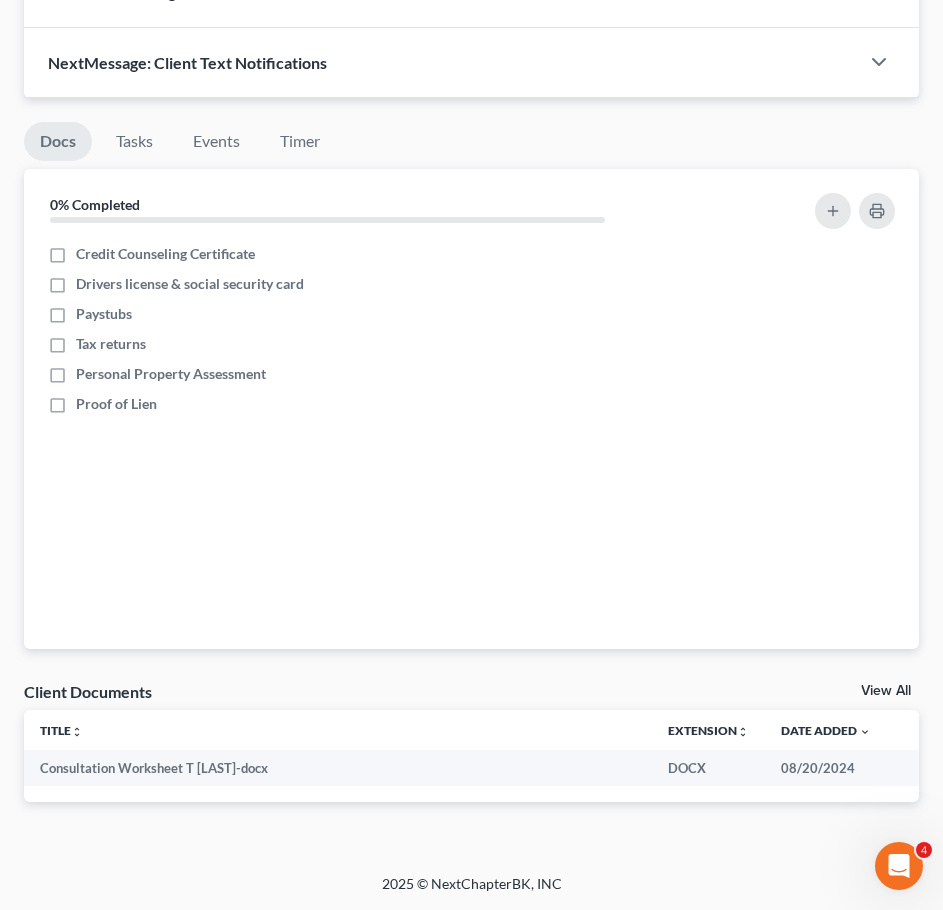click on "View All" at bounding box center [886, 691] 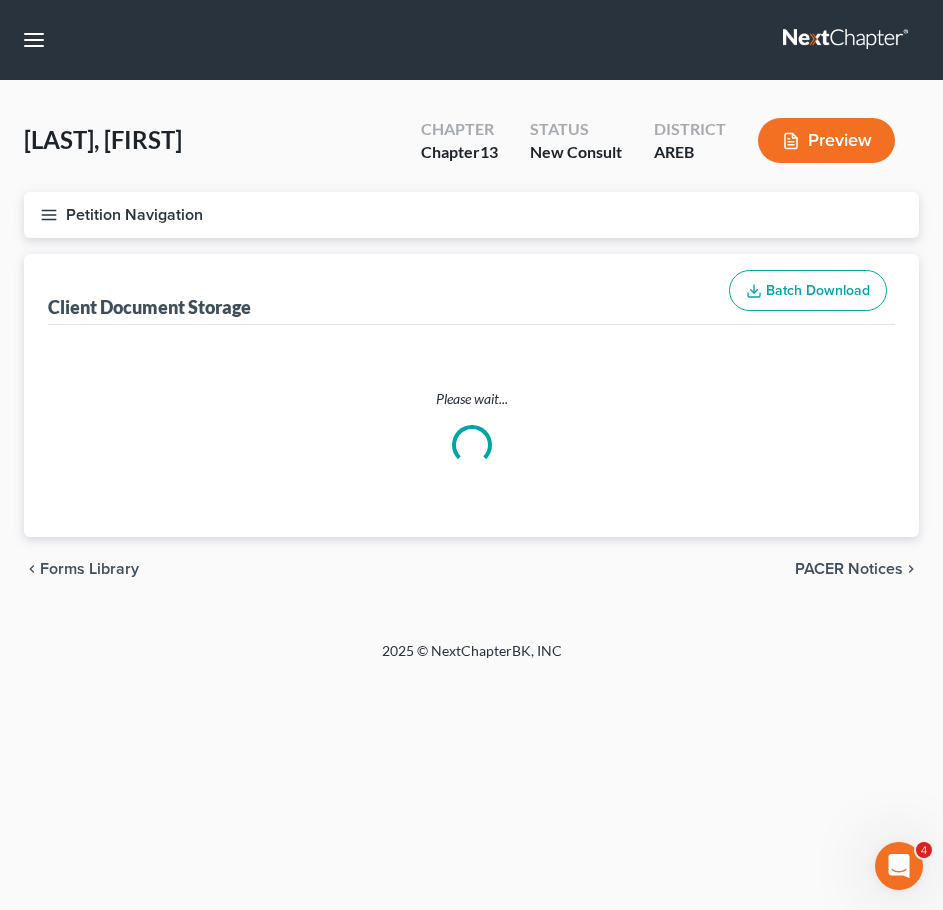 scroll, scrollTop: 0, scrollLeft: 0, axis: both 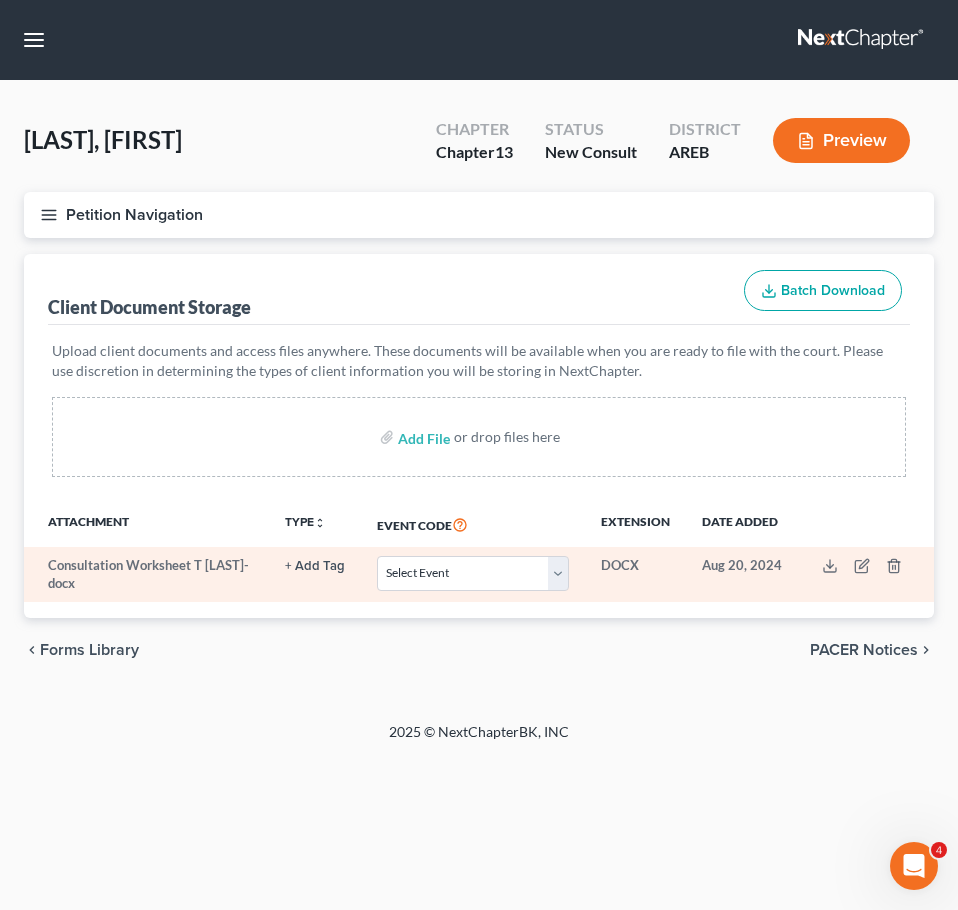 click at bounding box center [866, 574] 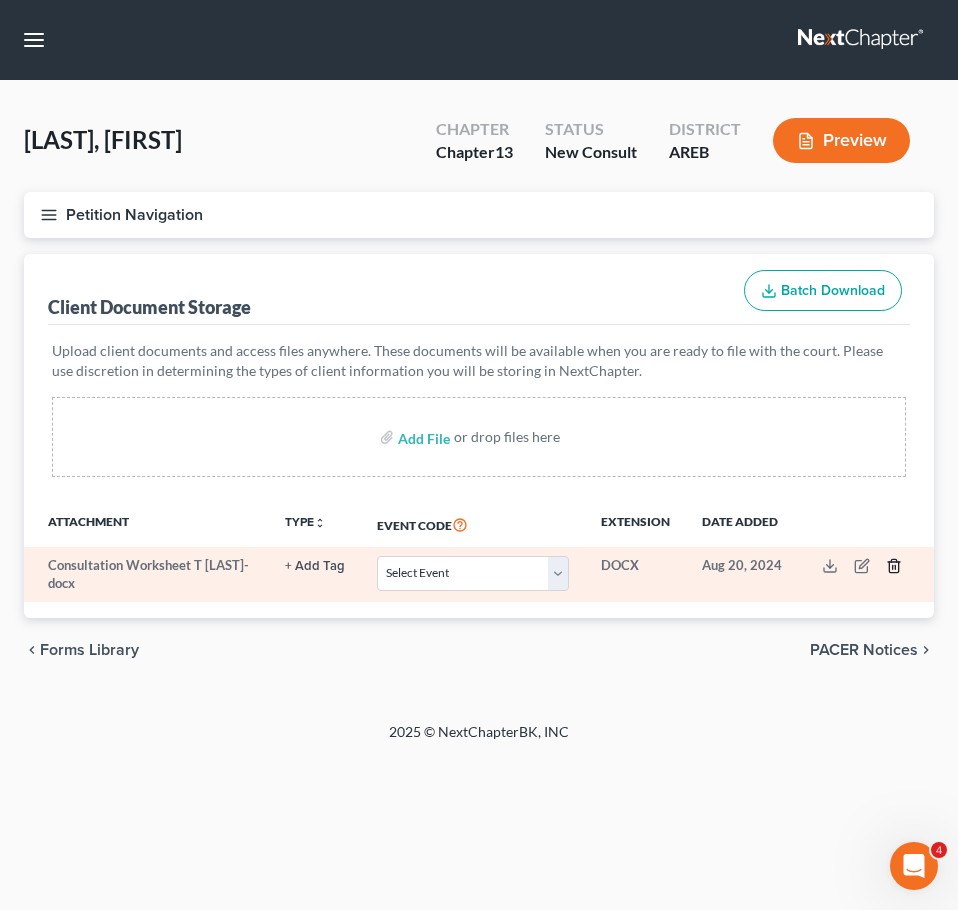 click 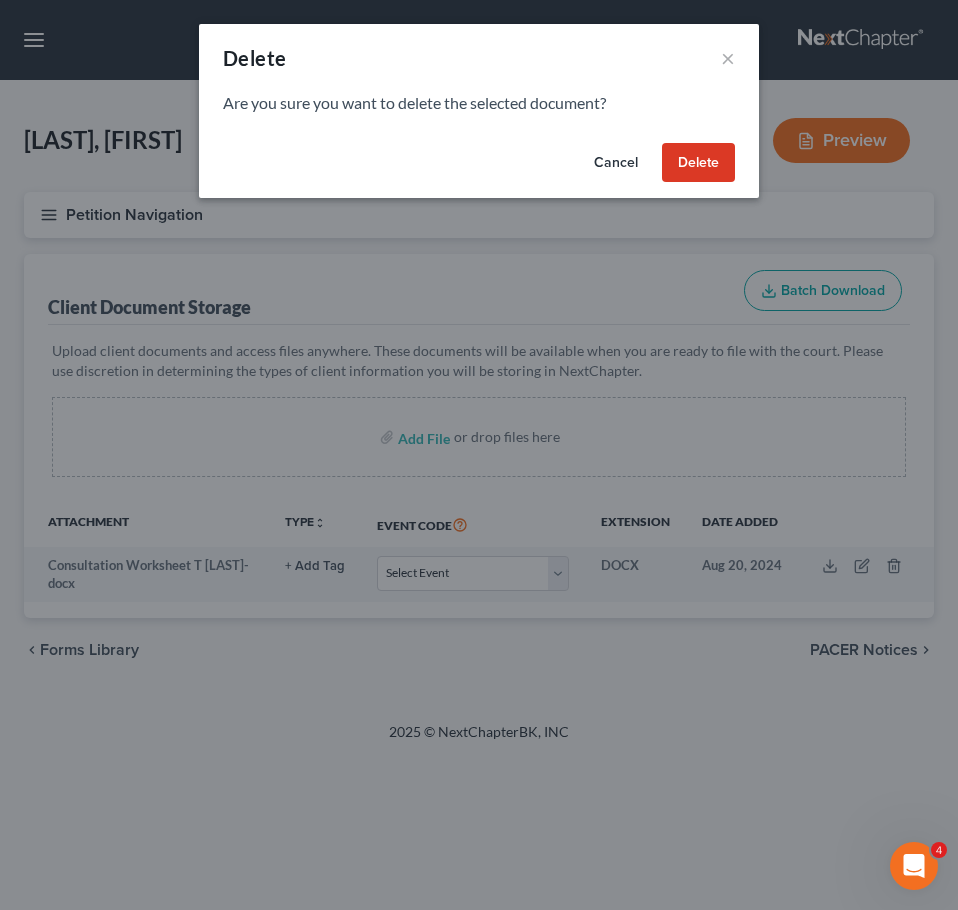 click on "Delete" at bounding box center (698, 163) 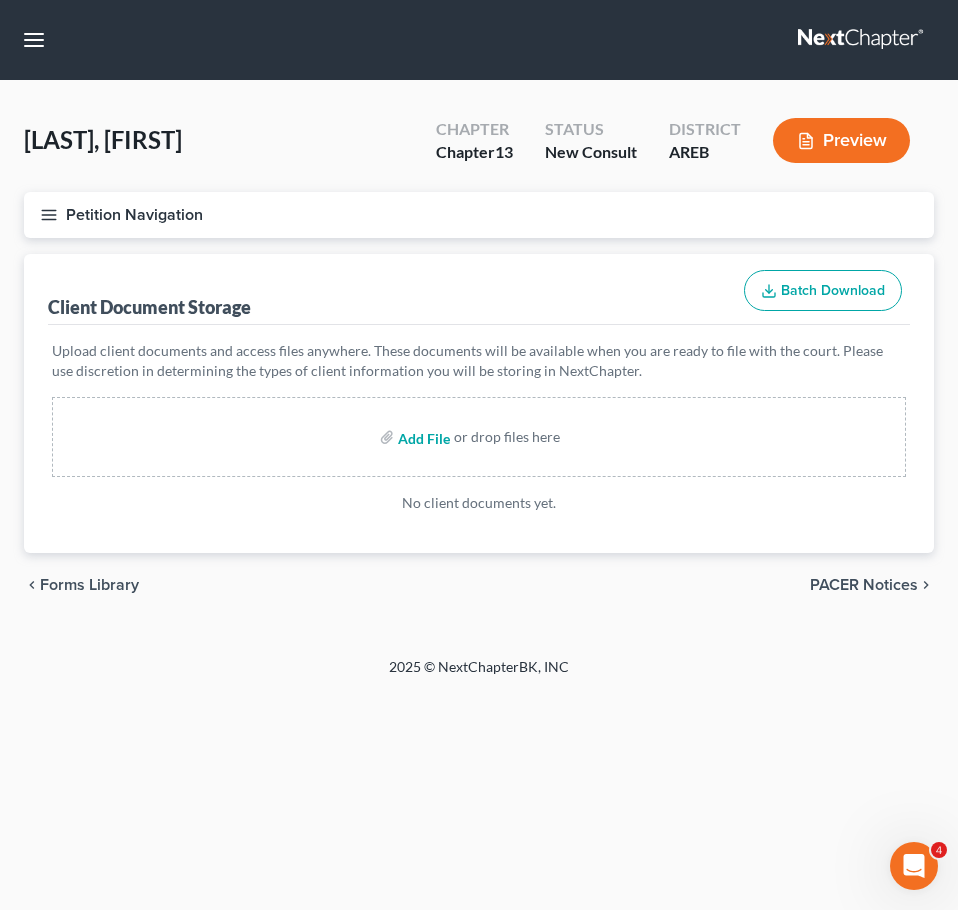 click at bounding box center [422, 437] 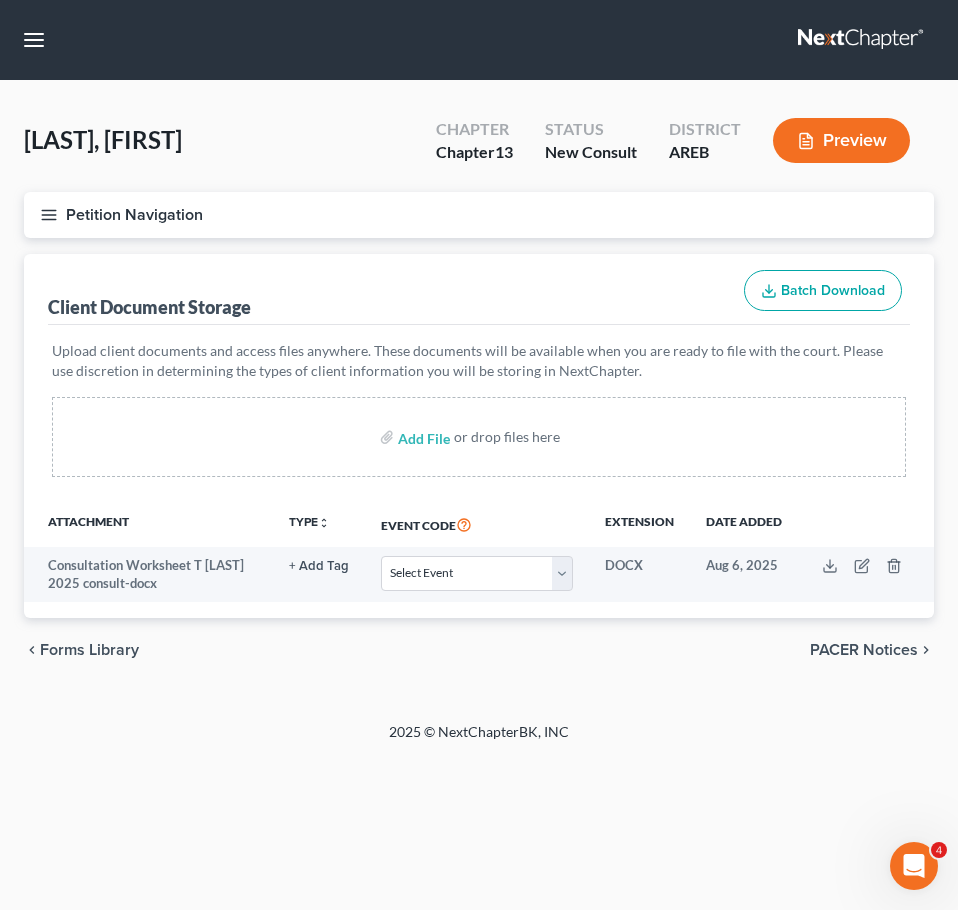 click 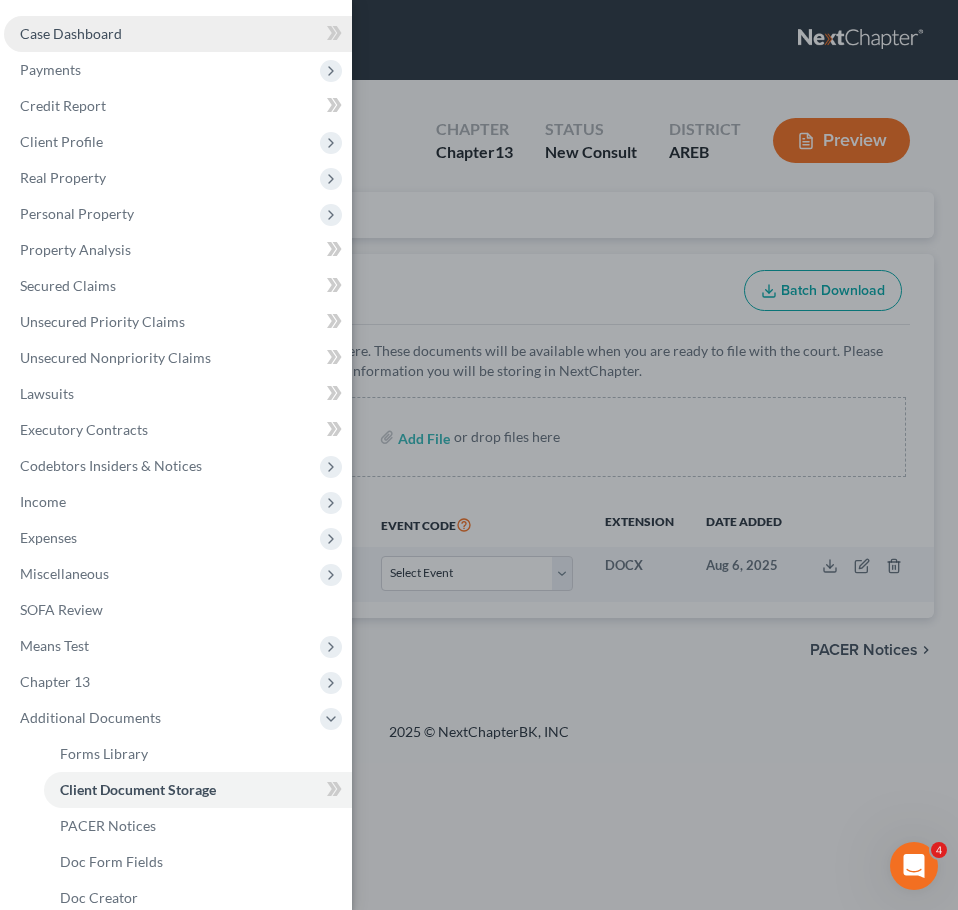 click on "Case Dashboard" at bounding box center (178, 34) 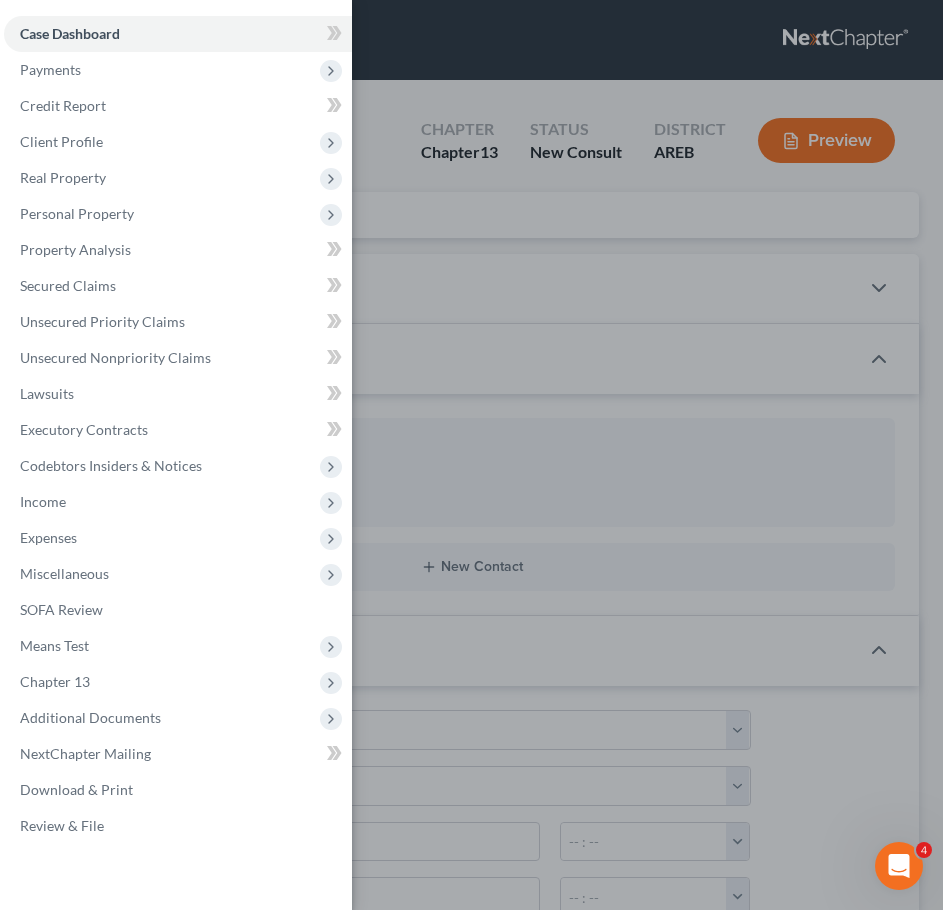 click on "Case Dashboard
Payments
Invoices
Payments
Payments
Credit Report
Client Profile" at bounding box center (471, 455) 